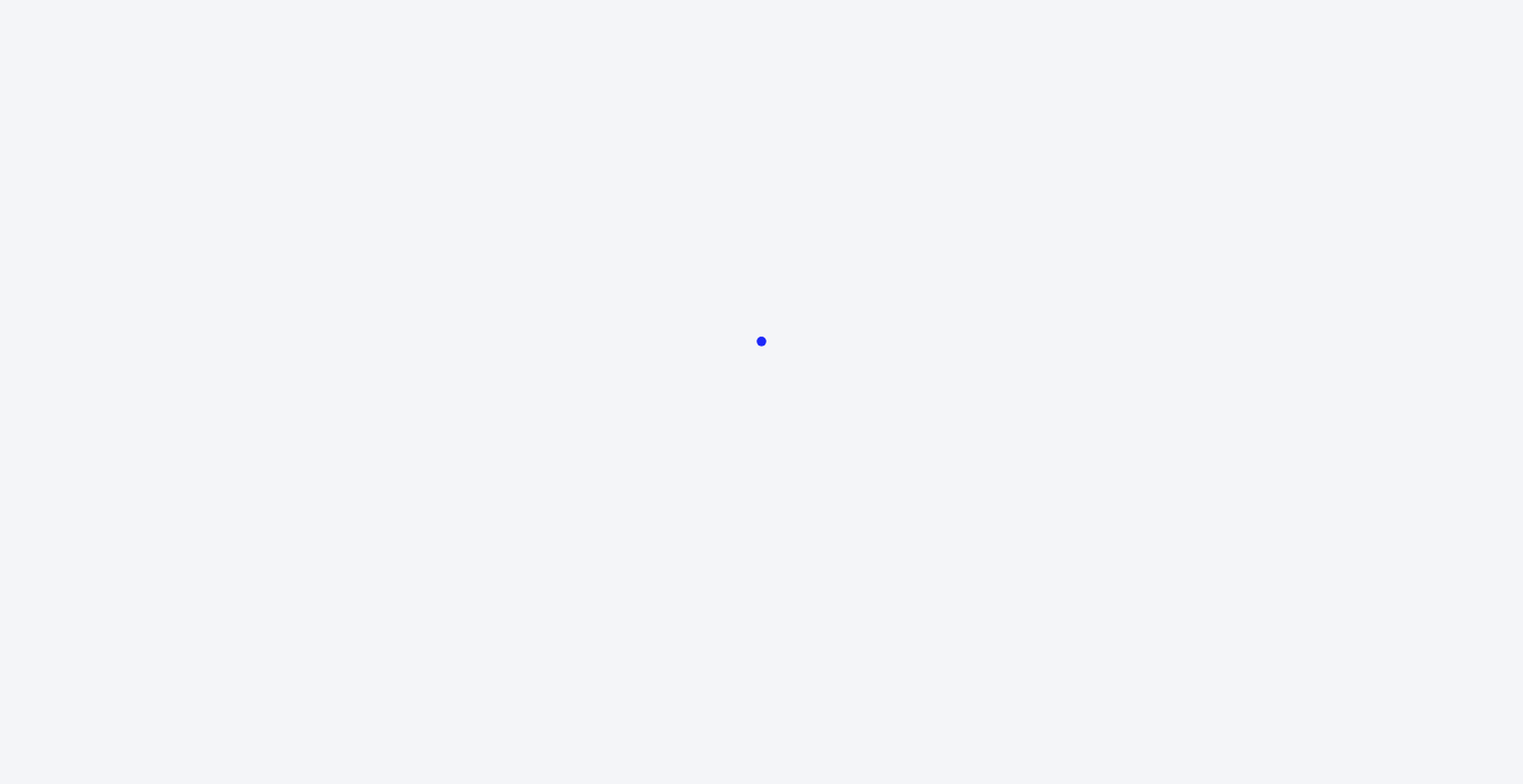 scroll, scrollTop: 0, scrollLeft: 0, axis: both 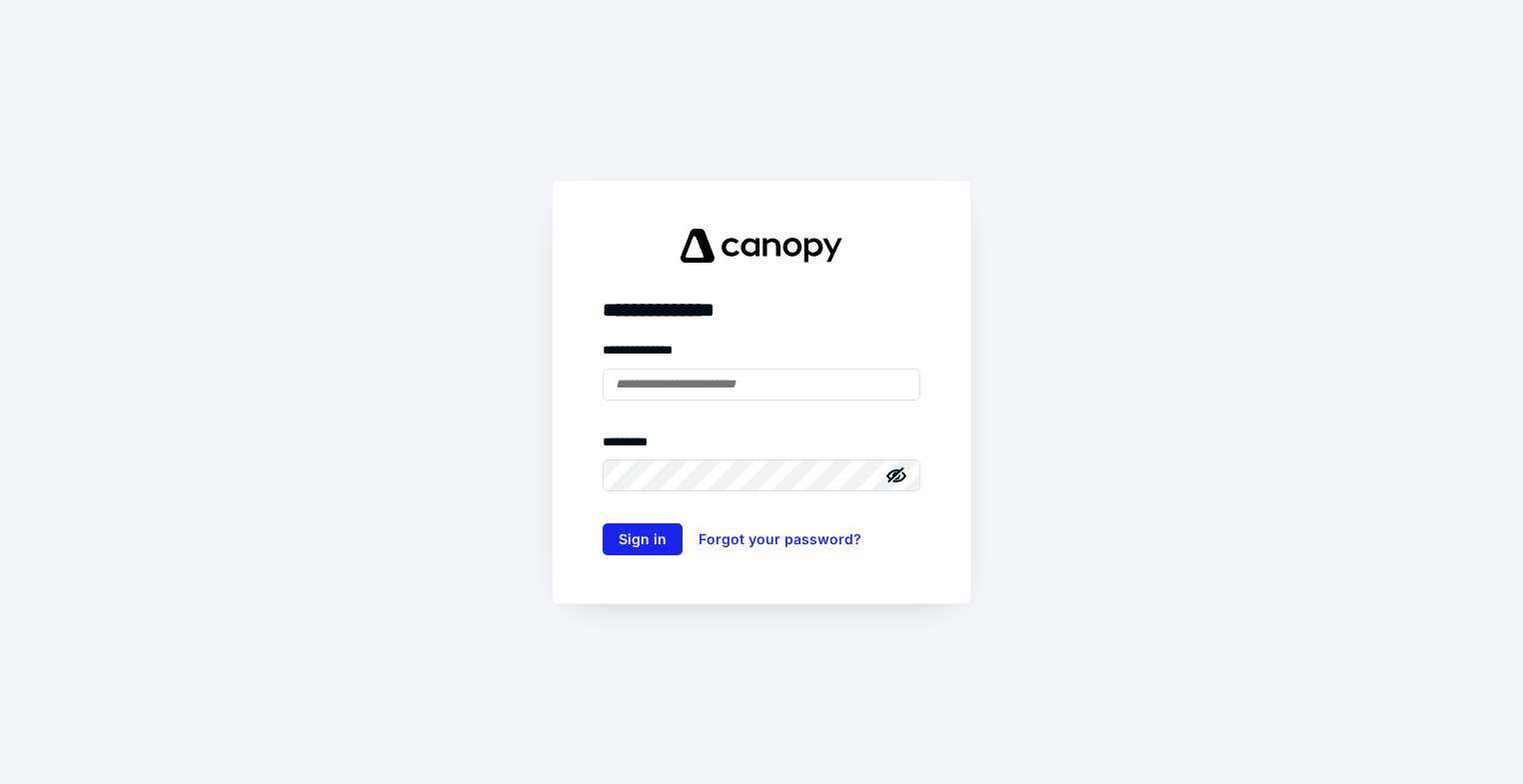 type on "**********" 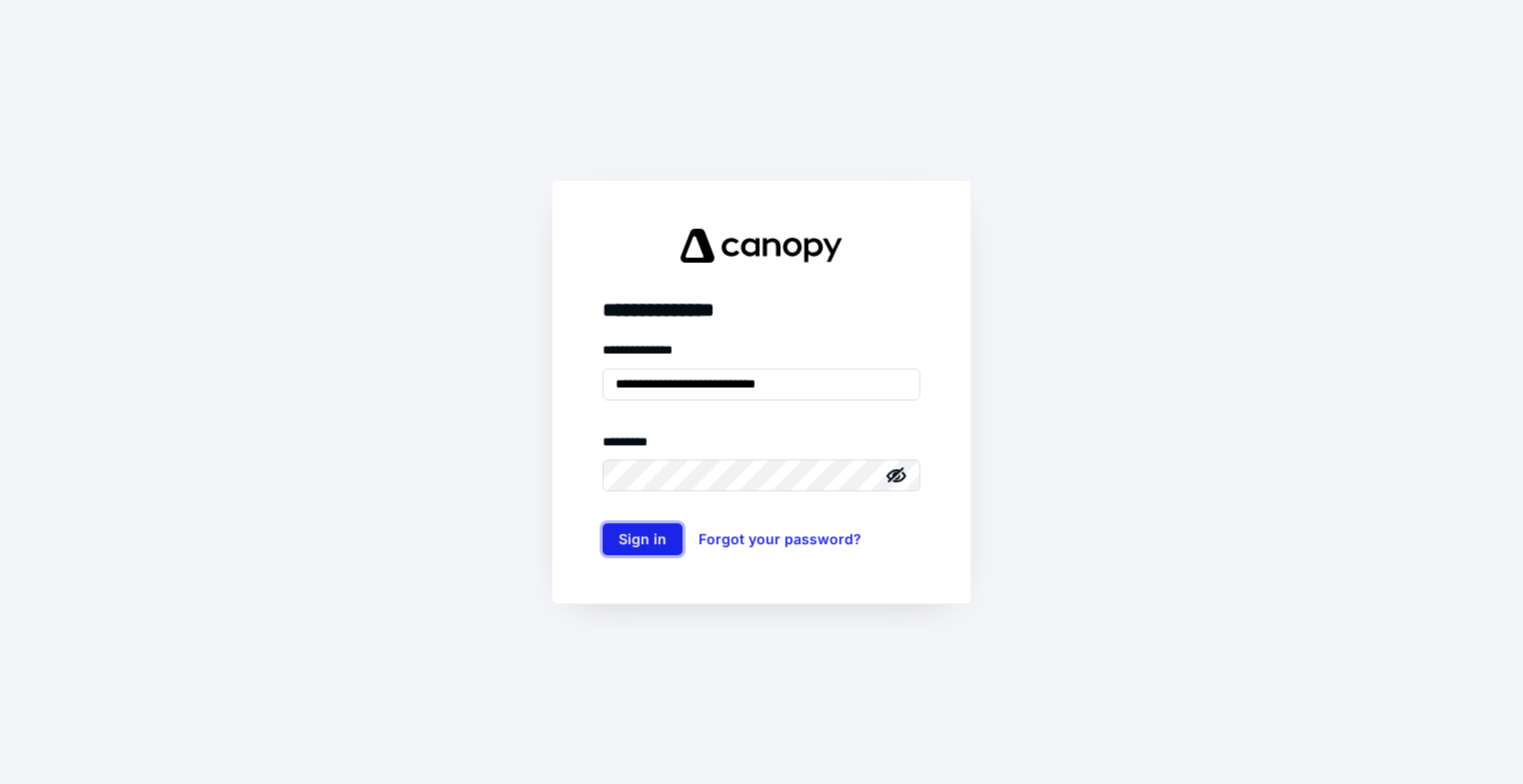 click on "Sign in" at bounding box center [643, 539] 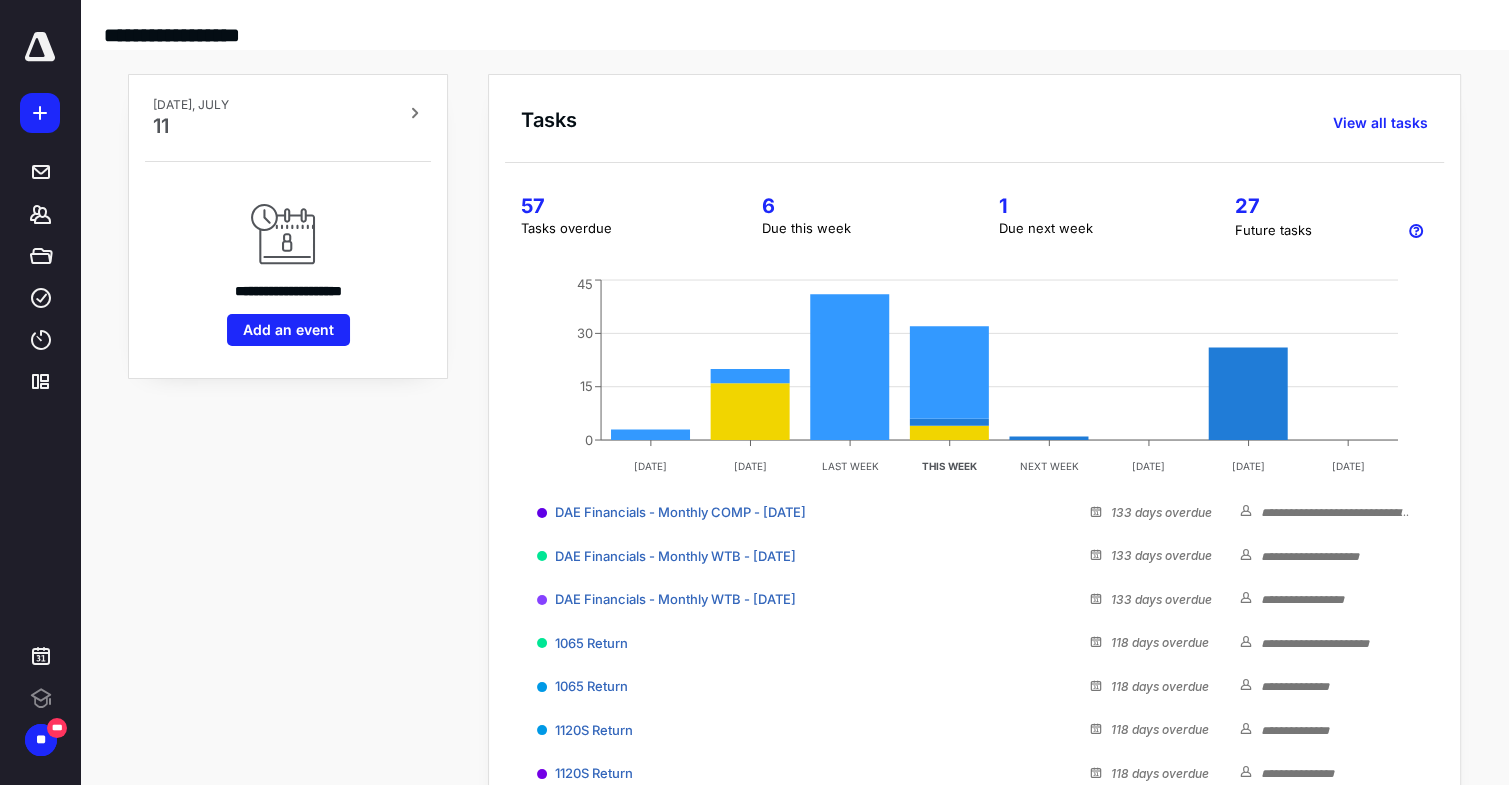 scroll, scrollTop: 0, scrollLeft: 0, axis: both 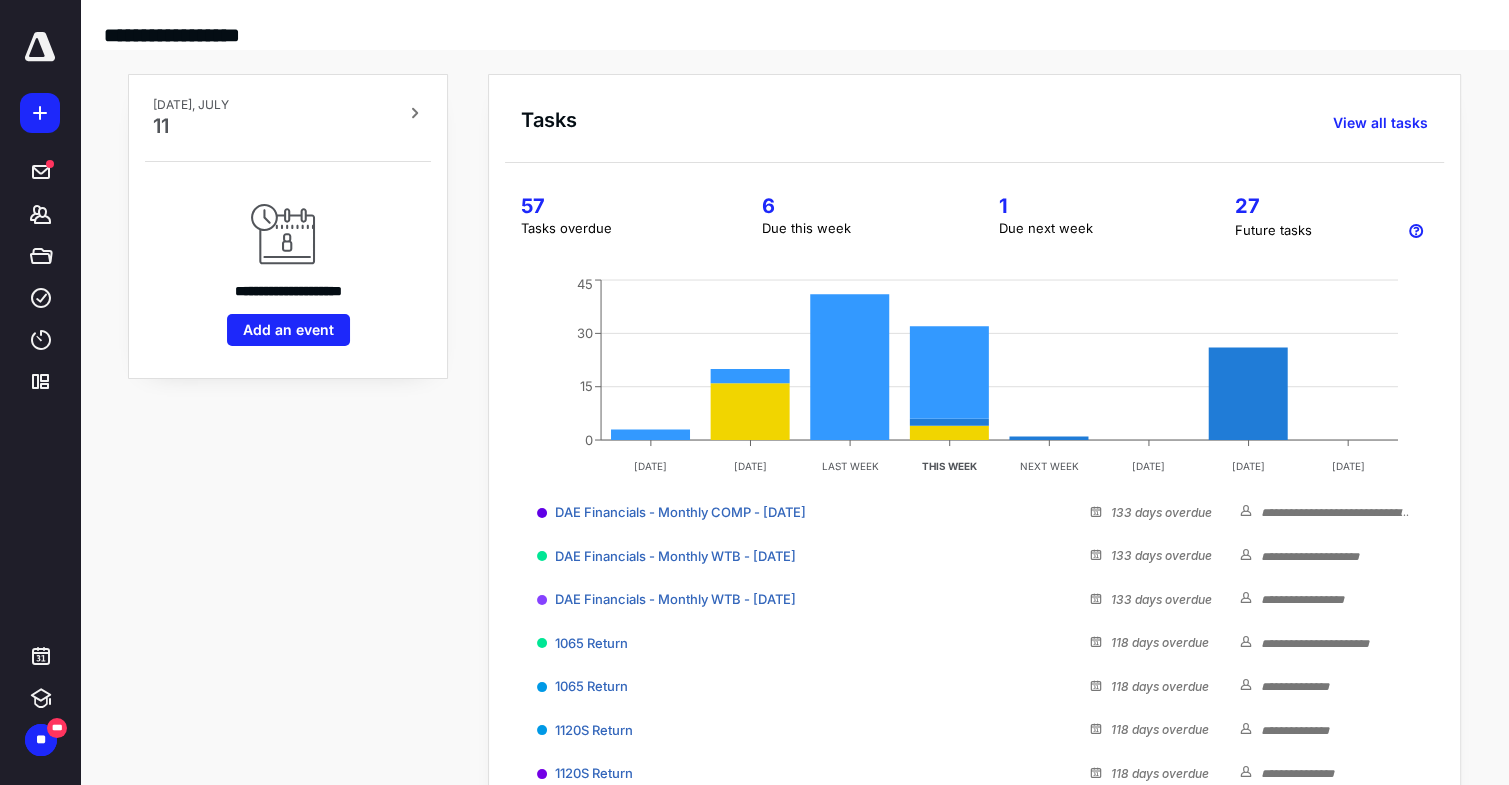 click on "**********" at bounding box center [794, 19] 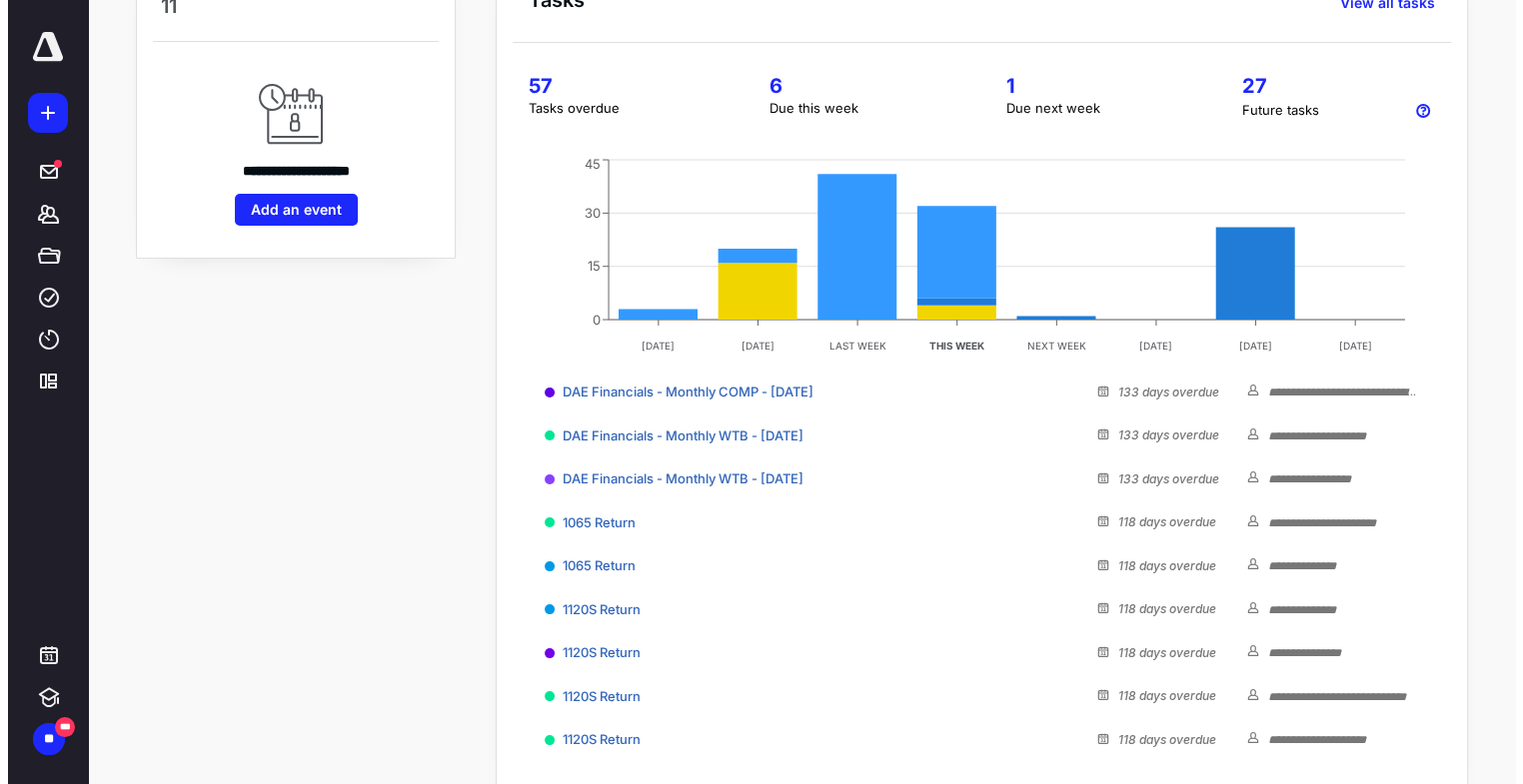 scroll, scrollTop: 0, scrollLeft: 0, axis: both 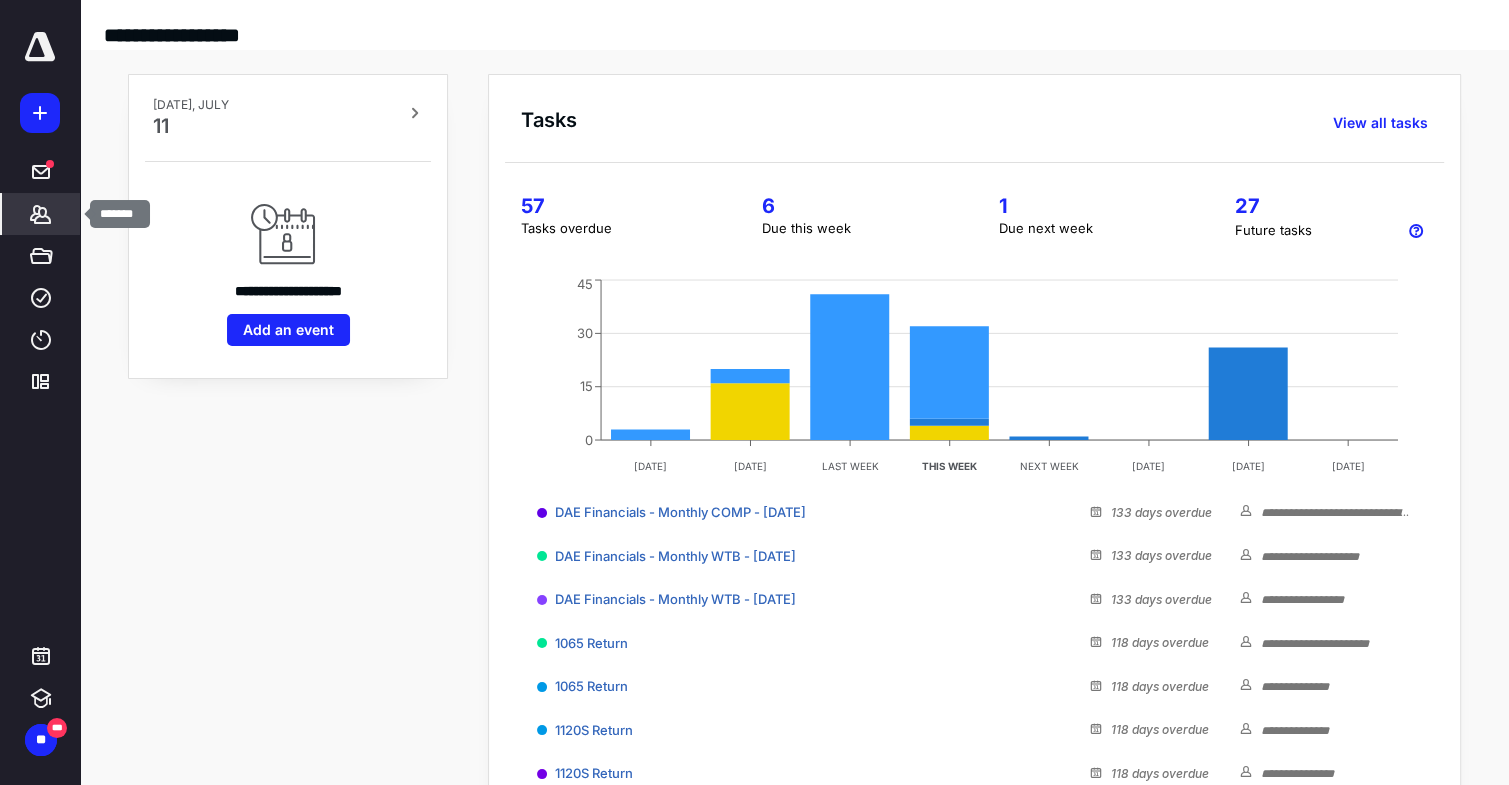 click 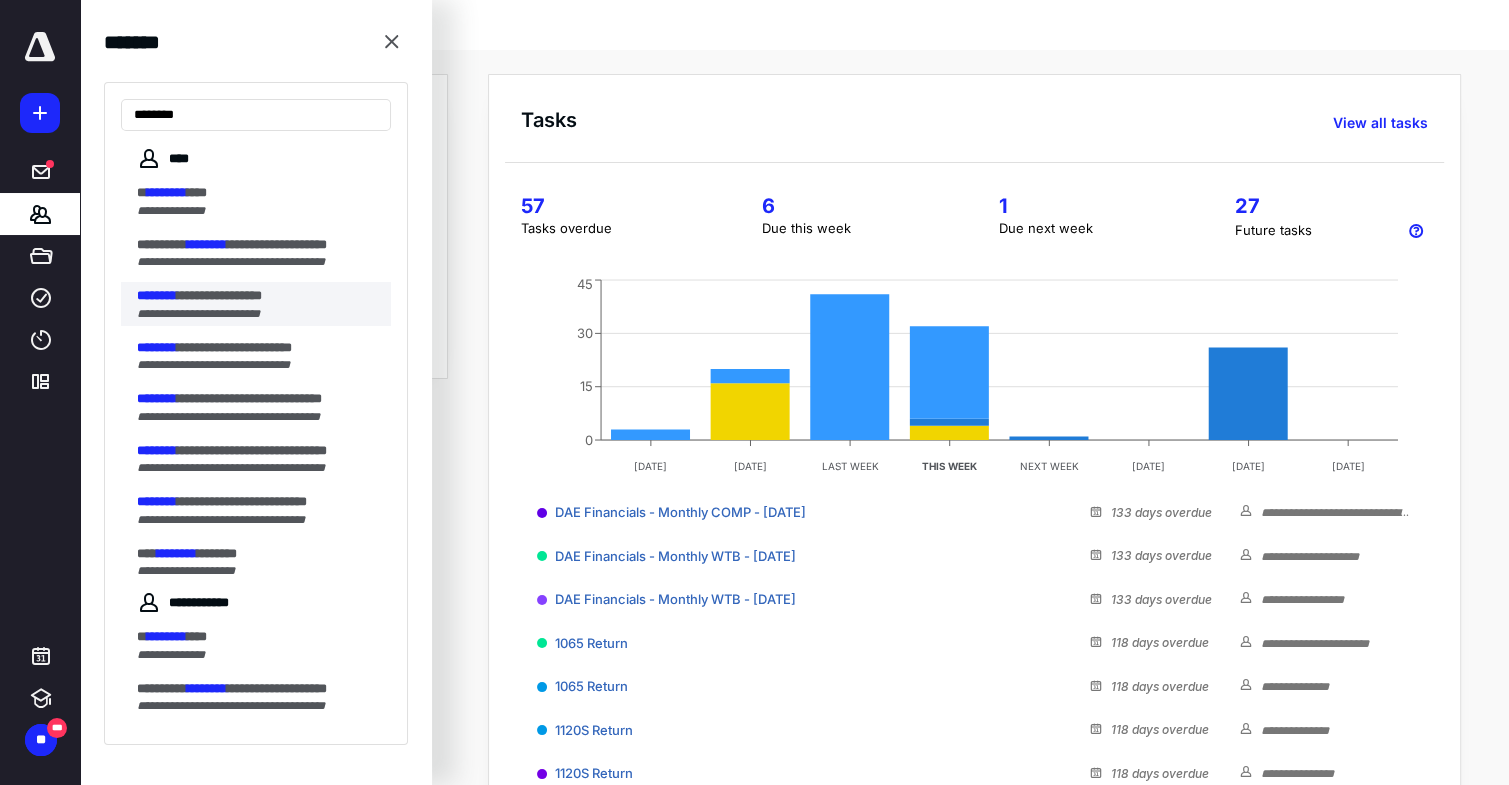 type on "********" 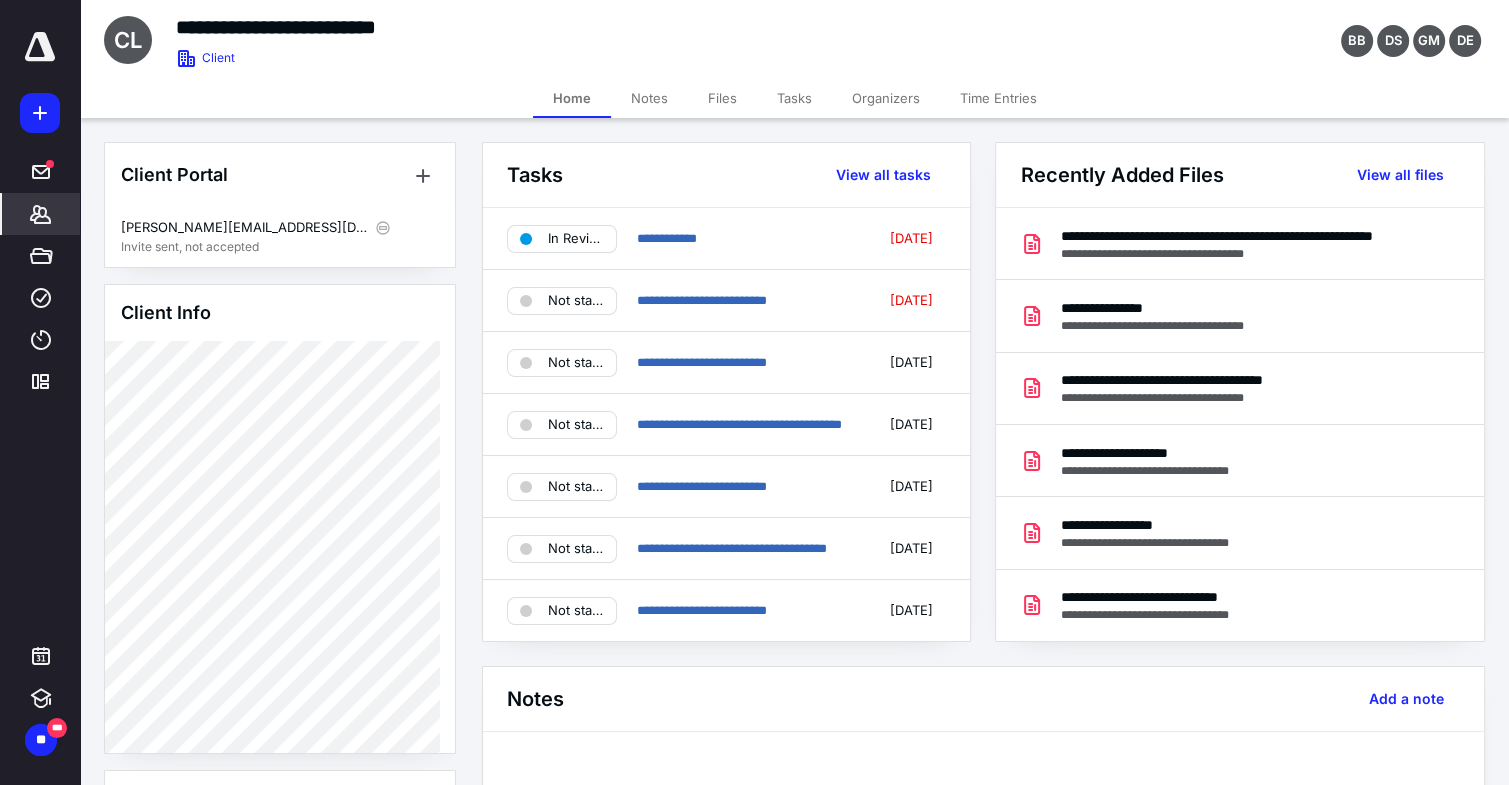 click on "Files" at bounding box center [722, 98] 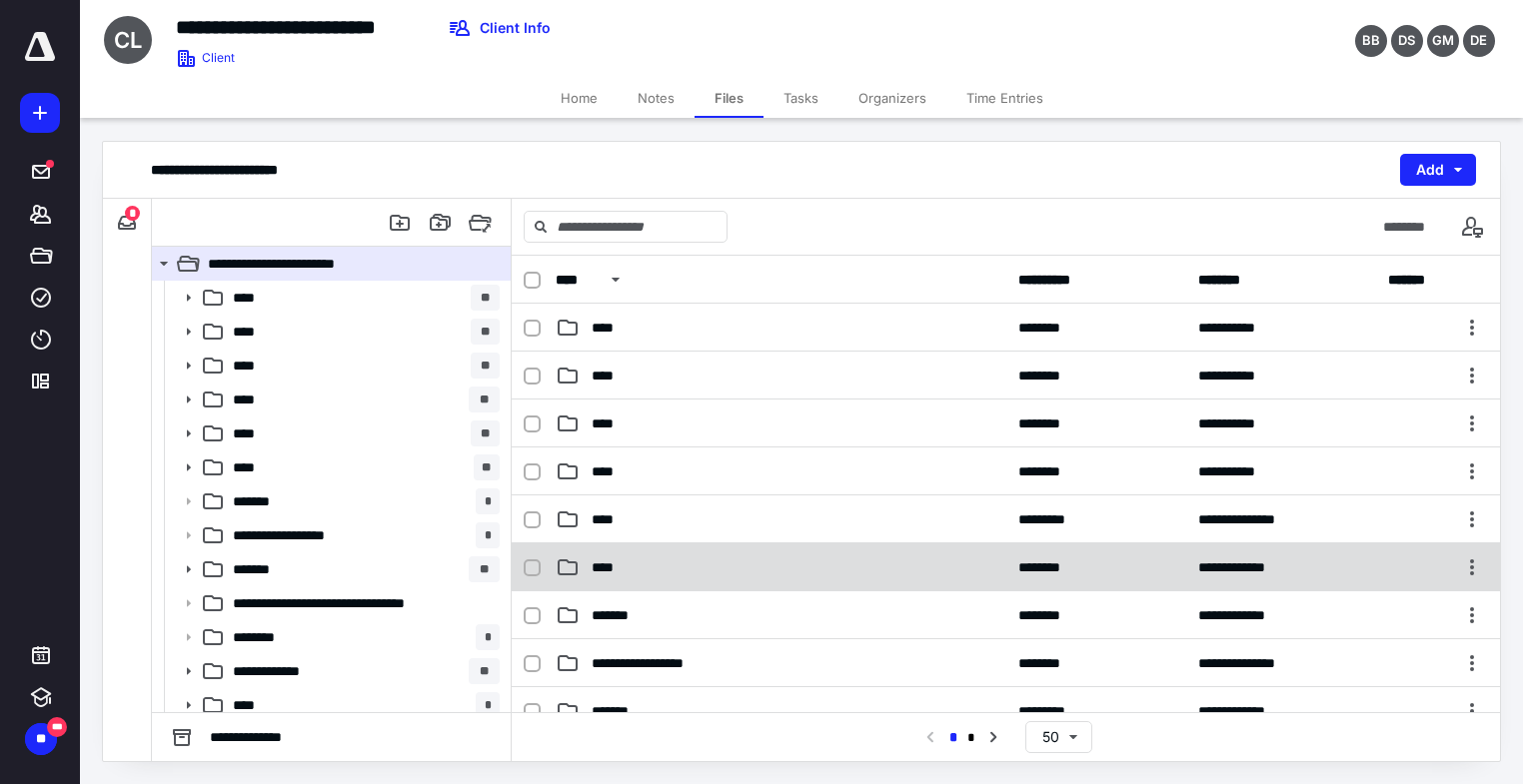 click on "**********" at bounding box center [1005, 567] 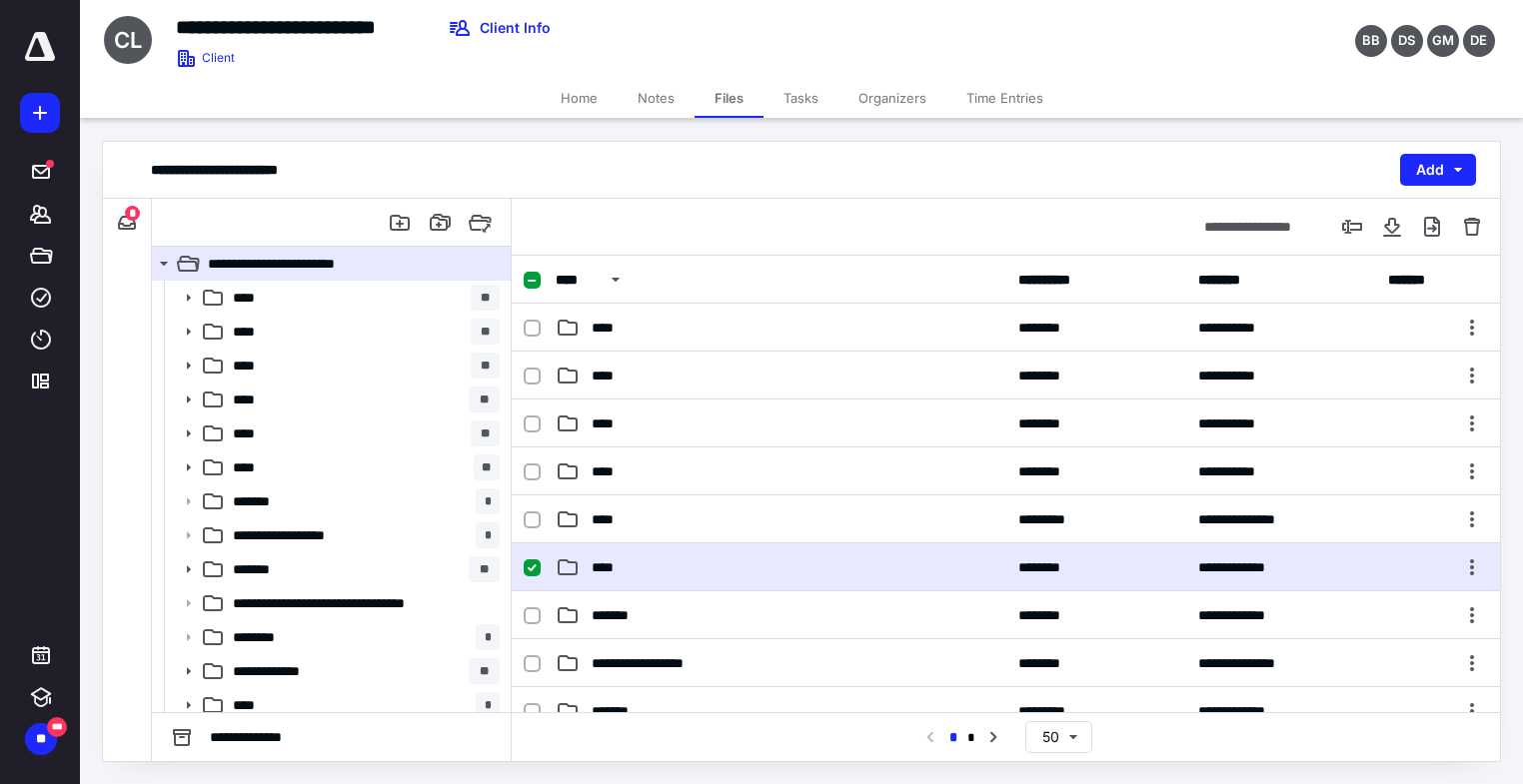 click on "**********" at bounding box center (1005, 567) 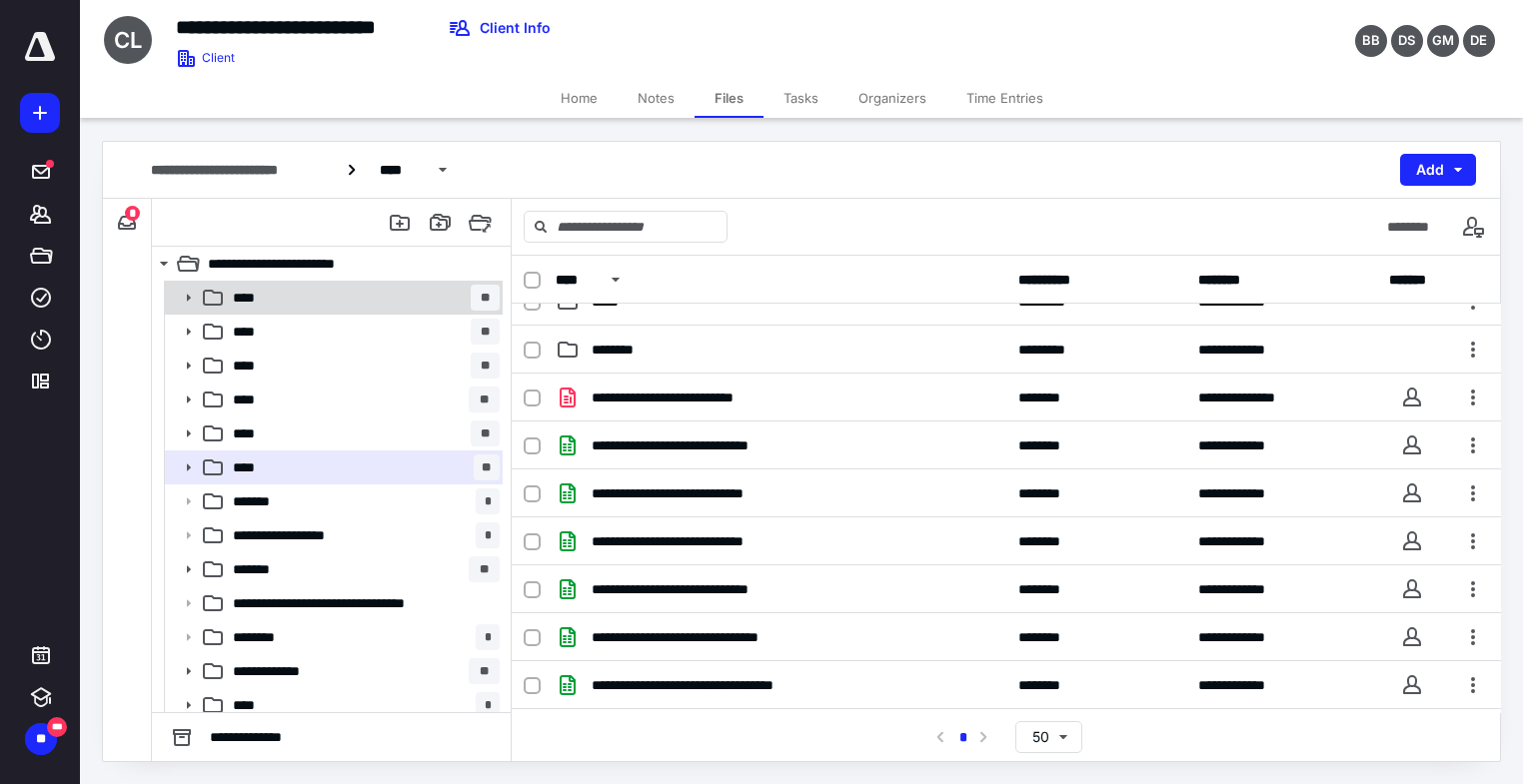 scroll, scrollTop: 121, scrollLeft: 0, axis: vertical 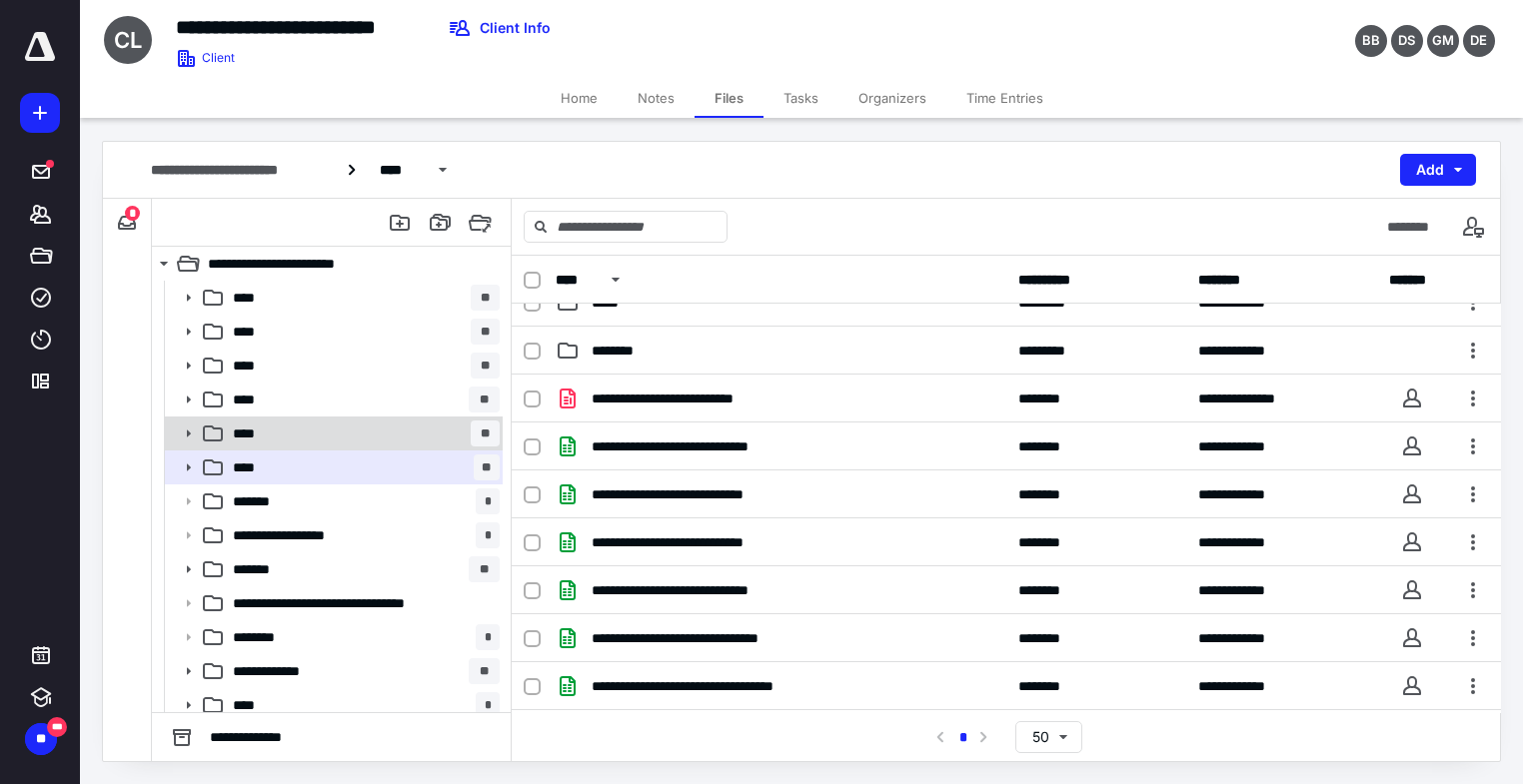 click on "**** **" at bounding box center (332, 433) 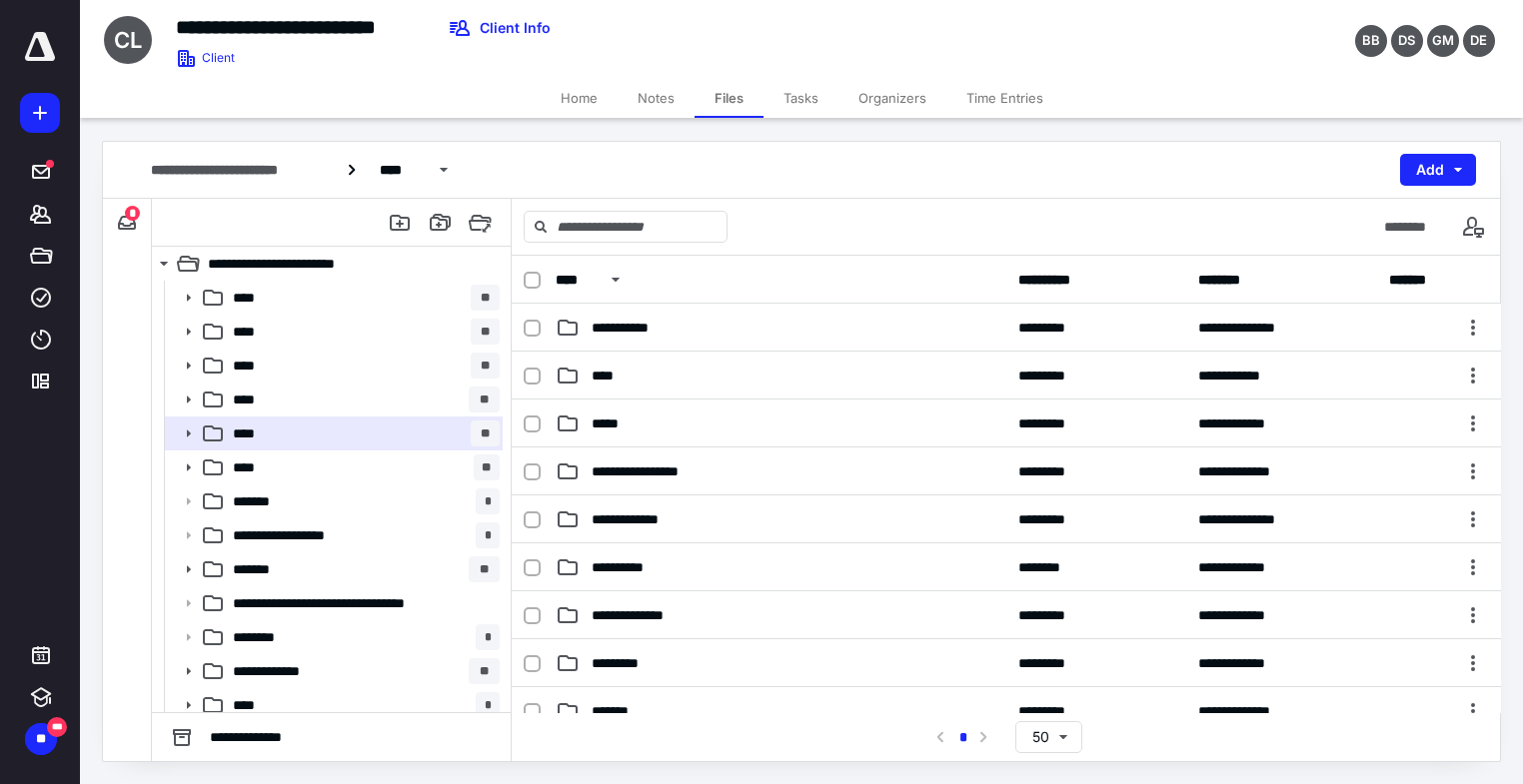 scroll, scrollTop: 1, scrollLeft: 0, axis: vertical 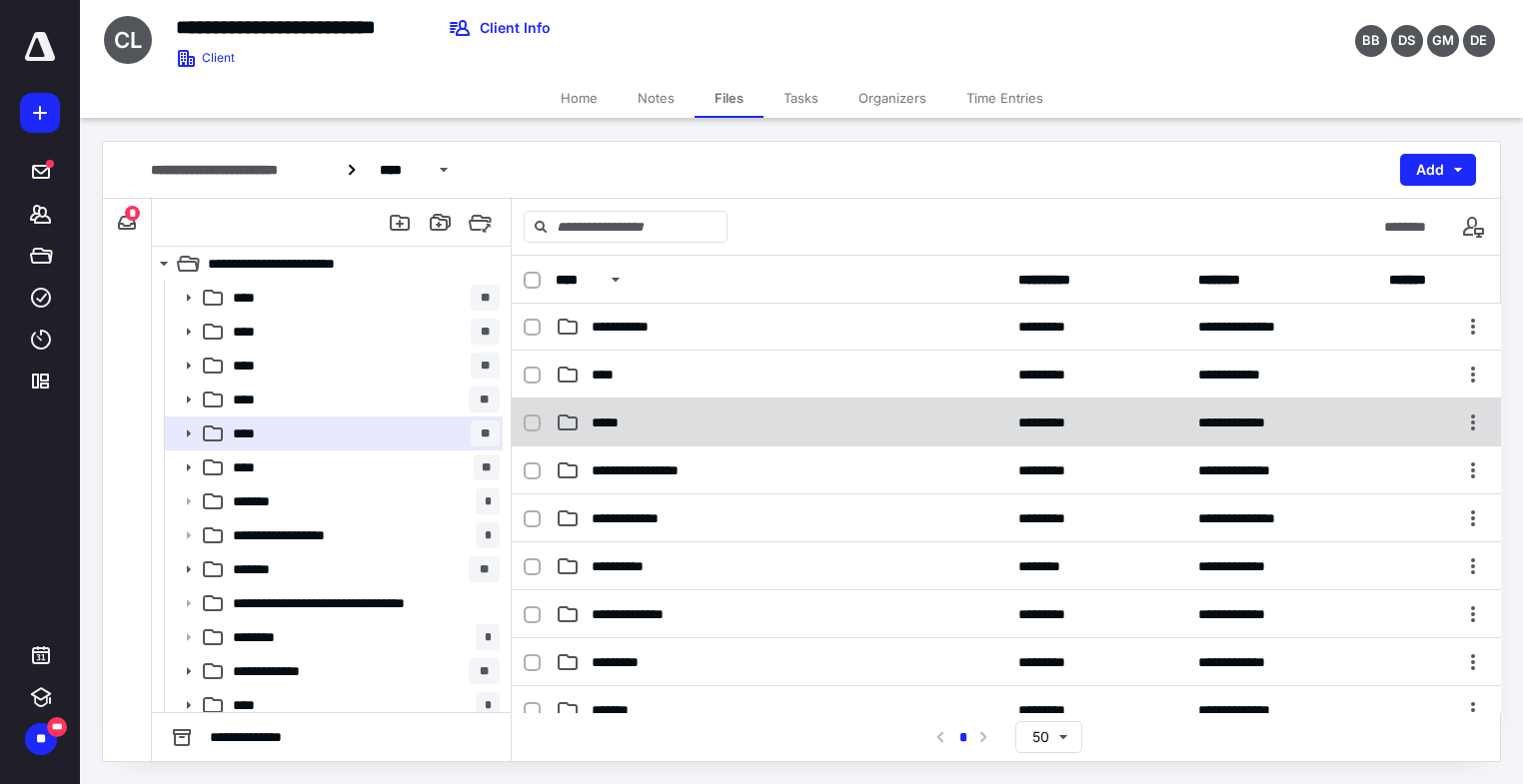 click on "*****" at bounding box center (780, 422) 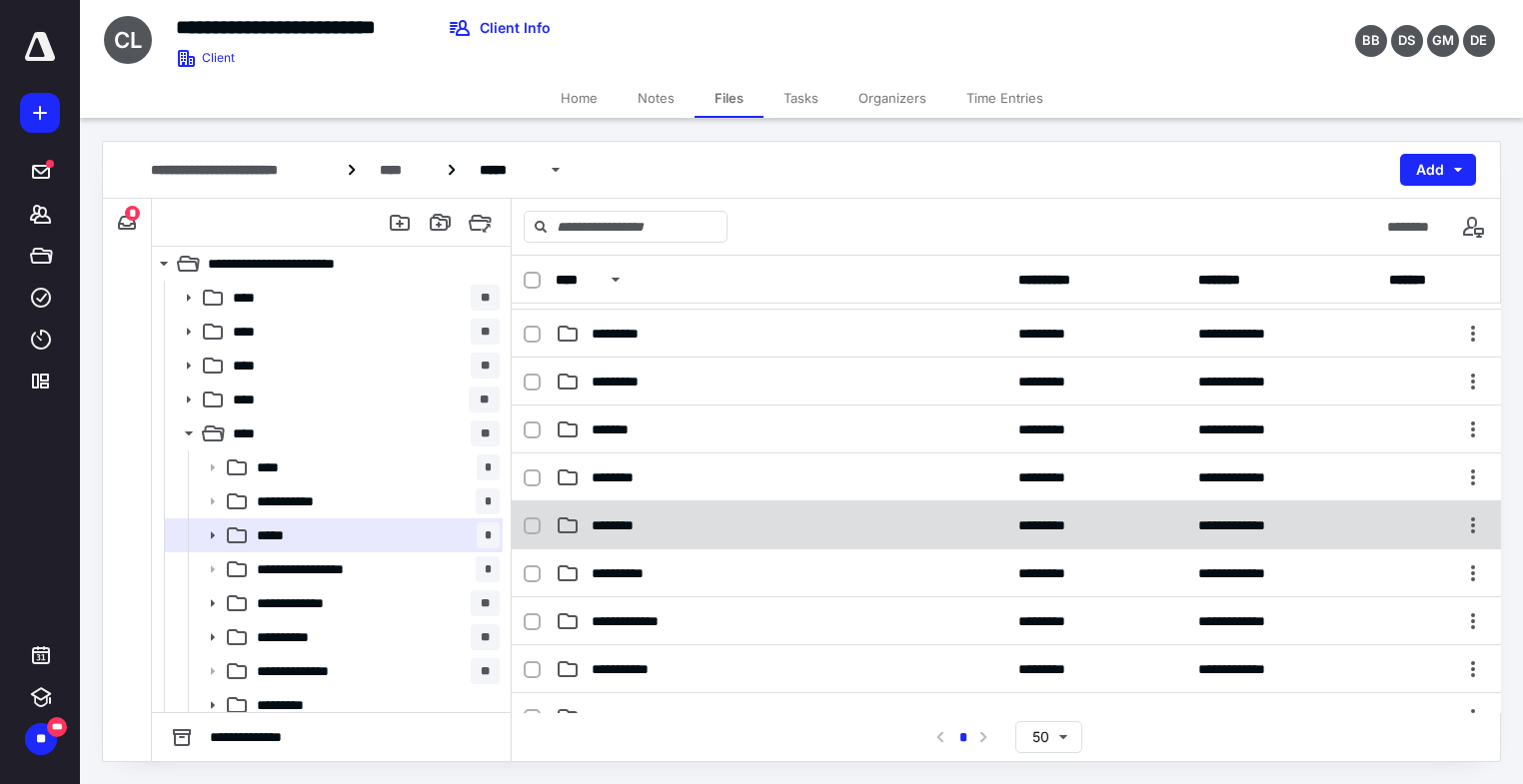 scroll, scrollTop: 337, scrollLeft: 0, axis: vertical 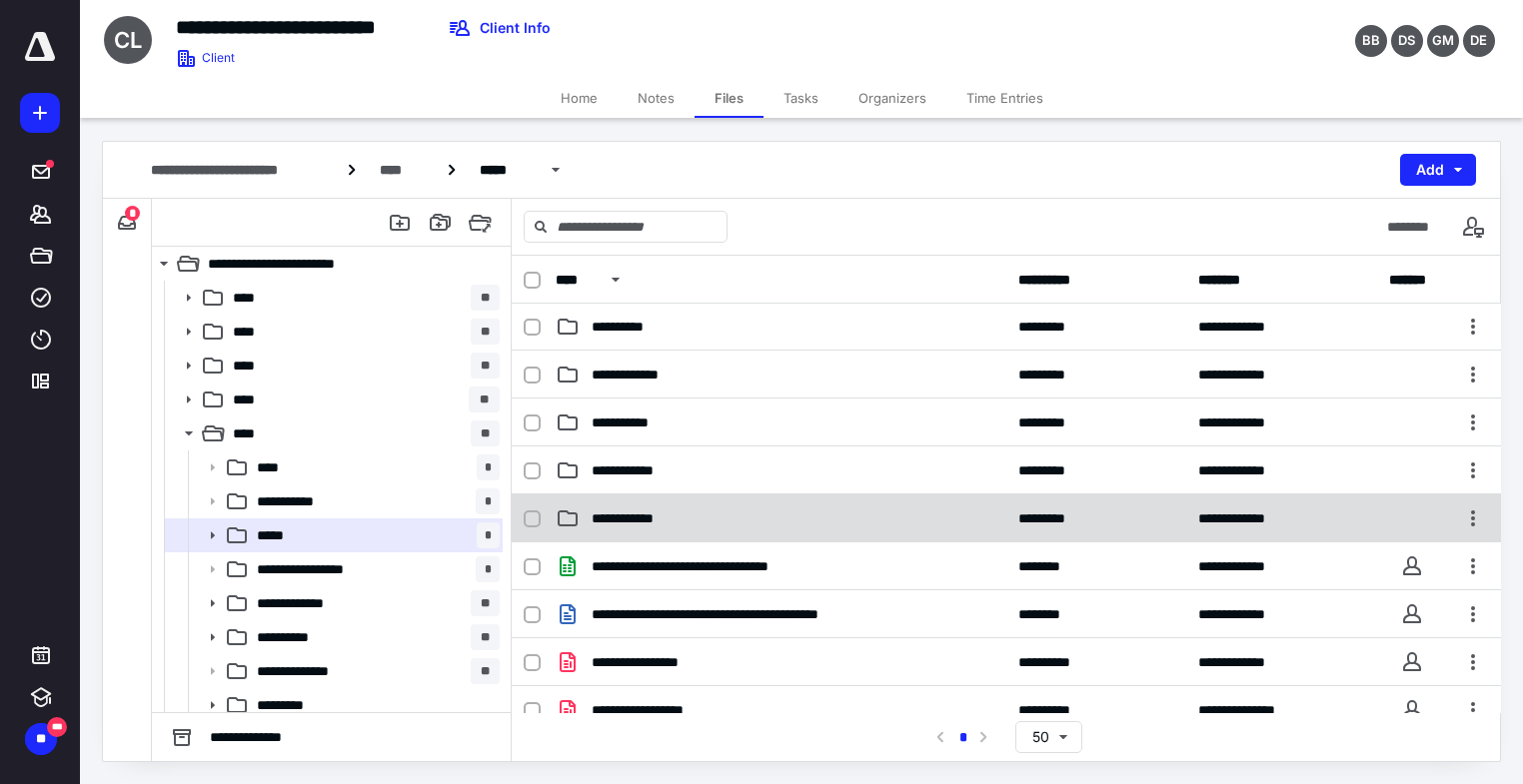 click on "**********" at bounding box center [637, 518] 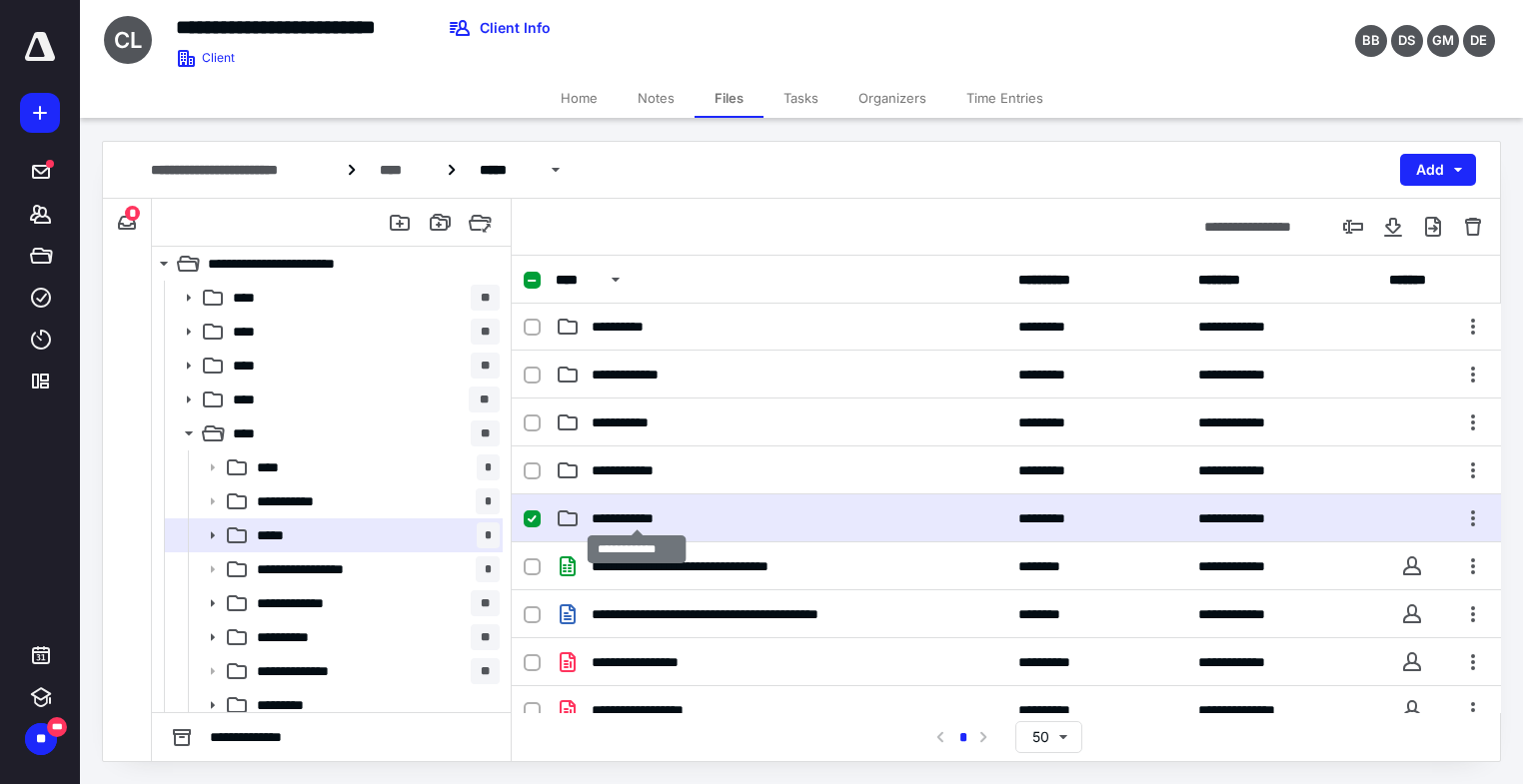 click on "**********" at bounding box center [637, 518] 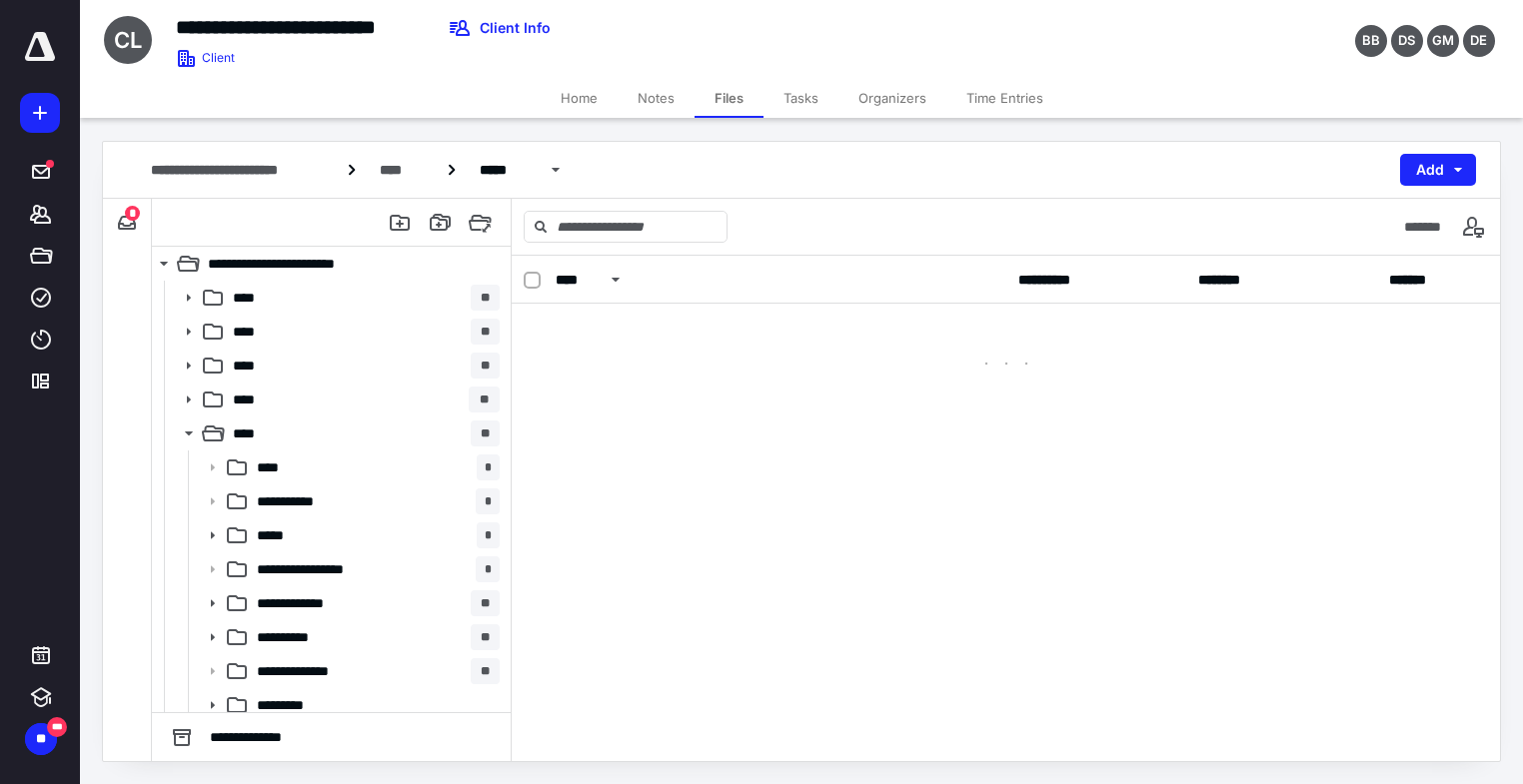 scroll, scrollTop: 0, scrollLeft: 0, axis: both 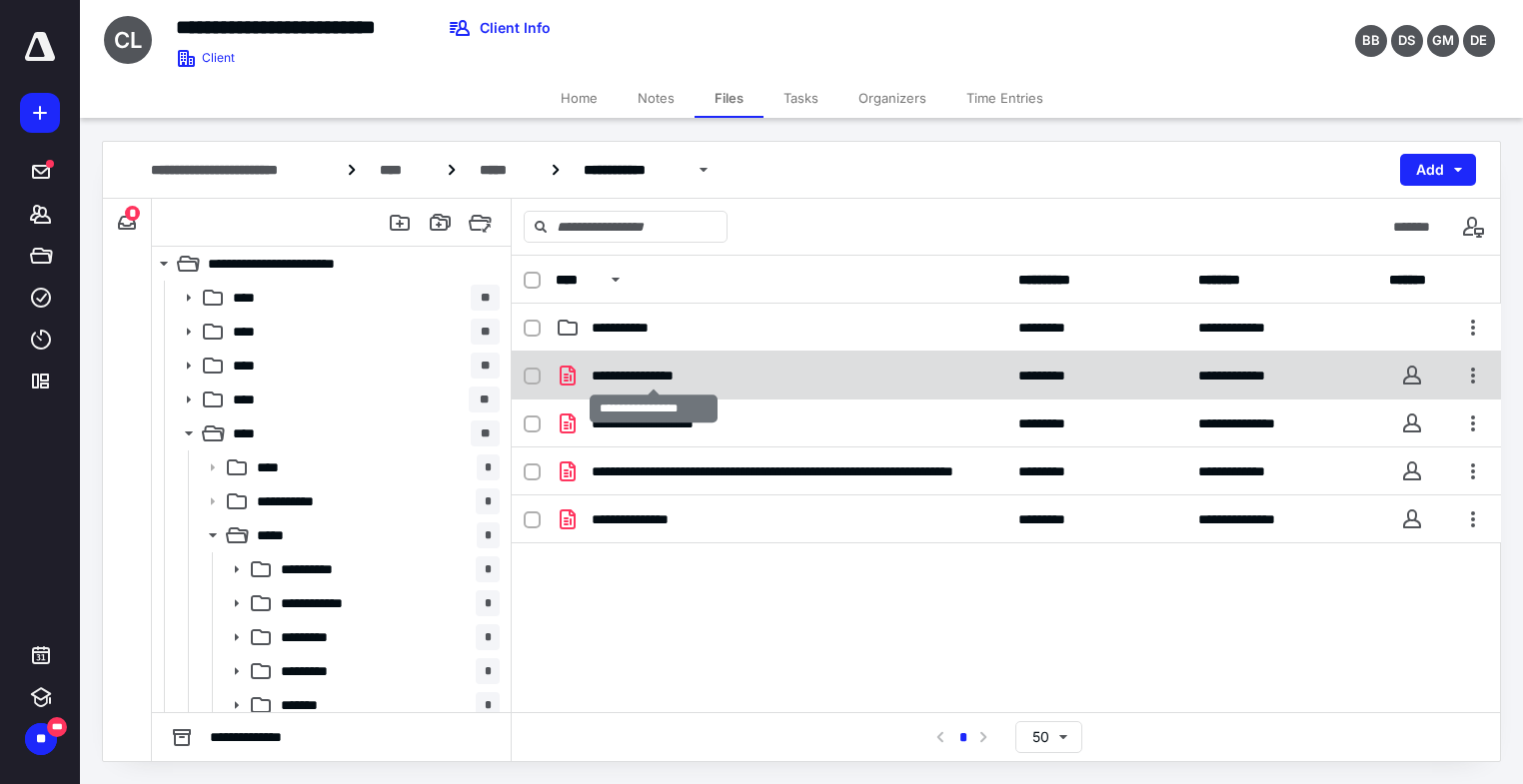 click on "**********" at bounding box center (654, 376) 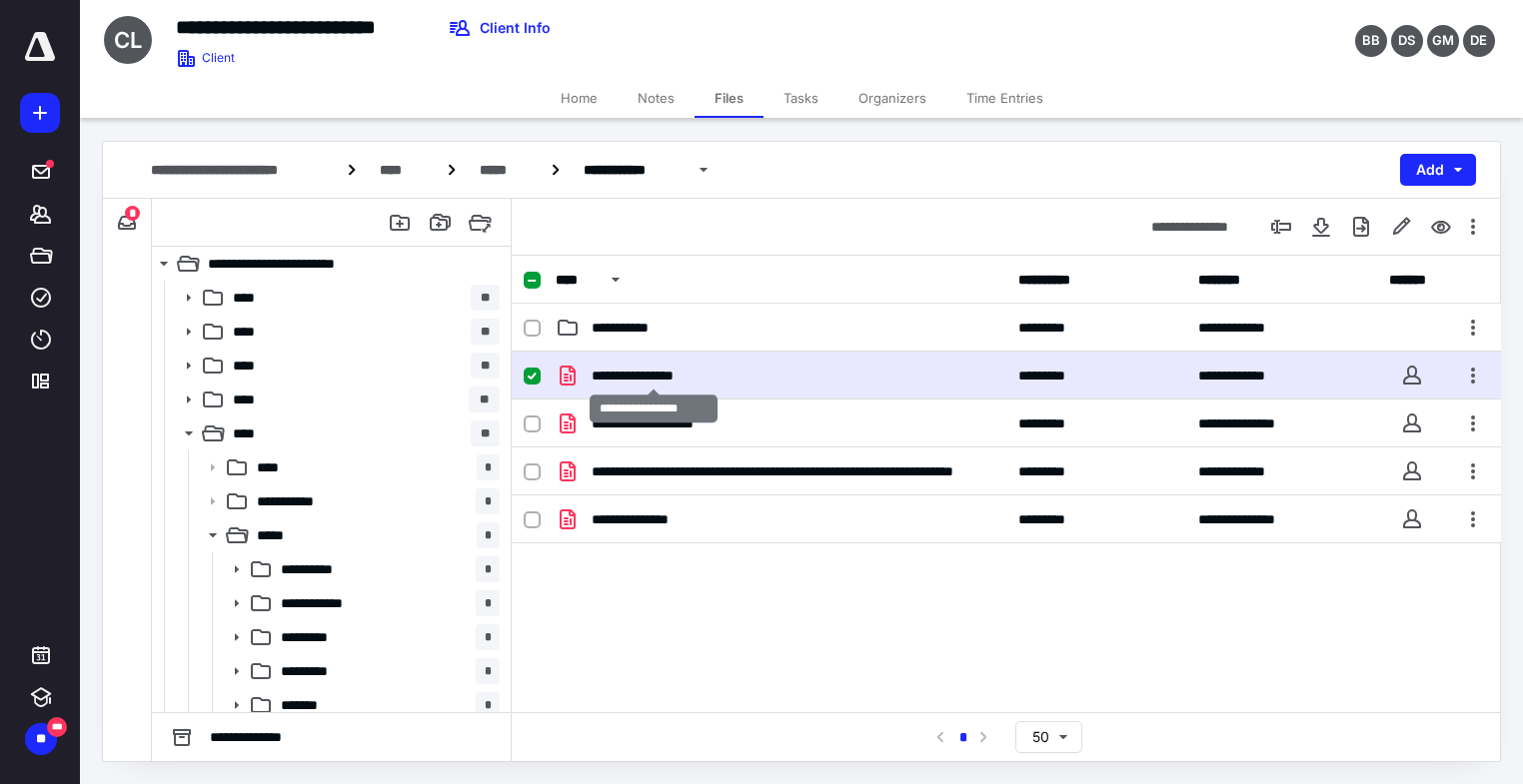 click on "**********" at bounding box center (654, 376) 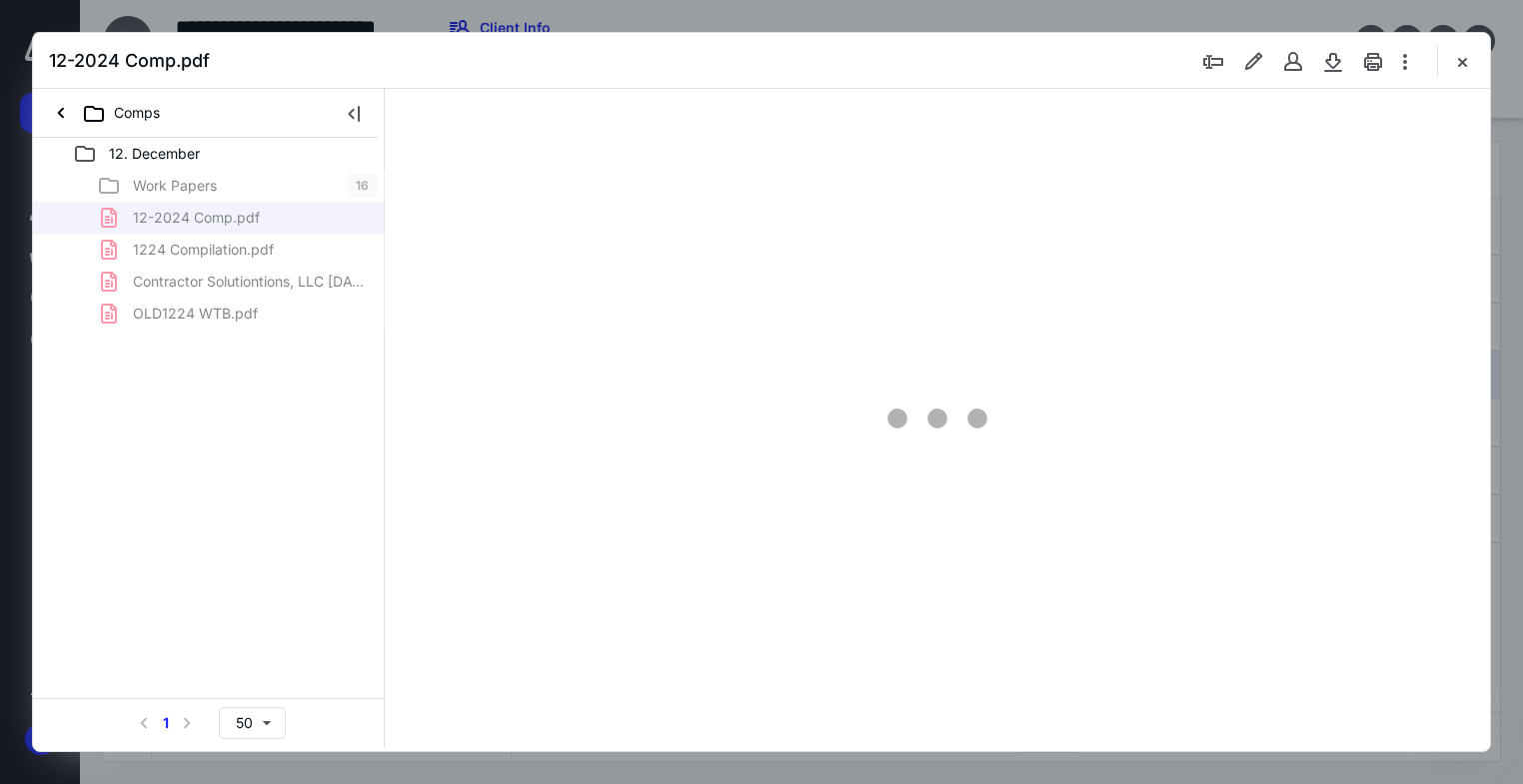 scroll, scrollTop: 0, scrollLeft: 0, axis: both 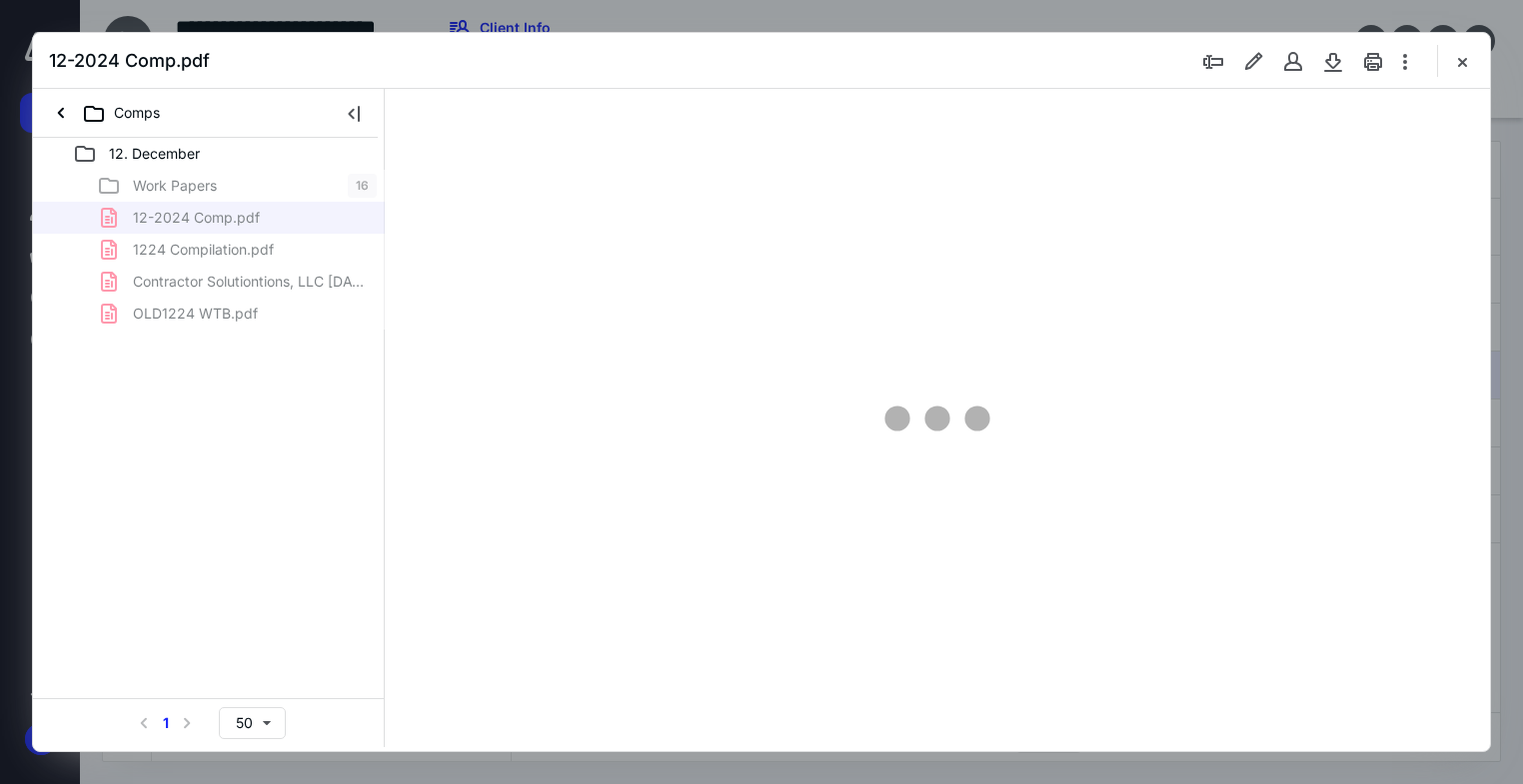 type on "177" 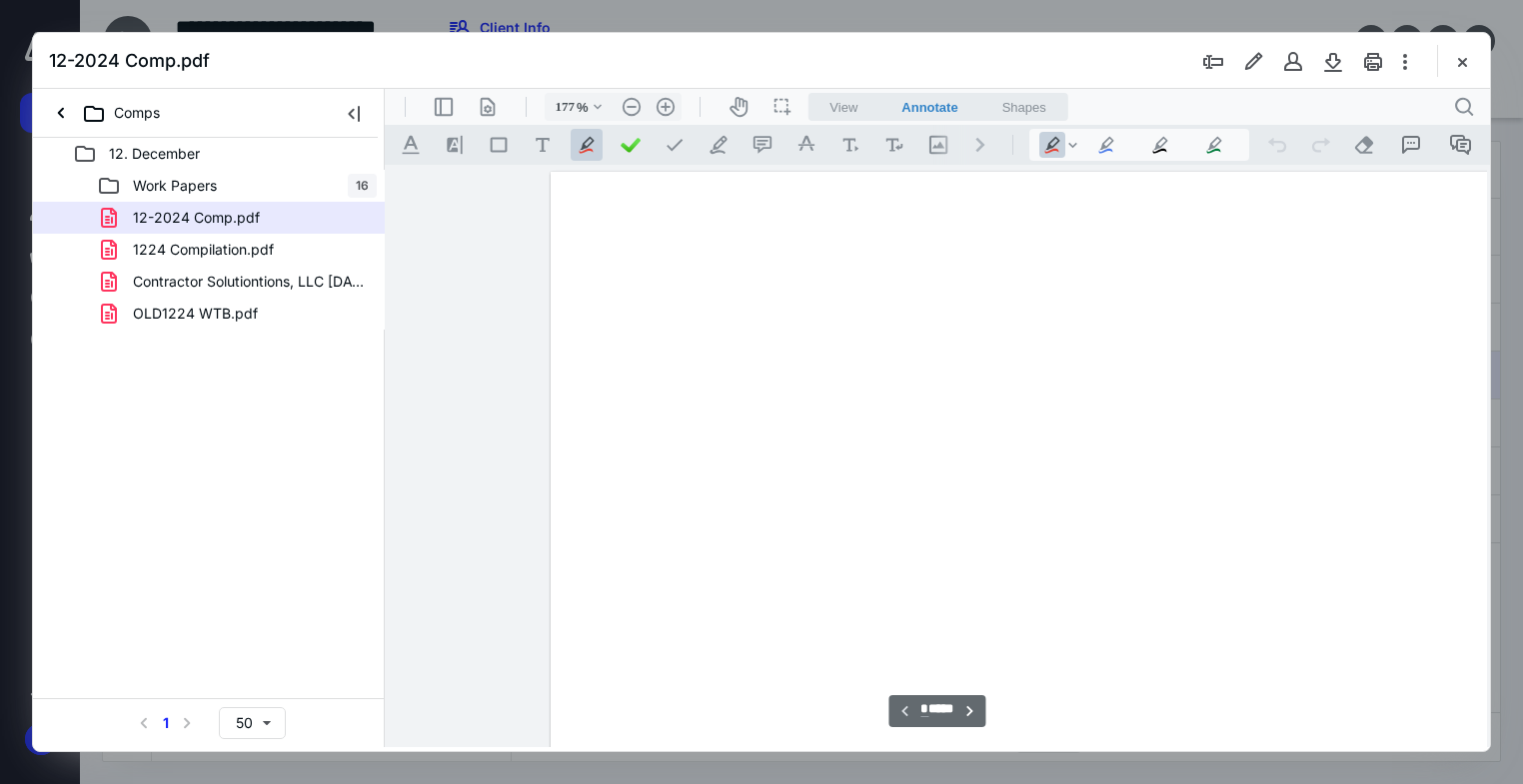 scroll, scrollTop: 83, scrollLeft: 157, axis: both 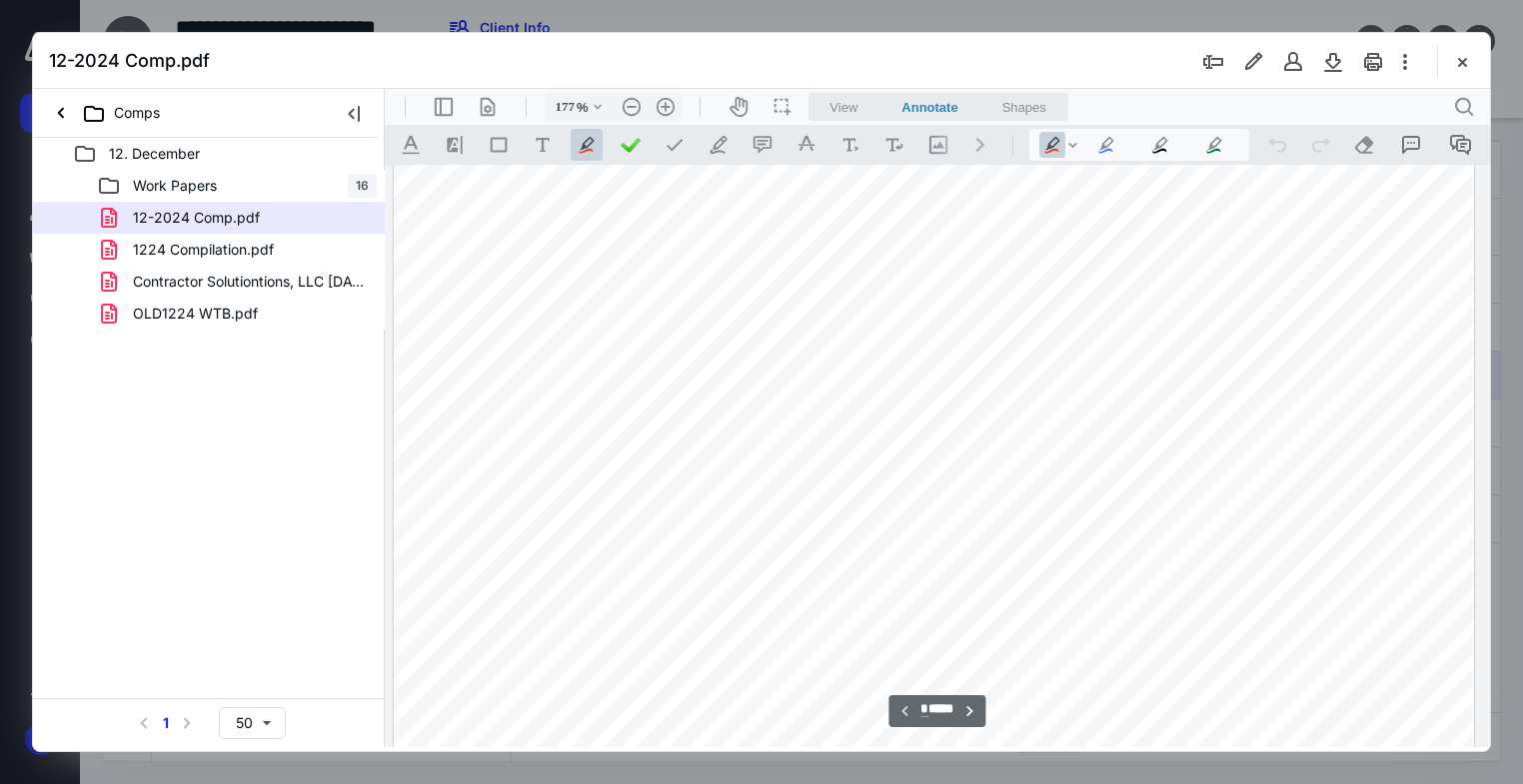 click at bounding box center [933, 787] 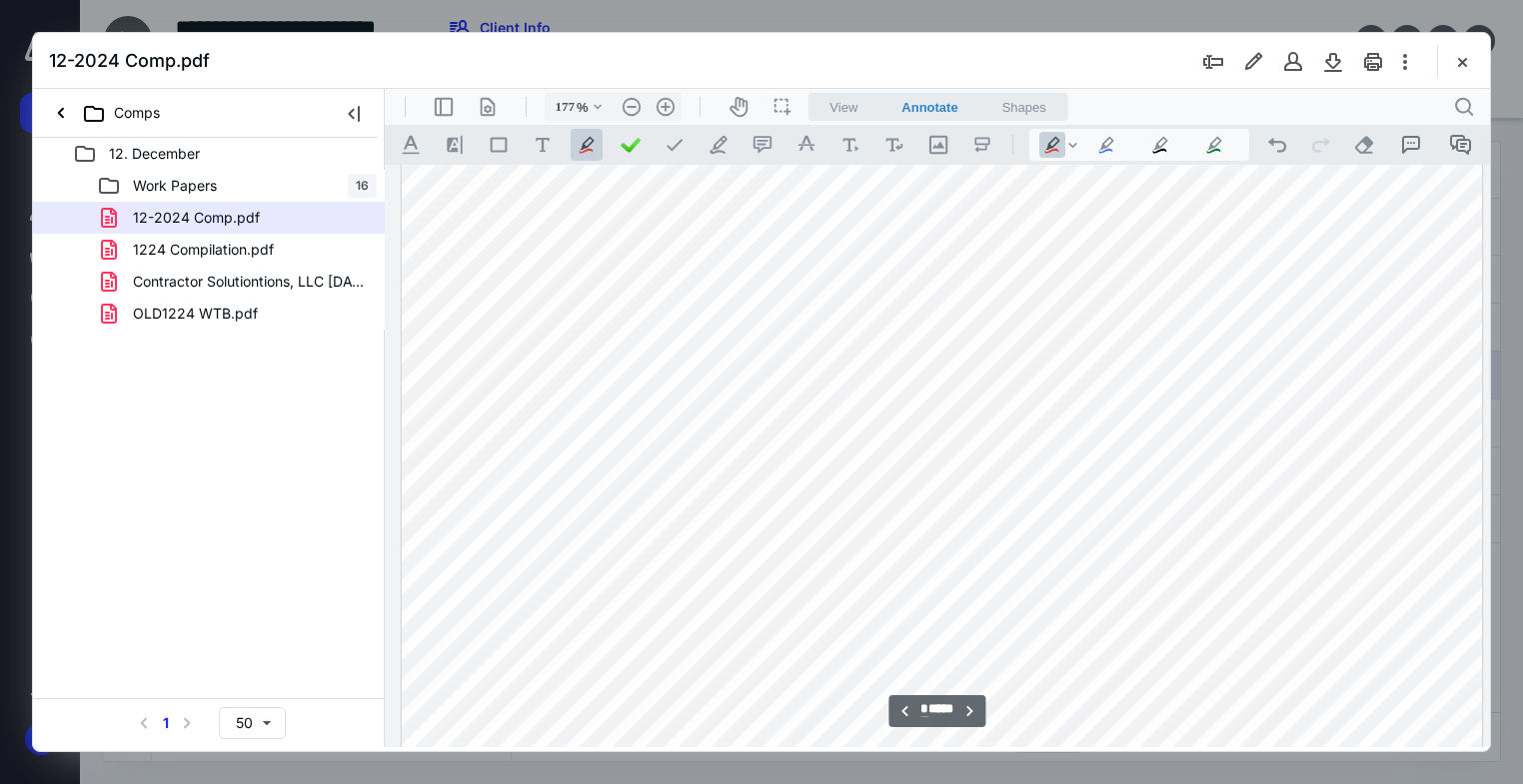 scroll, scrollTop: 5677, scrollLeft: 149, axis: both 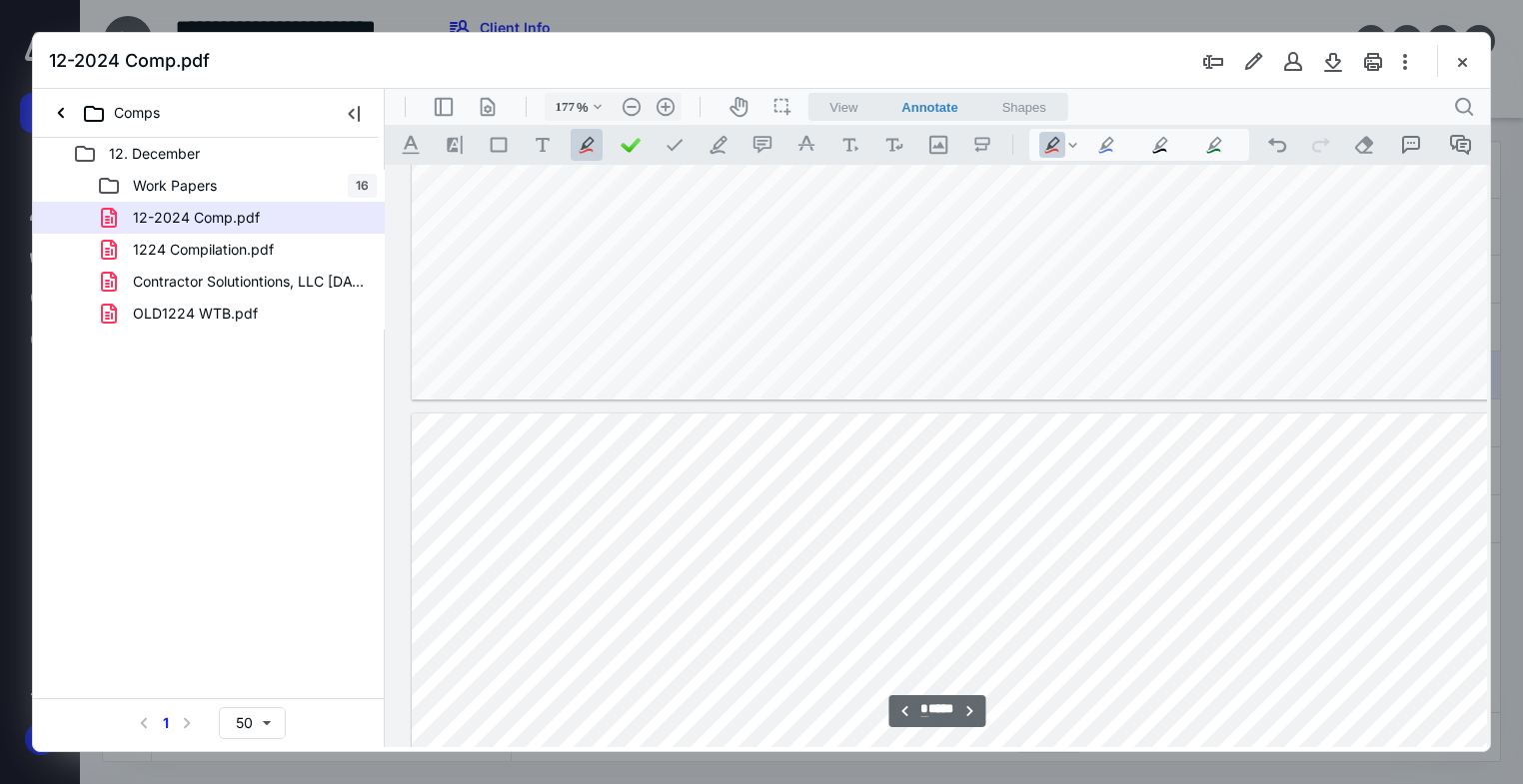 type on "*" 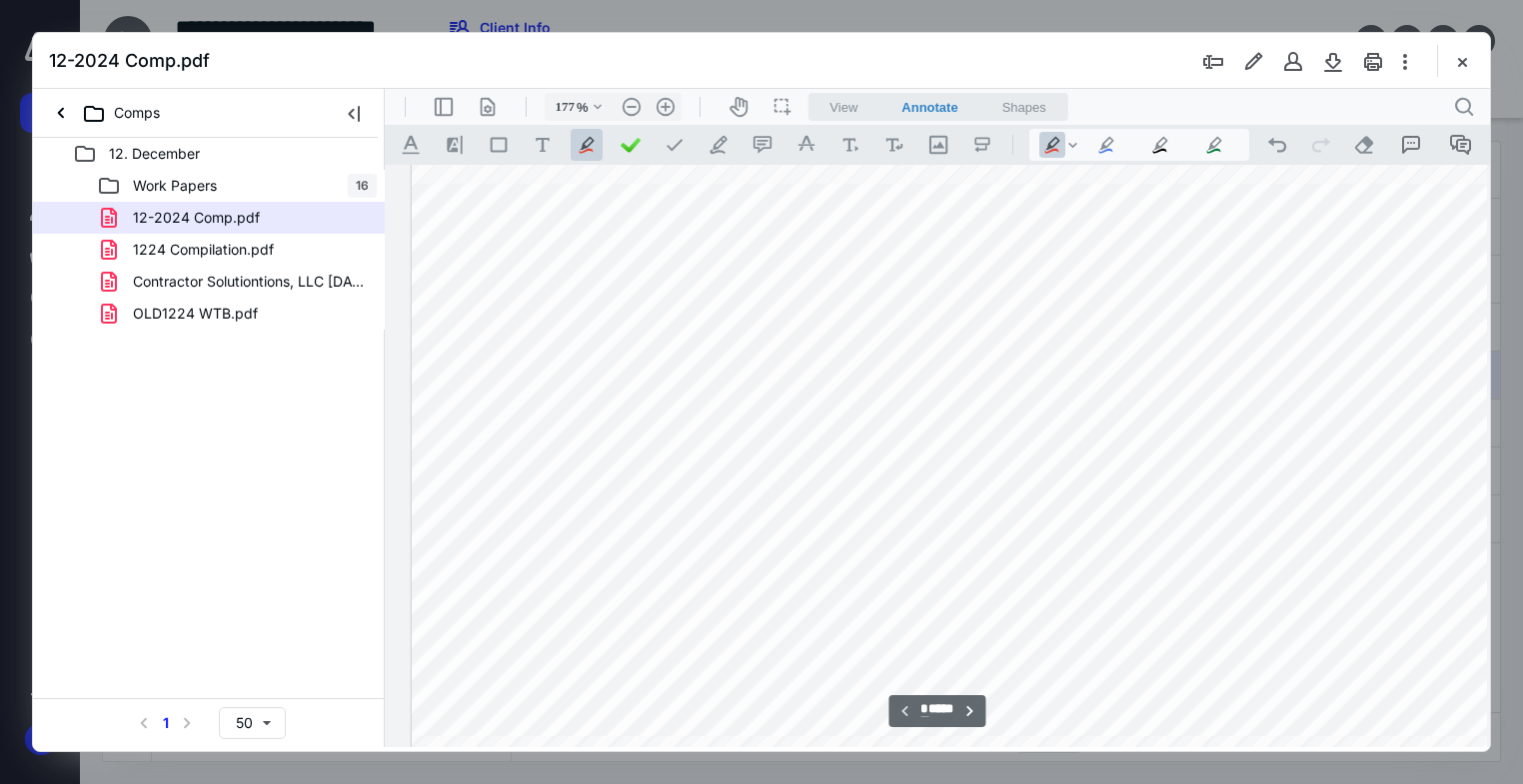 scroll, scrollTop: 747, scrollLeft: 139, axis: both 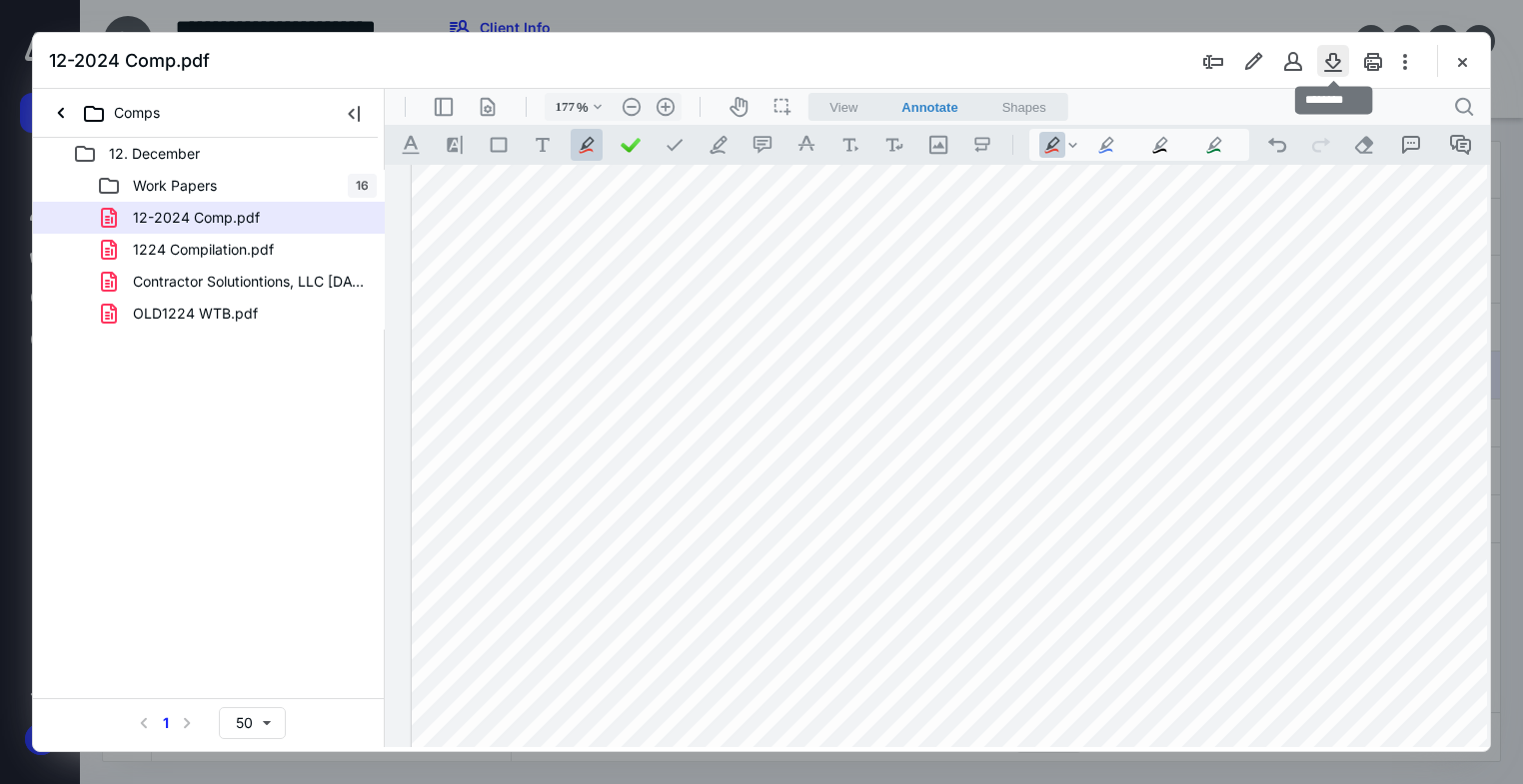 click at bounding box center [1333, 61] 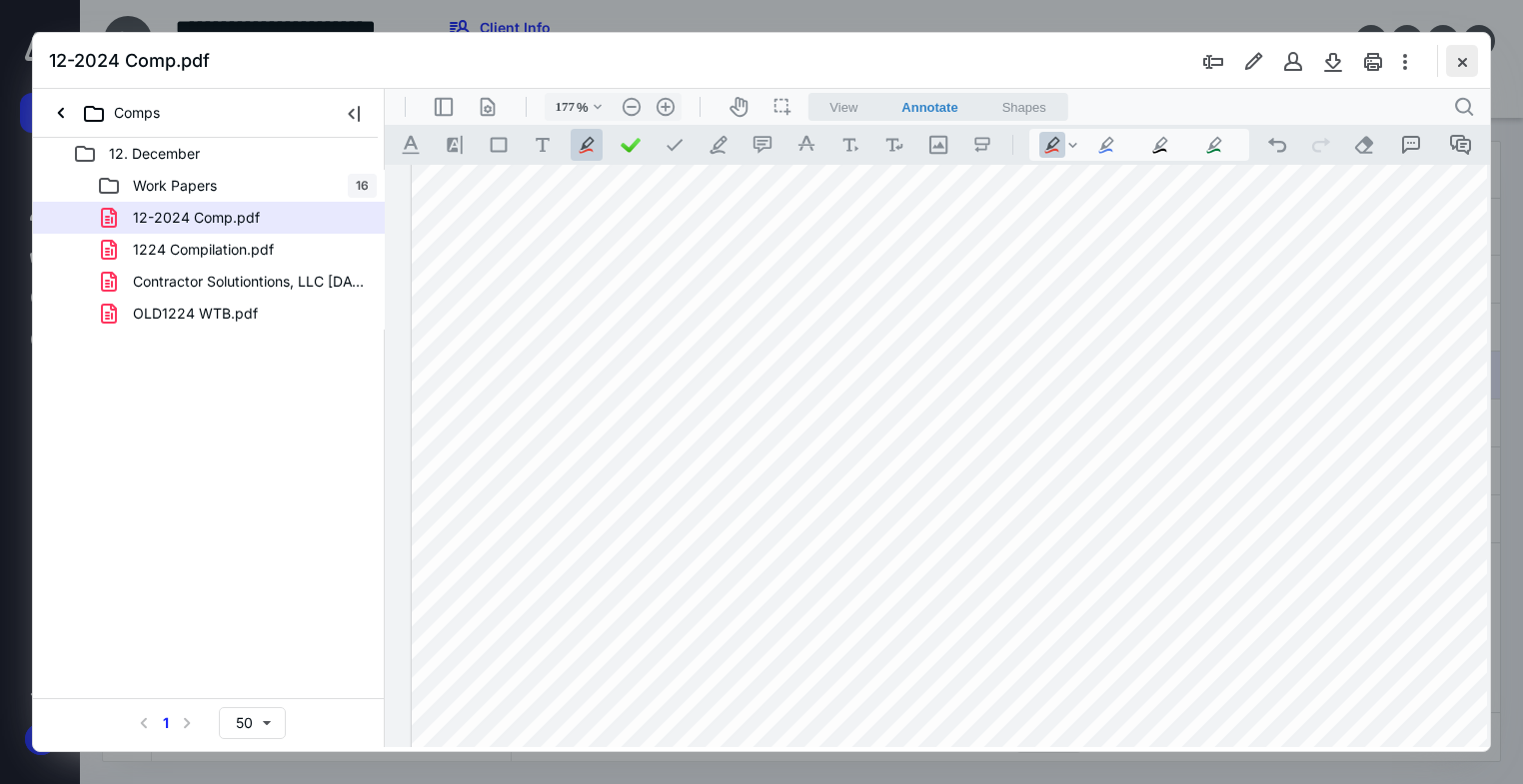 click at bounding box center (1462, 61) 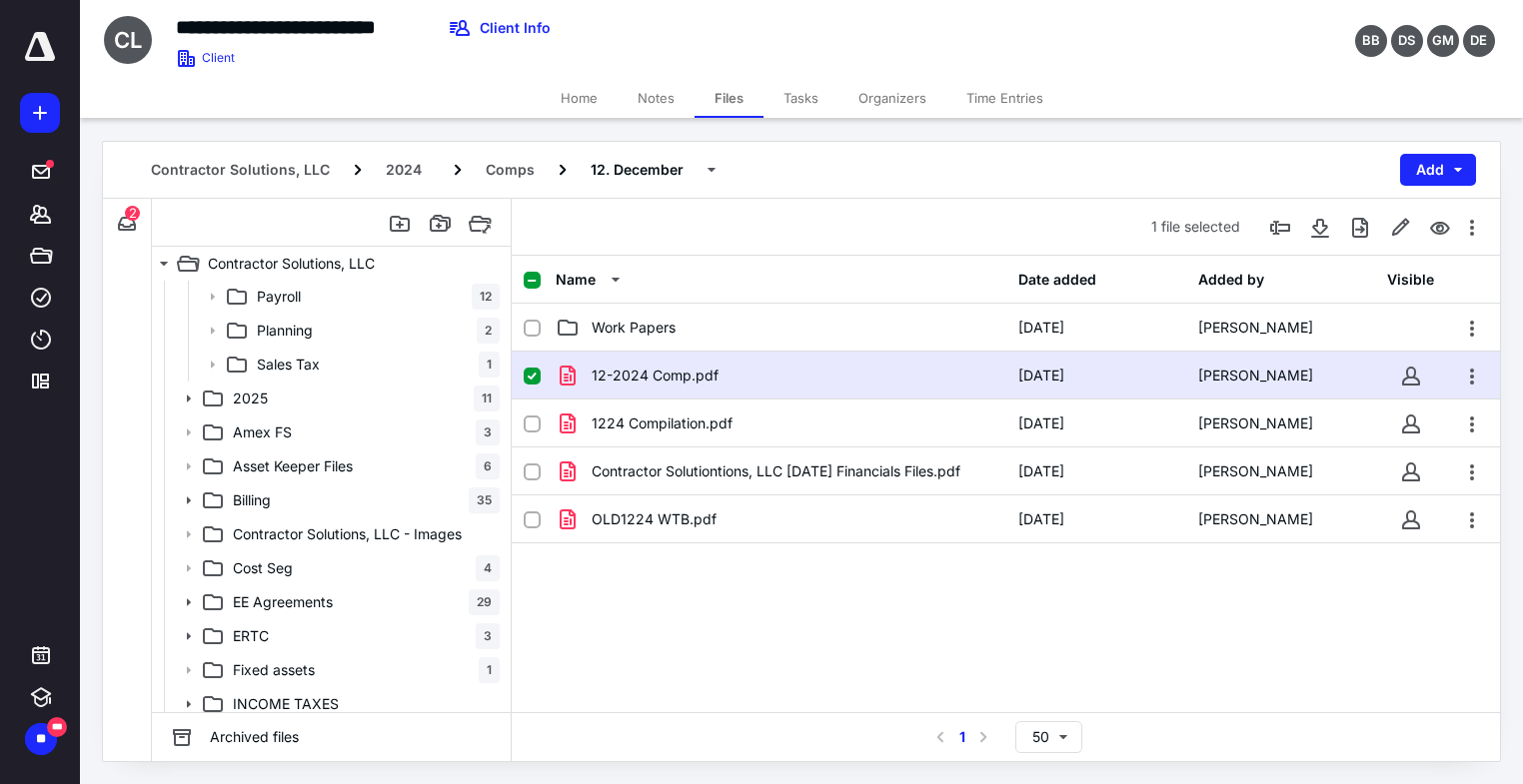 scroll, scrollTop: 883, scrollLeft: 0, axis: vertical 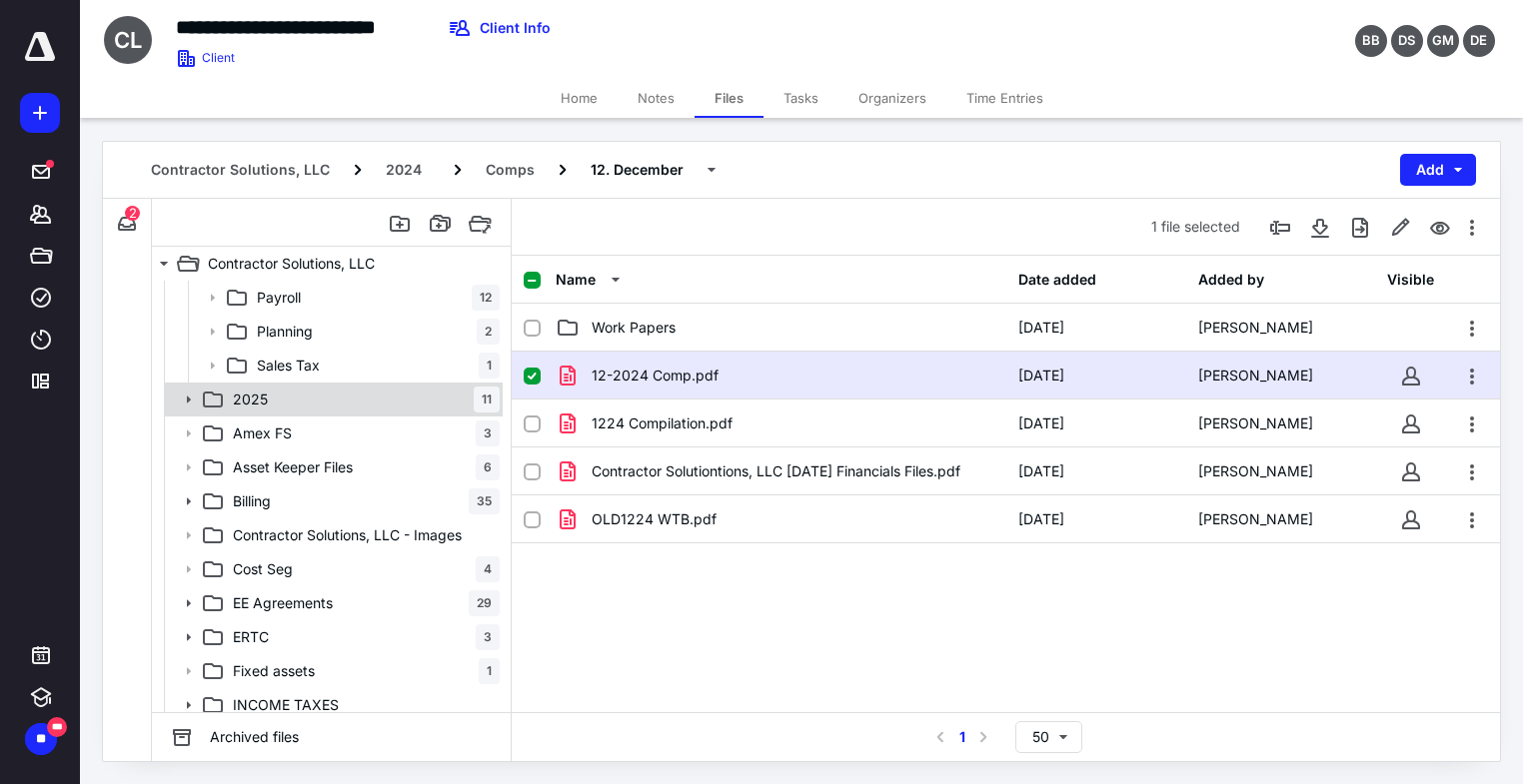 click on "2025 11" at bounding box center [332, 399] 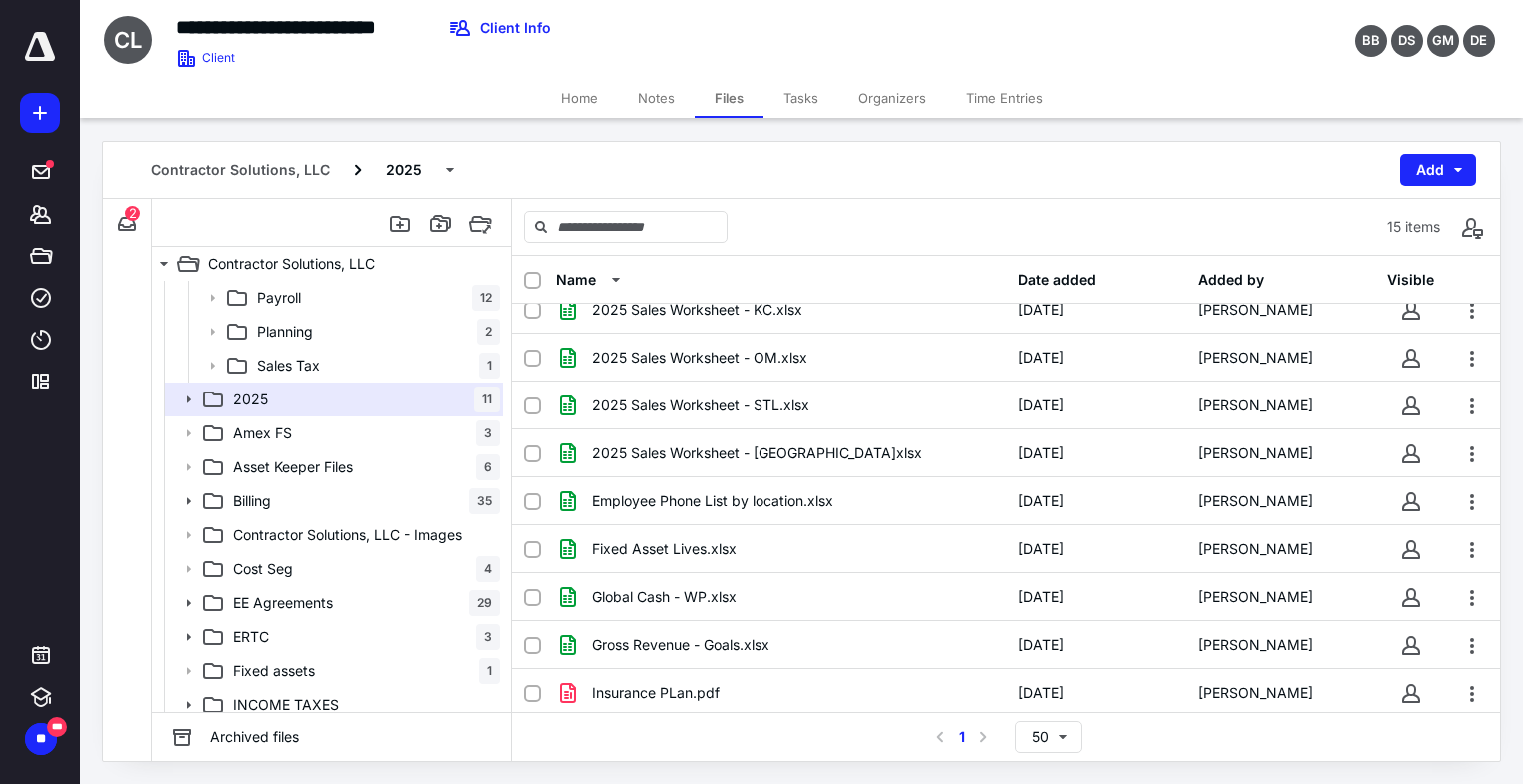 scroll, scrollTop: 0, scrollLeft: 0, axis: both 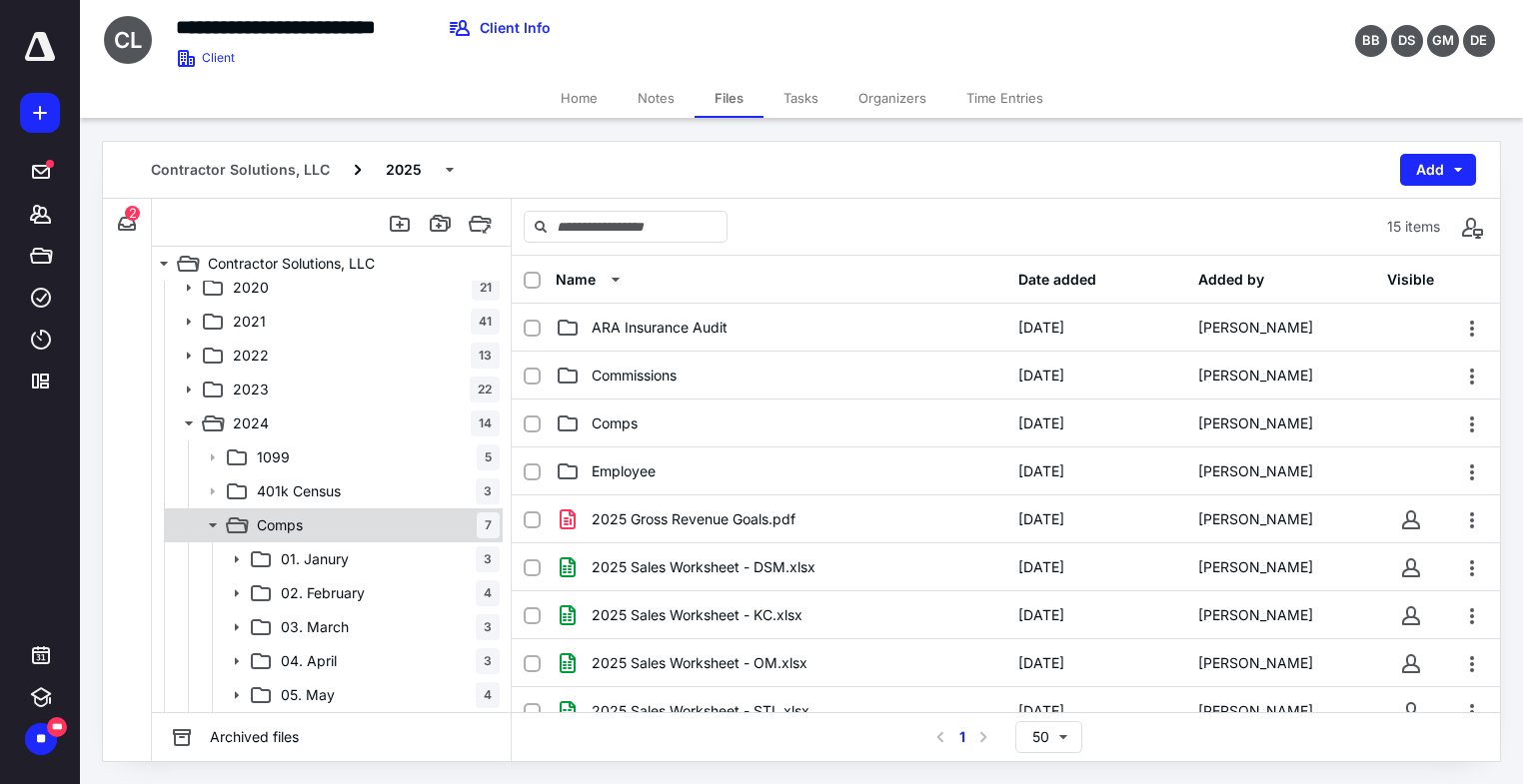 click 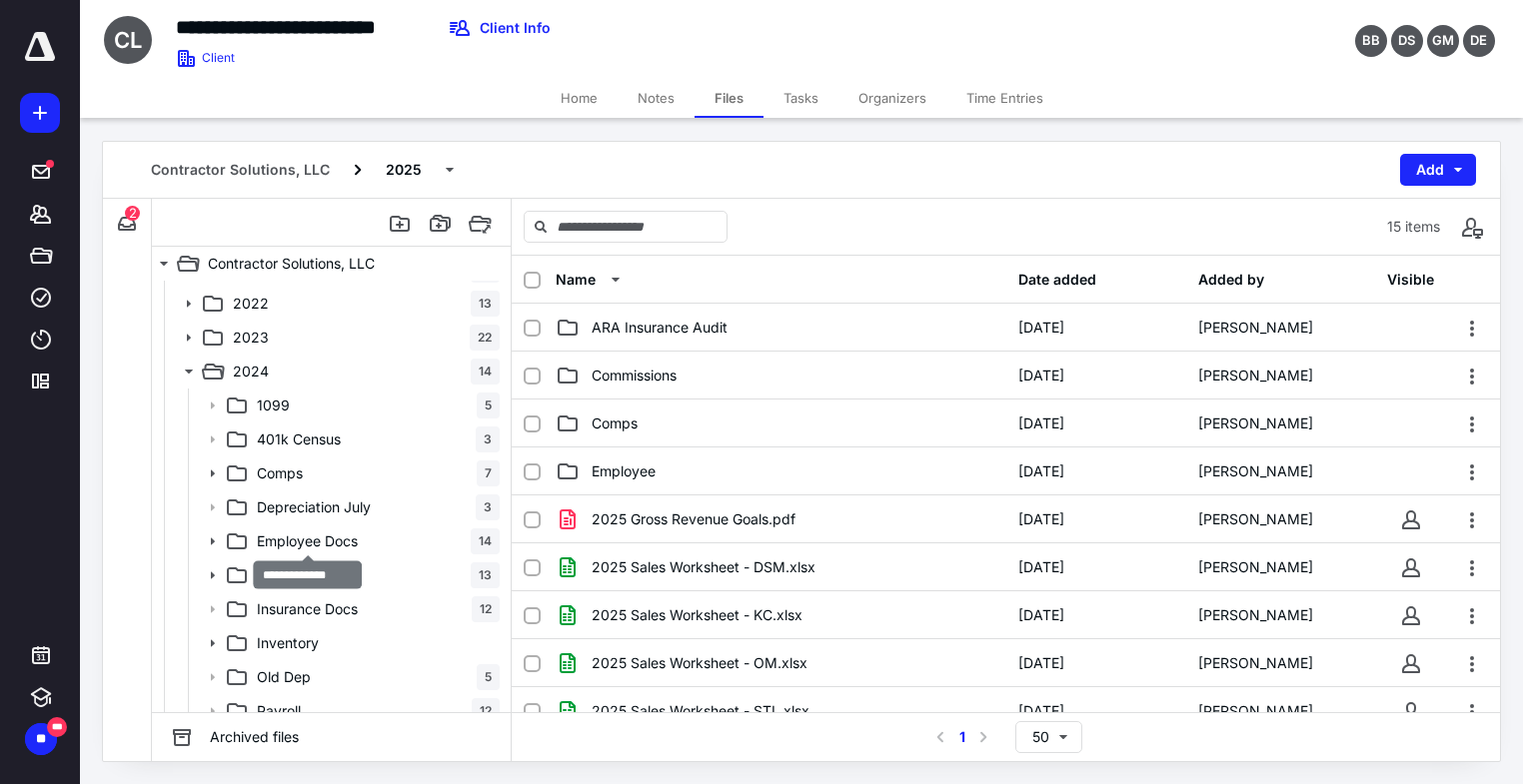 scroll, scrollTop: 62, scrollLeft: 0, axis: vertical 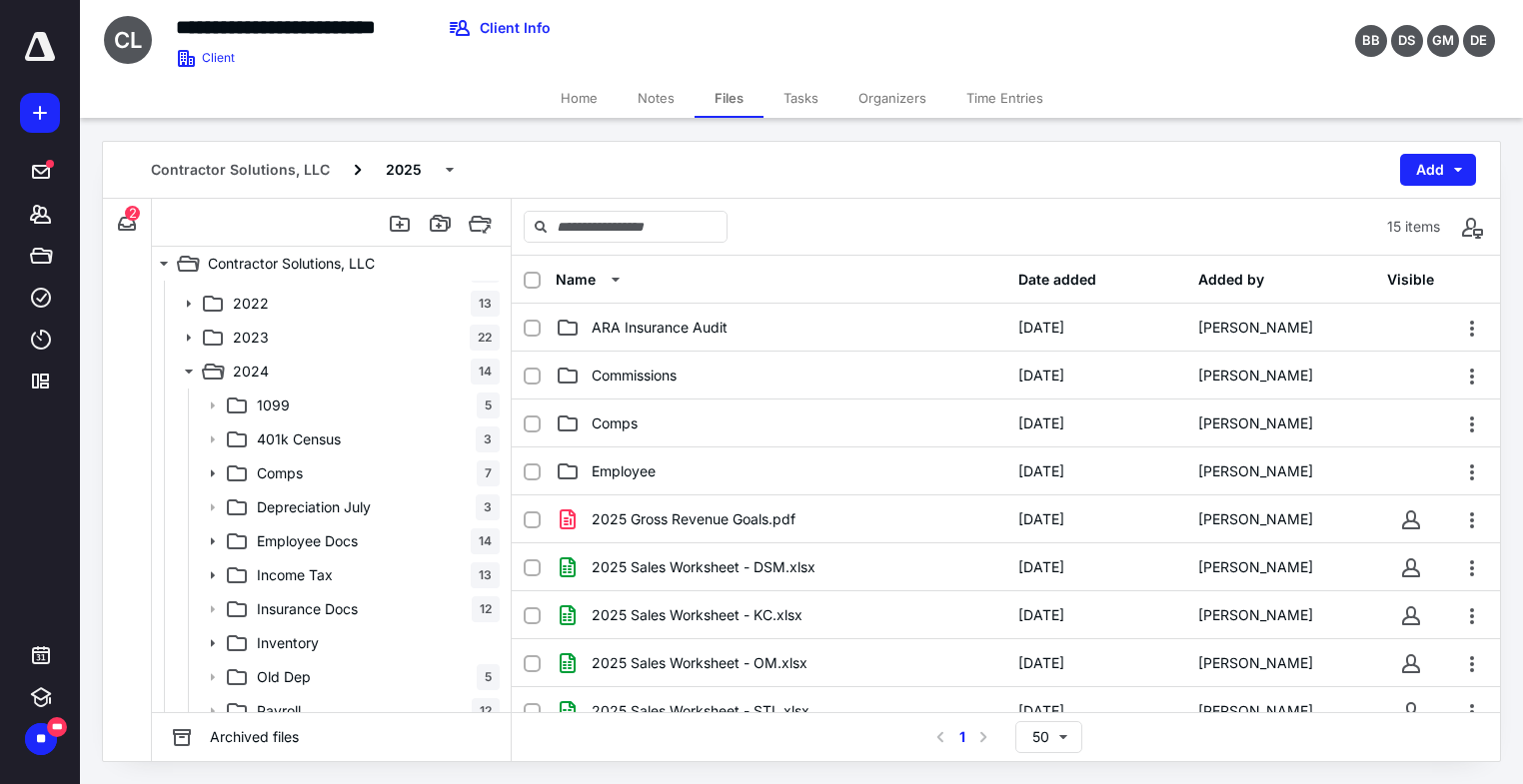 click on "Income Tax 13" at bounding box center [374, 575] 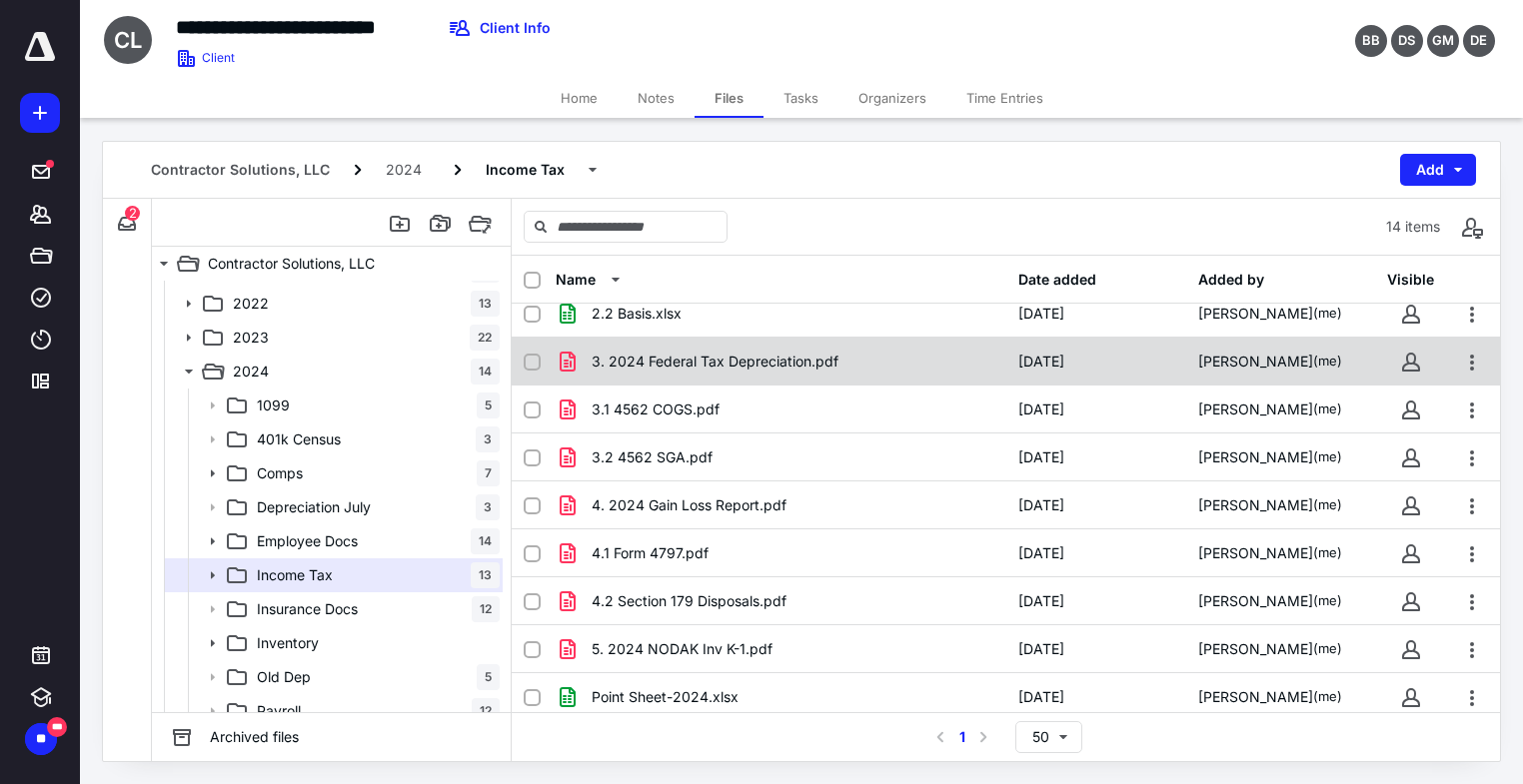 scroll, scrollTop: 259, scrollLeft: 0, axis: vertical 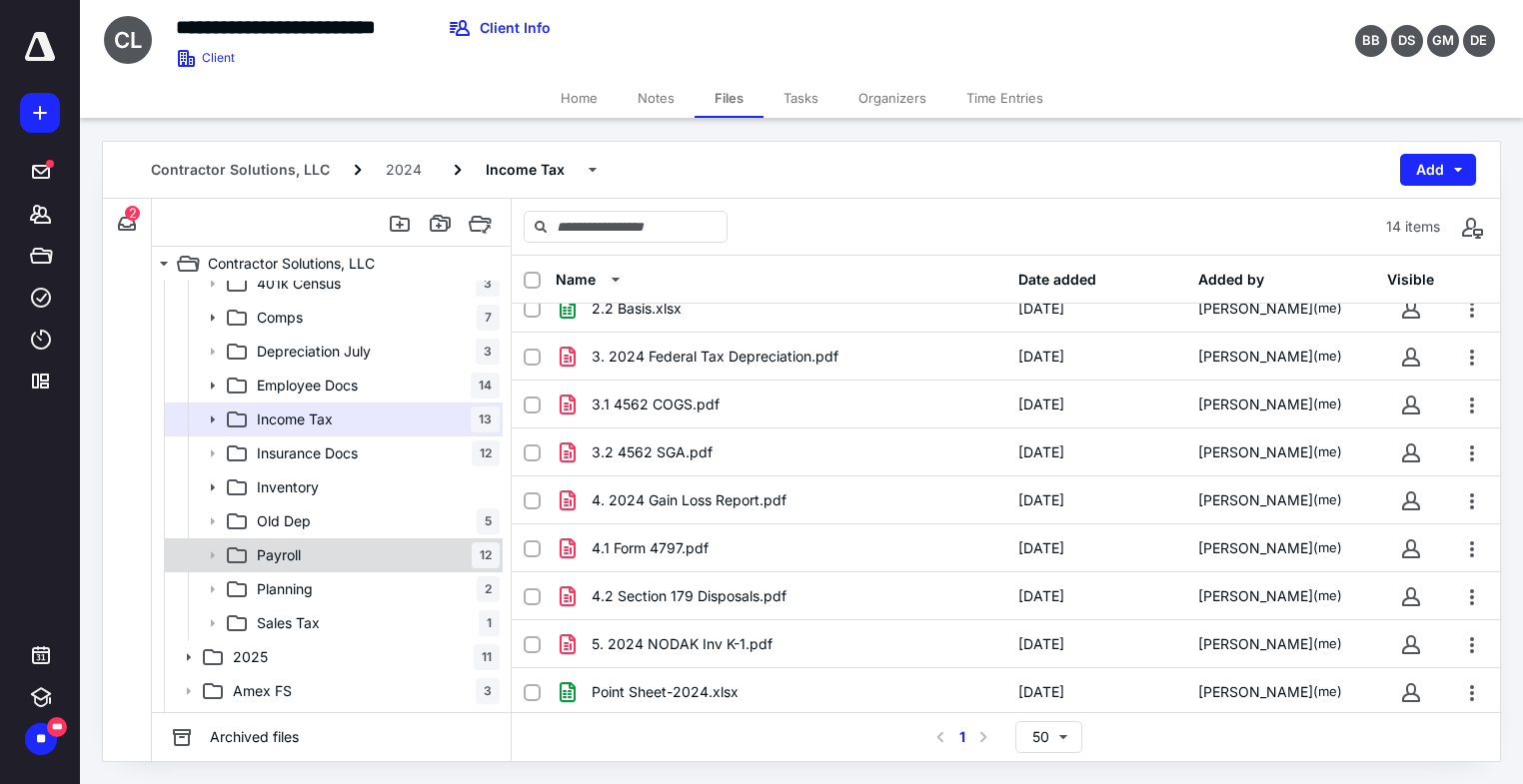 click on "Payroll 12" at bounding box center (374, 555) 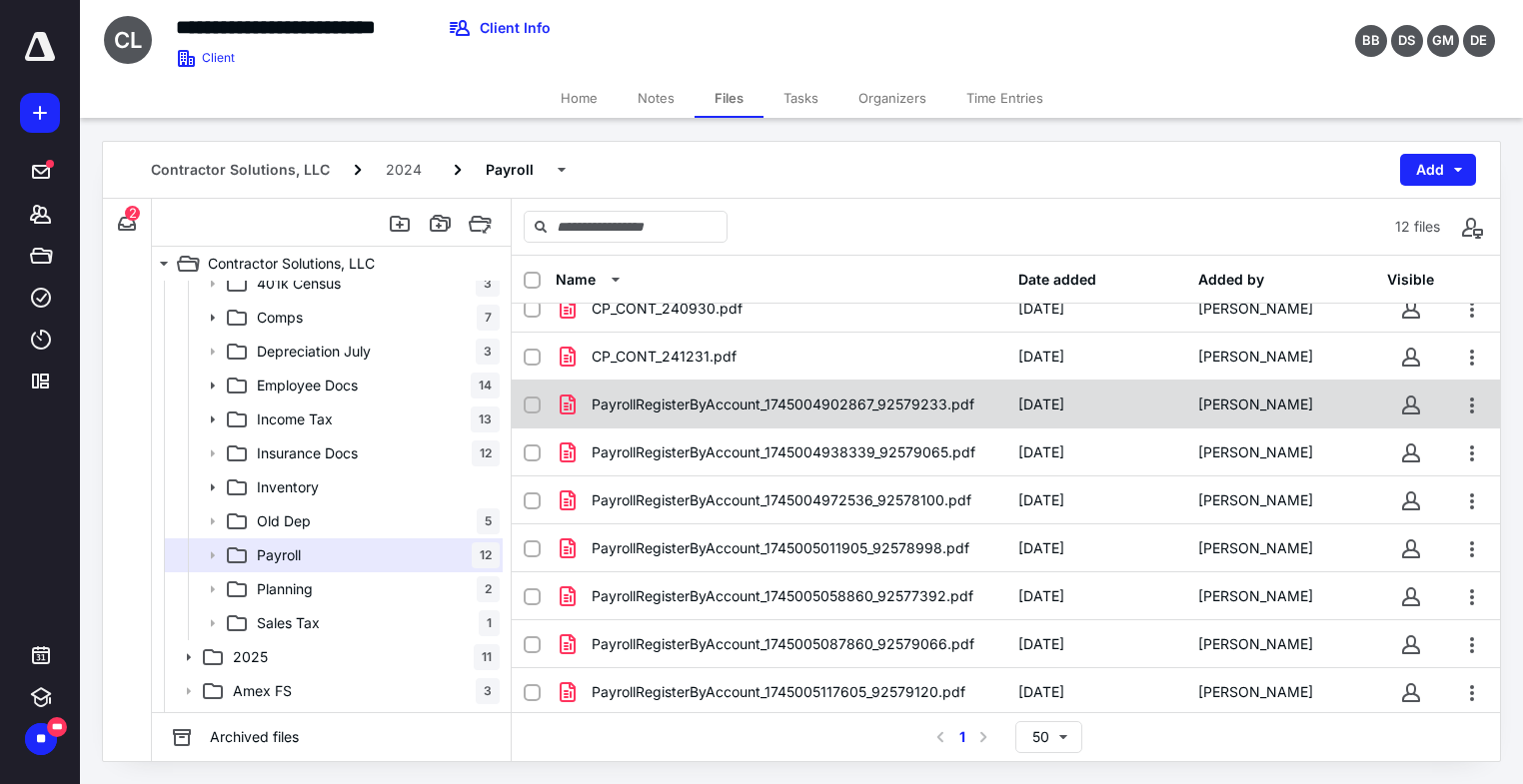 scroll, scrollTop: 0, scrollLeft: 0, axis: both 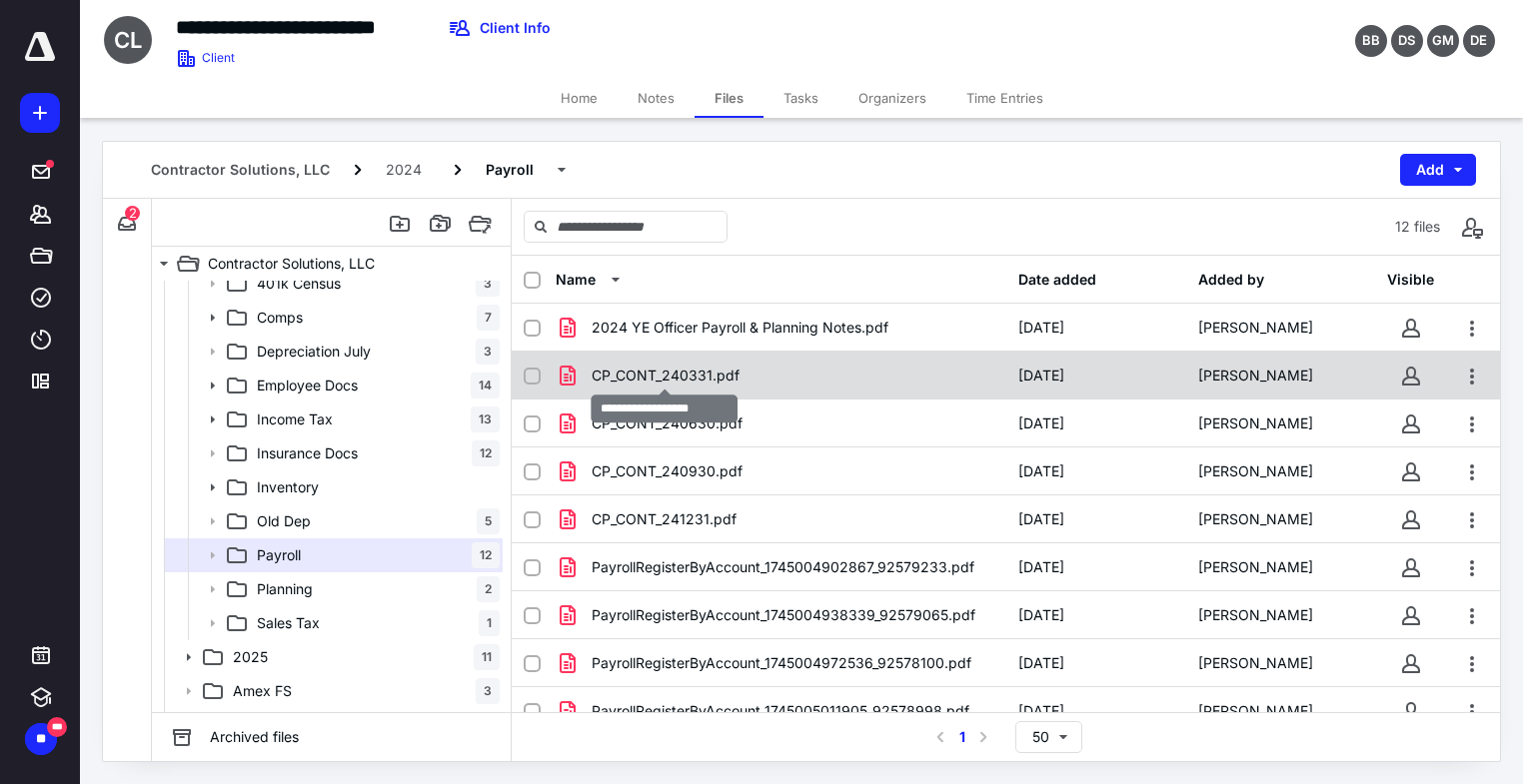click on "CP_CONT_240331.pdf" at bounding box center [666, 376] 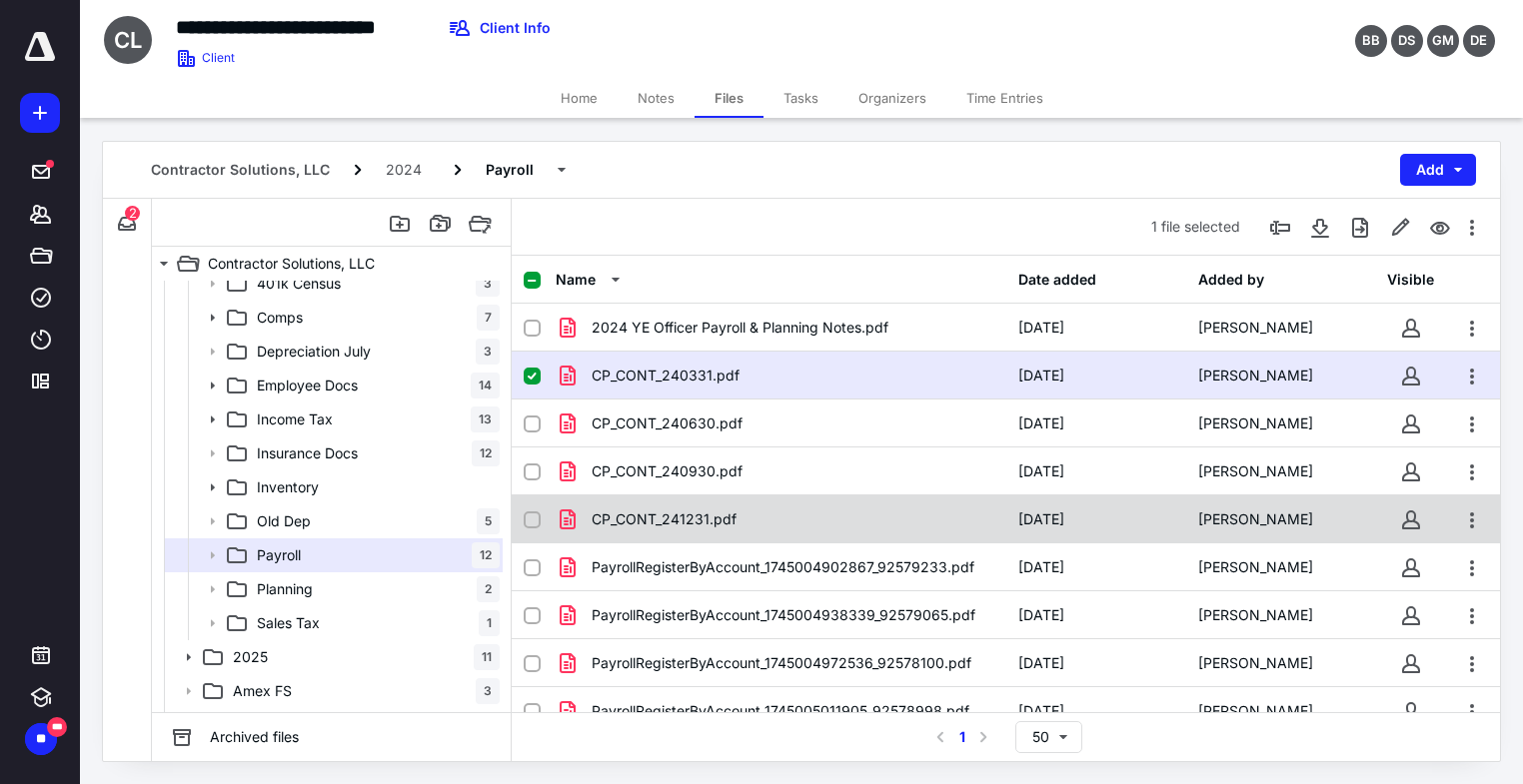 click on "CP_CONT_241231.pdf [DATE] [PERSON_NAME]" at bounding box center [1005, 519] 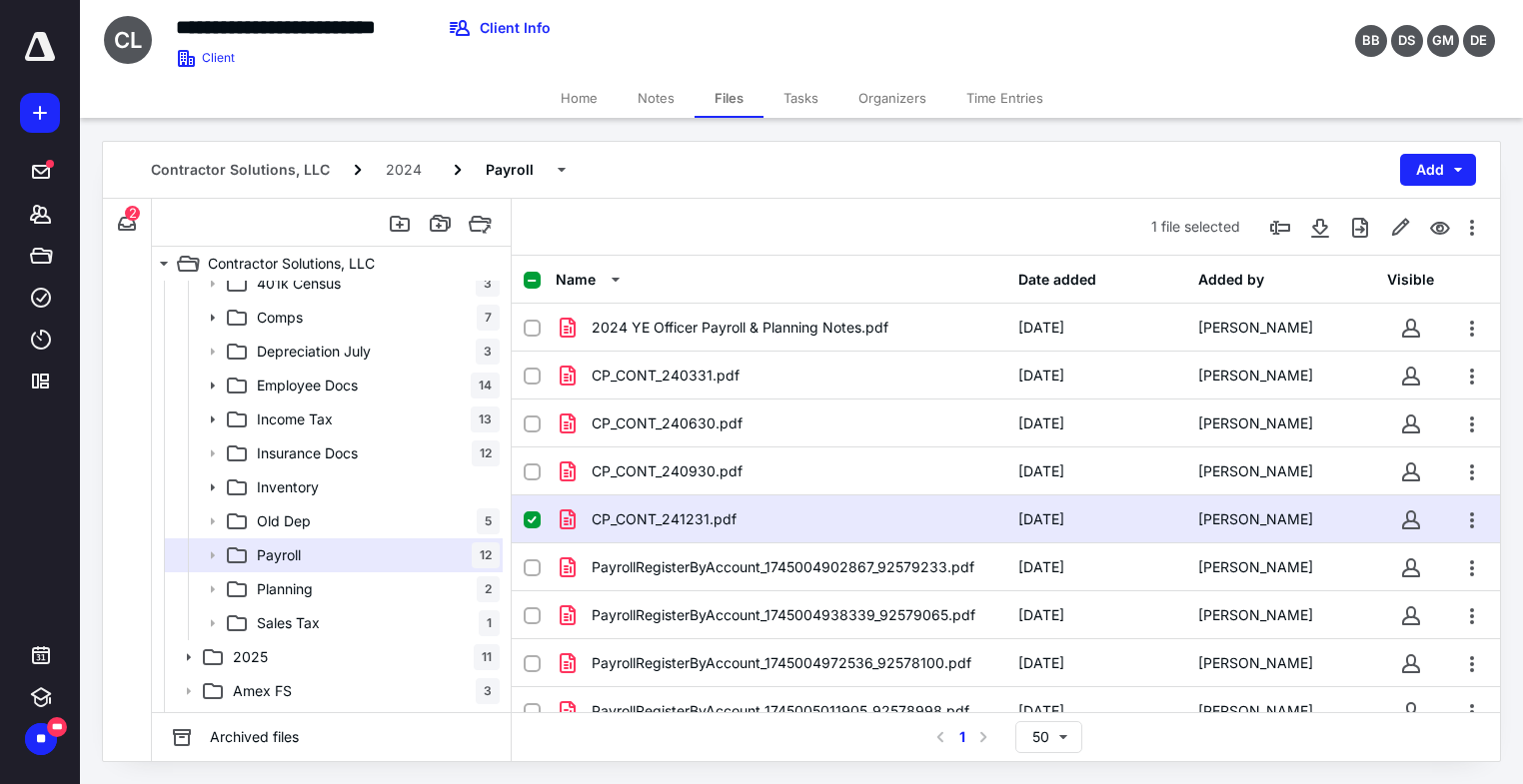 click on "CP_CONT_241231.pdf [DATE] [PERSON_NAME]" at bounding box center (1005, 519) 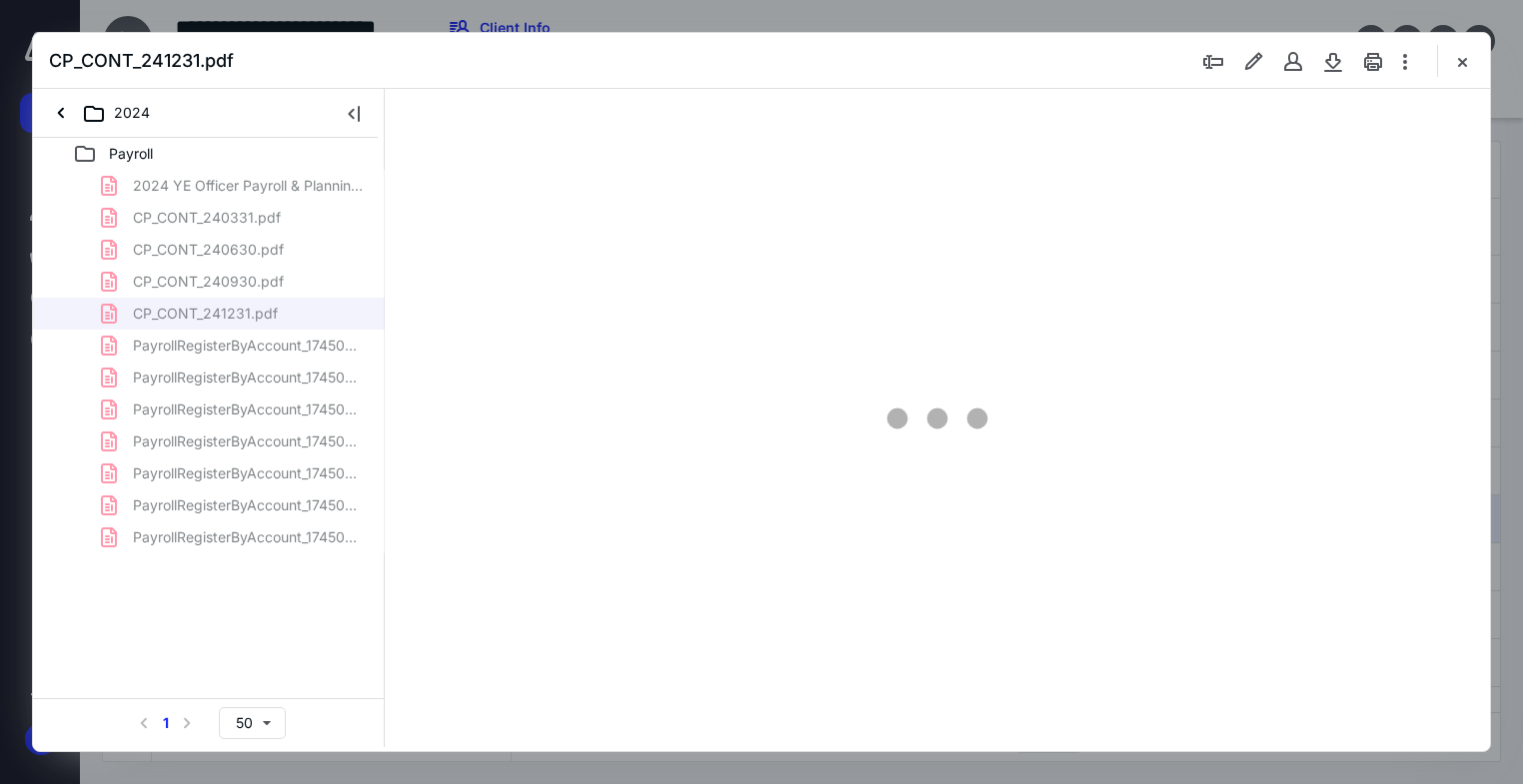 scroll, scrollTop: 0, scrollLeft: 0, axis: both 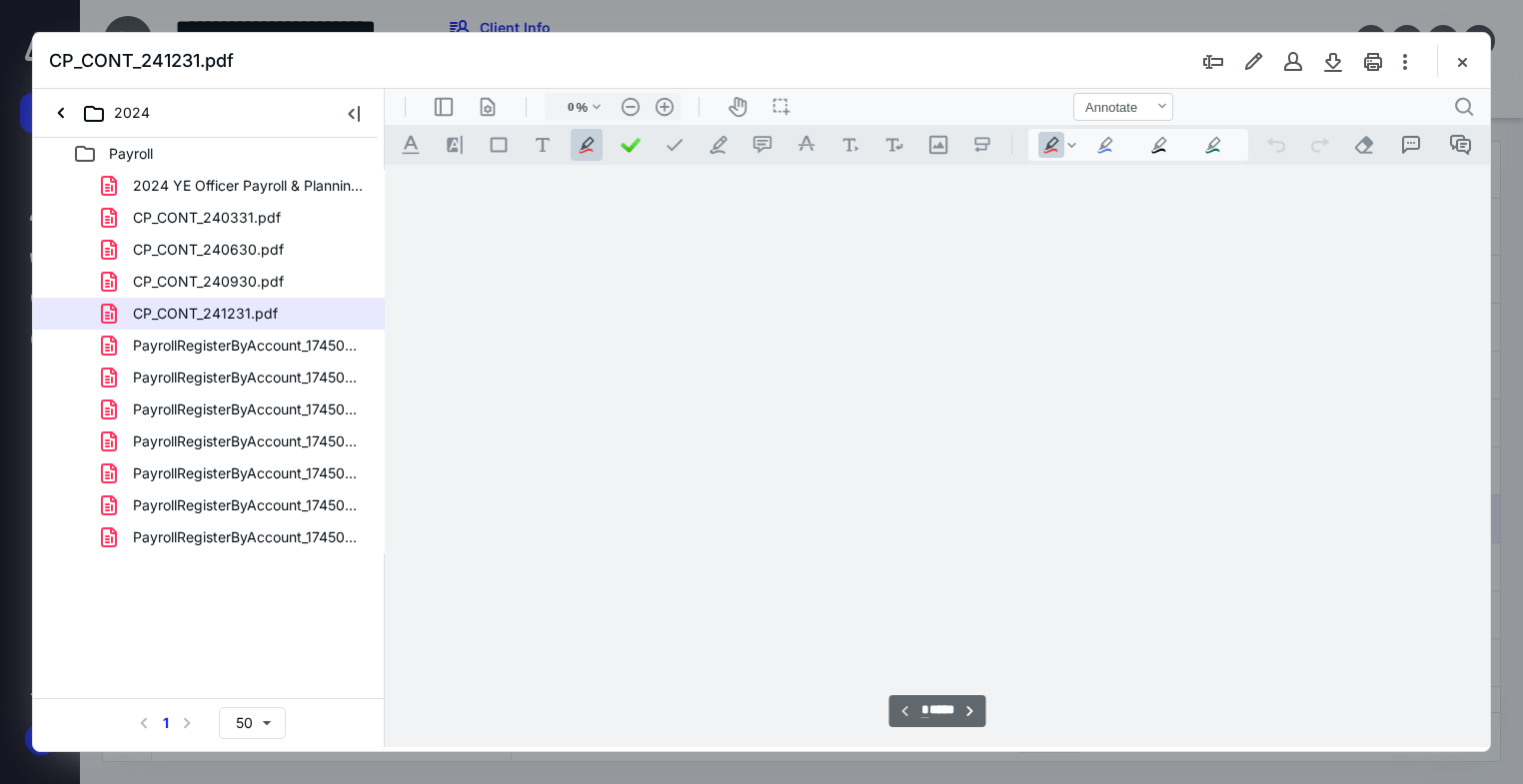 type on "177" 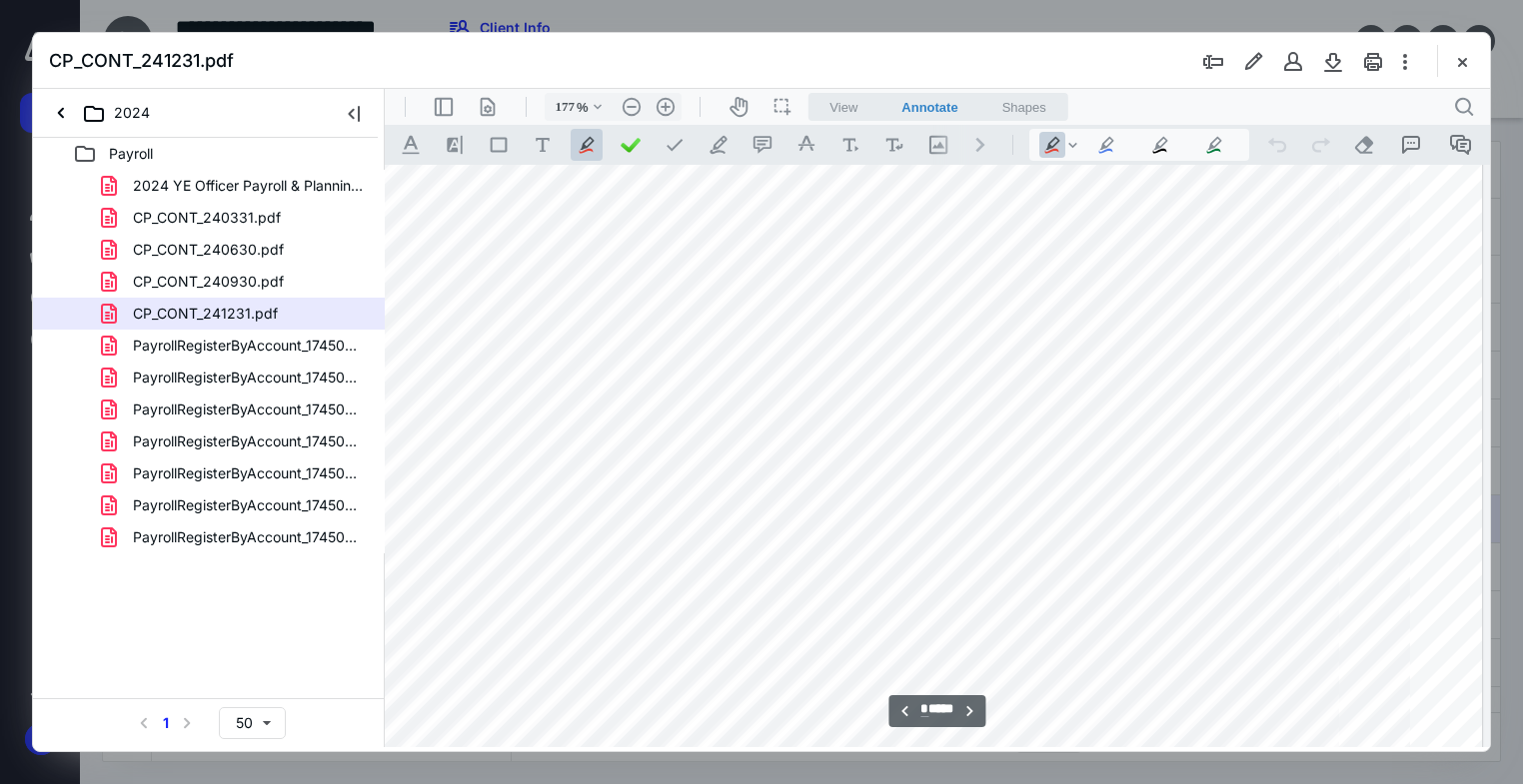scroll, scrollTop: 2518, scrollLeft: 317, axis: both 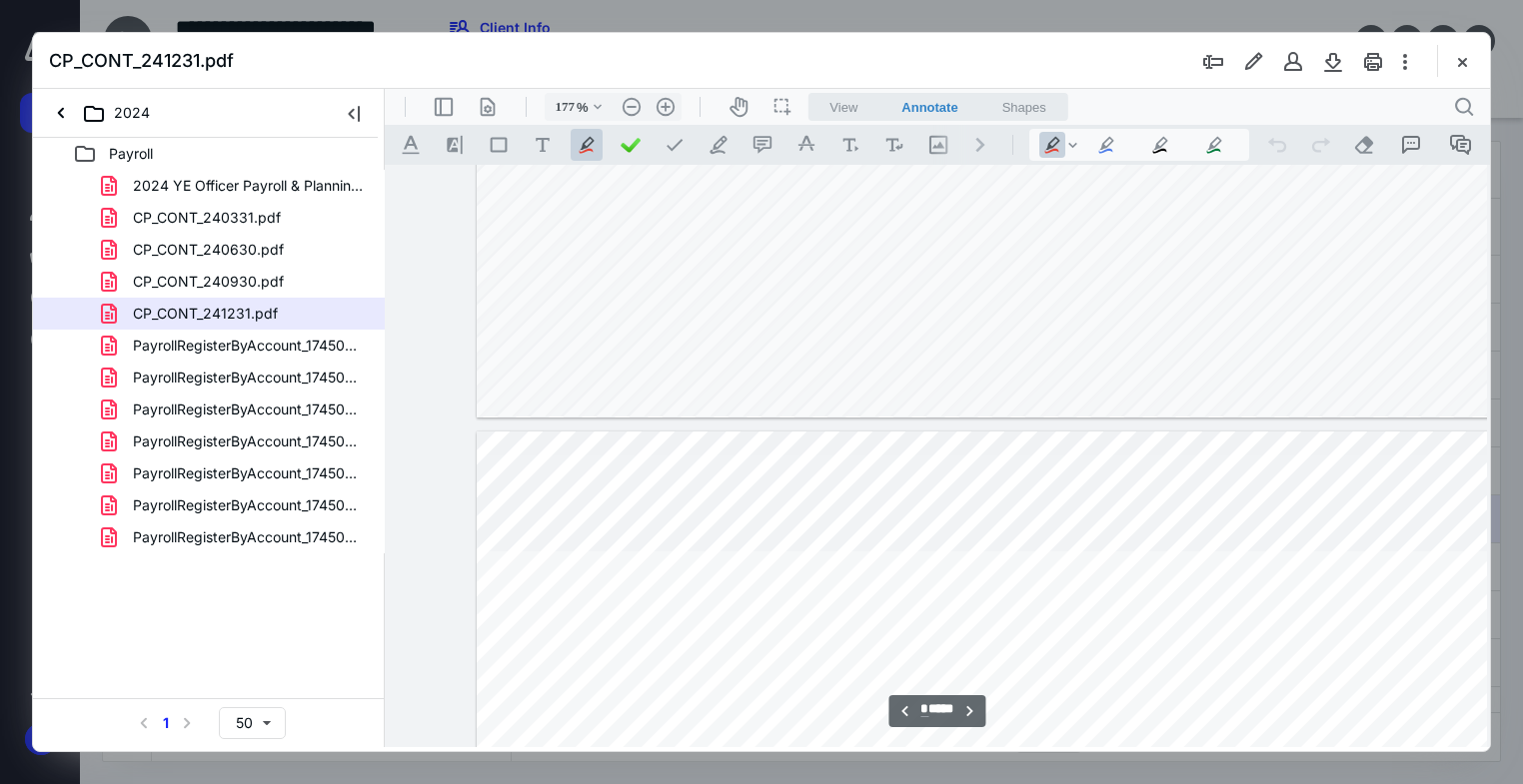 type on "*" 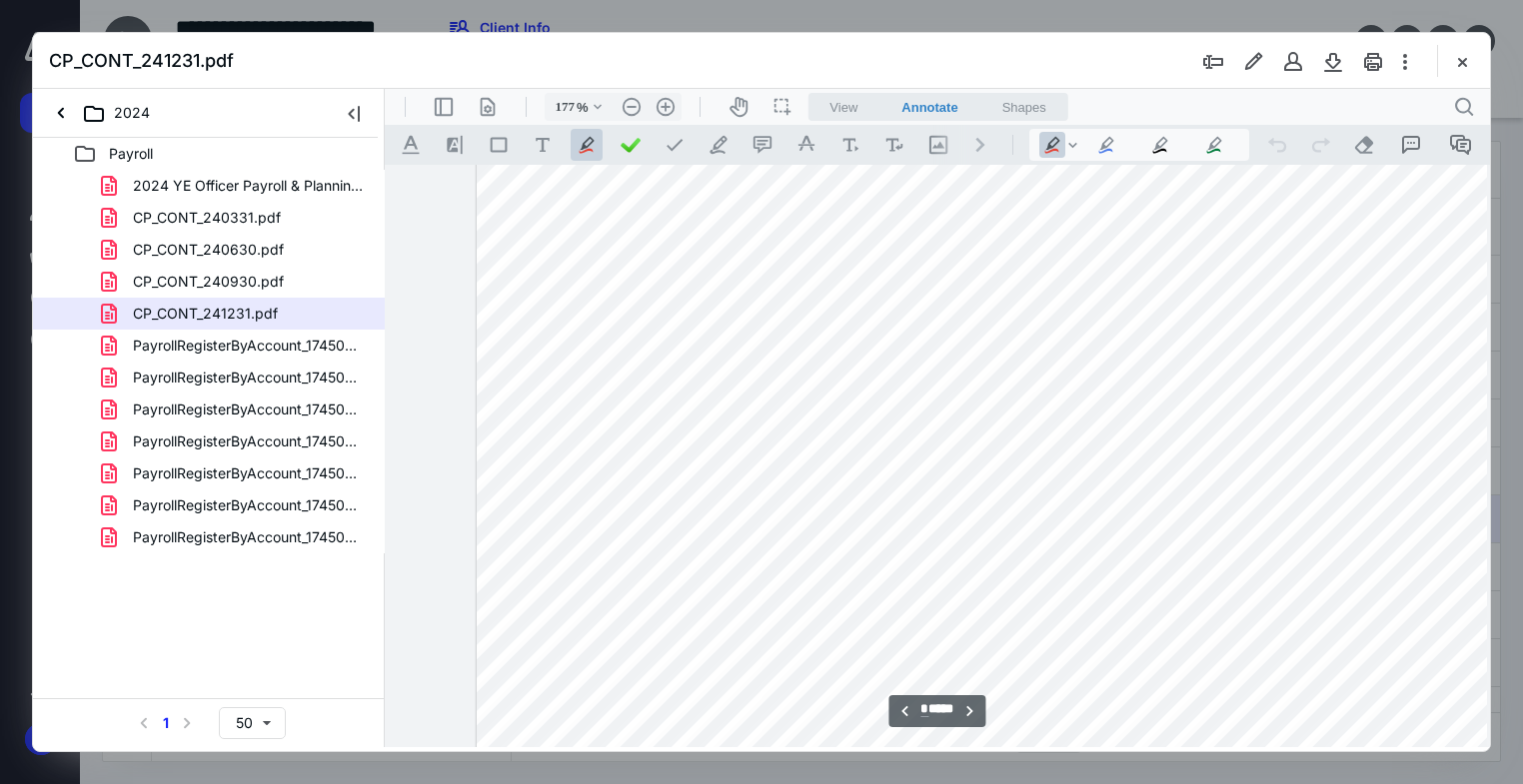 scroll, scrollTop: 7890, scrollLeft: 128, axis: both 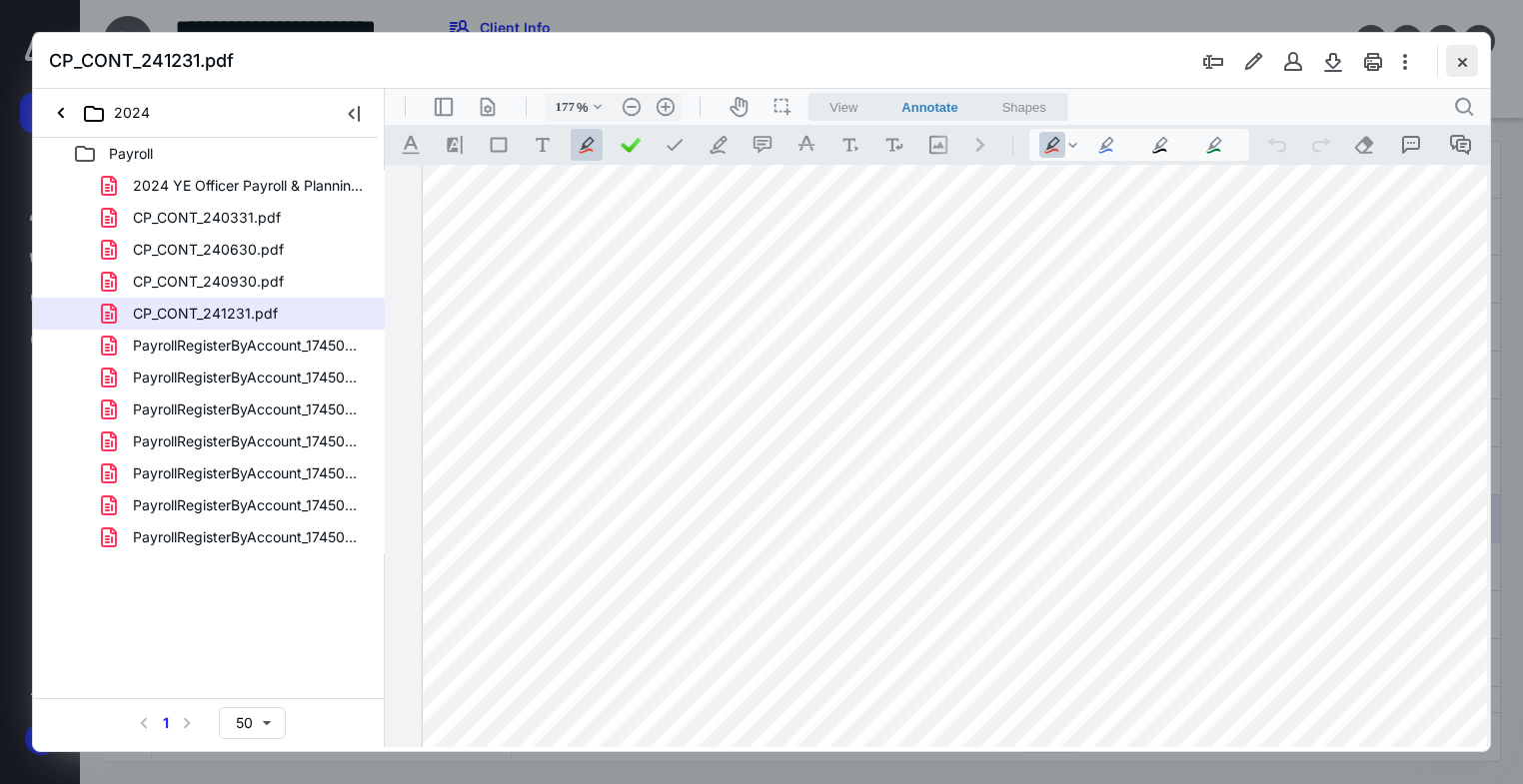 click at bounding box center [1462, 61] 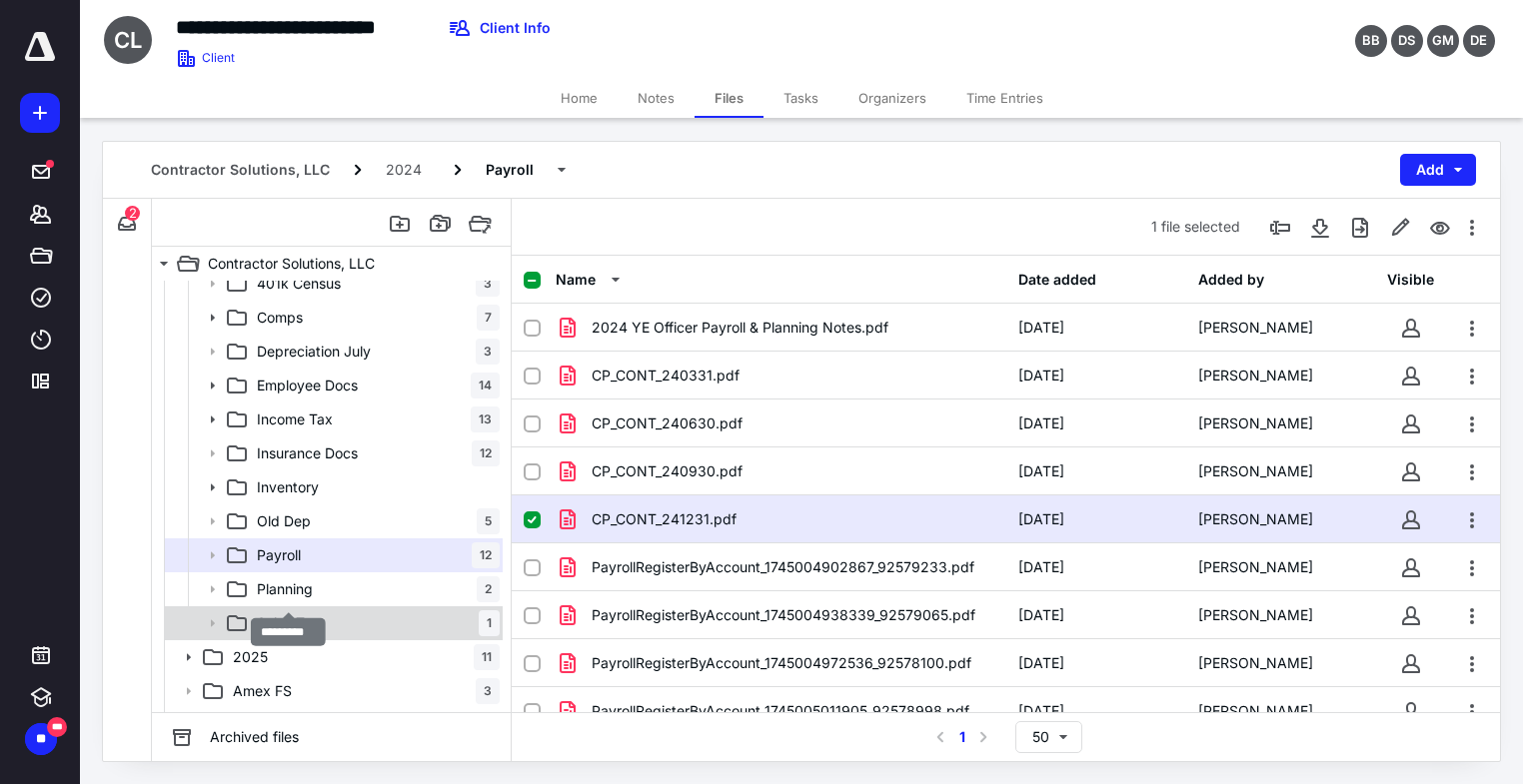 scroll, scrollTop: 292, scrollLeft: 0, axis: vertical 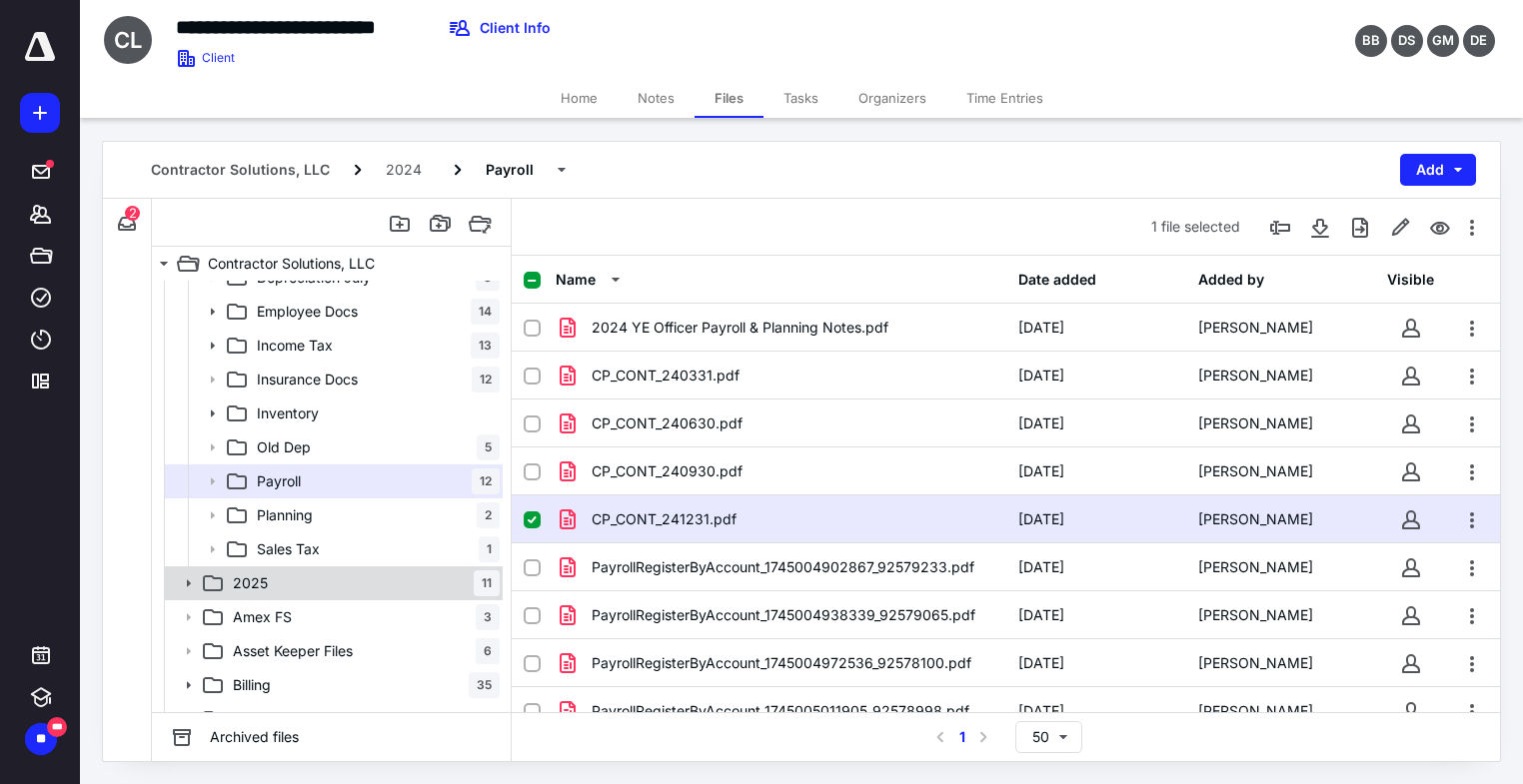 click on "2025" at bounding box center (250, 583) 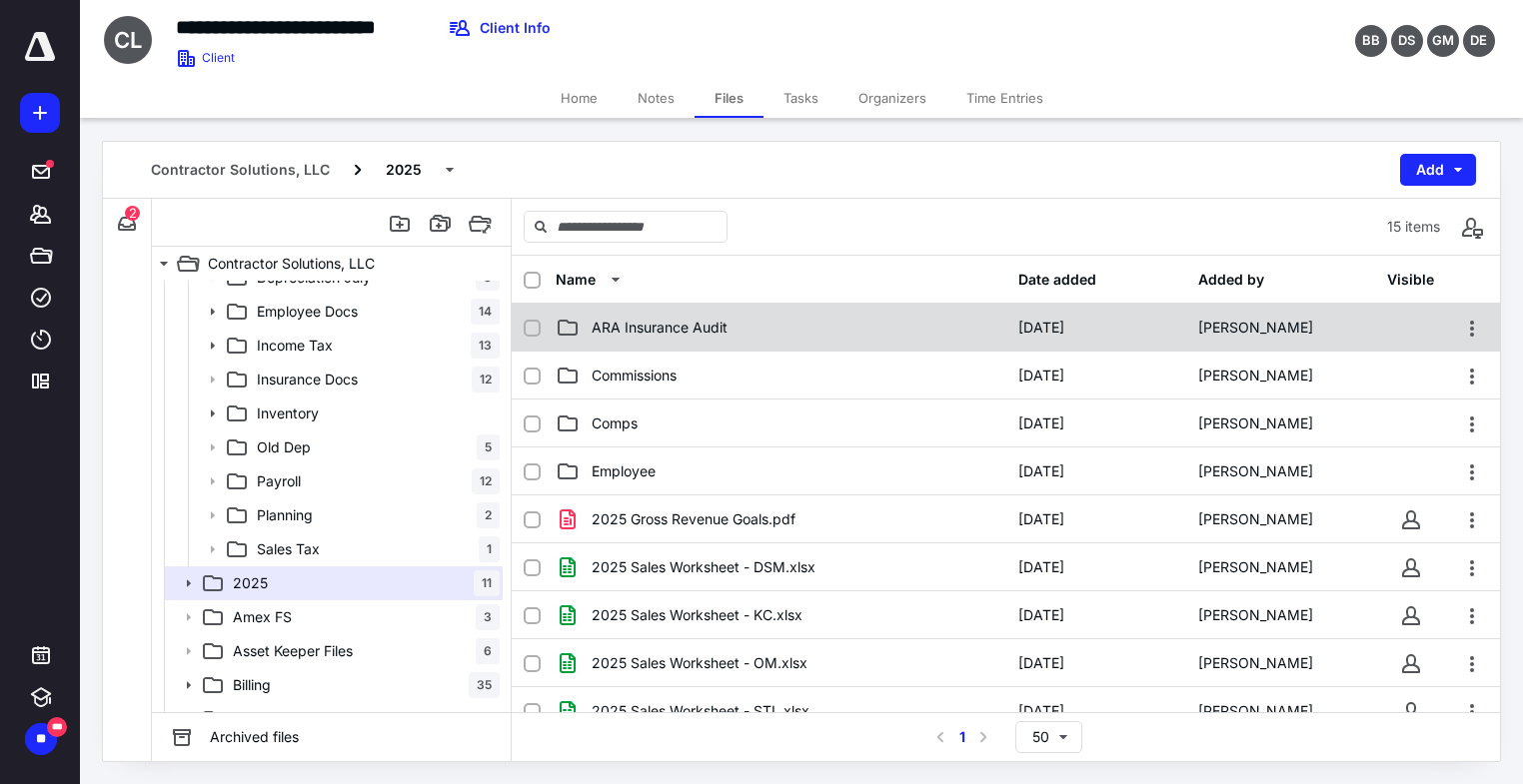 click on "ARA Insurance Audit" at bounding box center (780, 328) 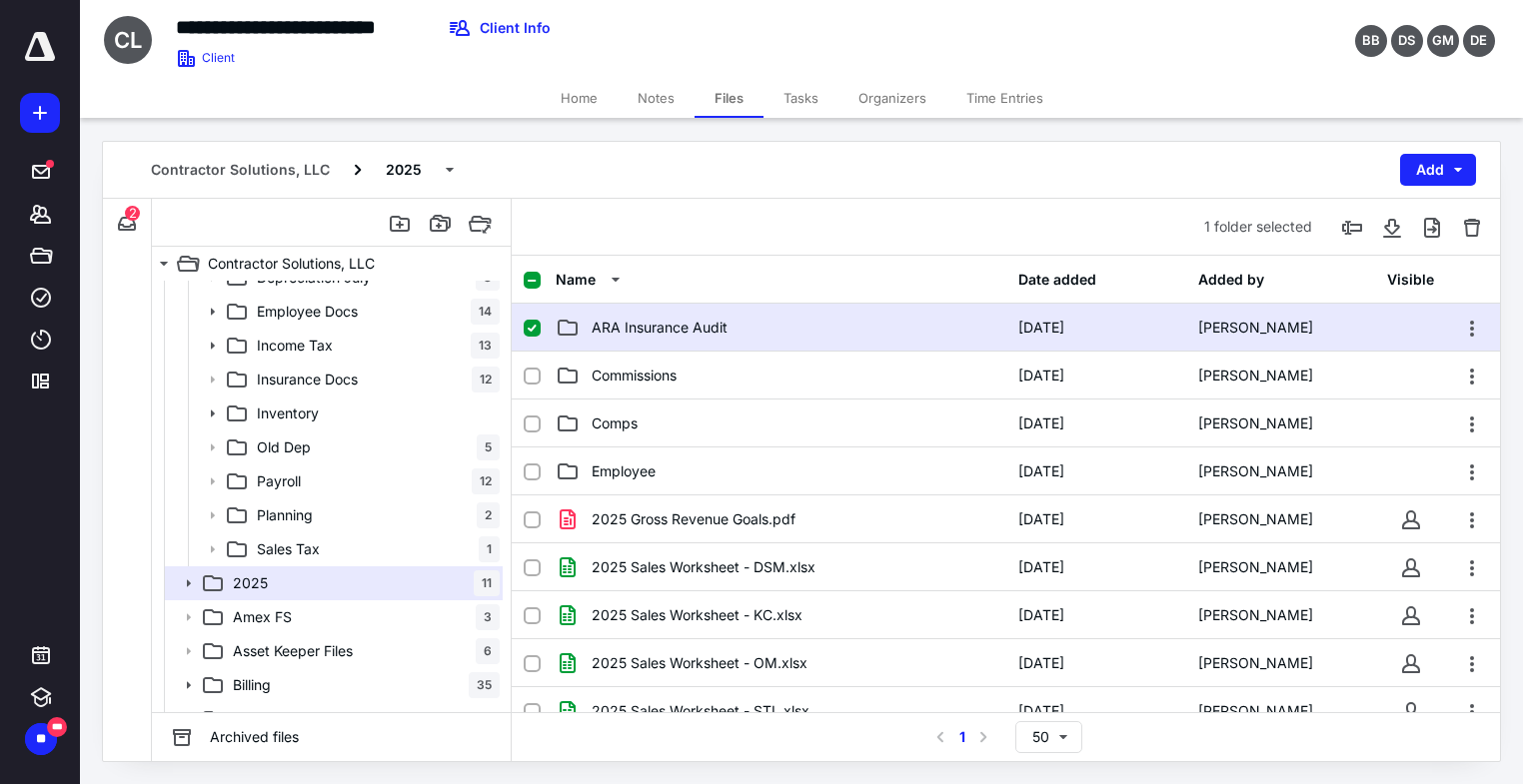 click on "ARA Insurance Audit" at bounding box center (780, 328) 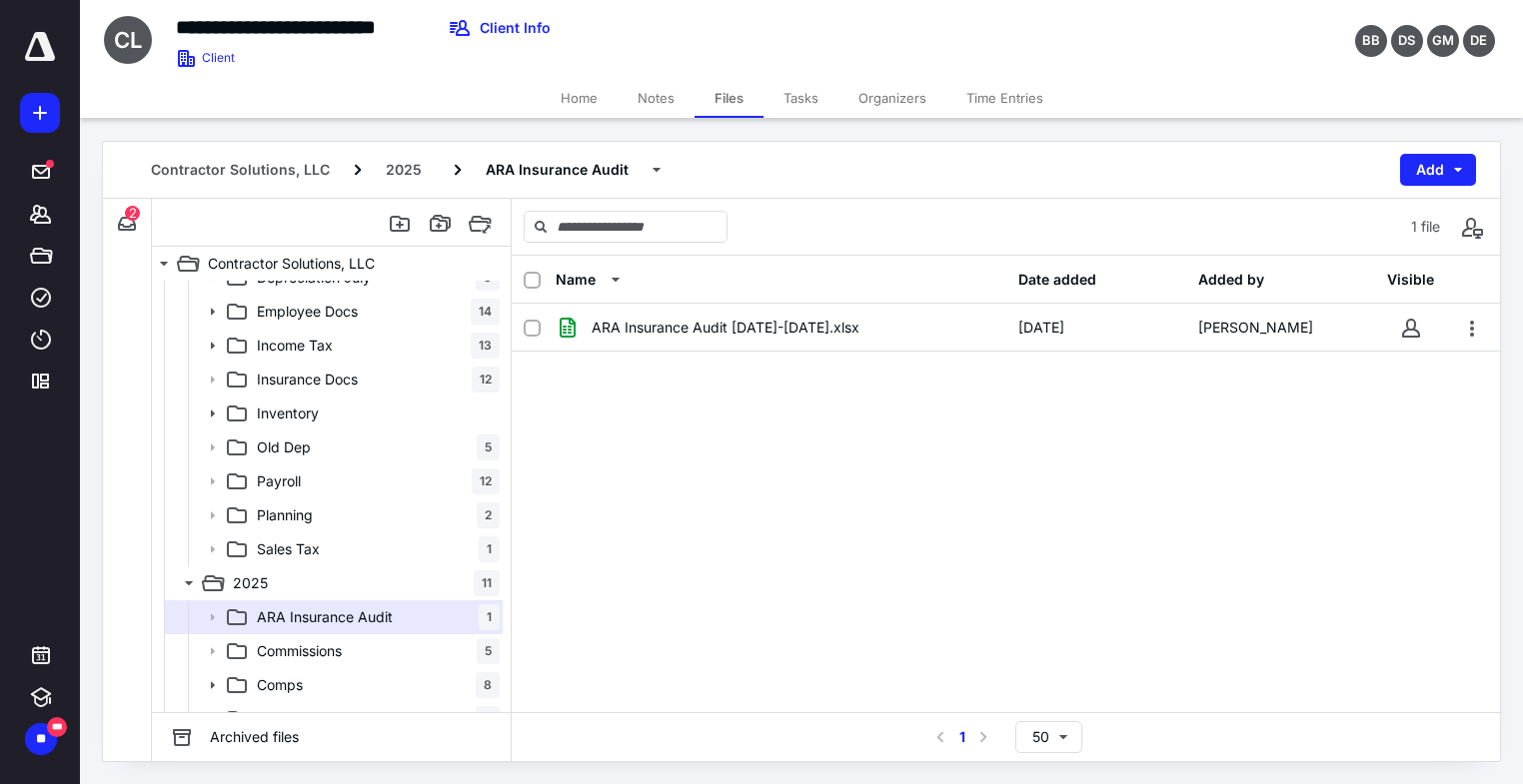 click on "ARA Insurance Audit [DATE]-[DATE].xlsx" at bounding box center (726, 328) 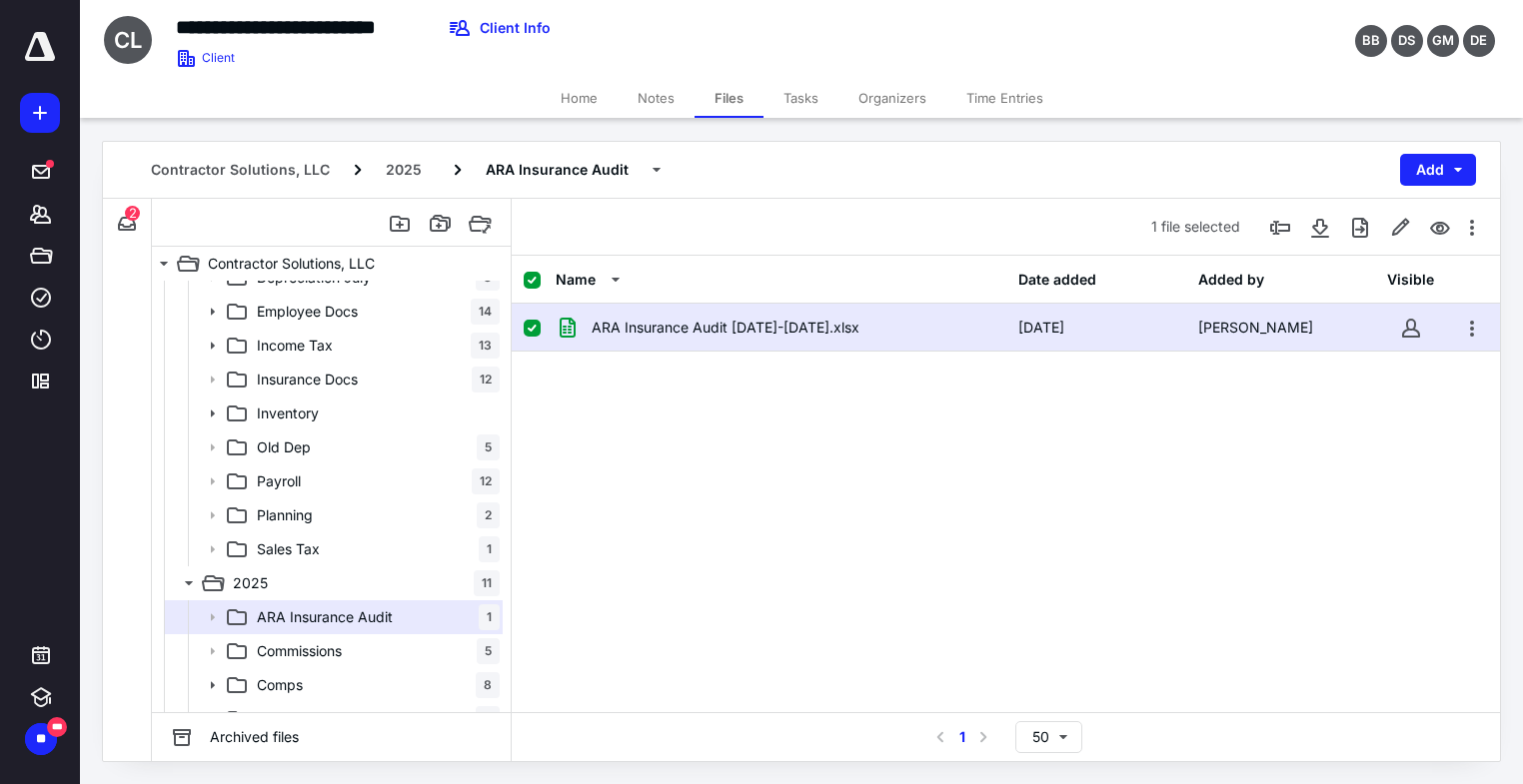 click on "ARA Insurance Audit [DATE]-[DATE].xlsx" at bounding box center [726, 328] 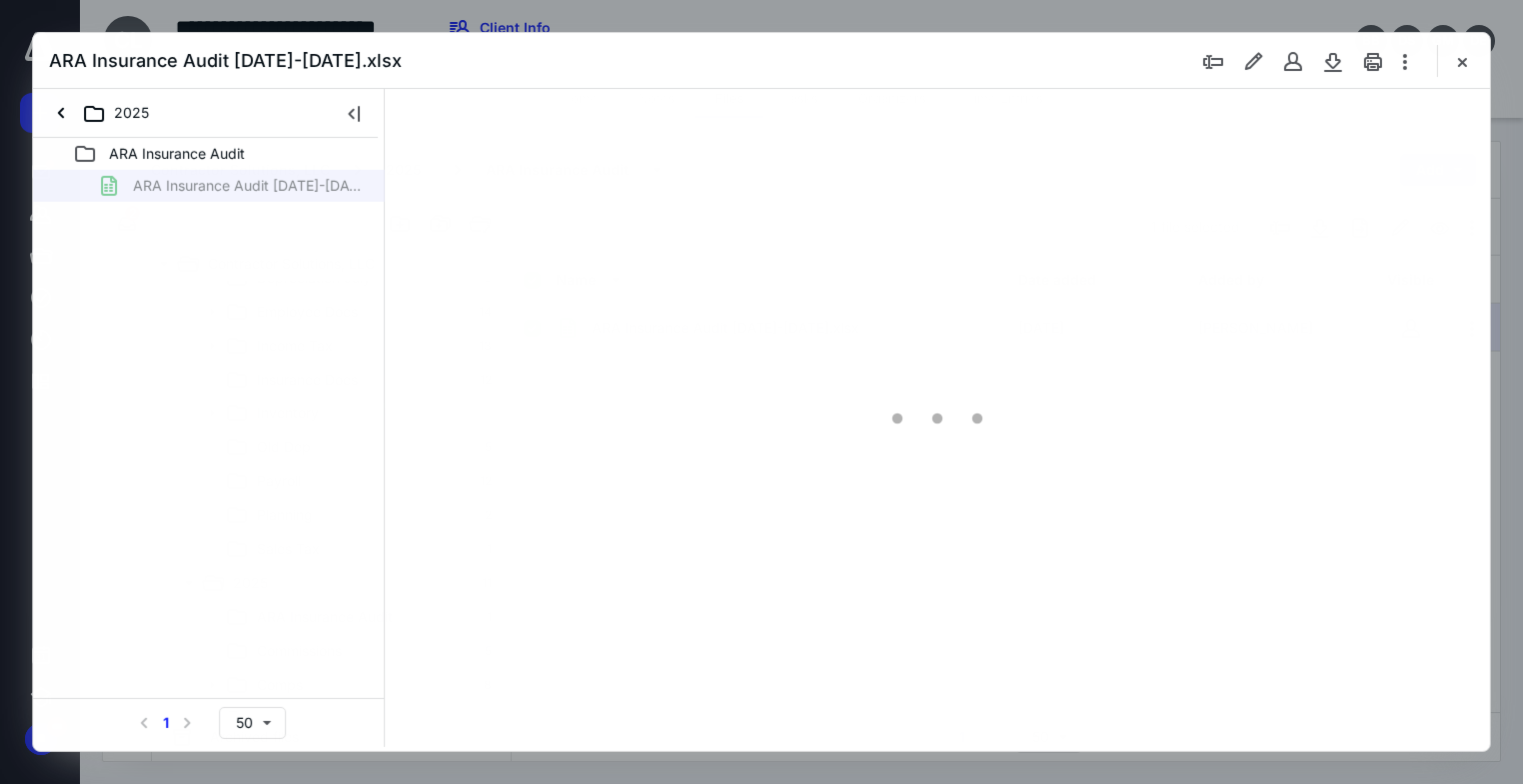 scroll, scrollTop: 0, scrollLeft: 0, axis: both 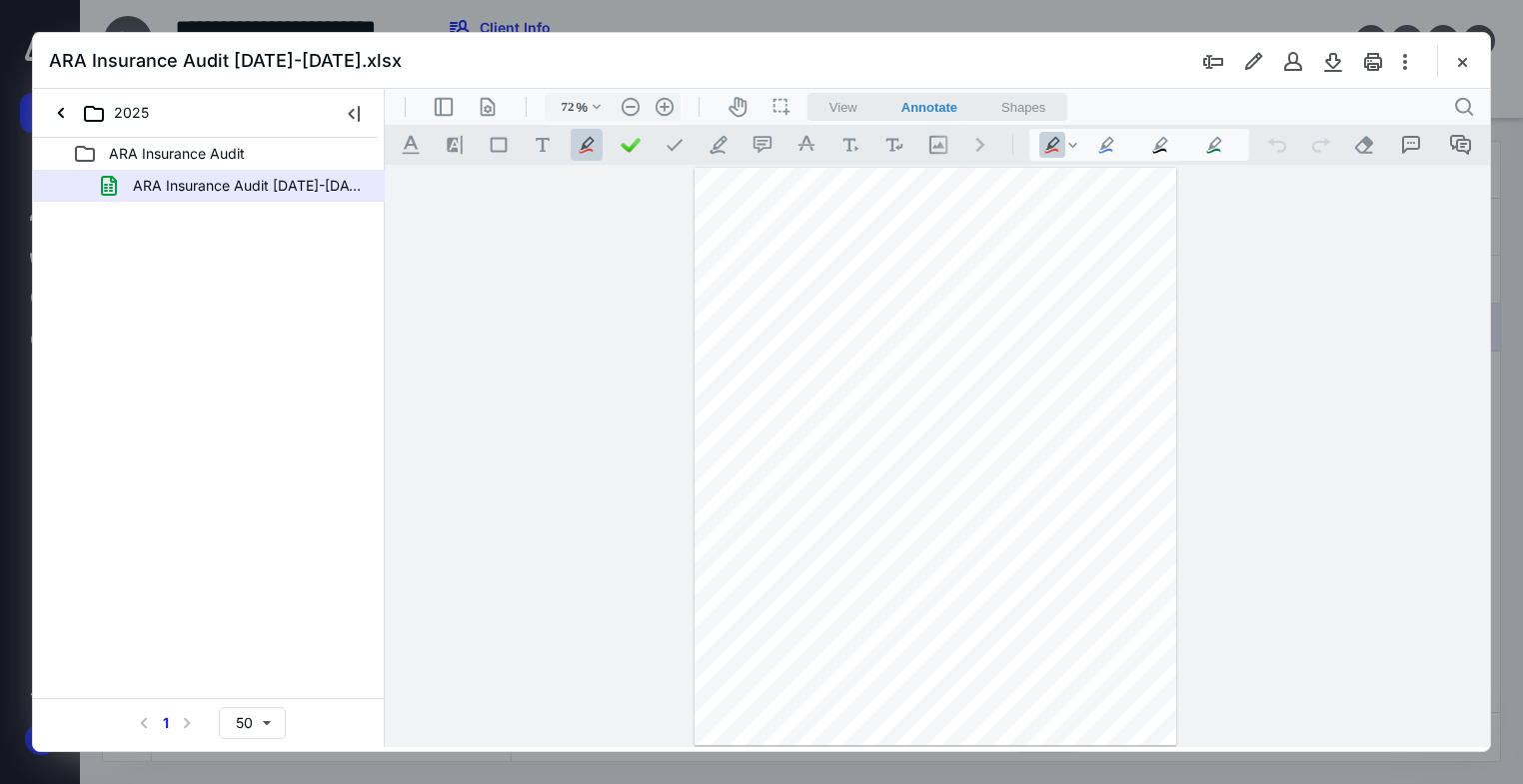 type on "161" 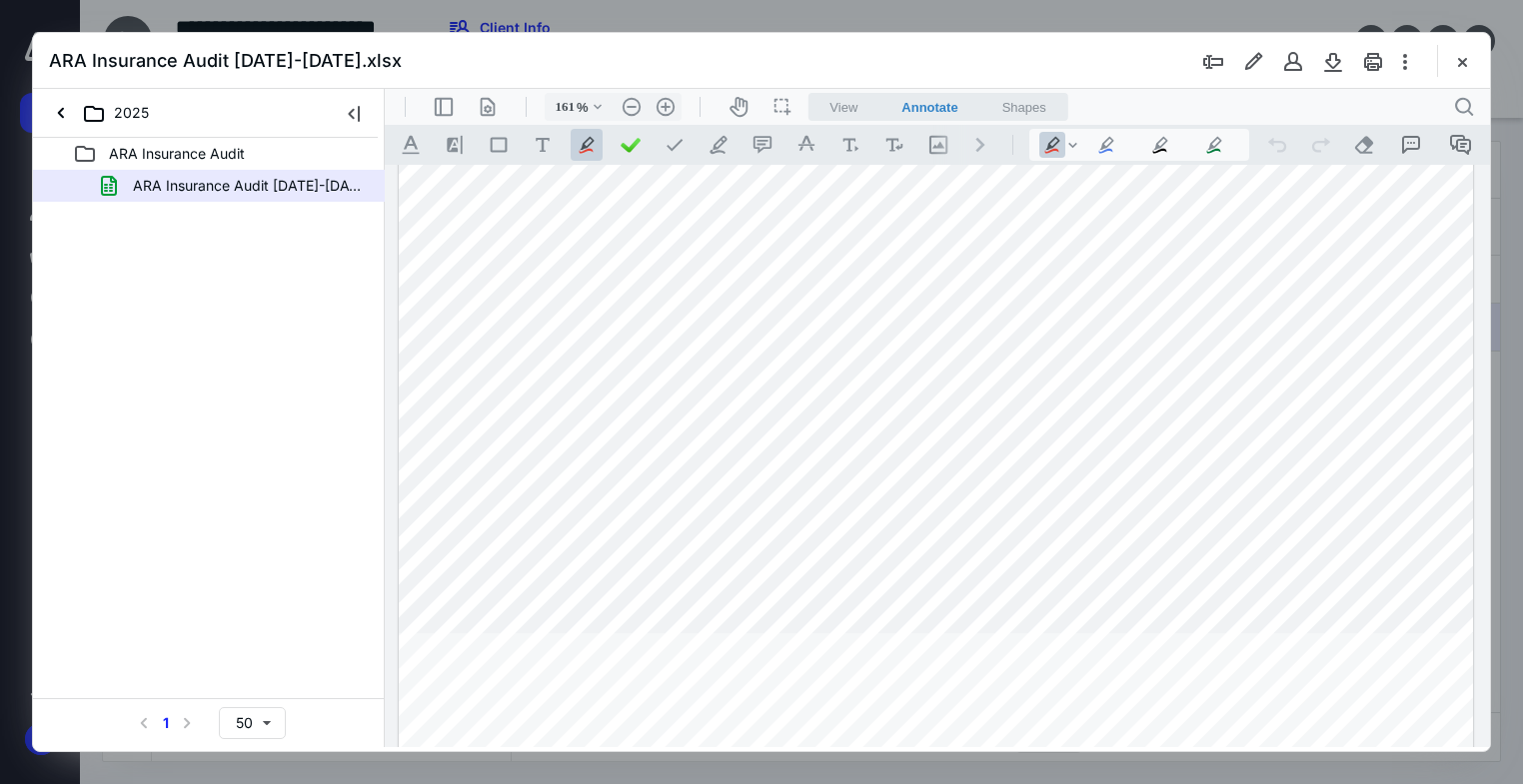 scroll, scrollTop: 116, scrollLeft: 0, axis: vertical 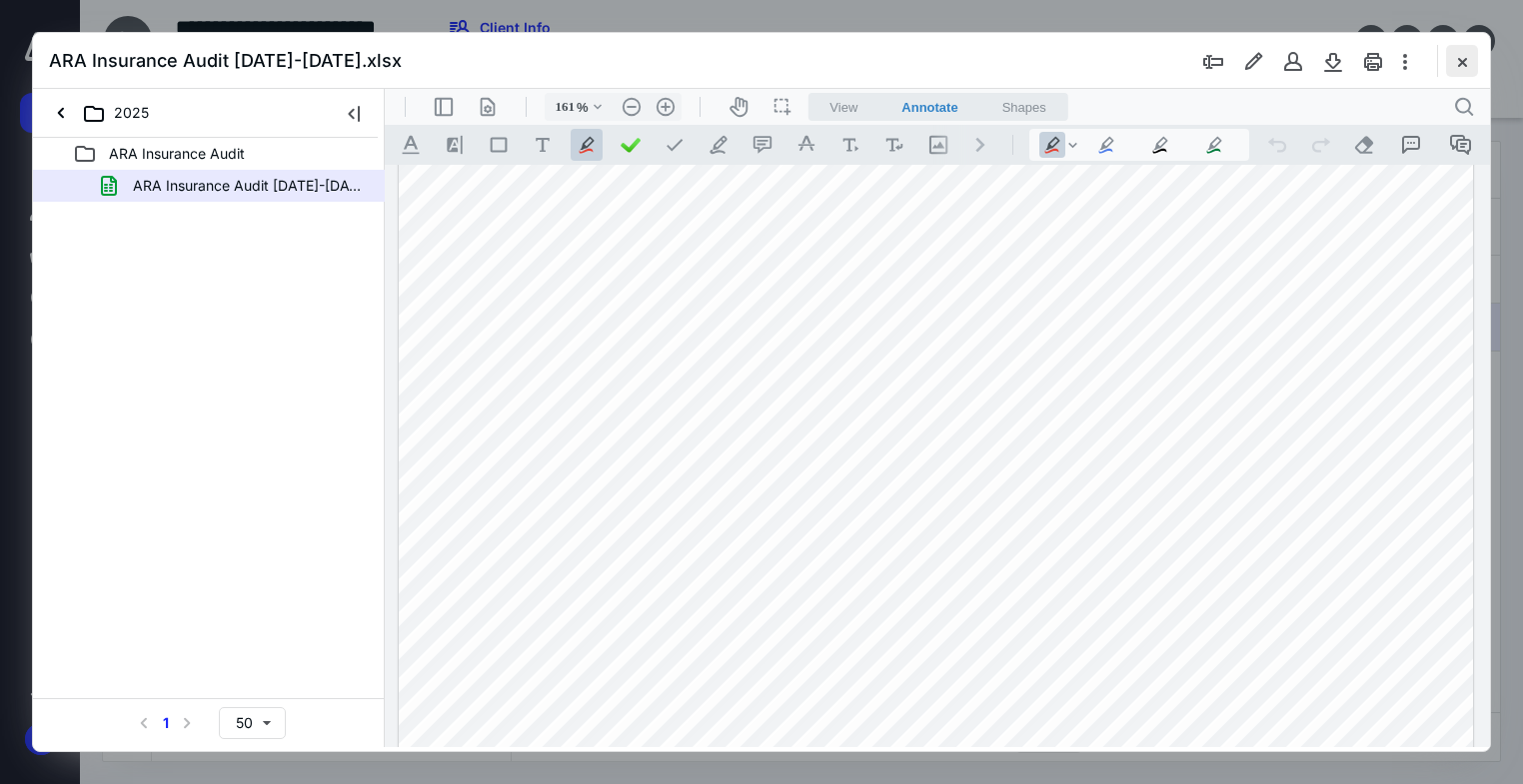 click at bounding box center [1462, 61] 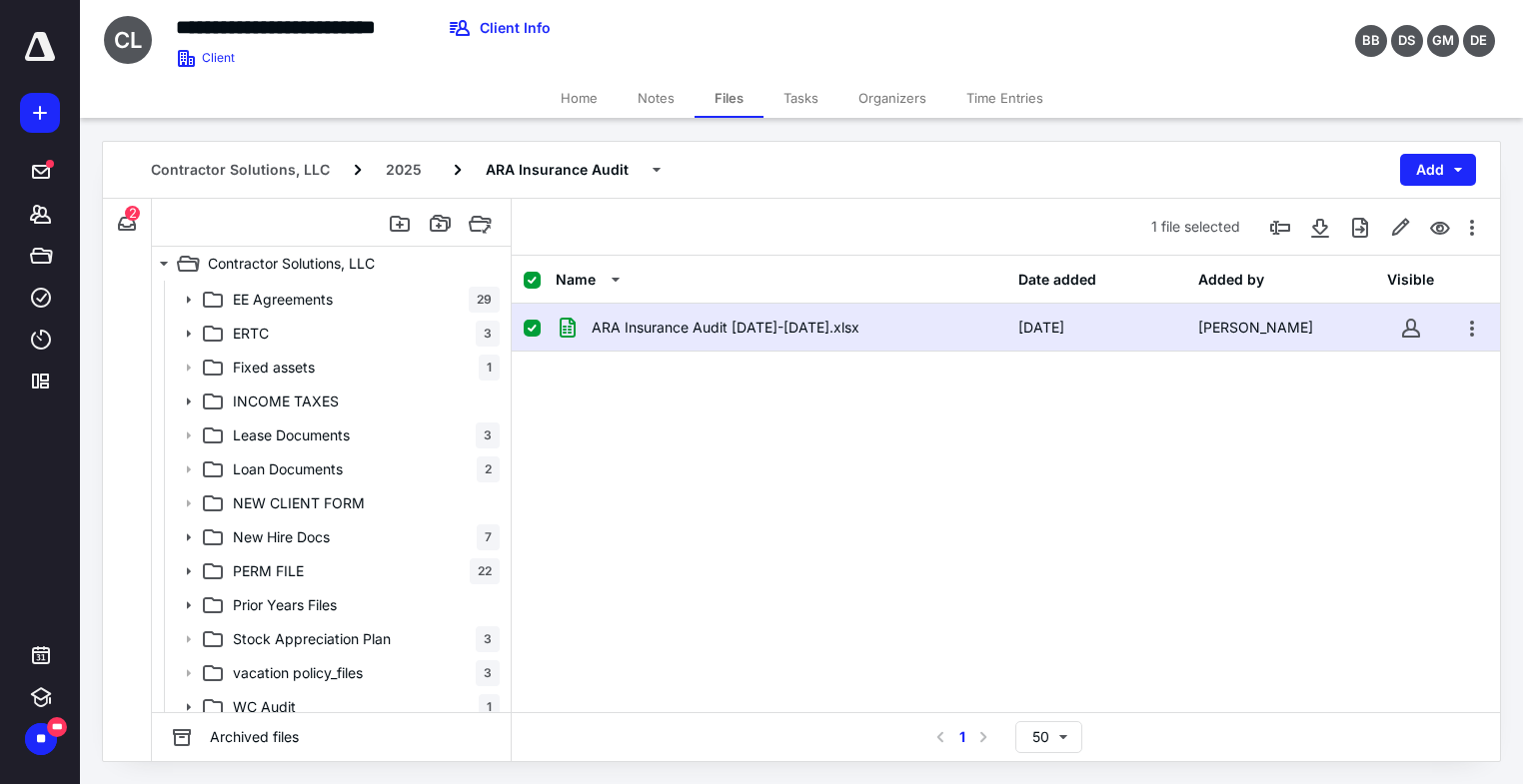 scroll, scrollTop: 925, scrollLeft: 0, axis: vertical 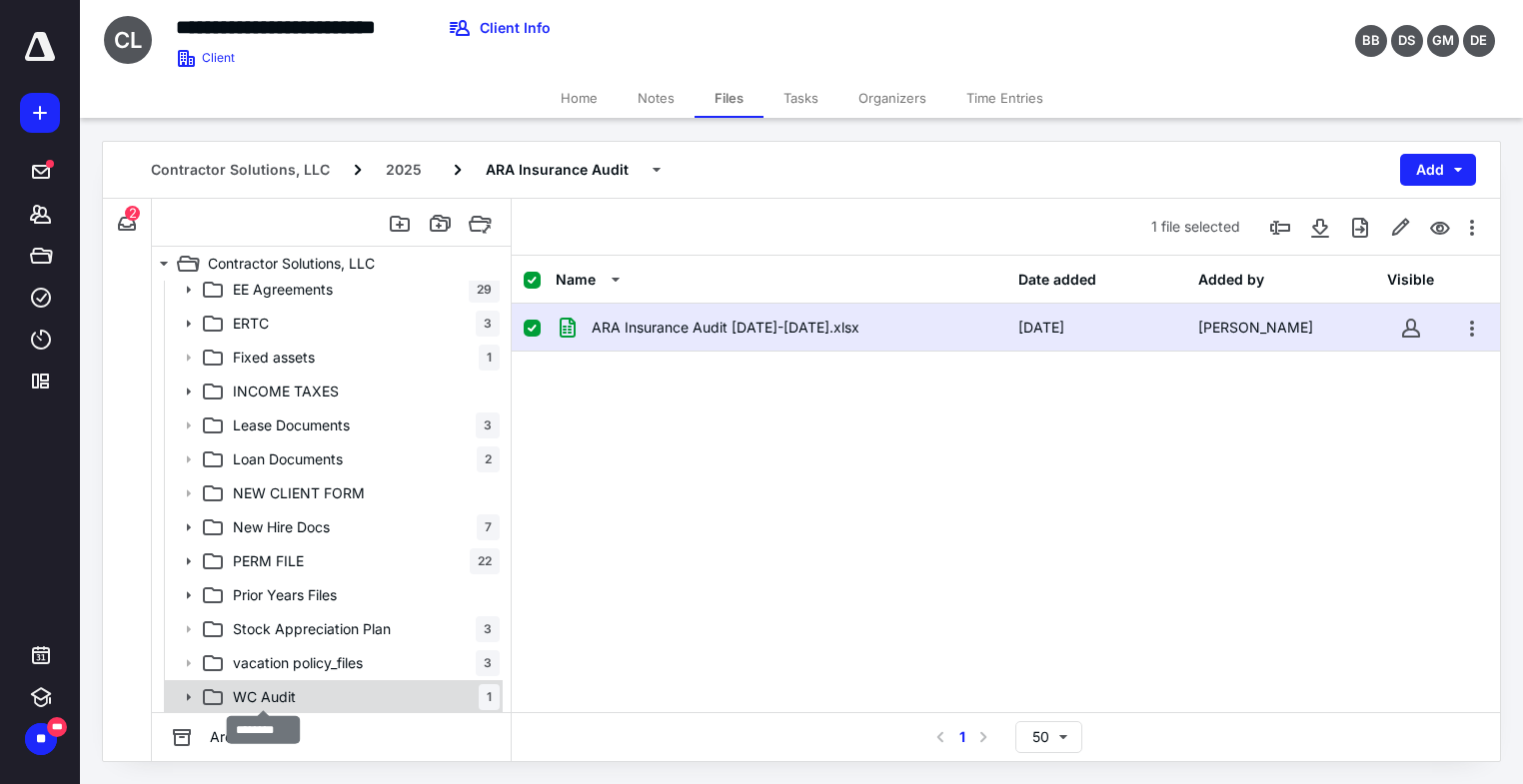 click on "WC Audit" at bounding box center [264, 697] 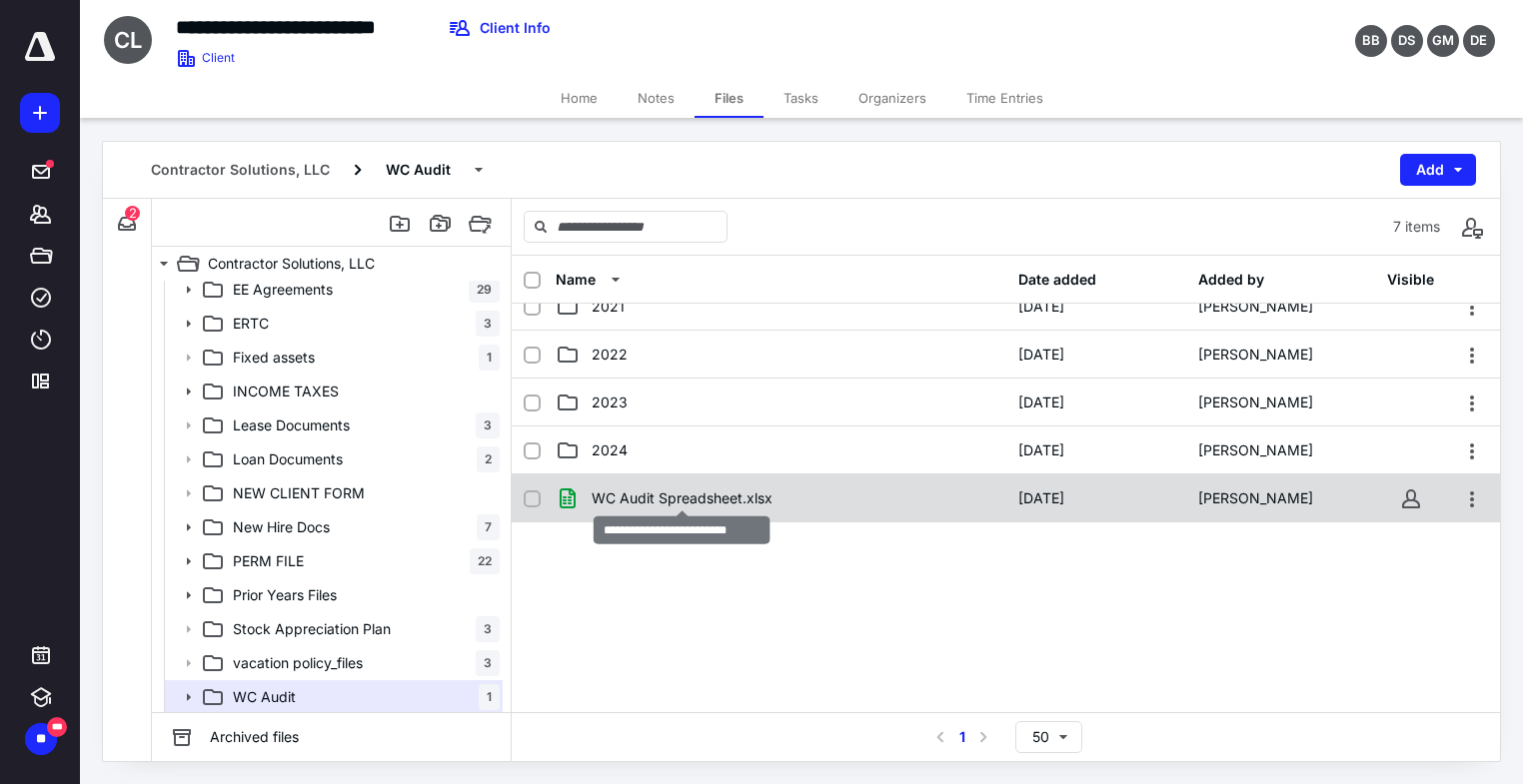 scroll, scrollTop: 118, scrollLeft: 0, axis: vertical 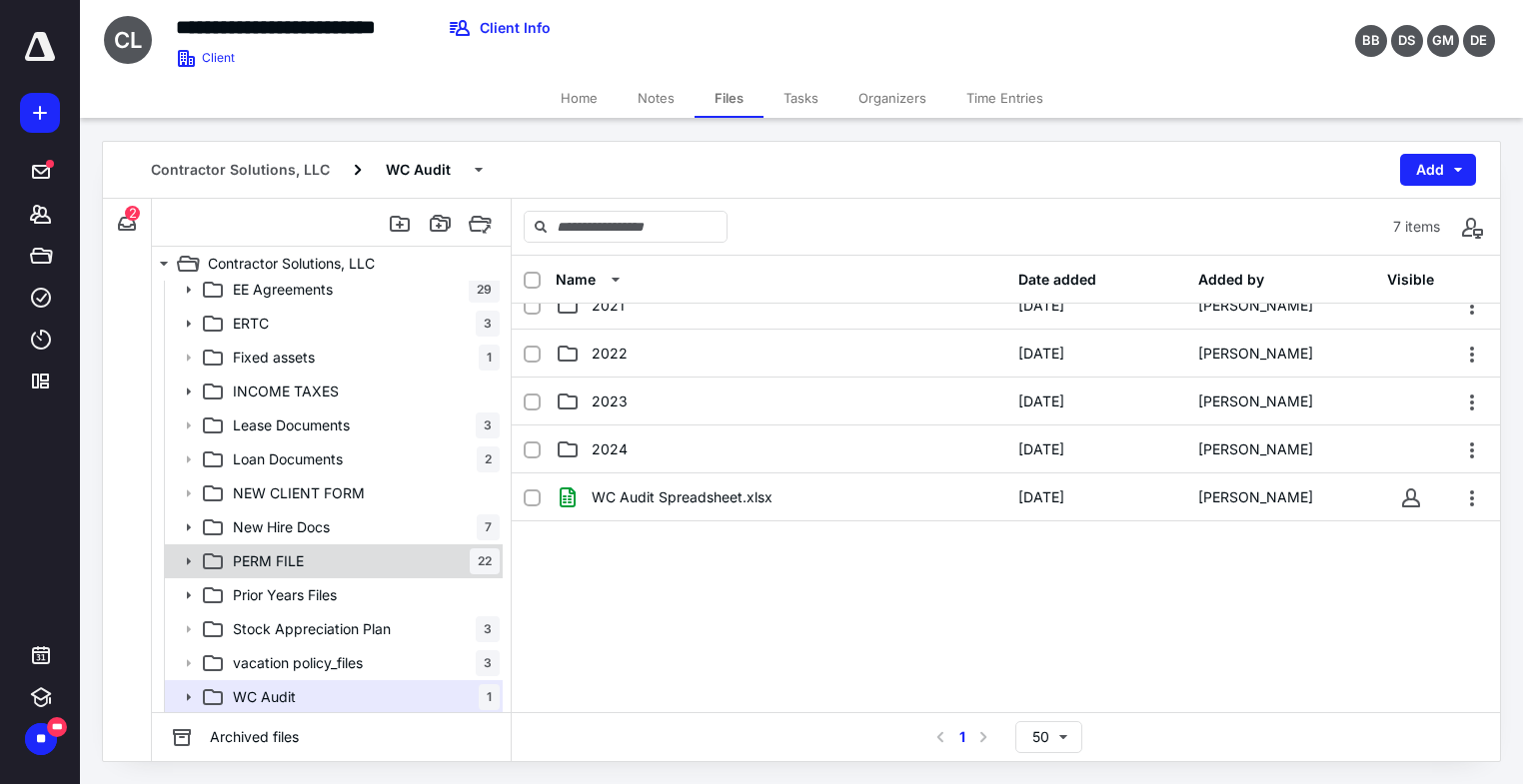 click on "PERM FILE 22" at bounding box center [332, 561] 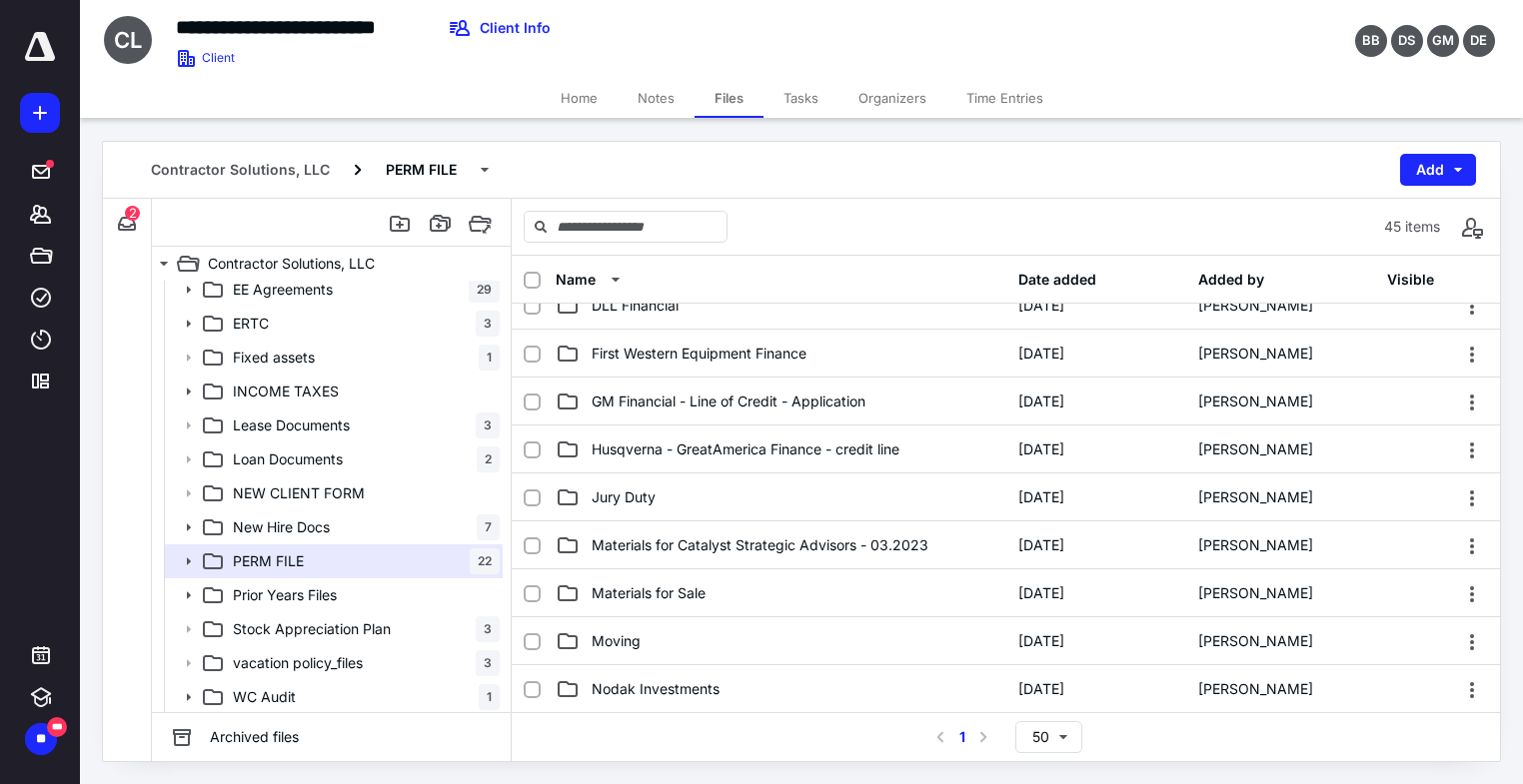scroll, scrollTop: 294, scrollLeft: 0, axis: vertical 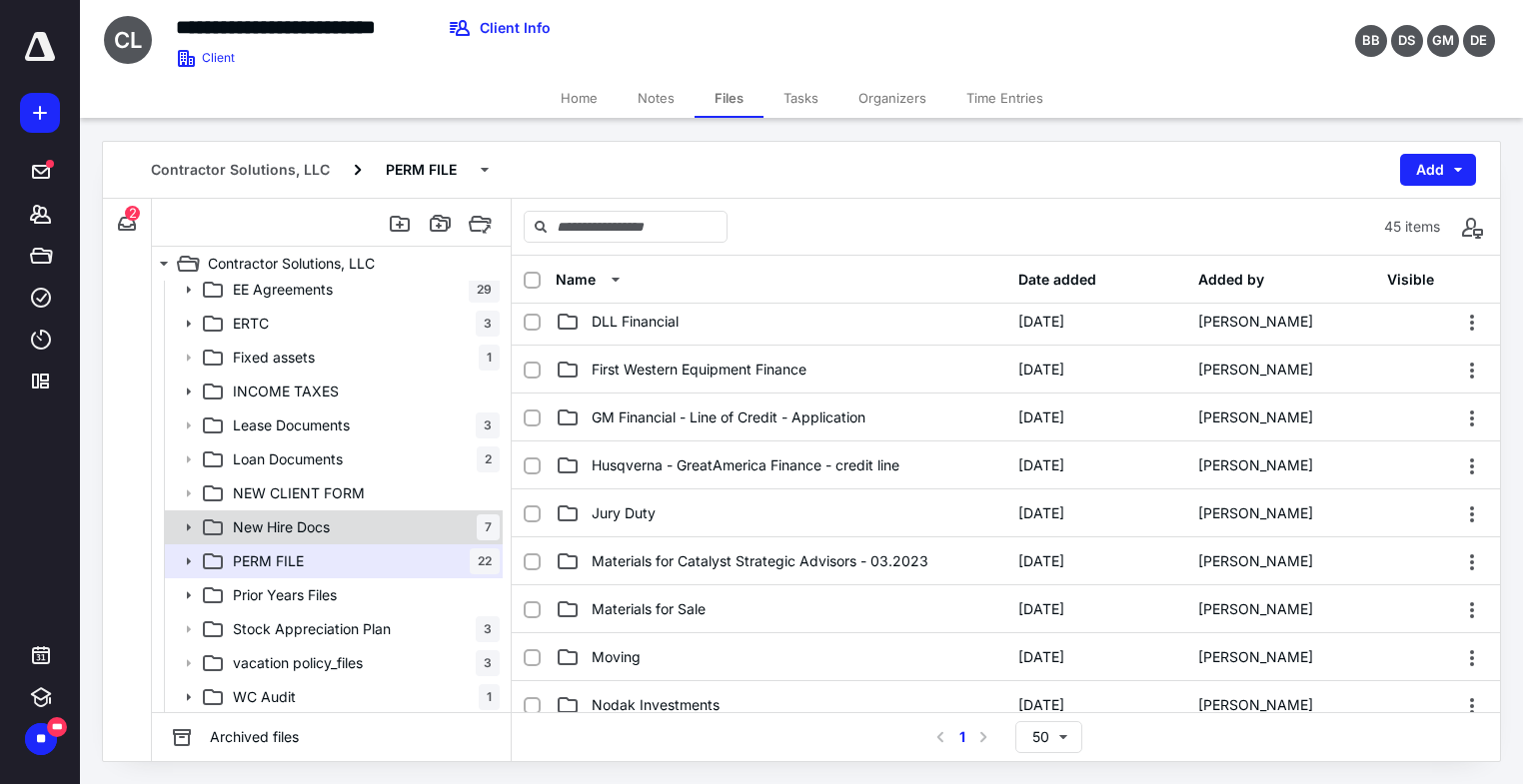 click on "New Hire Docs" at bounding box center [281, 527] 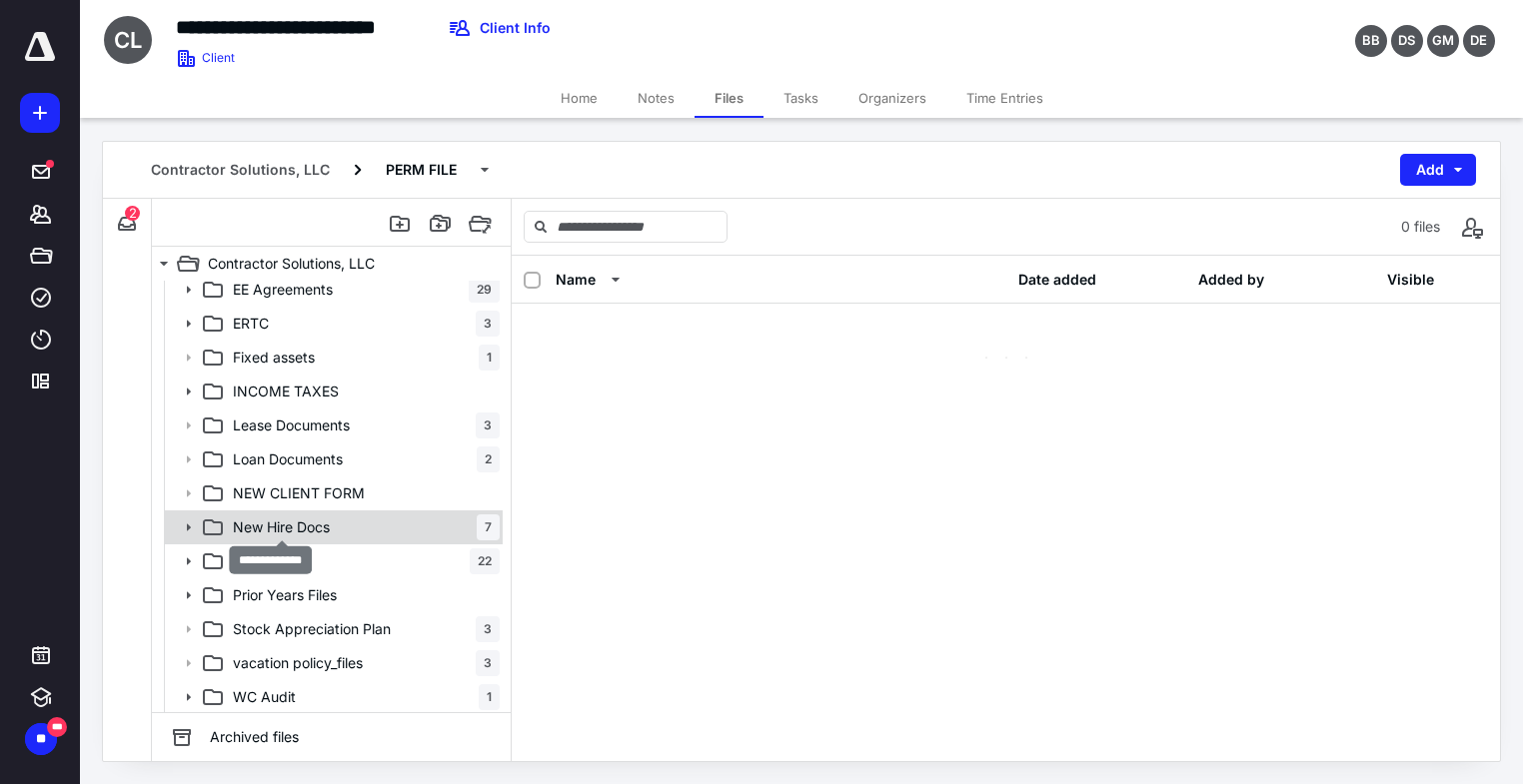 scroll, scrollTop: 0, scrollLeft: 0, axis: both 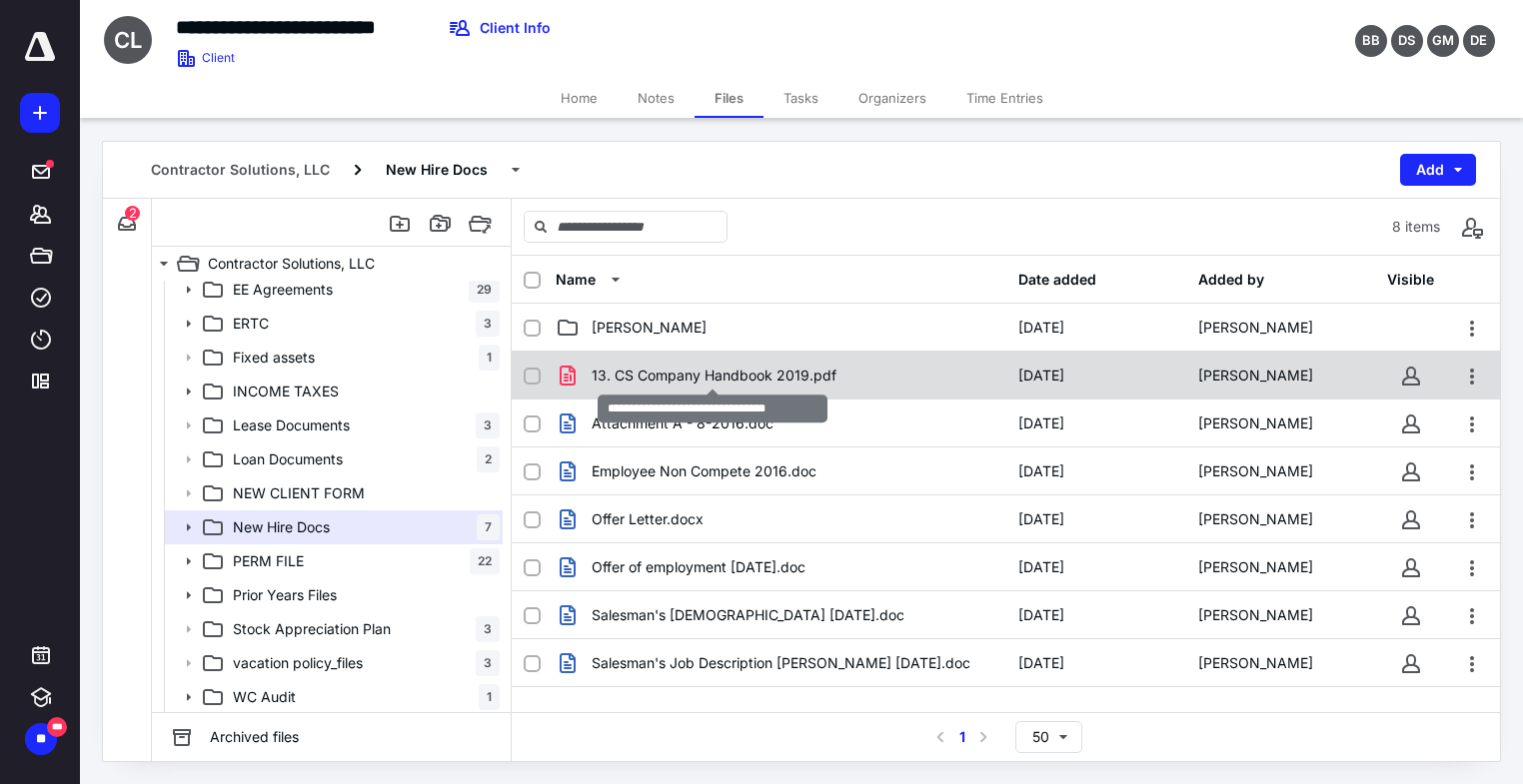 click on "13. CS Company Handbook 2019.pdf" at bounding box center [714, 376] 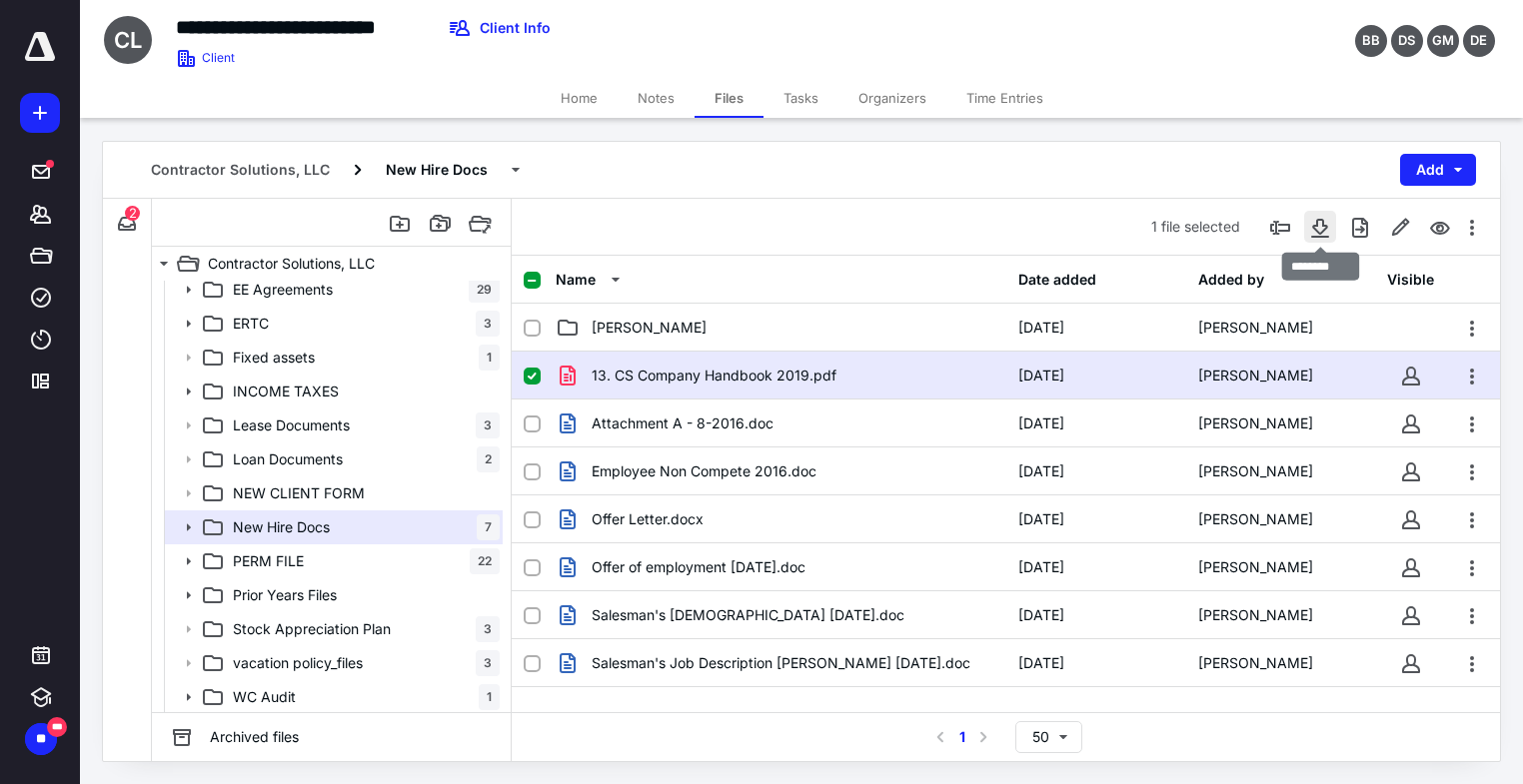 click at bounding box center (1320, 227) 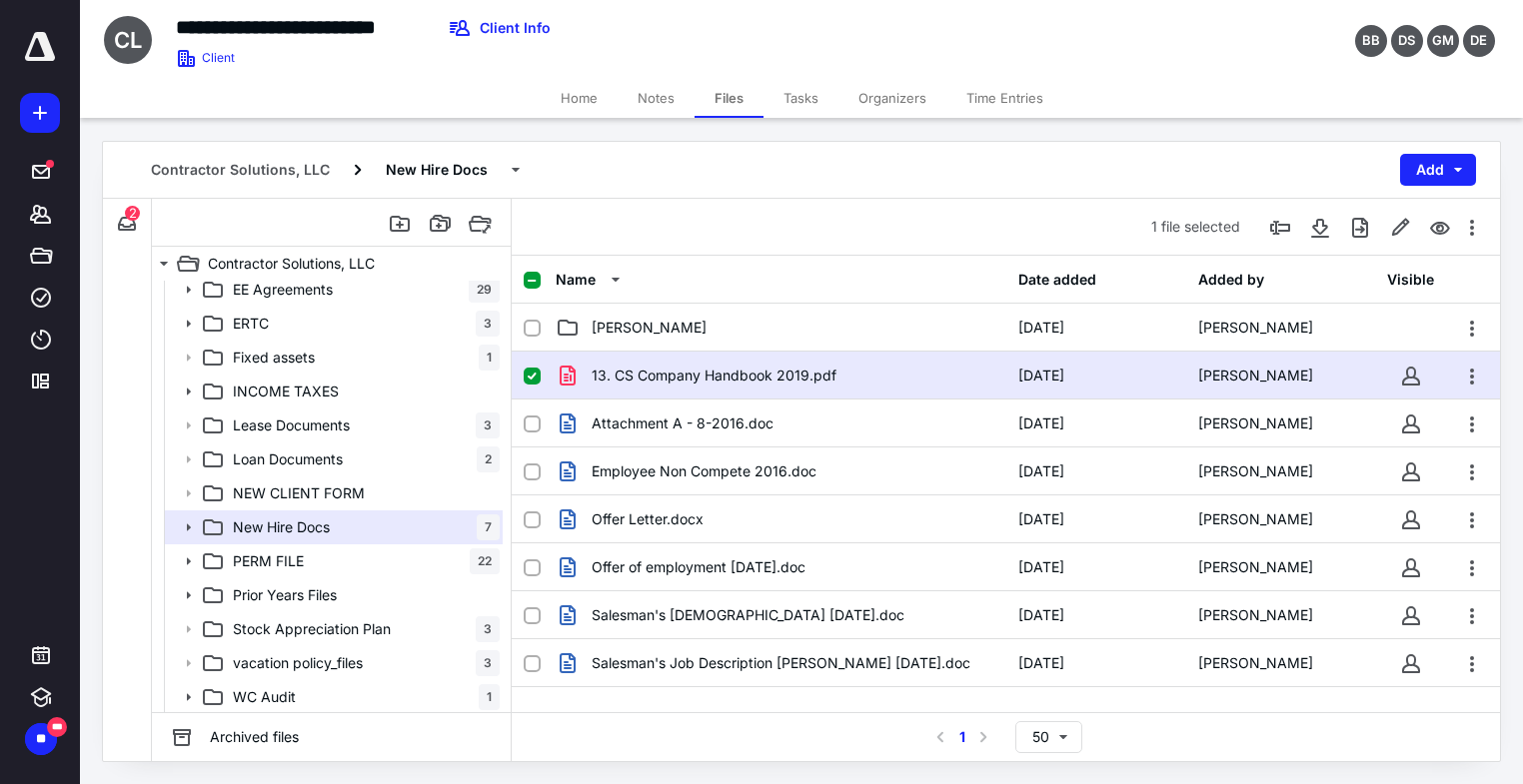 click 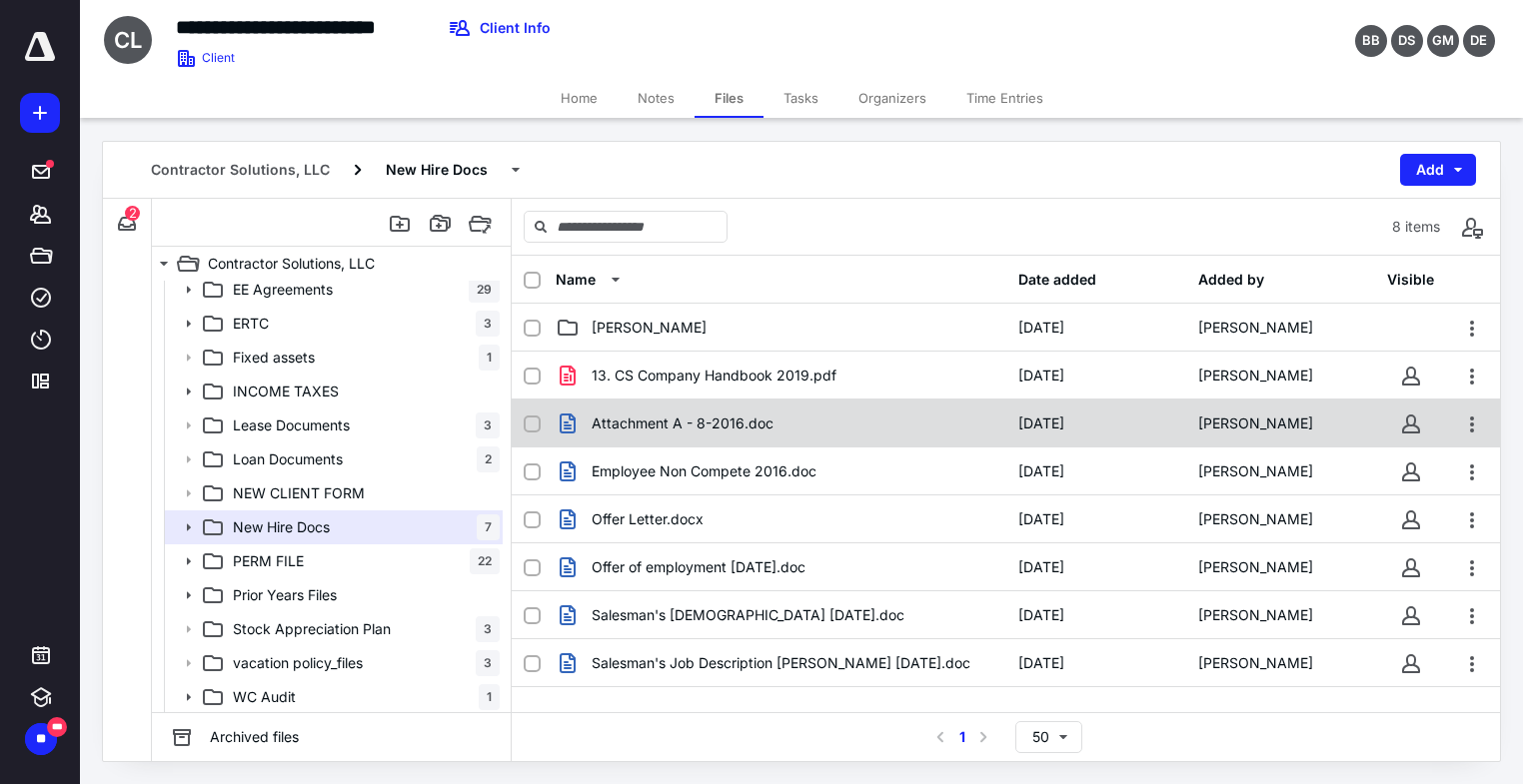 click on "Attachment A - 8-2016.doc [DATE] [PERSON_NAME]" at bounding box center (1005, 423) 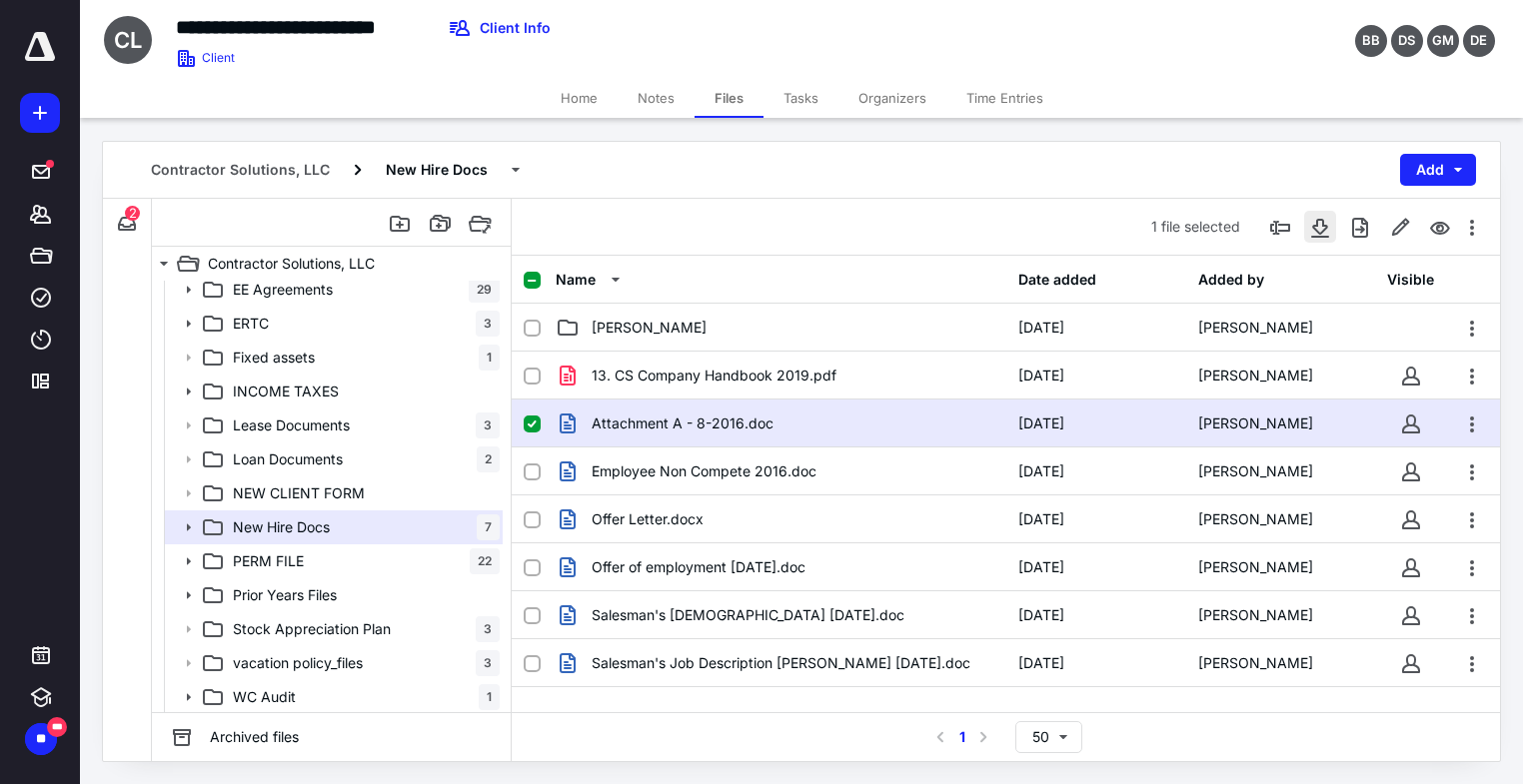 click at bounding box center [1320, 227] 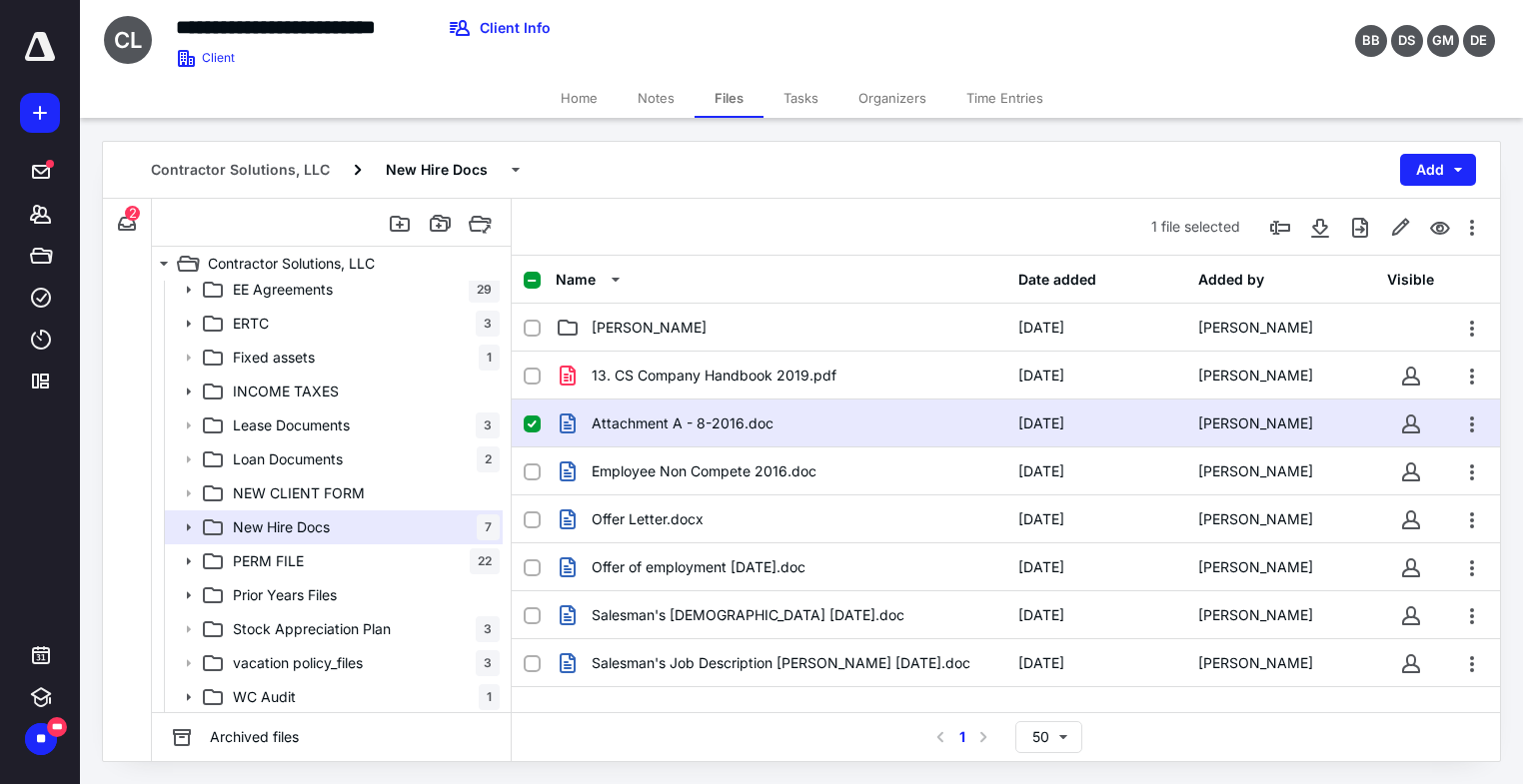 click 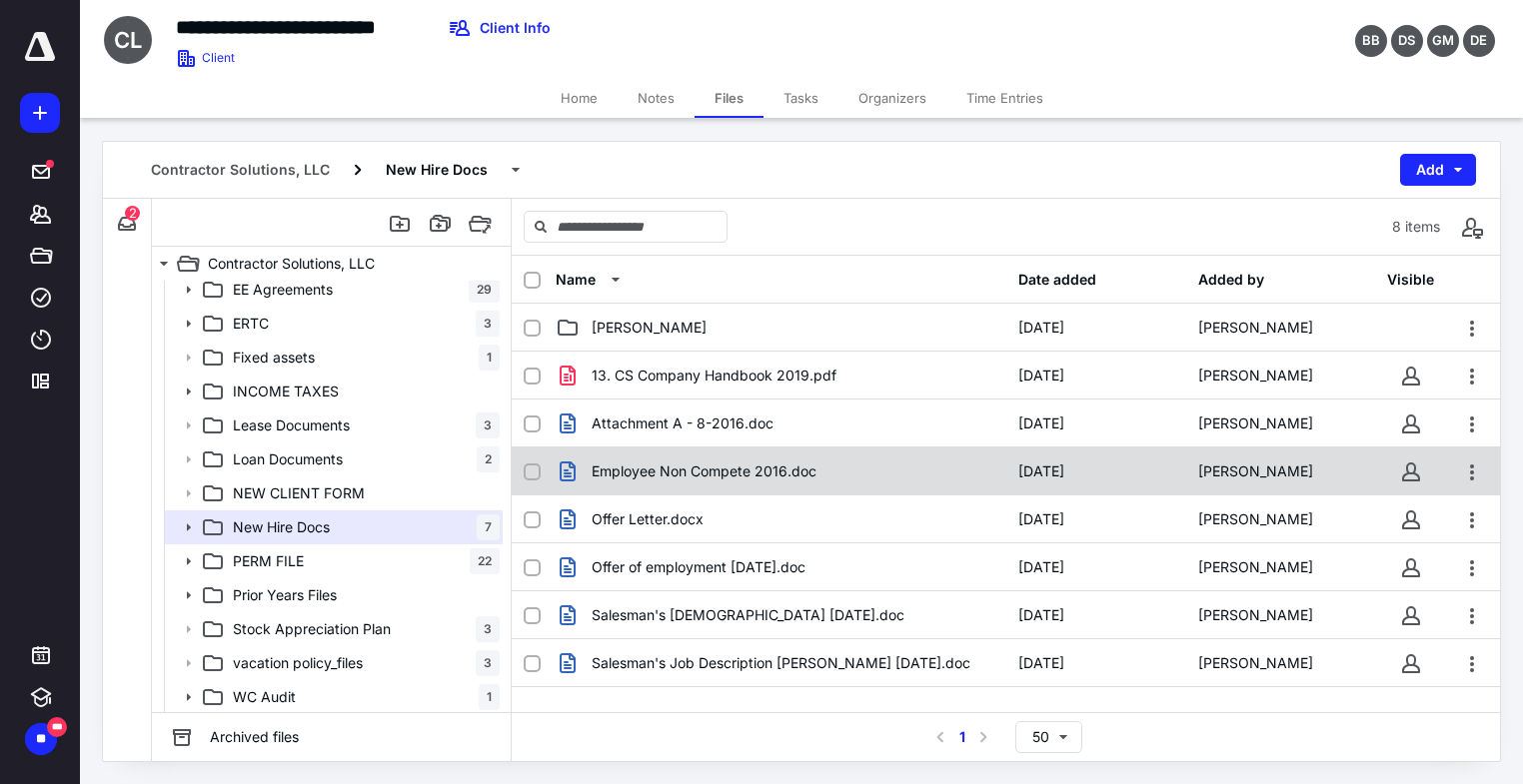 click at bounding box center (532, 472) 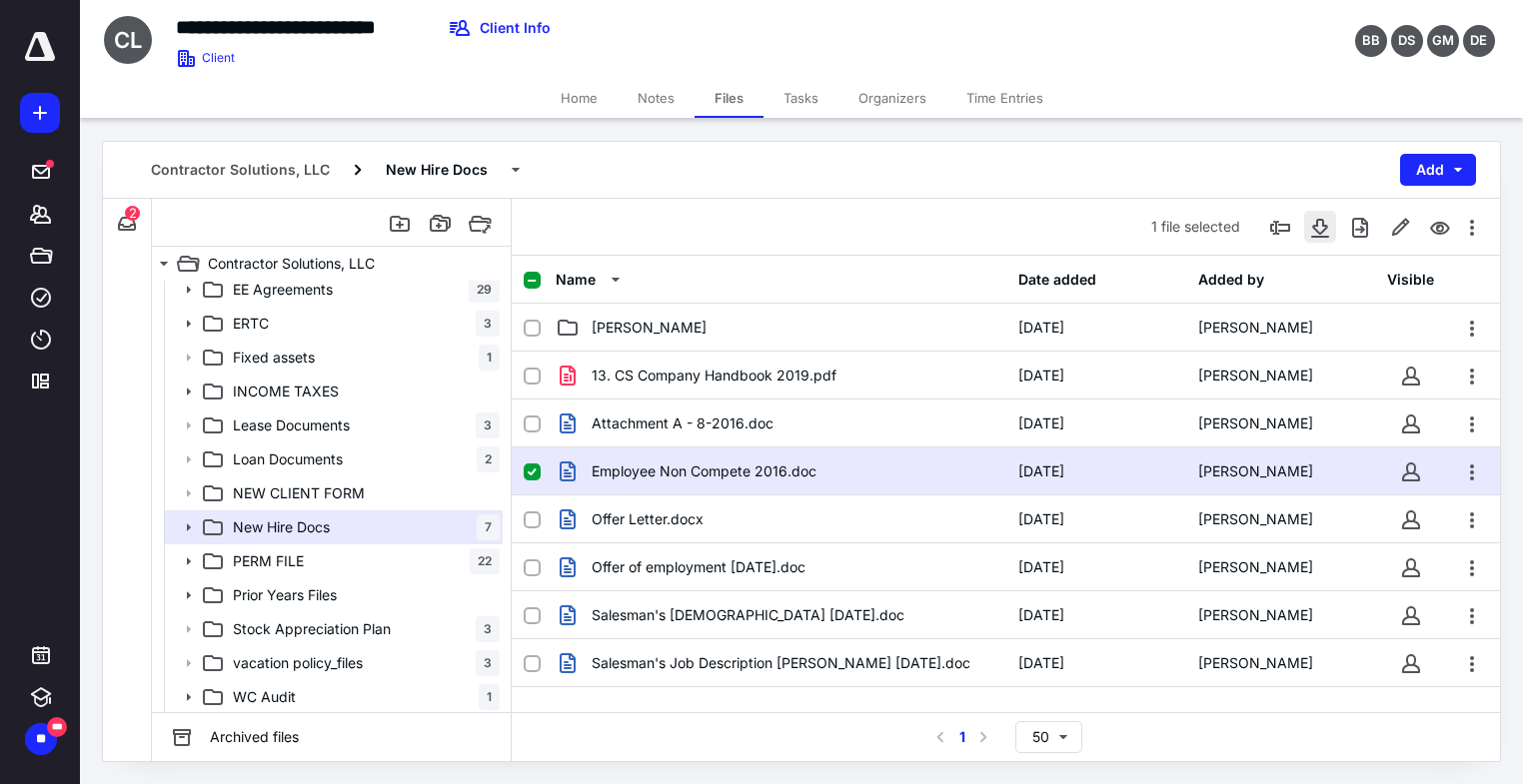 click at bounding box center [1320, 227] 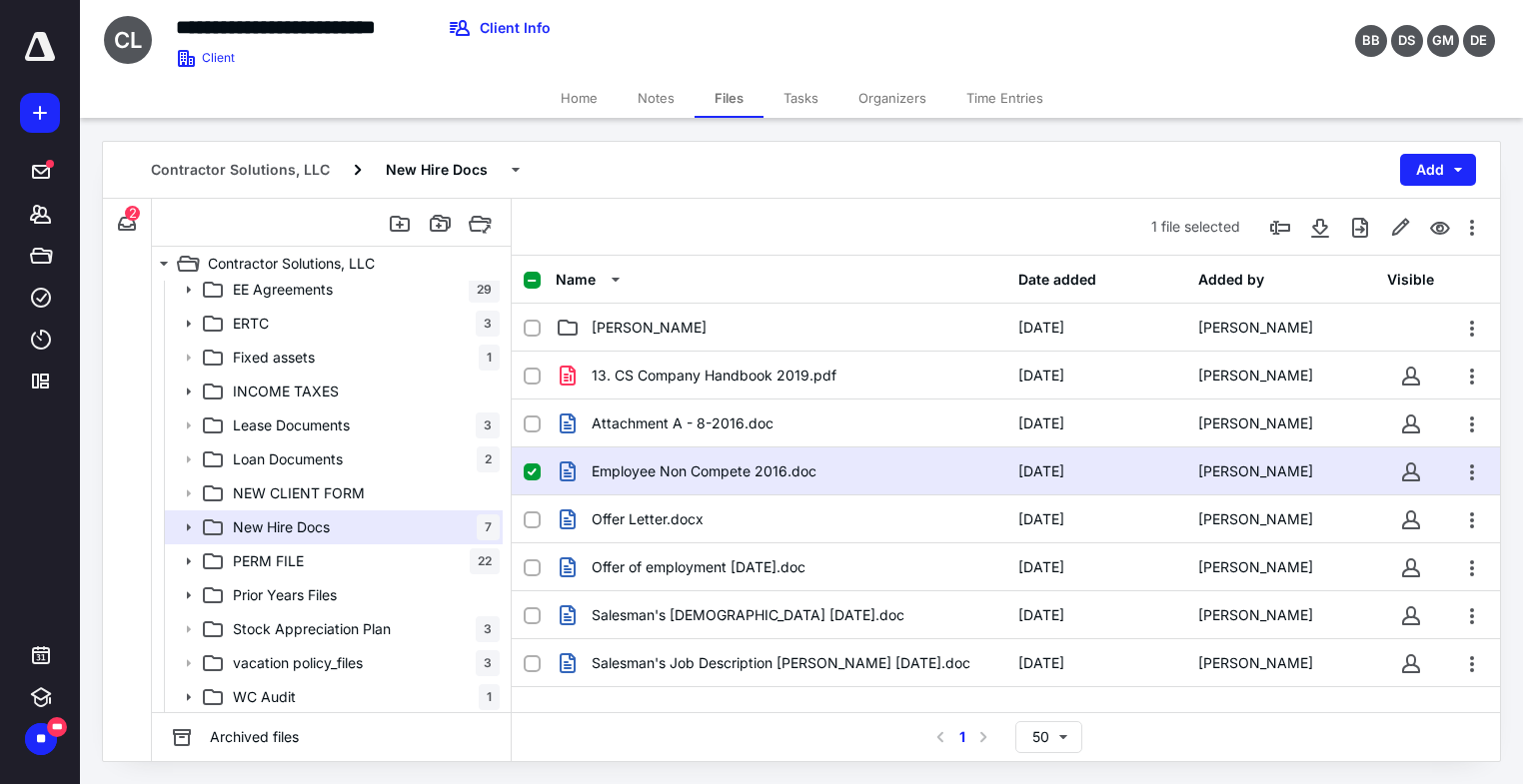 click at bounding box center [532, 472] 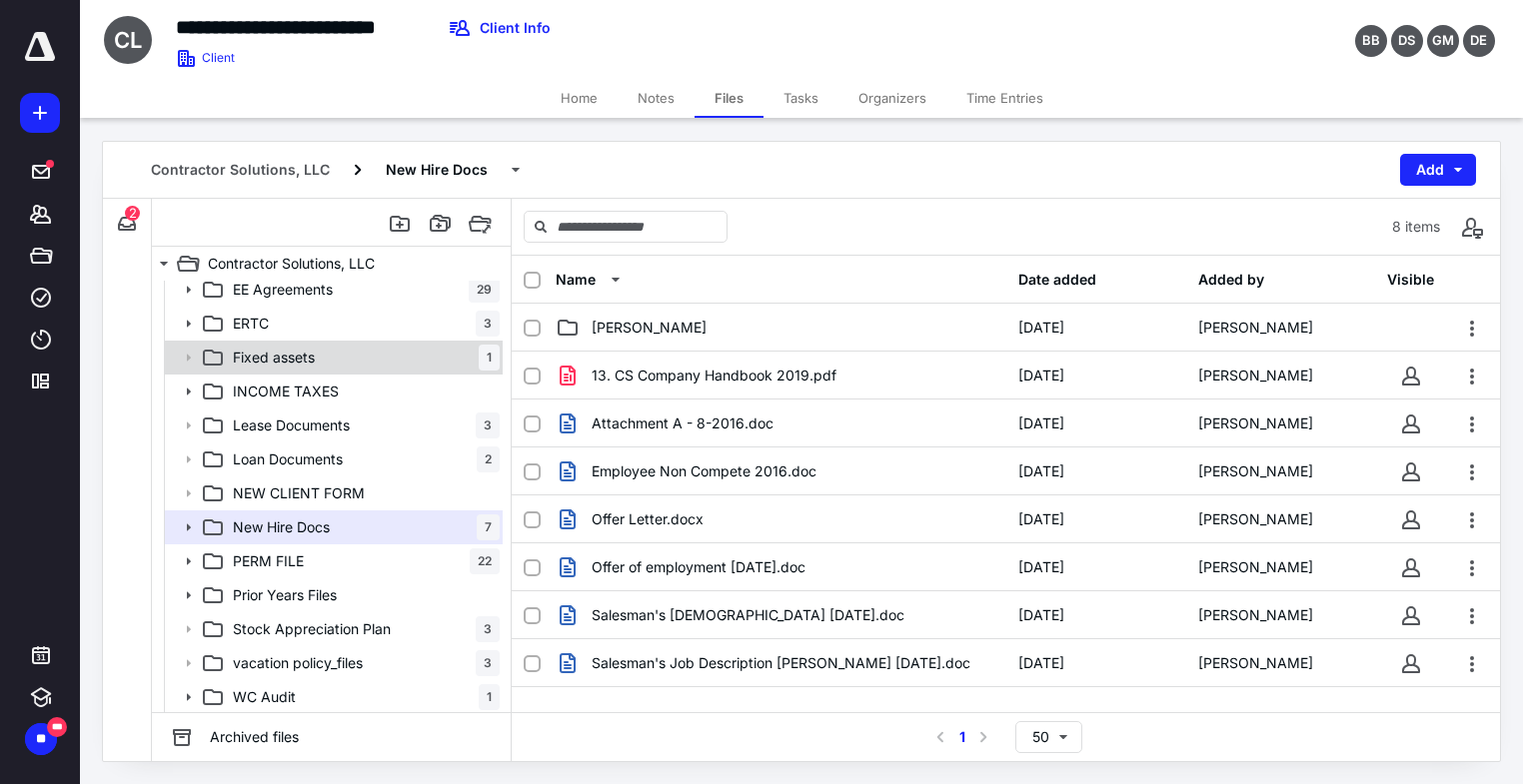 checkbox on "false" 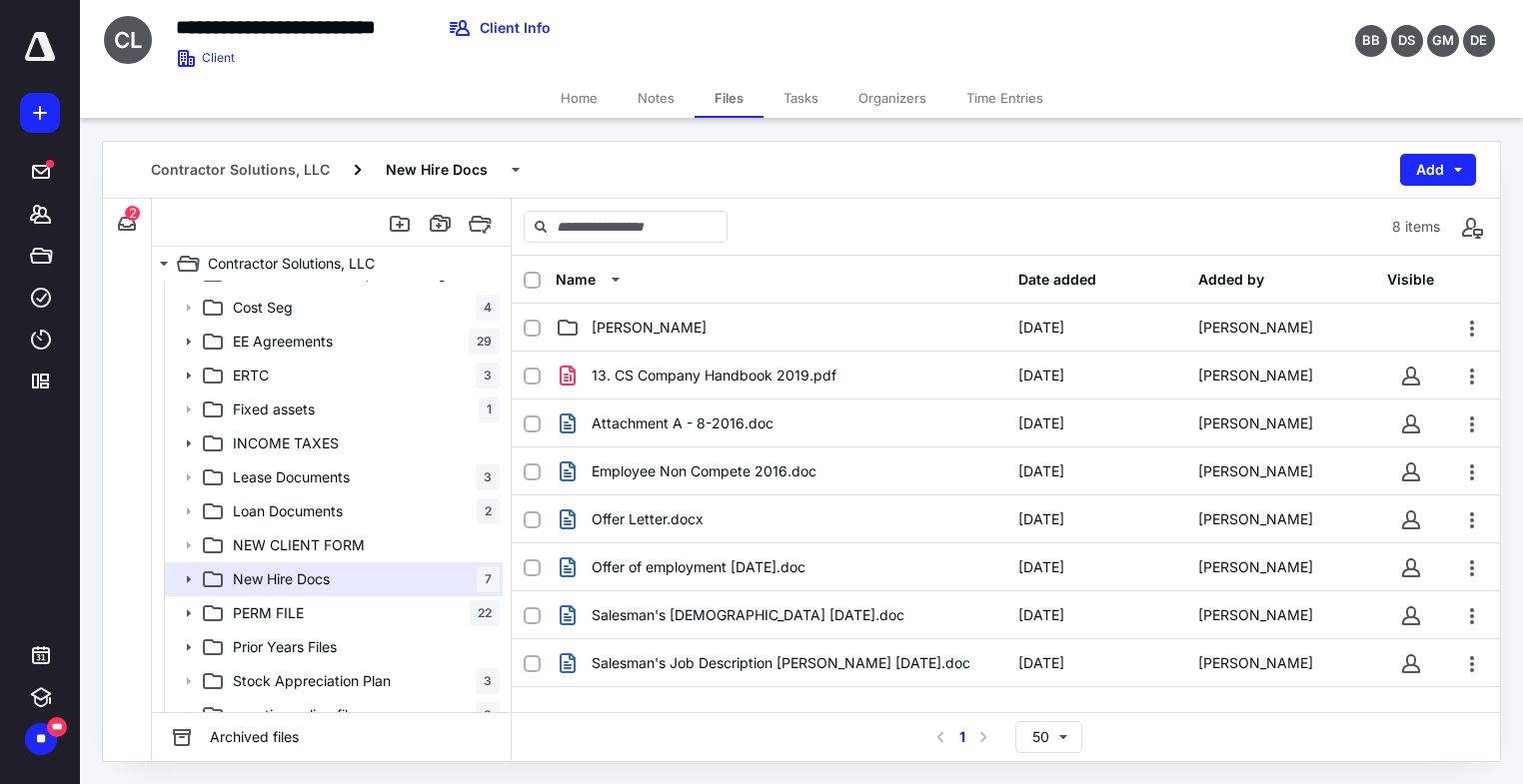 scroll, scrollTop: 919, scrollLeft: 0, axis: vertical 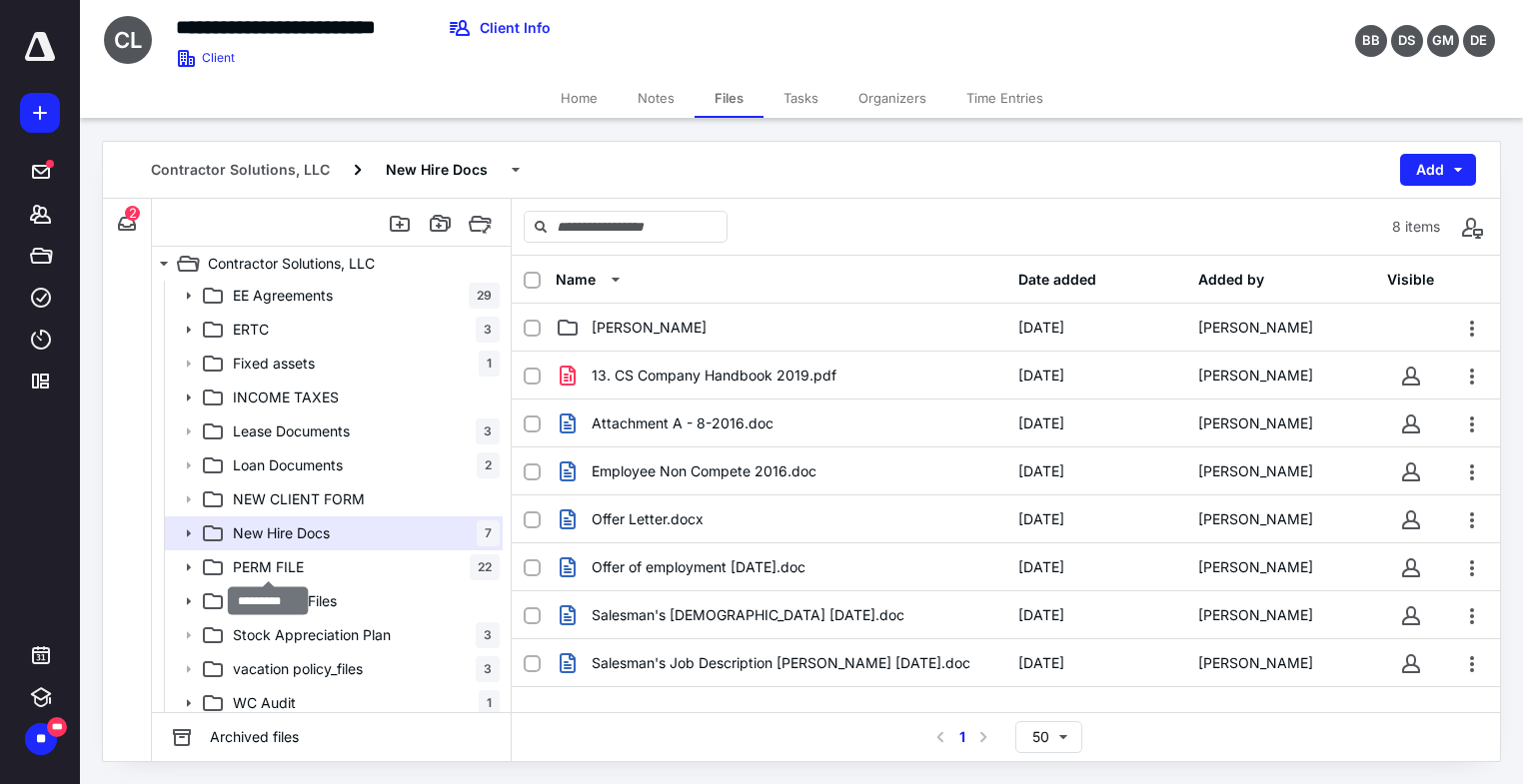 click on "PERM FILE" at bounding box center (268, 567) 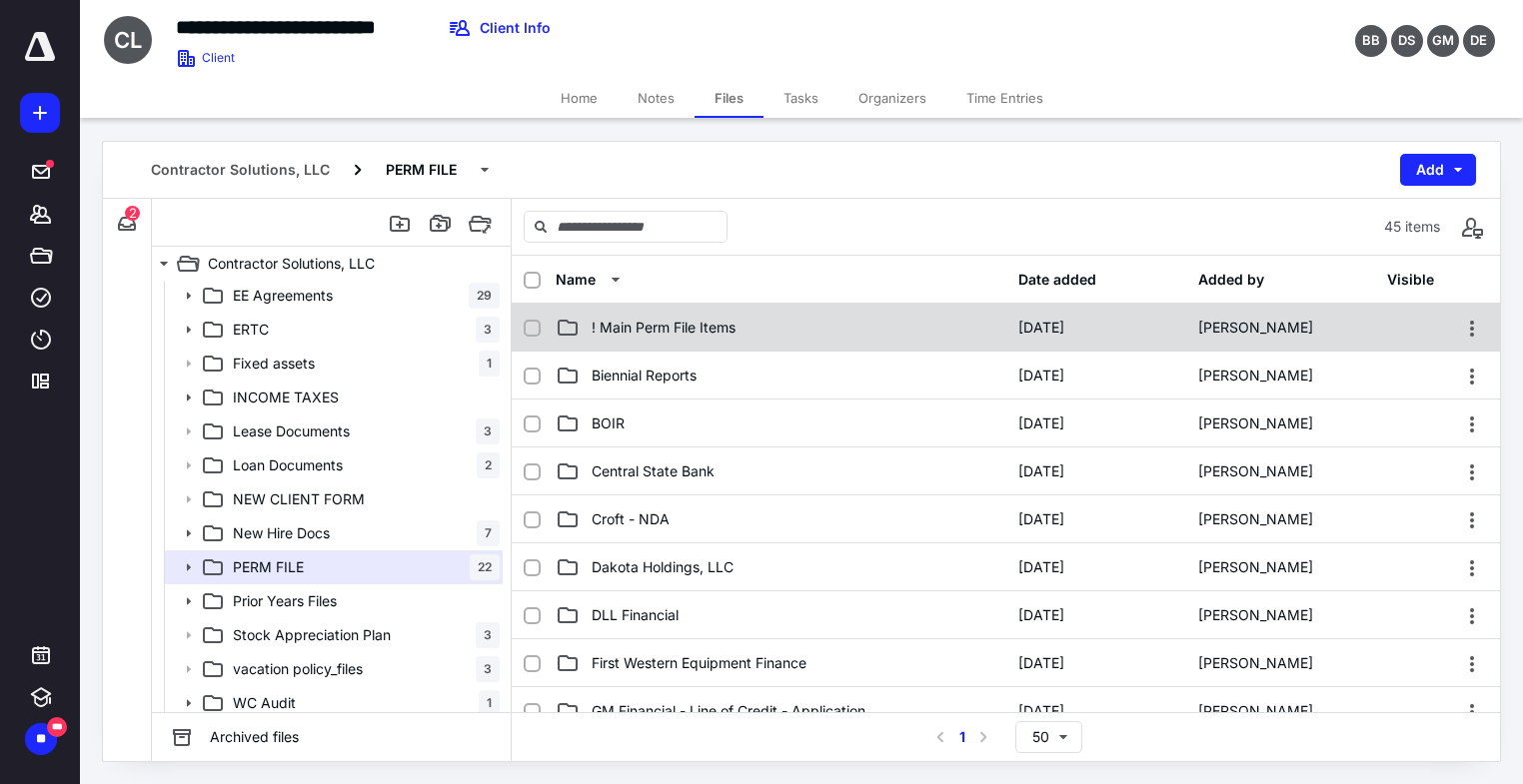 click on "! Main Perm File Items [DATE] [PERSON_NAME]" at bounding box center [1005, 328] 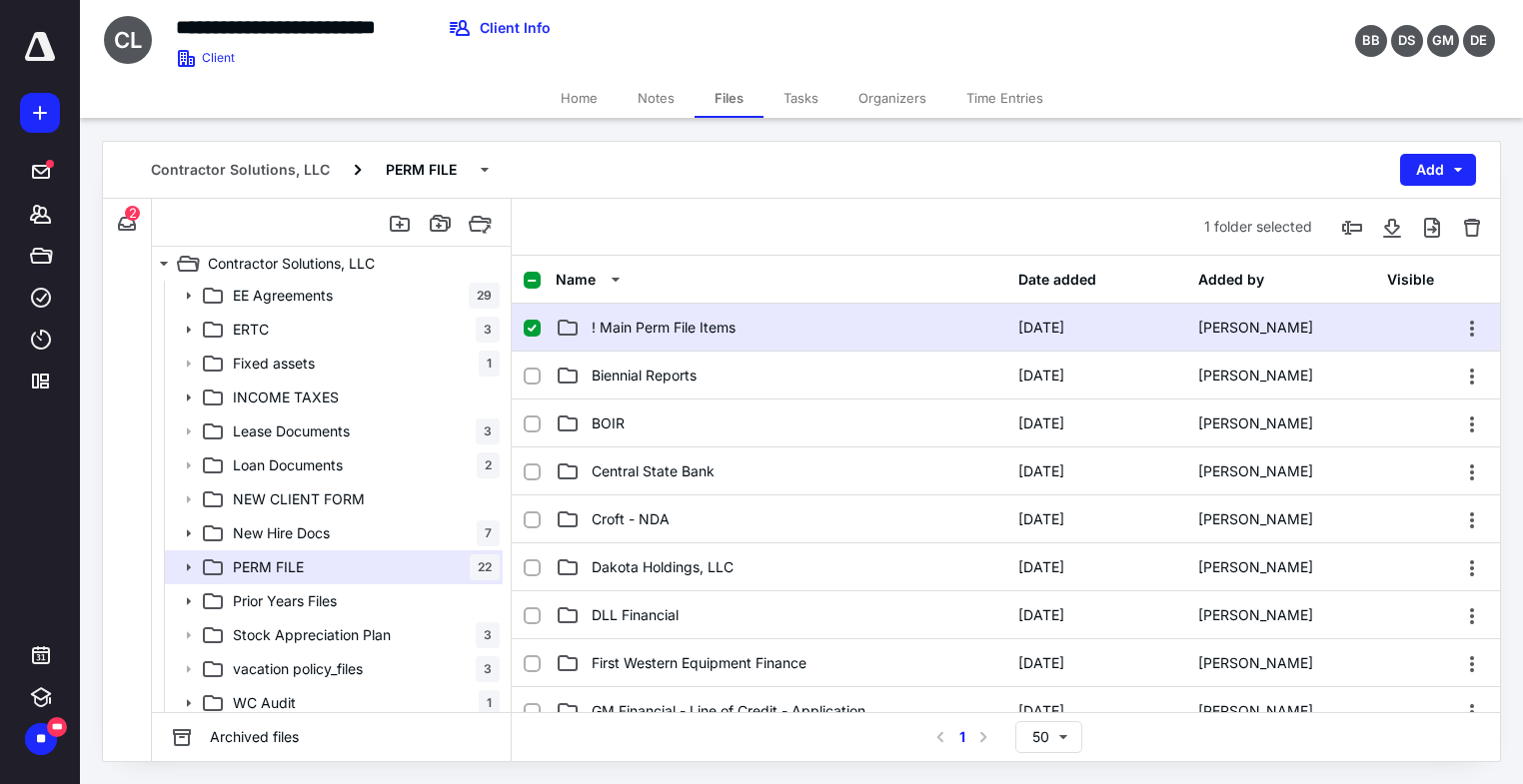 click on "! Main Perm File Items [DATE] [PERSON_NAME]" at bounding box center [1005, 328] 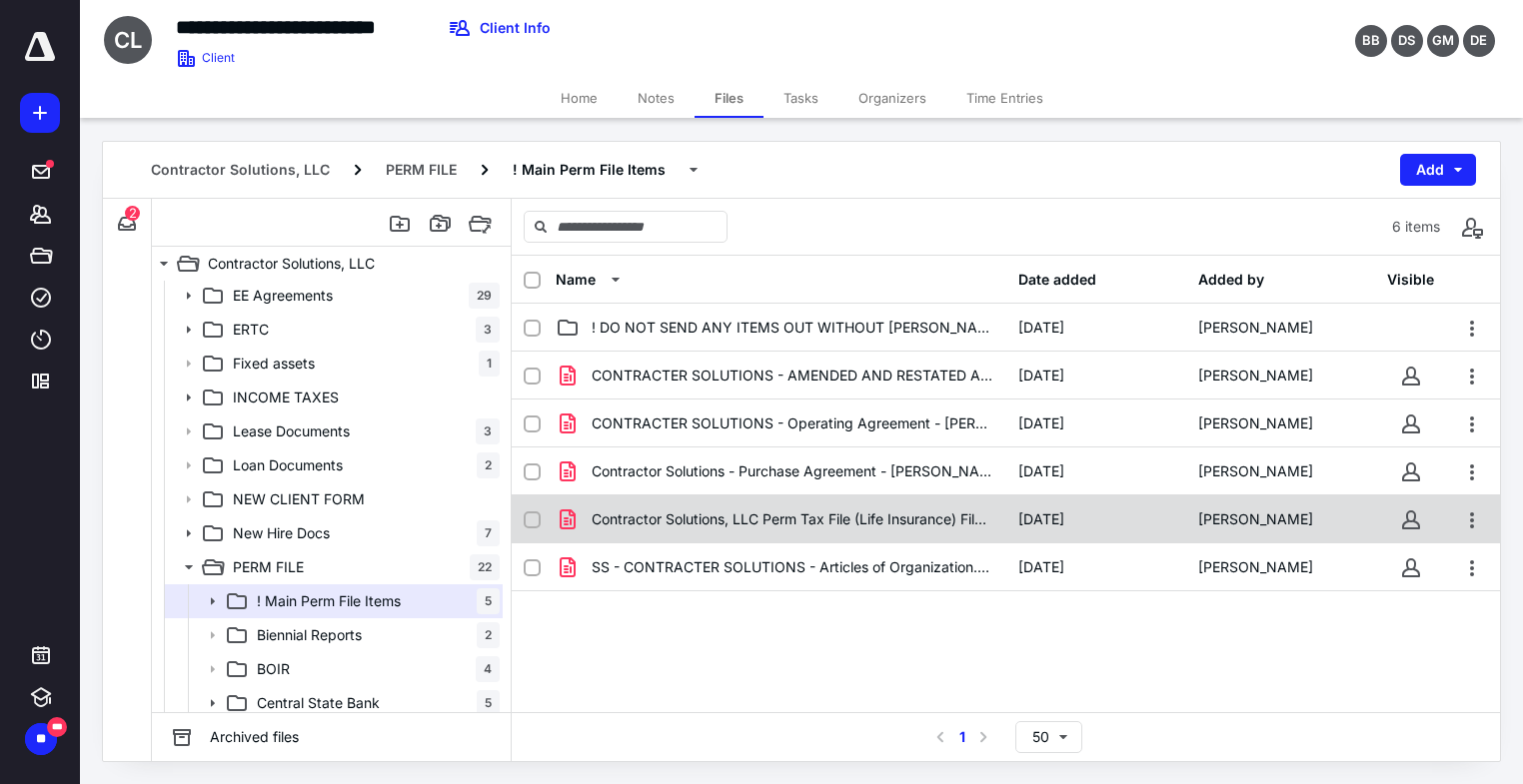 click on "Contractor Solutions, LLC   Perm Tax File  (Life Insurance)   File.pdf [DATE] [PERSON_NAME]" at bounding box center (1005, 519) 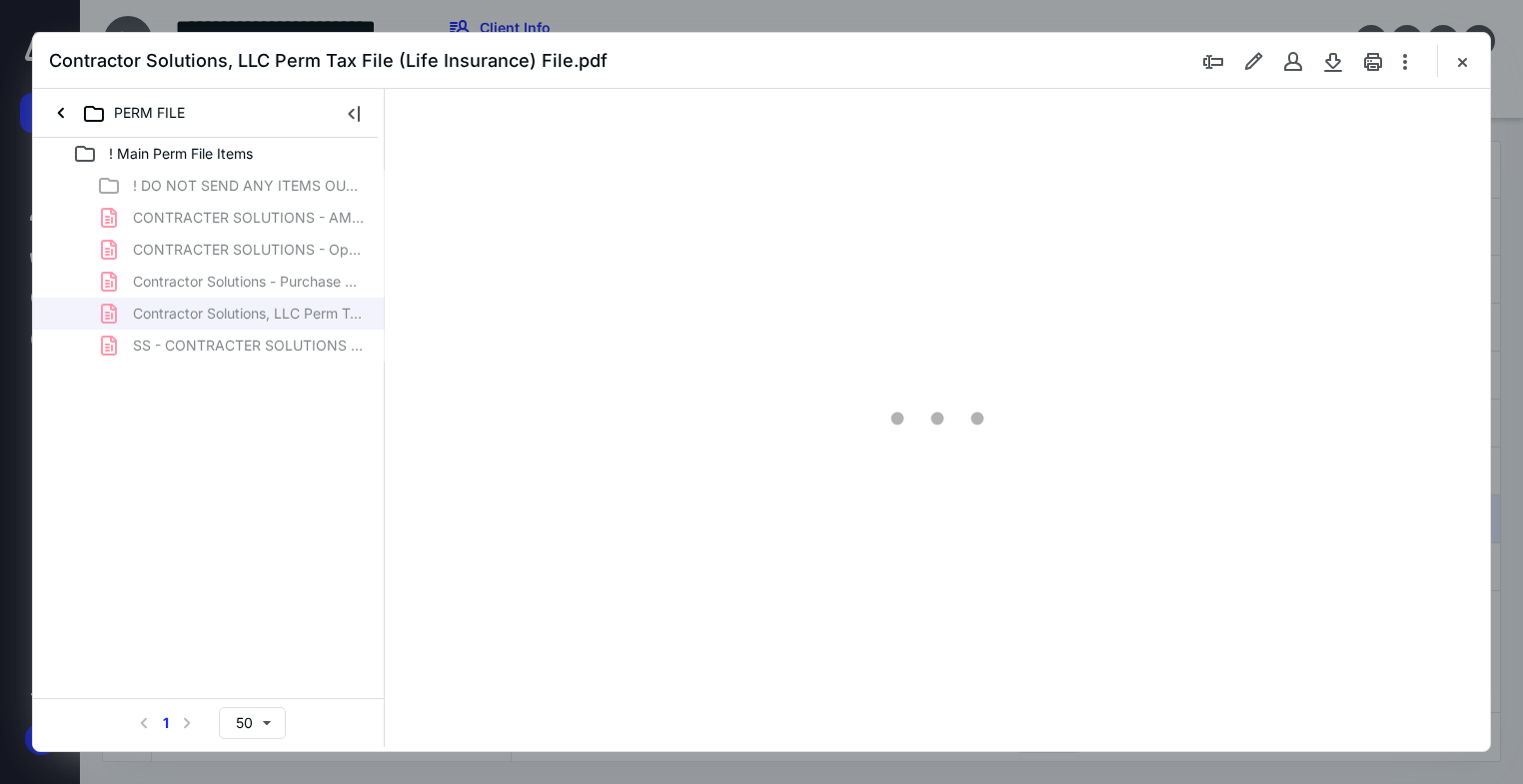 scroll, scrollTop: 0, scrollLeft: 0, axis: both 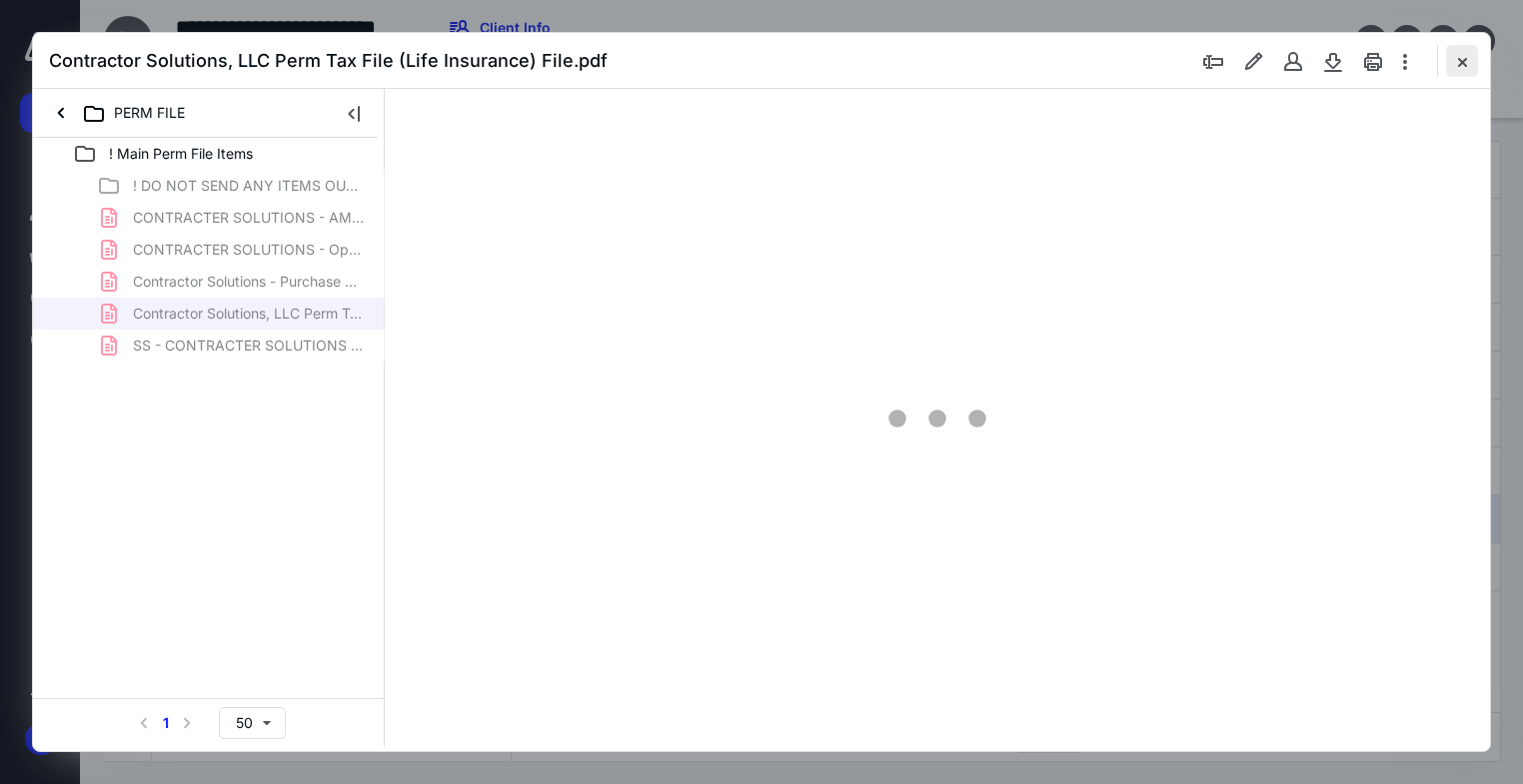 click at bounding box center [1462, 61] 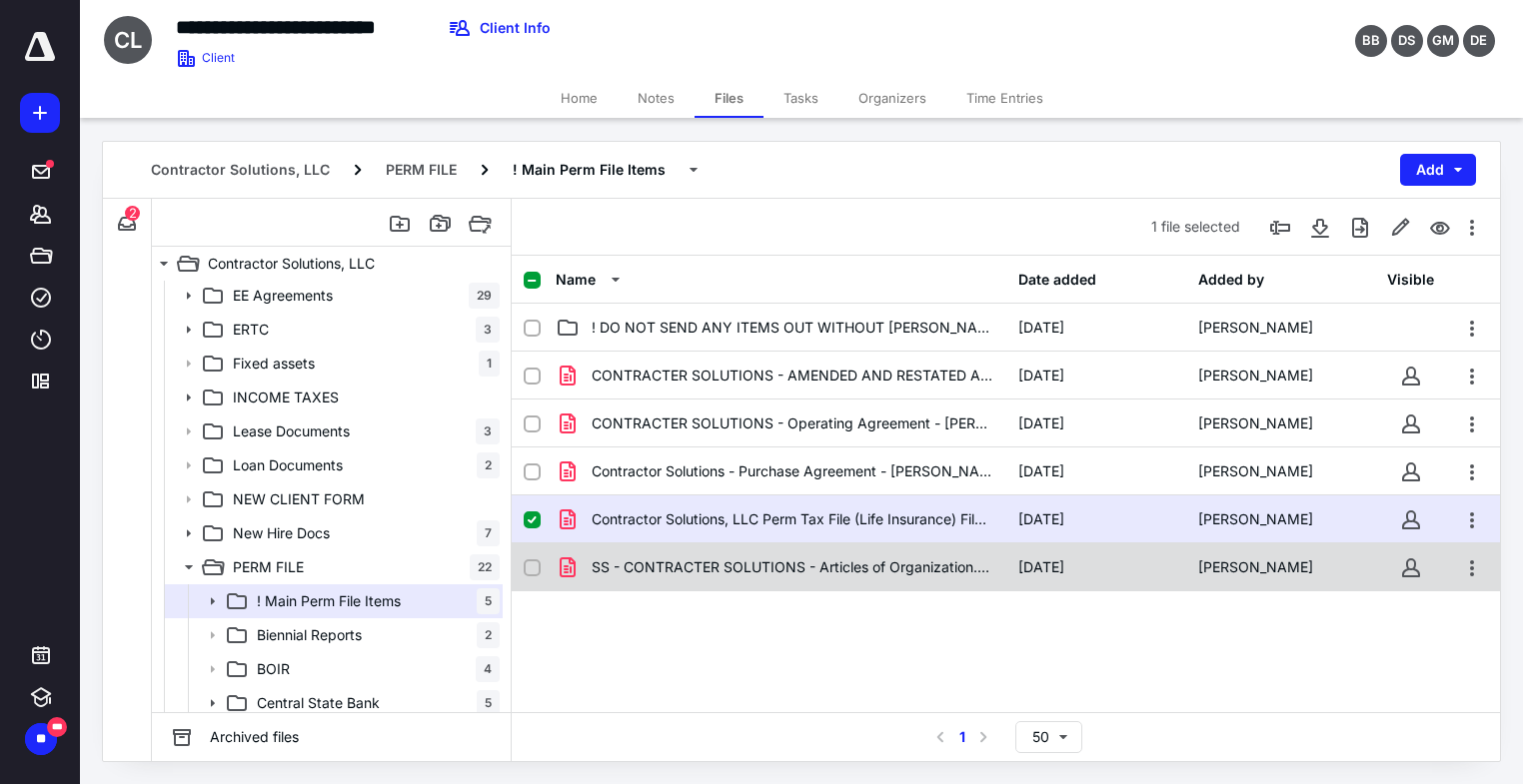 click on "SS - CONTRACTER SOLUTIONS - Articles of Organization.pdf [DATE] [PERSON_NAME]" at bounding box center [1005, 567] 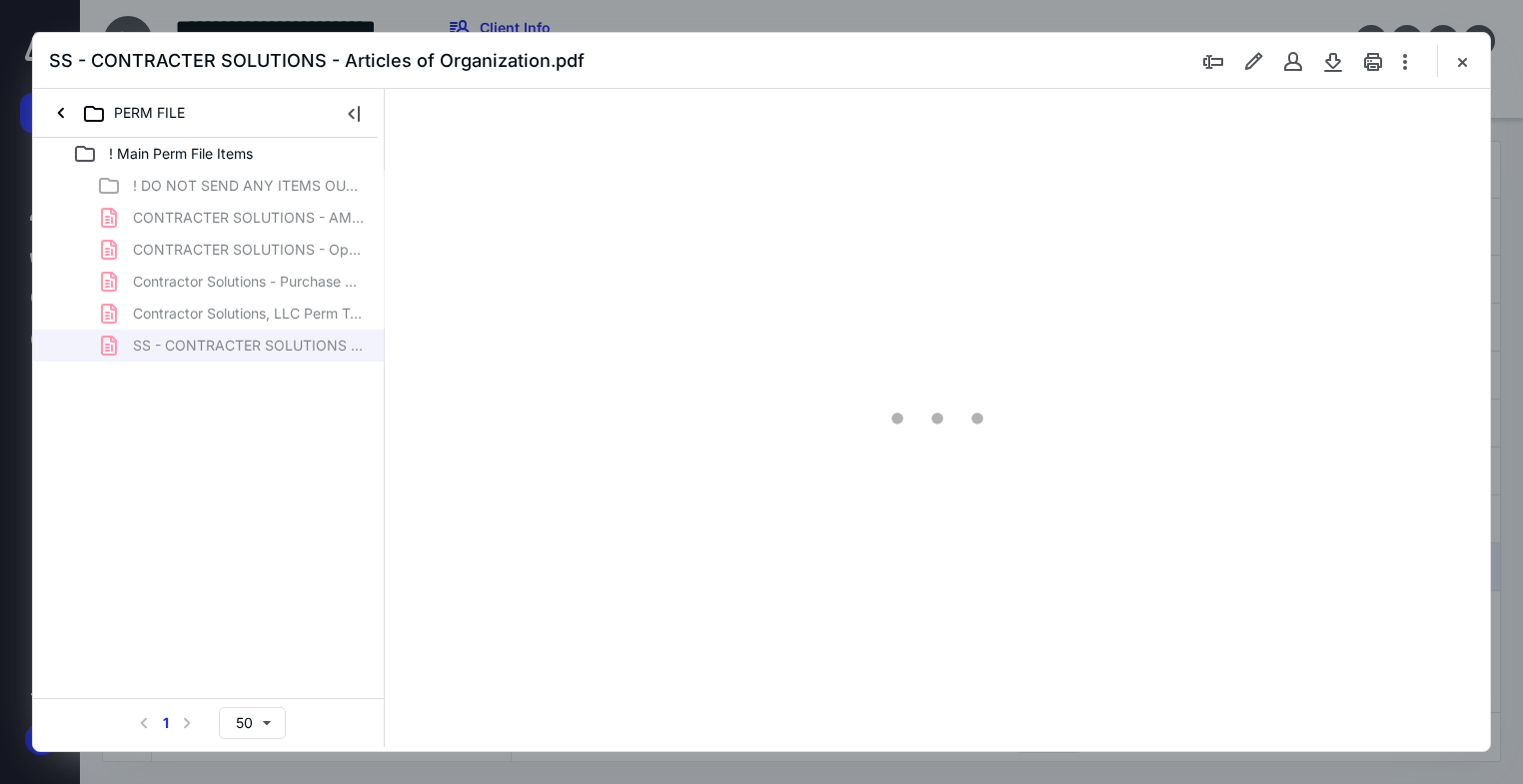 scroll, scrollTop: 0, scrollLeft: 0, axis: both 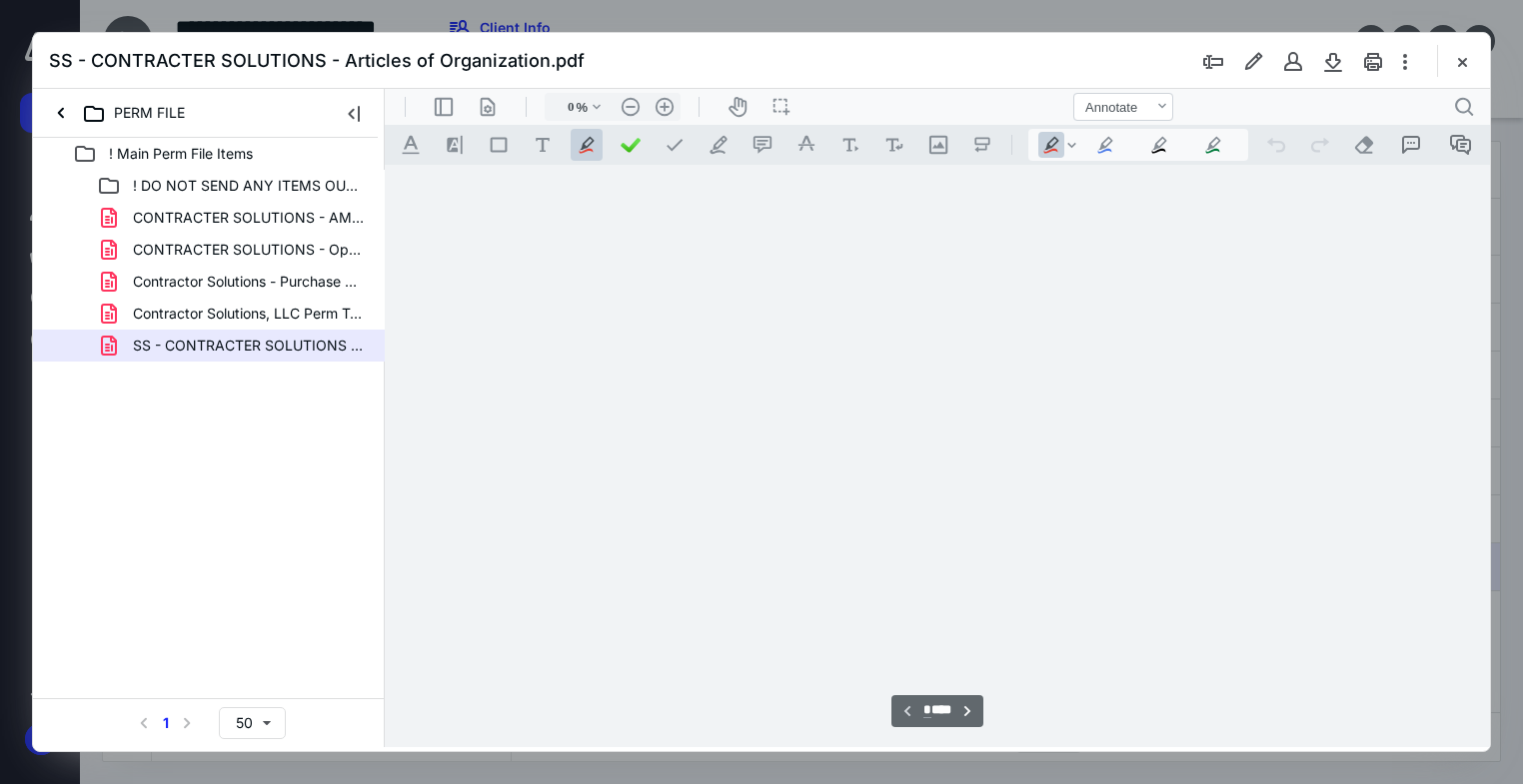 type on "177" 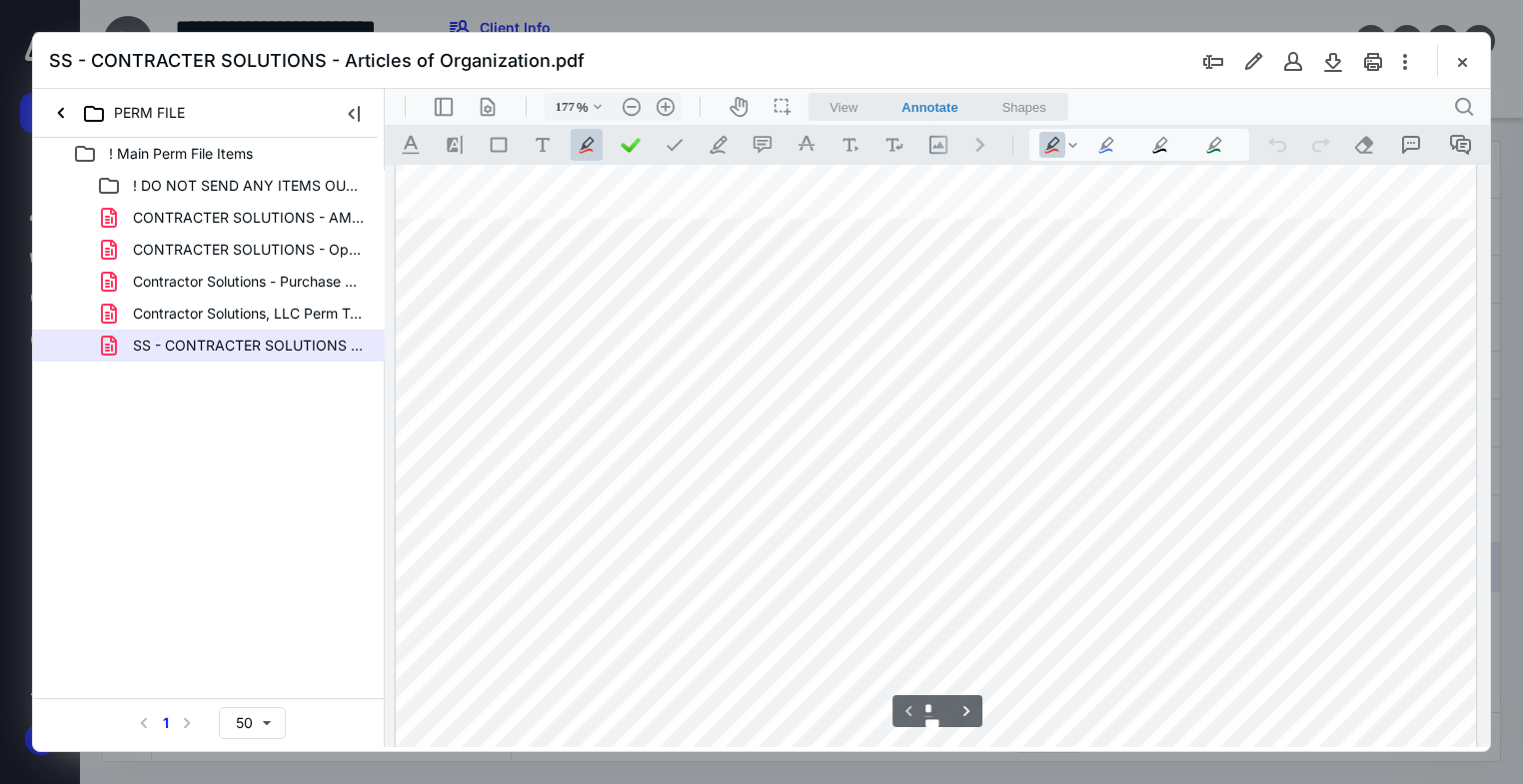 scroll, scrollTop: 127, scrollLeft: 0, axis: vertical 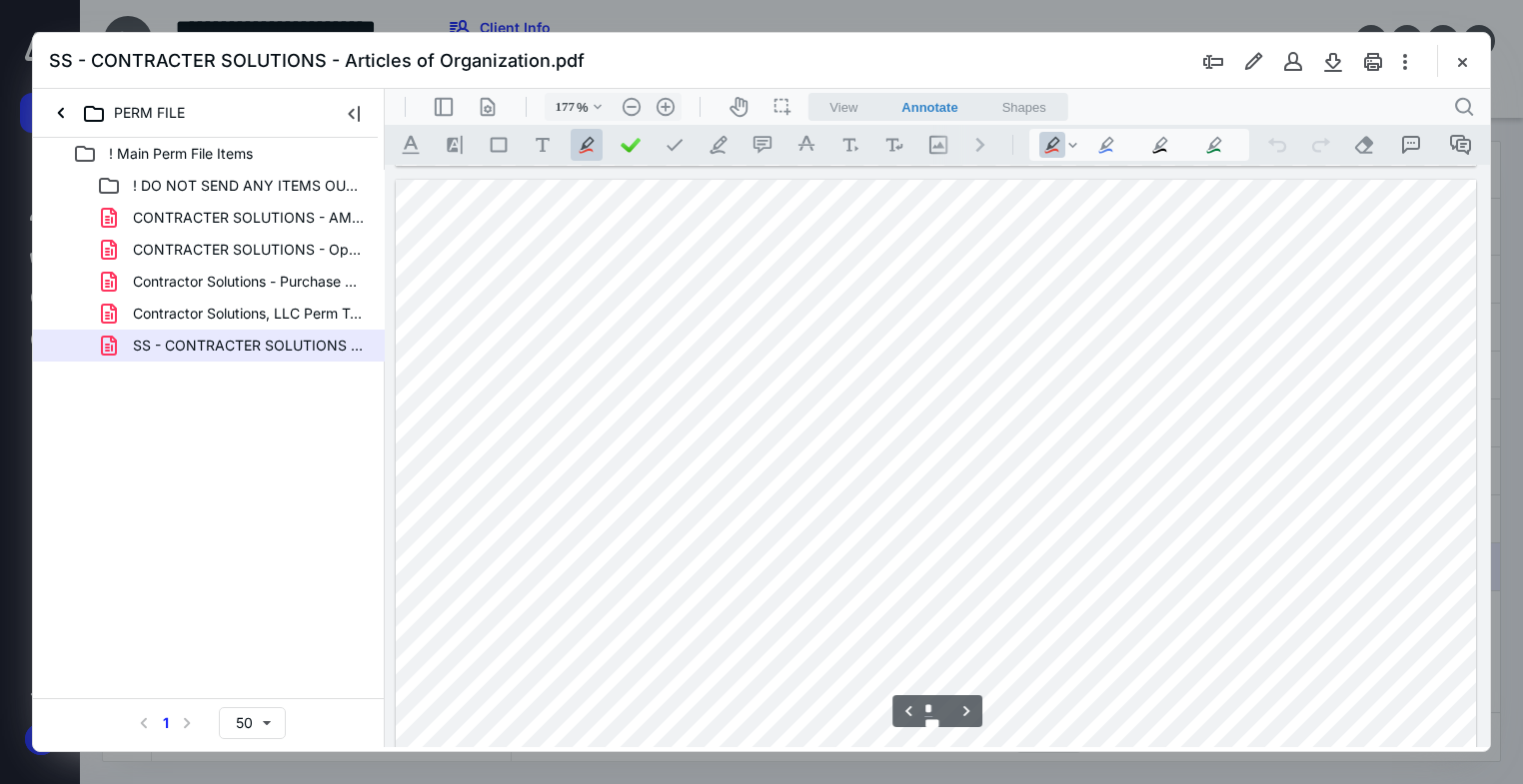 type on "*" 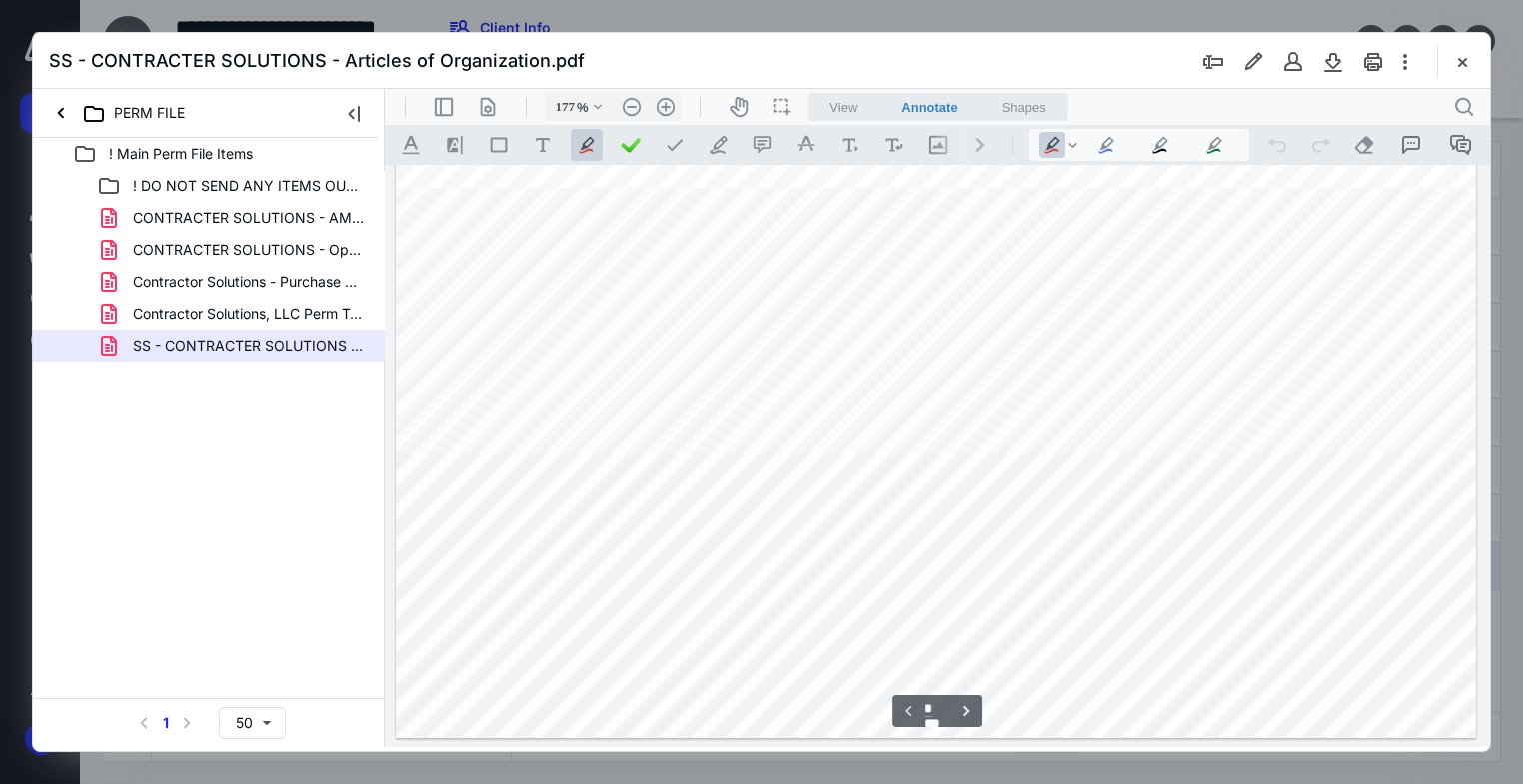 scroll, scrollTop: 811, scrollLeft: 0, axis: vertical 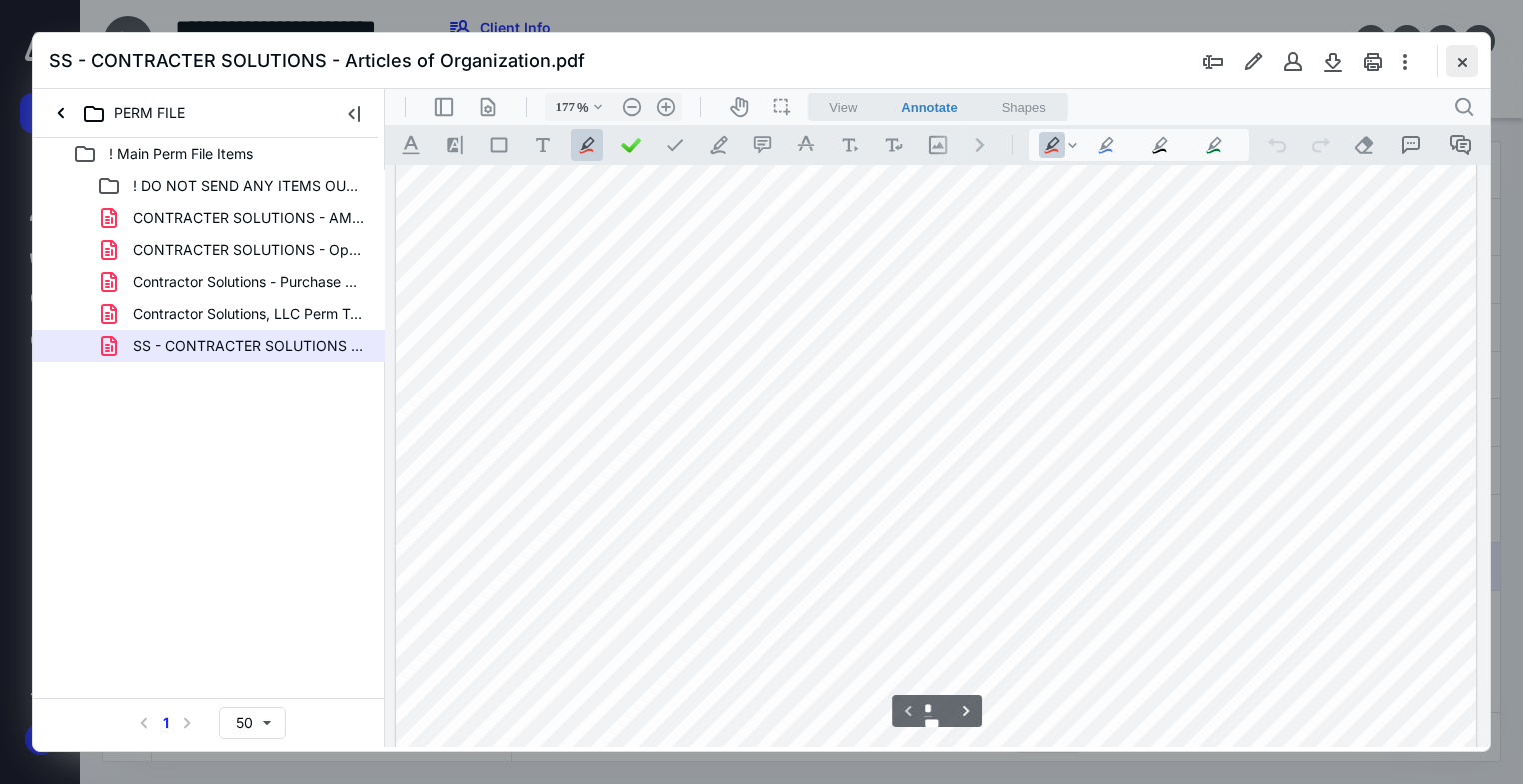 click at bounding box center (1462, 61) 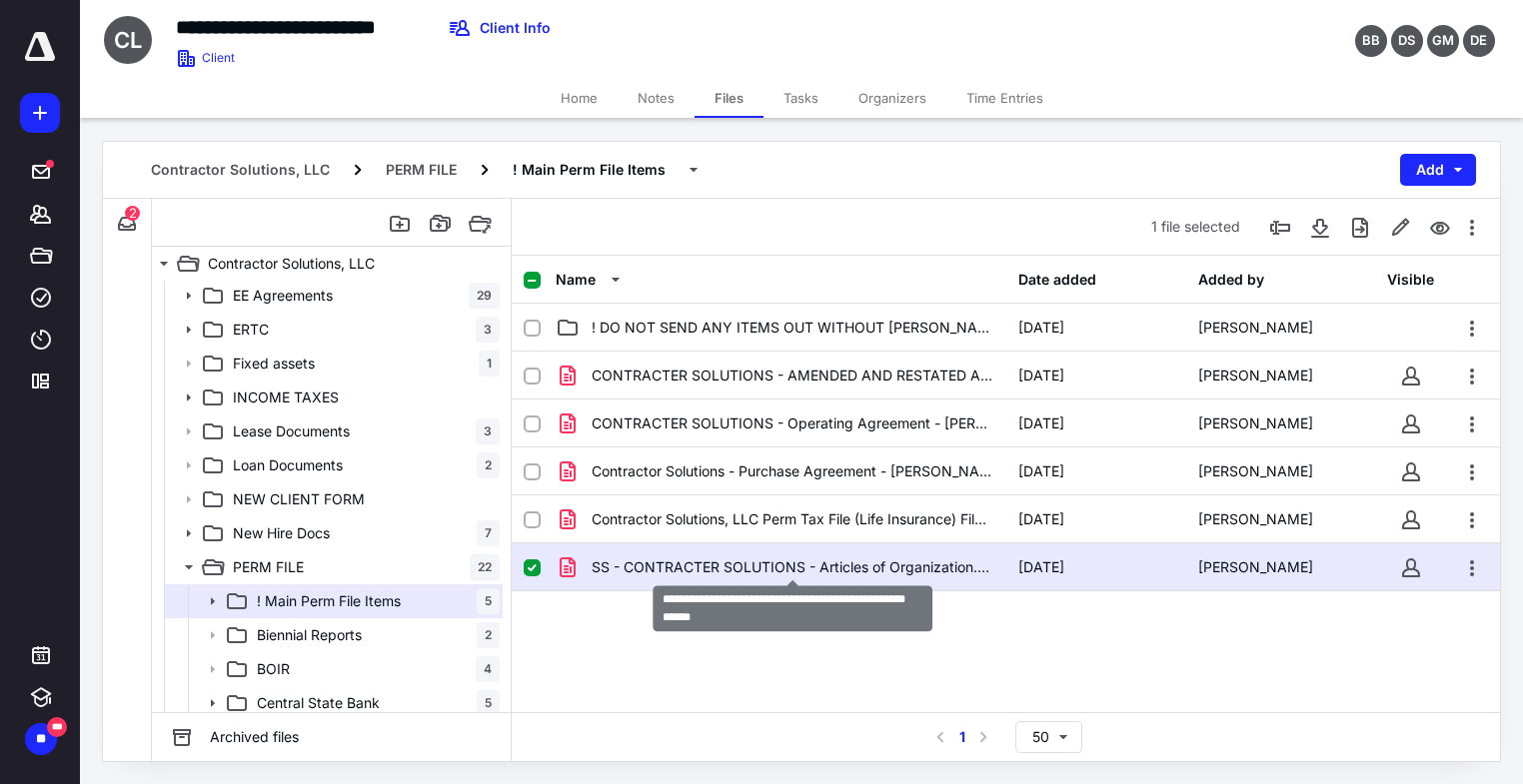 click on "SS - CONTRACTER SOLUTIONS - Articles of Organization.pdf" at bounding box center [792, 567] 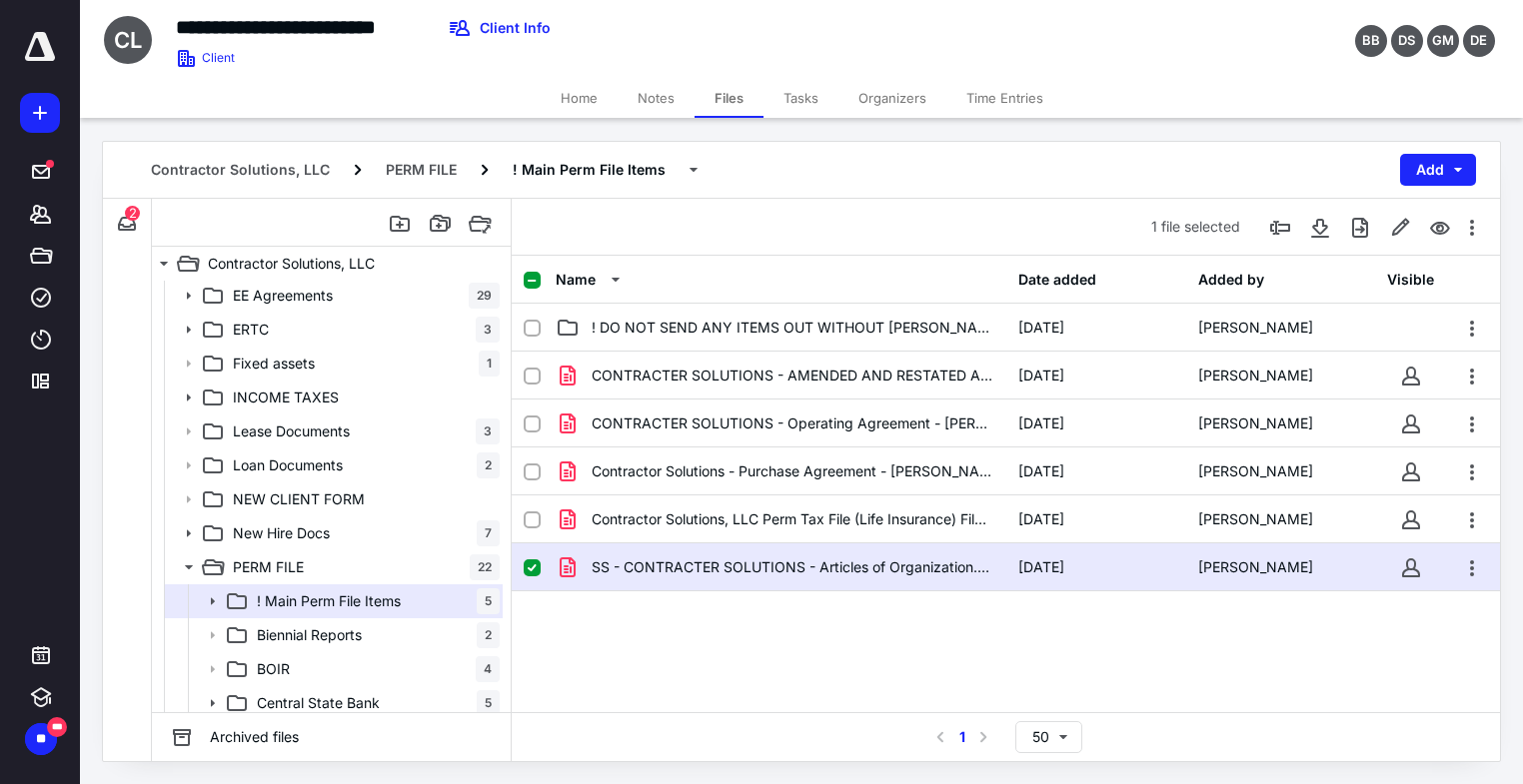 click on "SS - CONTRACTER SOLUTIONS - Articles of Organization.pdf [DATE] [PERSON_NAME]" at bounding box center (1005, 567) 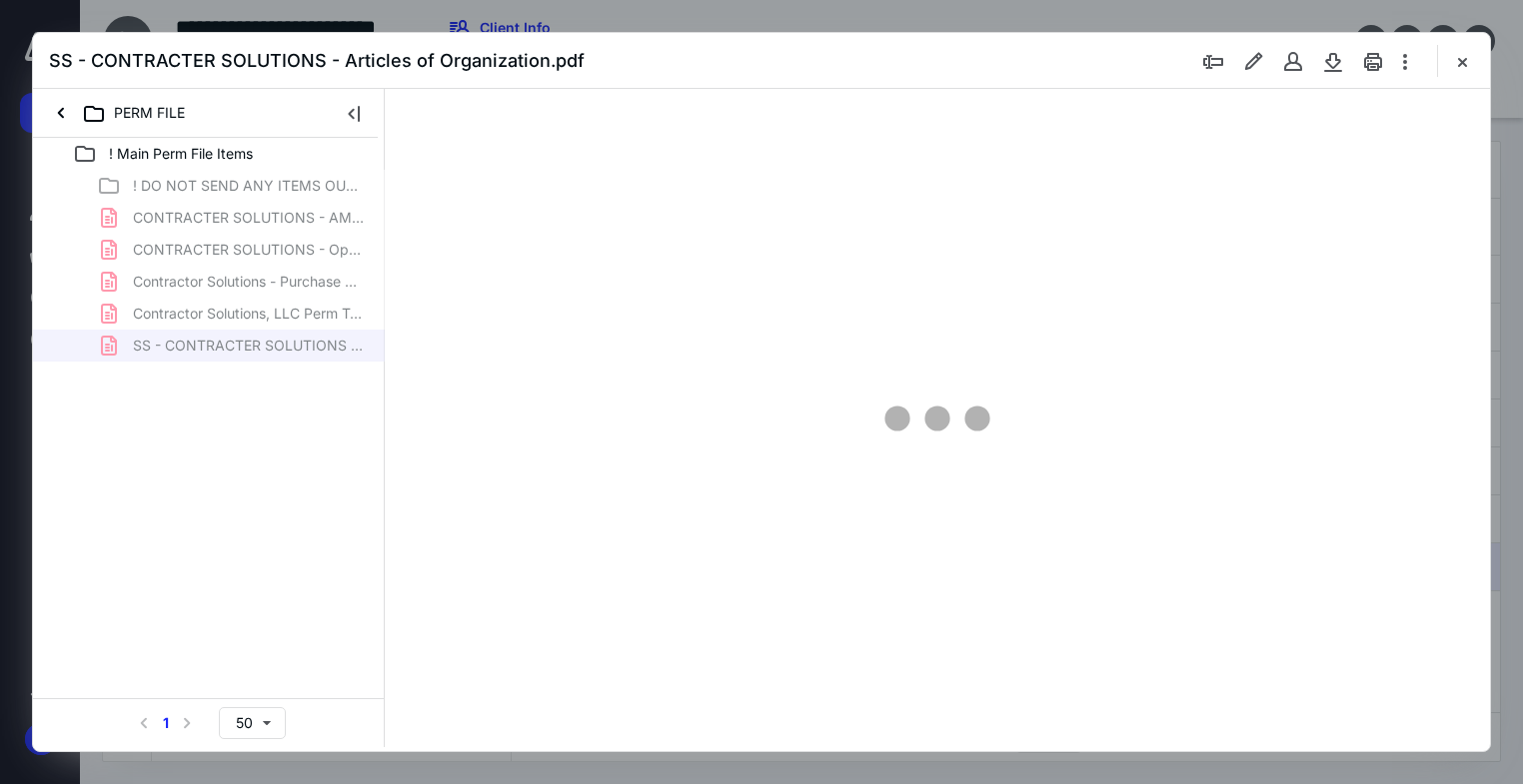 scroll, scrollTop: 0, scrollLeft: 0, axis: both 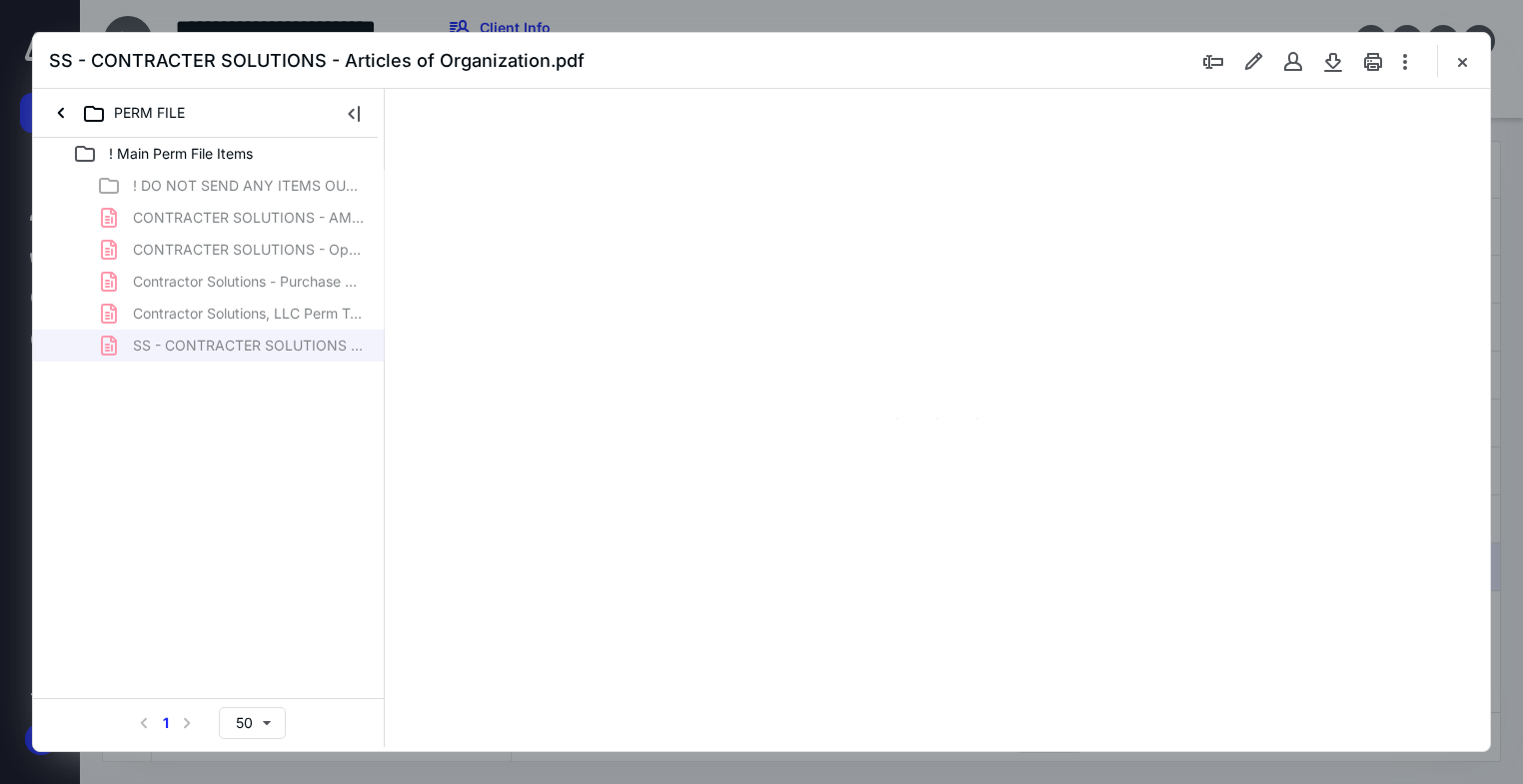 type on "177" 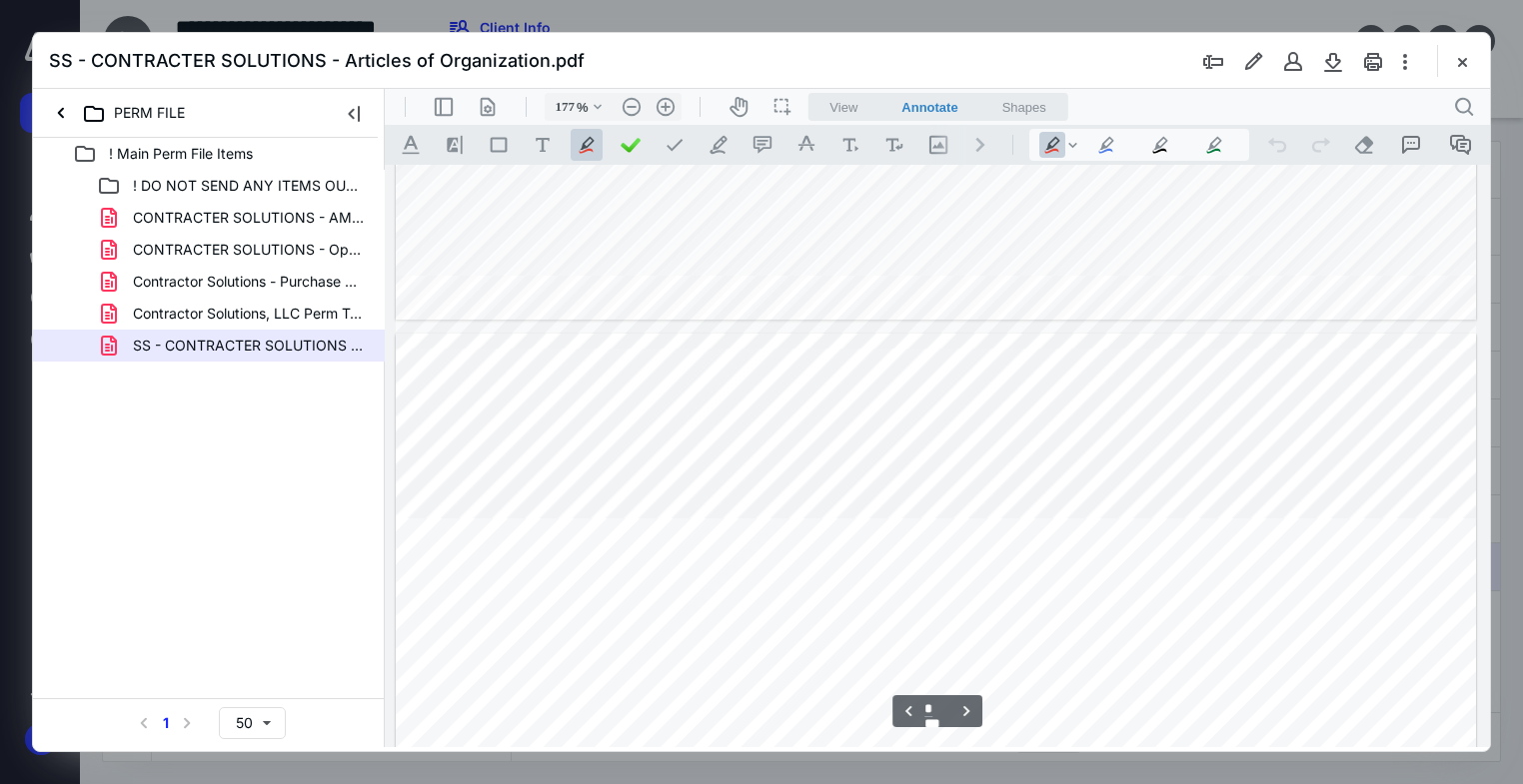 type on "*" 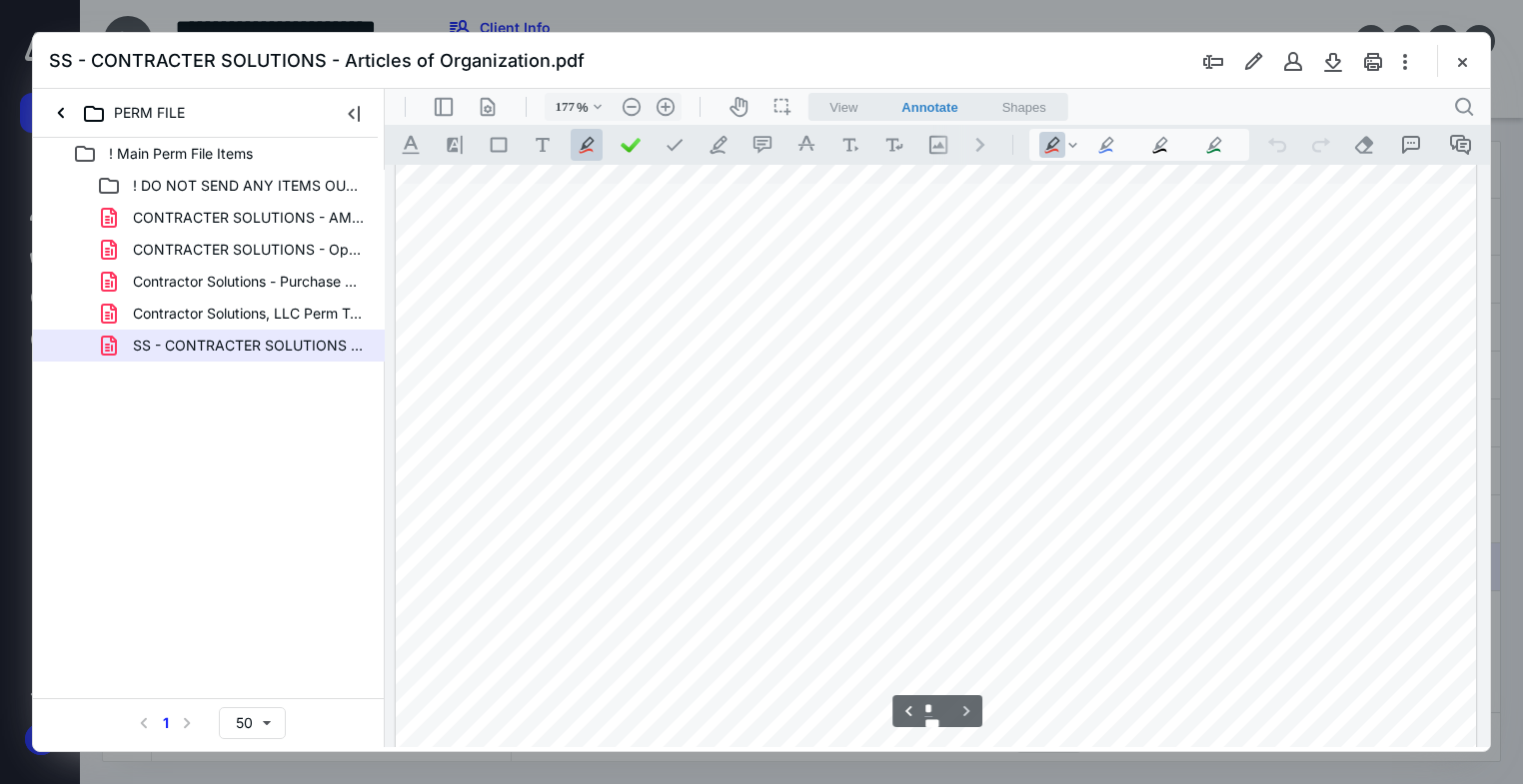 scroll, scrollTop: 6473, scrollLeft: 0, axis: vertical 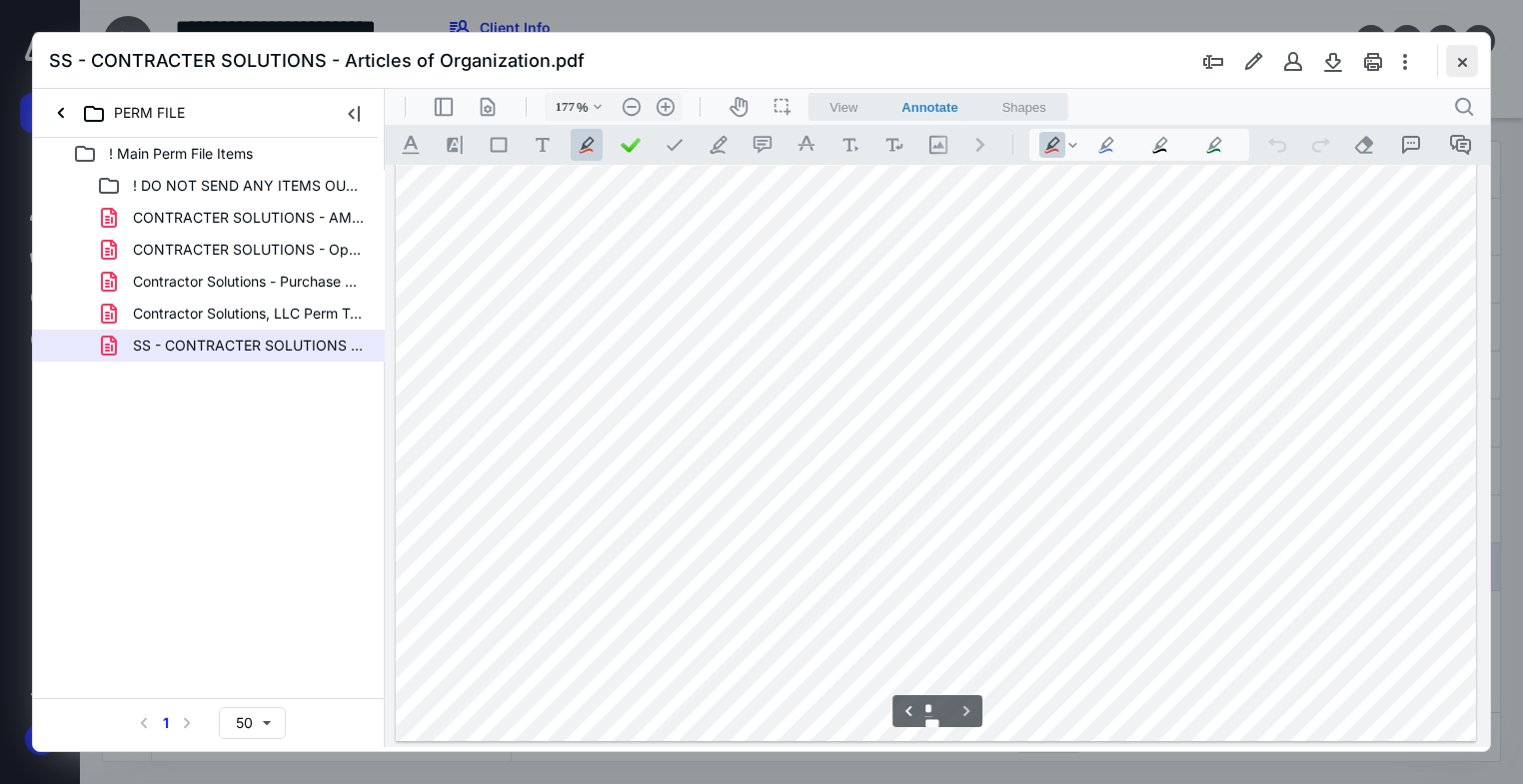 click at bounding box center [1462, 61] 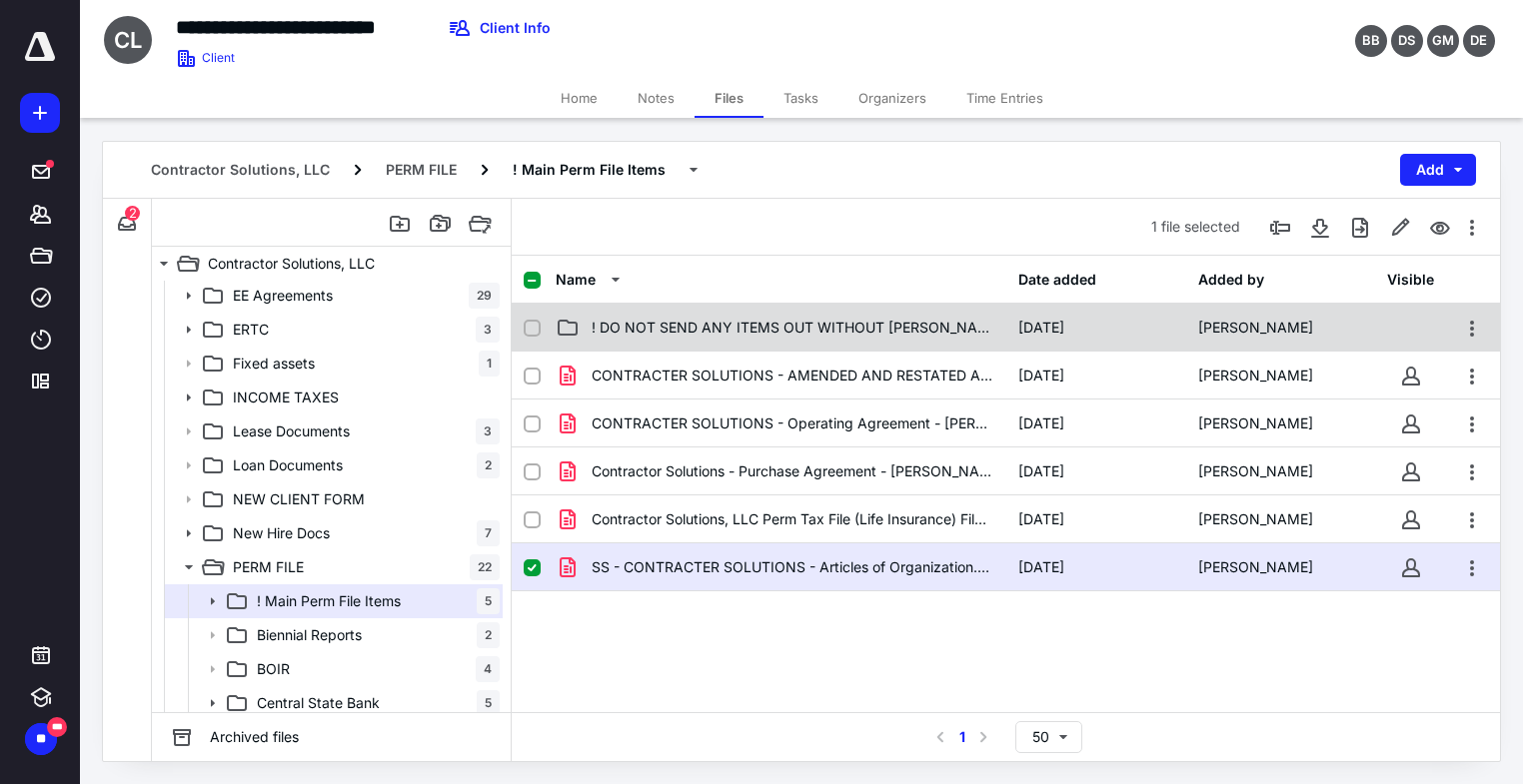 click on "! DO NOT SEND ANY ITEMS OUT WITHOUT [PERSON_NAME] APPROVAL!!" at bounding box center [792, 328] 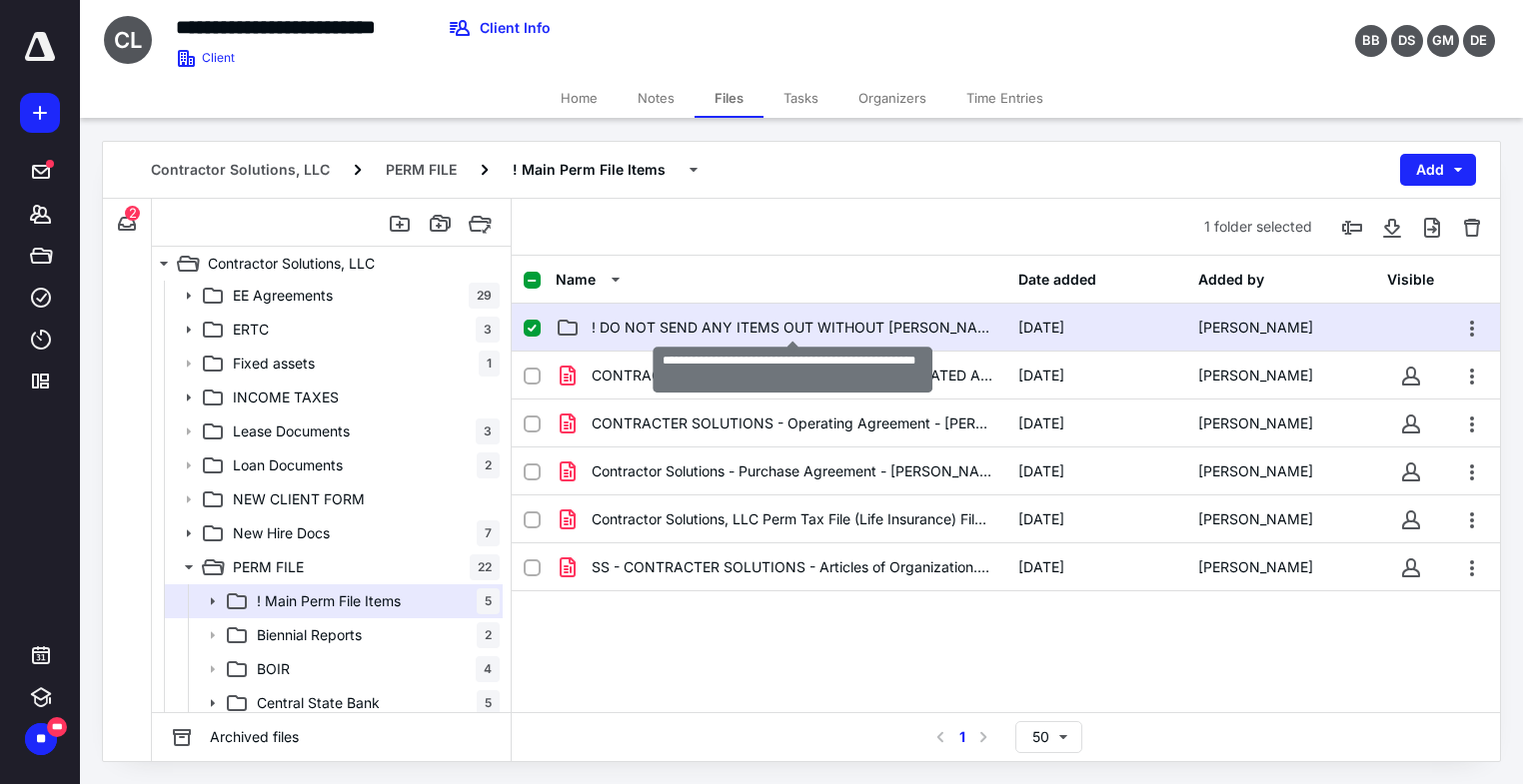 click on "! DO NOT SEND ANY ITEMS OUT WITHOUT [PERSON_NAME] APPROVAL!!" at bounding box center (792, 328) 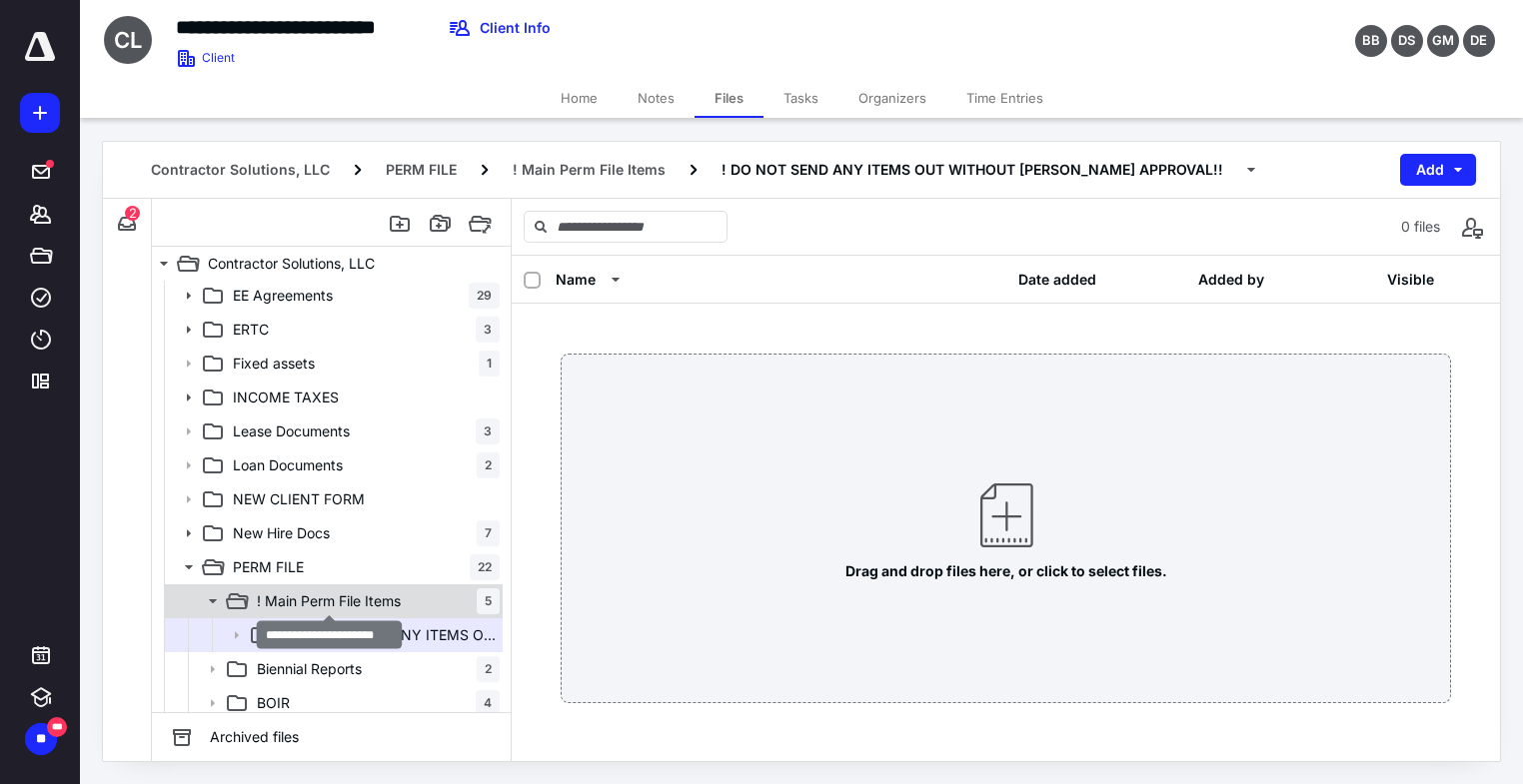 click on "! Main Perm File Items" at bounding box center [329, 601] 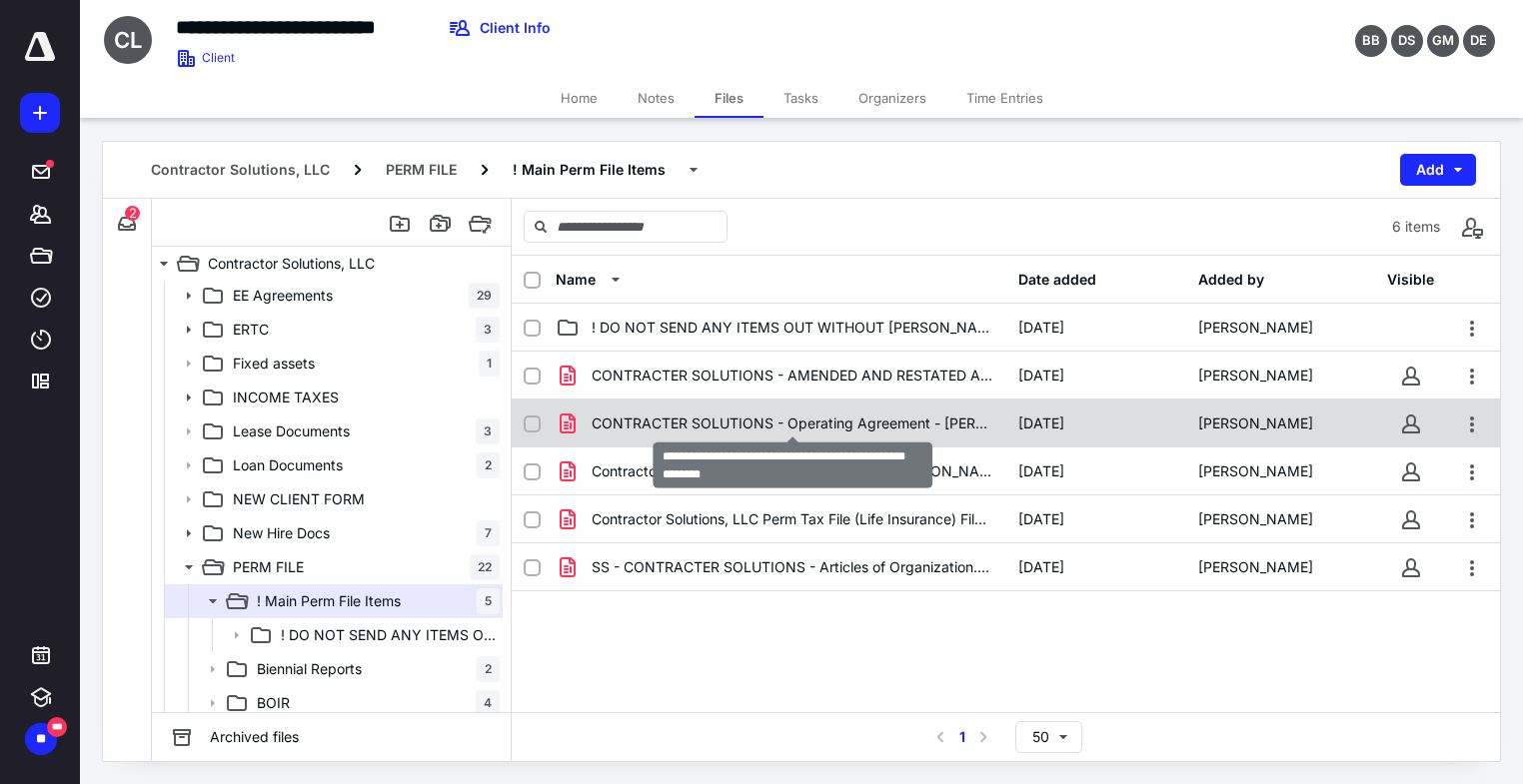 click on "CONTRACTER SOLUTIONS - Operating Agreement - [PERSON_NAME].pdf" at bounding box center (792, 423) 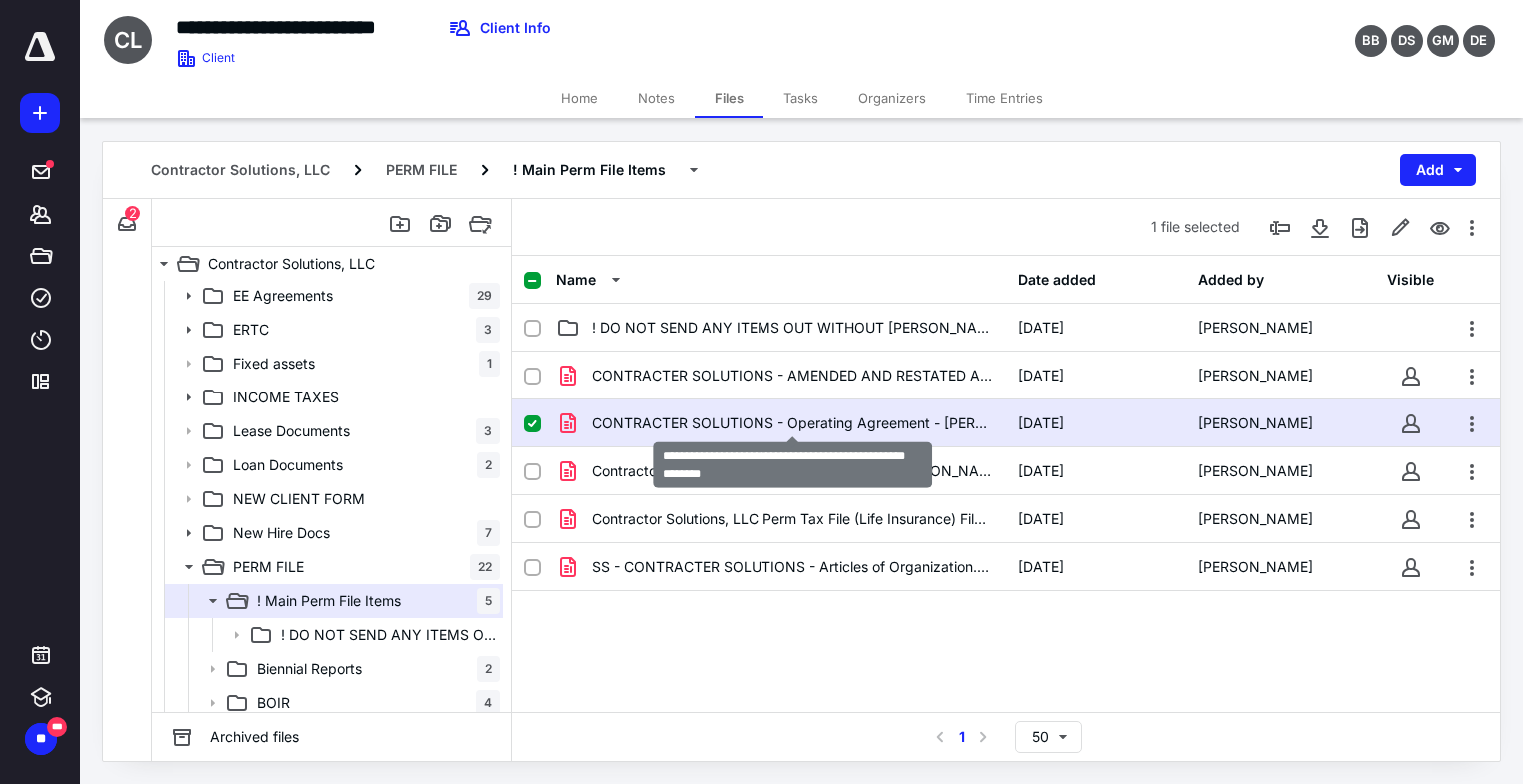 click on "CONTRACTER SOLUTIONS - Operating Agreement - [PERSON_NAME].pdf" at bounding box center (792, 423) 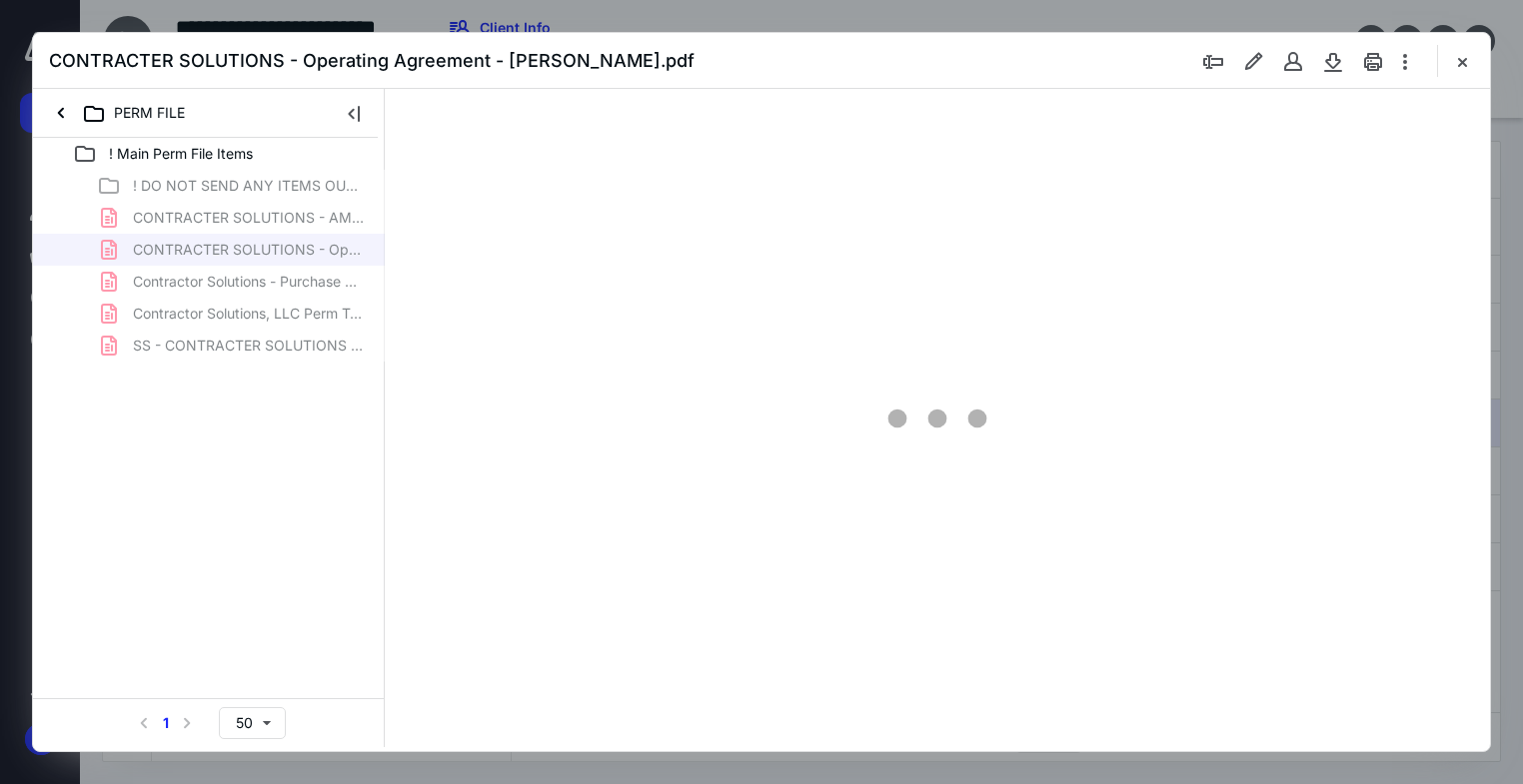 scroll, scrollTop: 0, scrollLeft: 0, axis: both 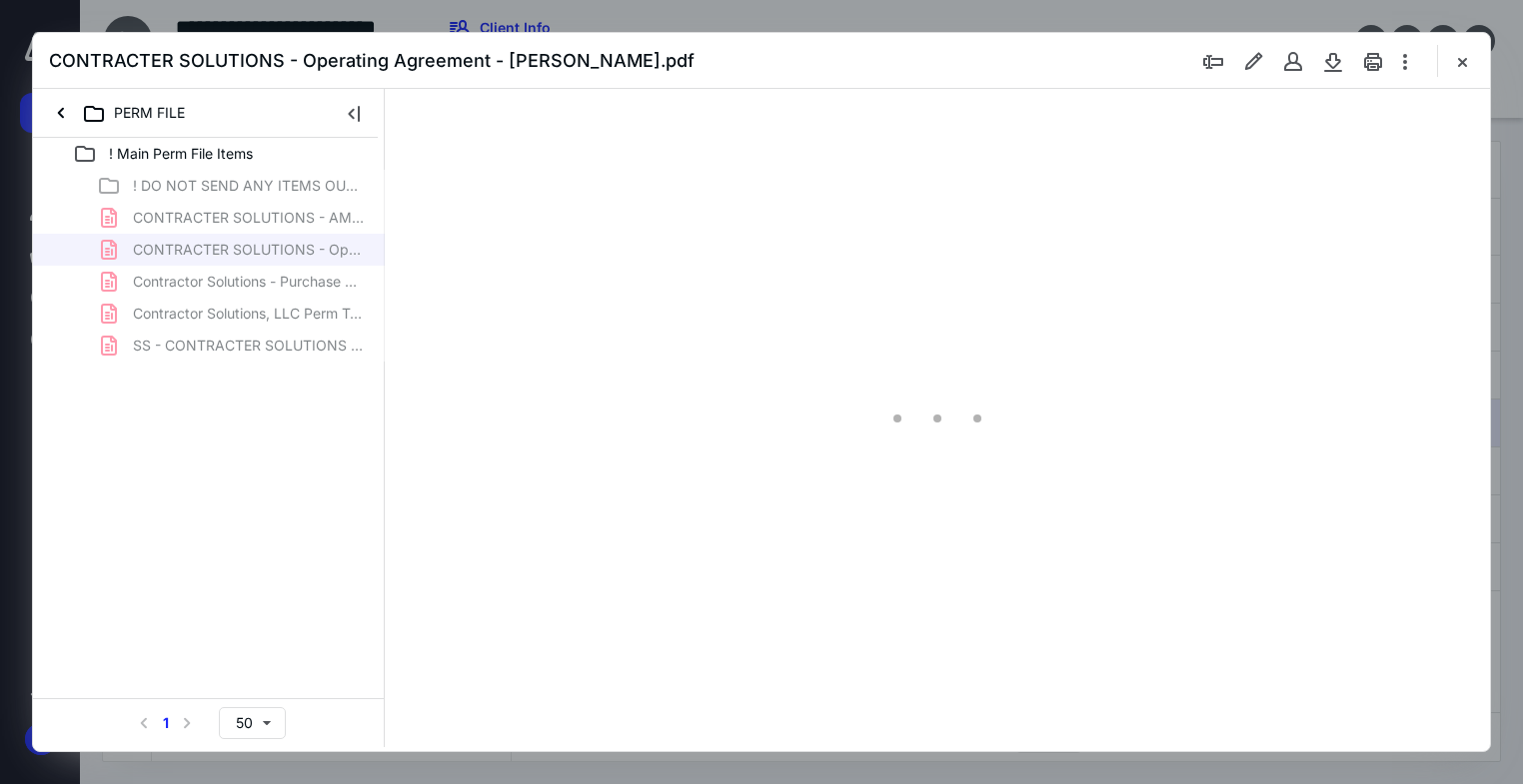type on "177" 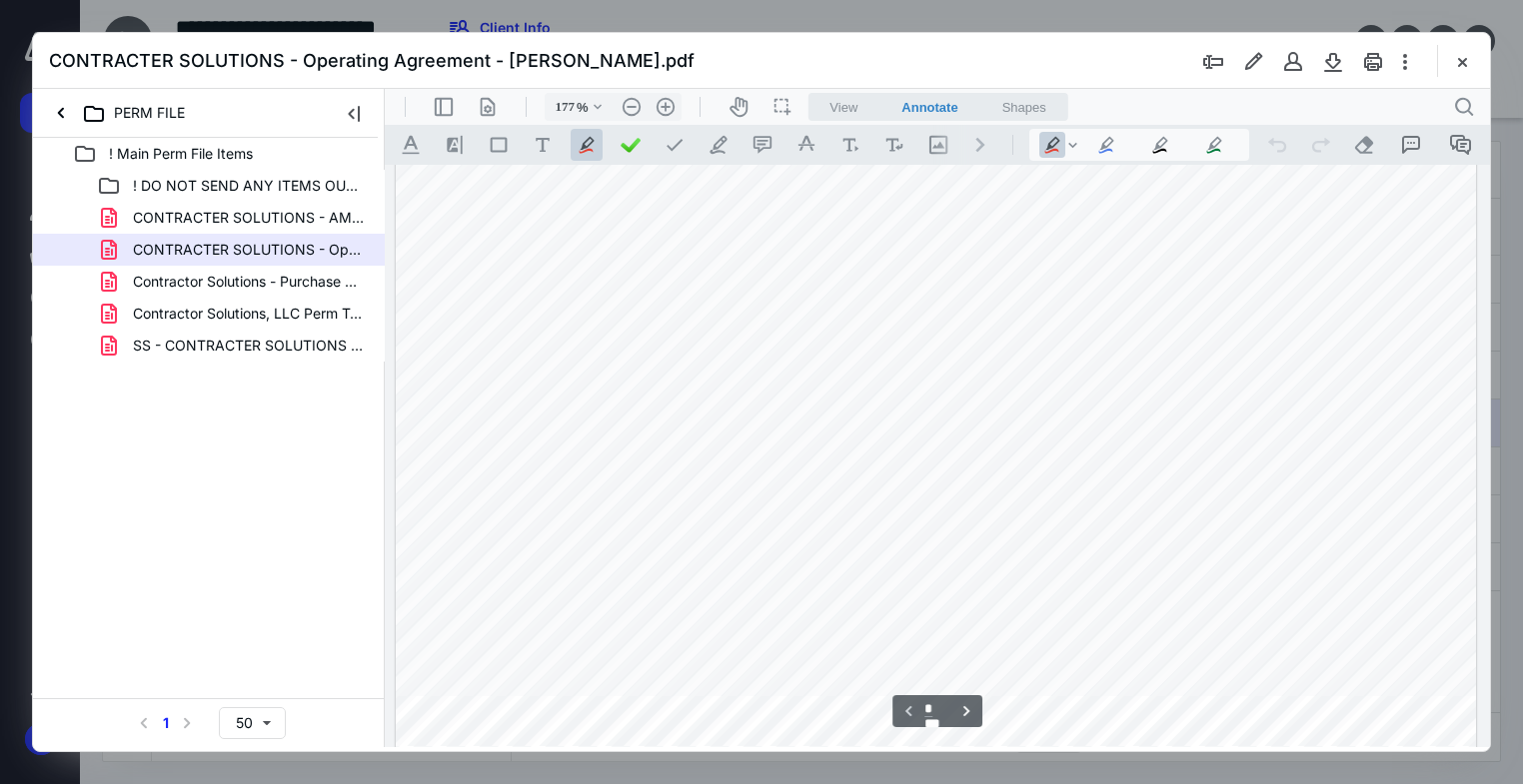 scroll, scrollTop: 297, scrollLeft: 0, axis: vertical 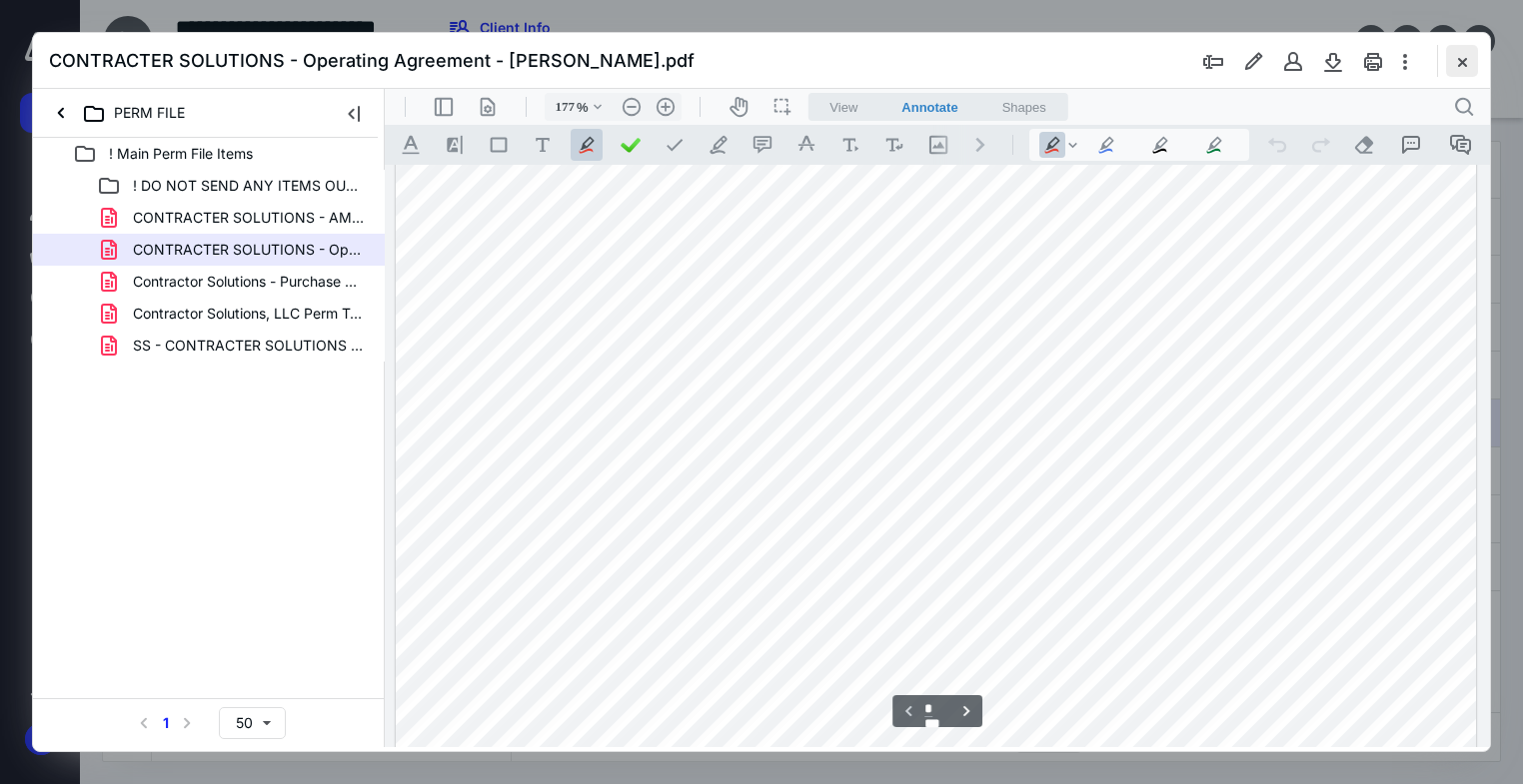 click at bounding box center [1462, 61] 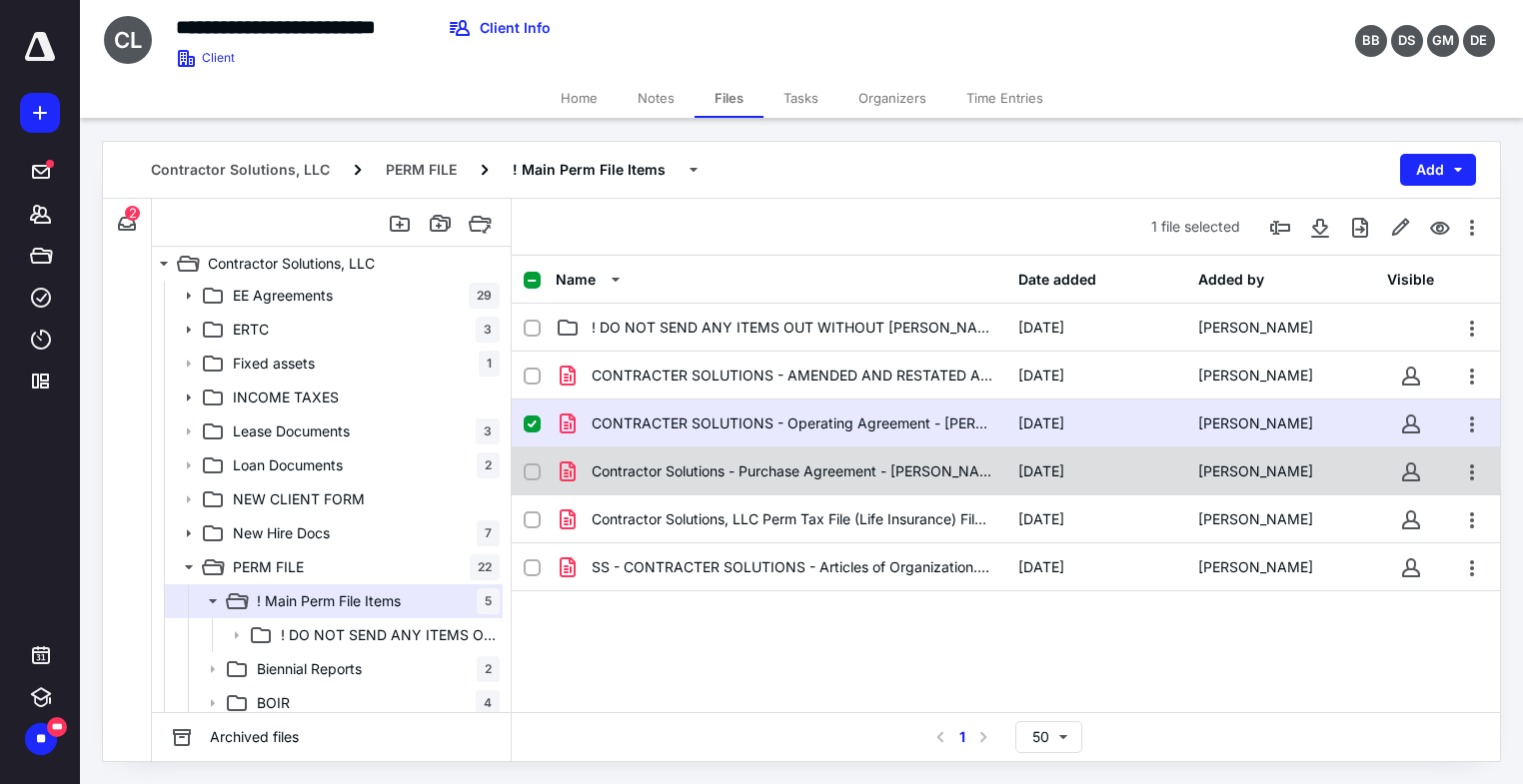 click on "Contractor Solutions - Purchase Agreement - [PERSON_NAME].pdf" at bounding box center [792, 471] 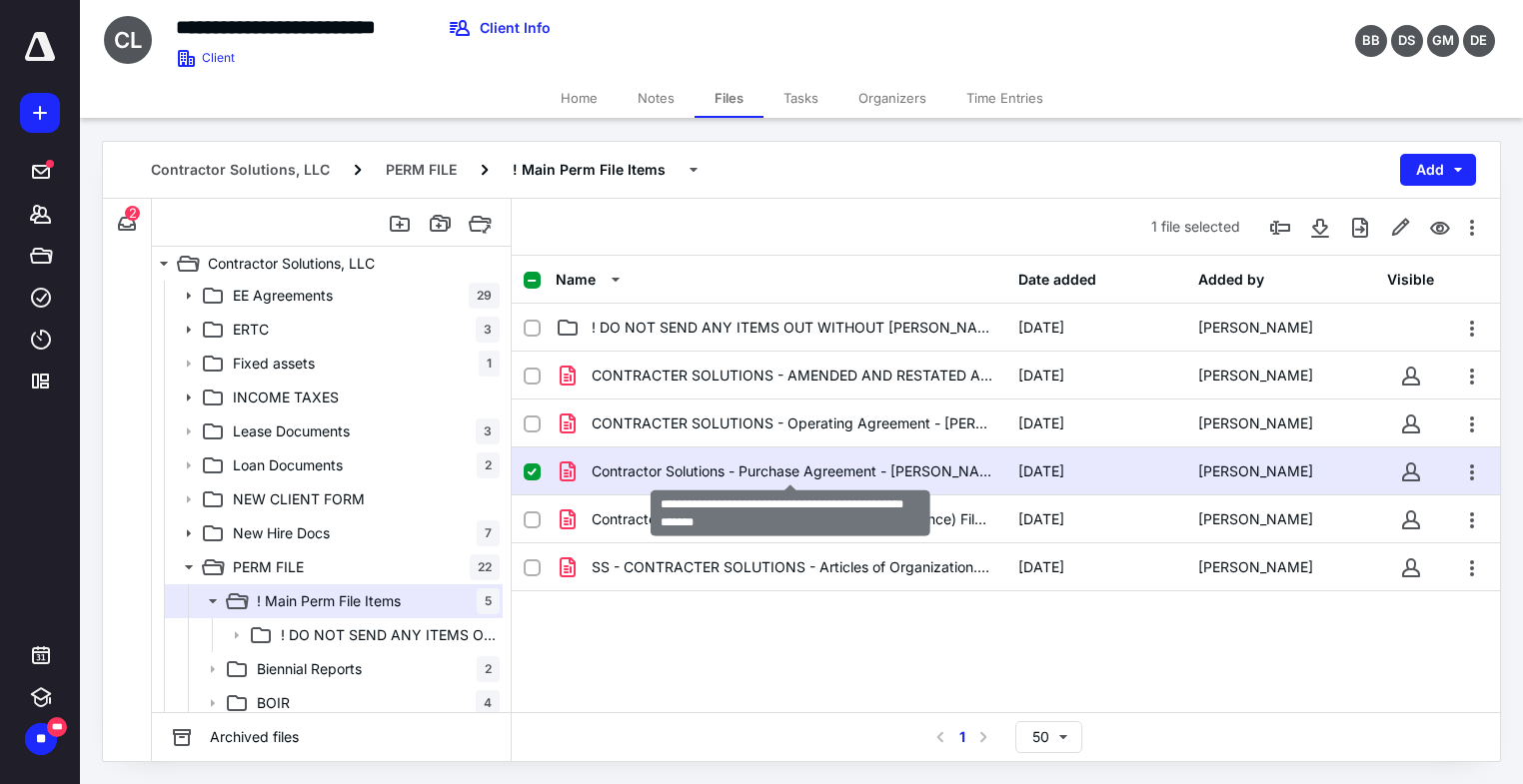 click on "Contractor Solutions - Purchase Agreement - [PERSON_NAME].pdf" at bounding box center (792, 471) 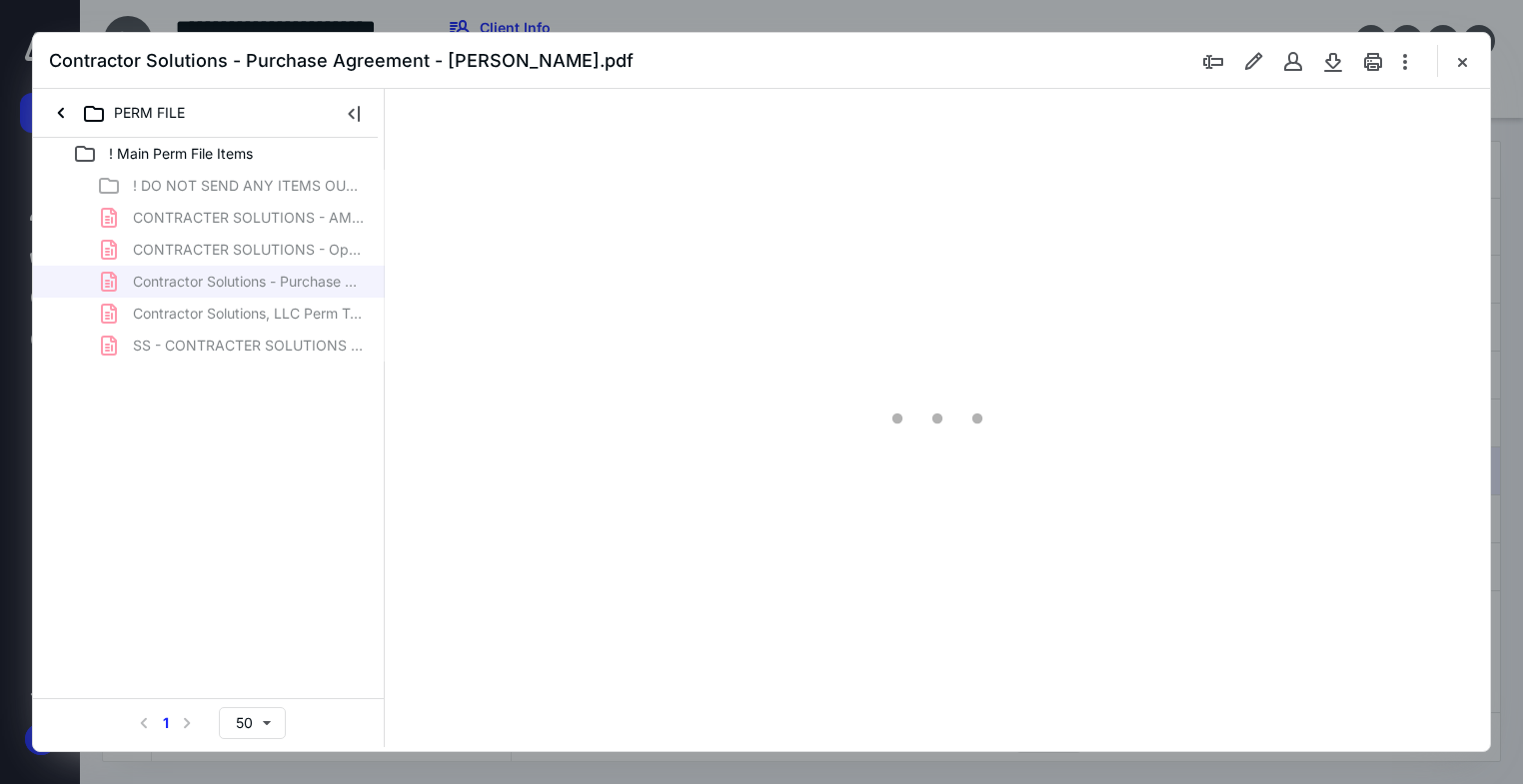 scroll, scrollTop: 0, scrollLeft: 0, axis: both 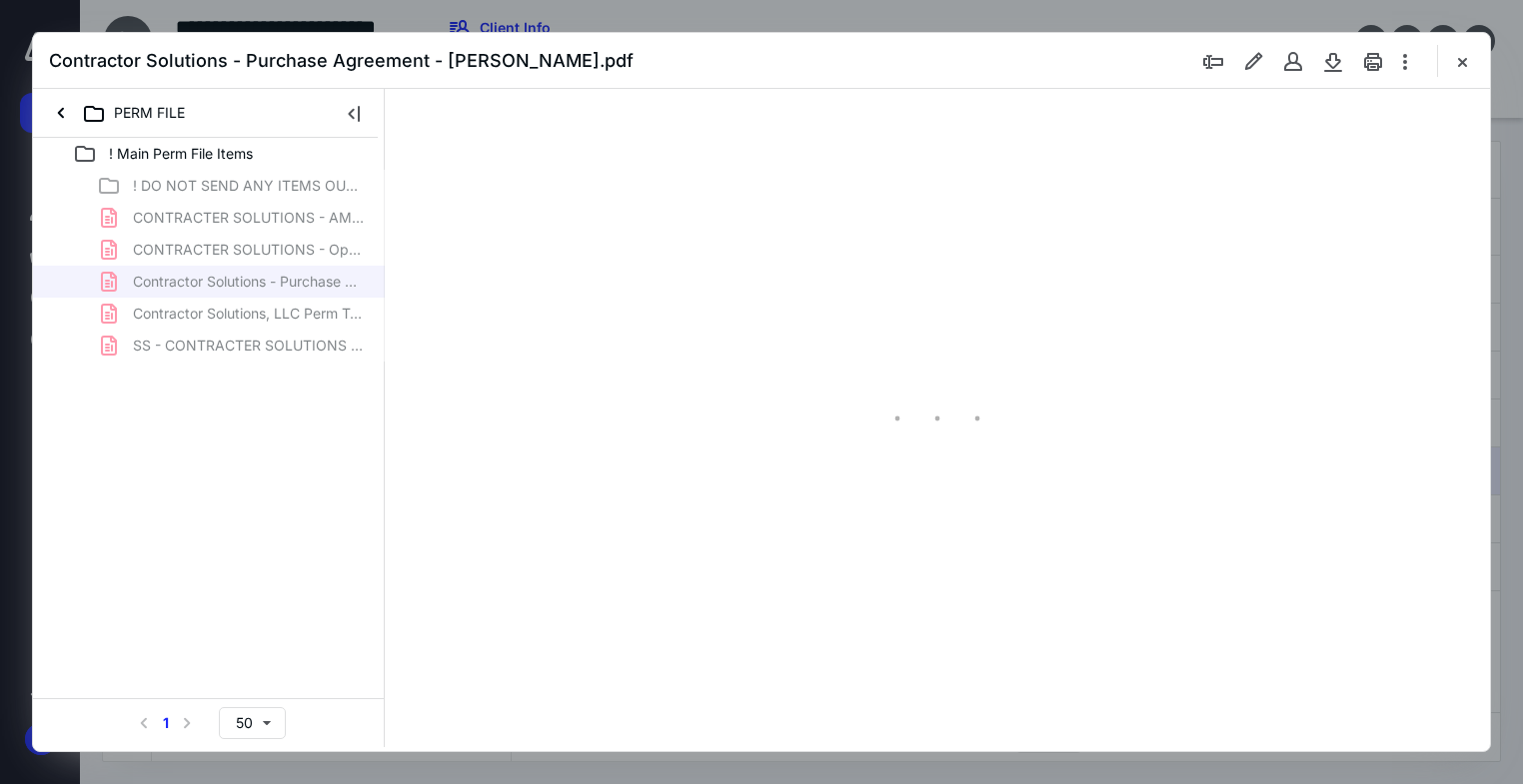type on "177" 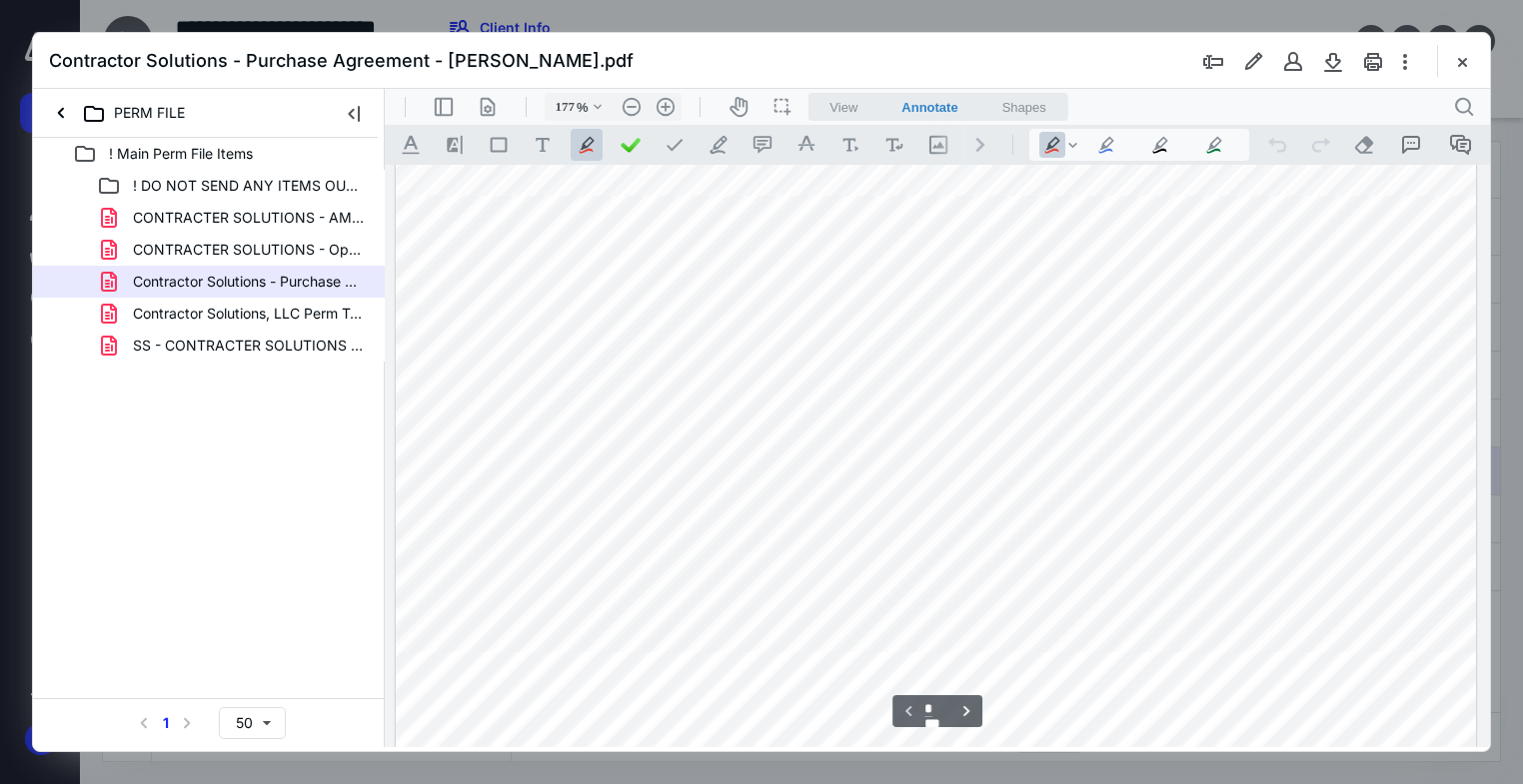 scroll, scrollTop: 177, scrollLeft: 0, axis: vertical 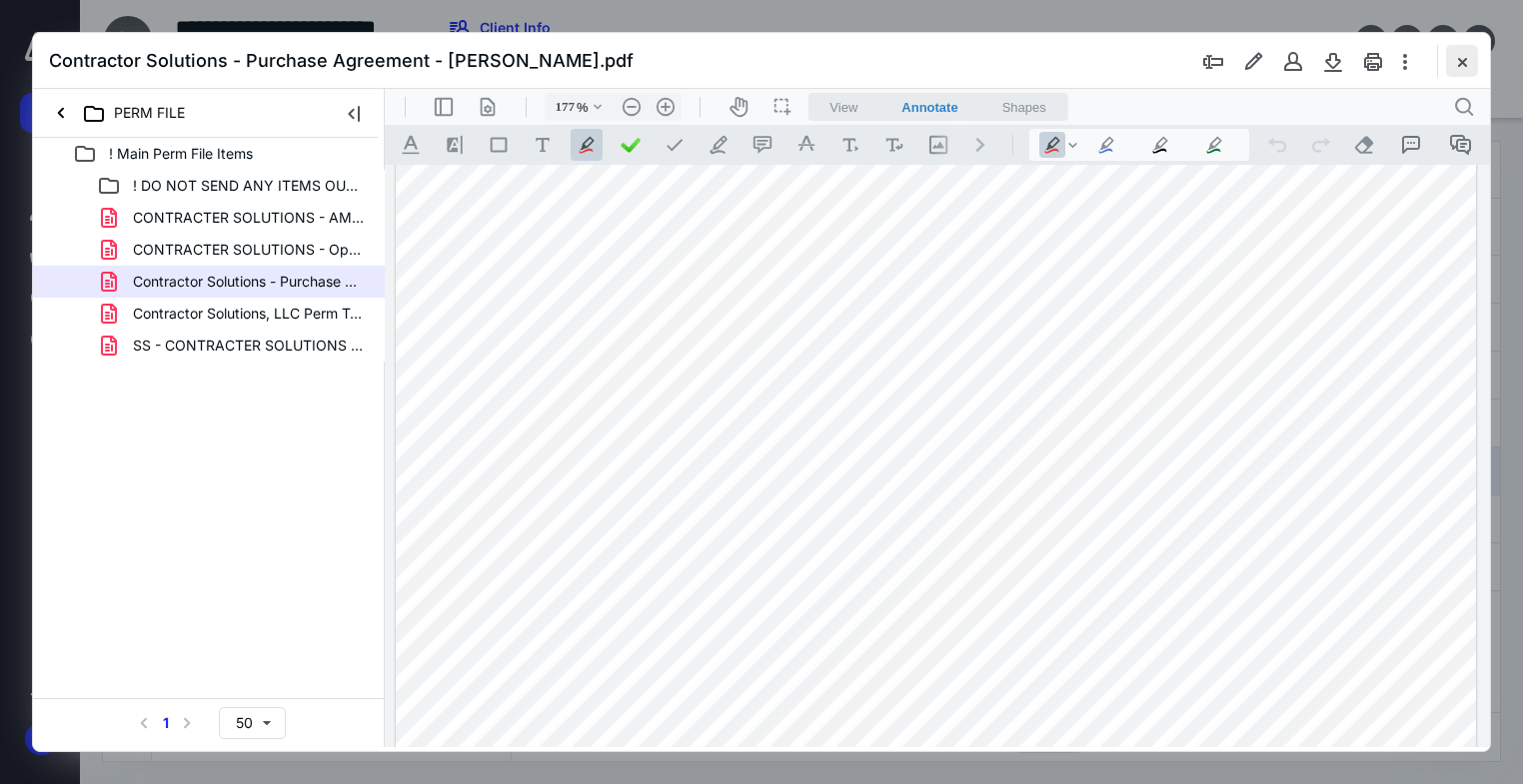 click at bounding box center (1462, 61) 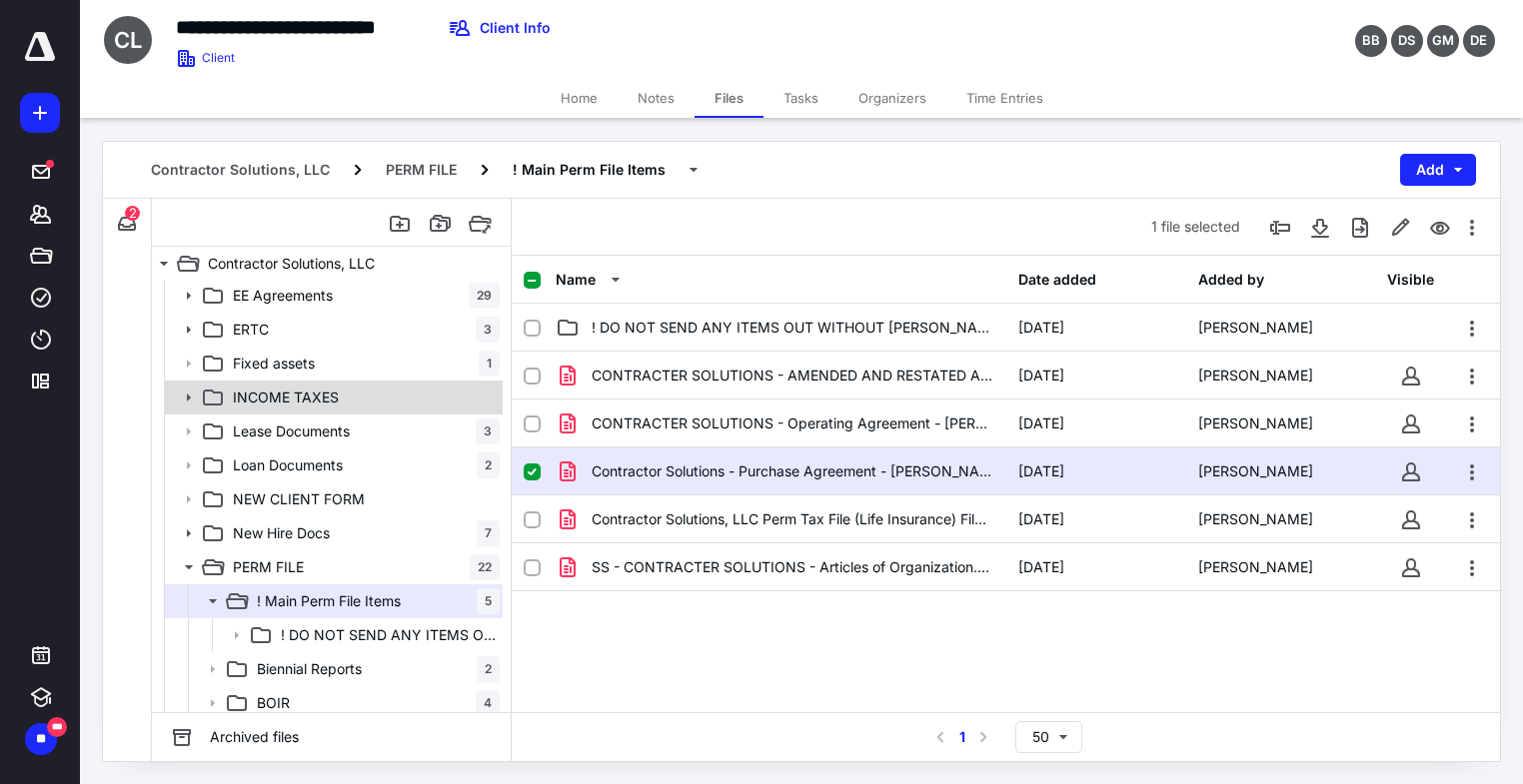 click on "INCOME TAXES" at bounding box center (332, 397) 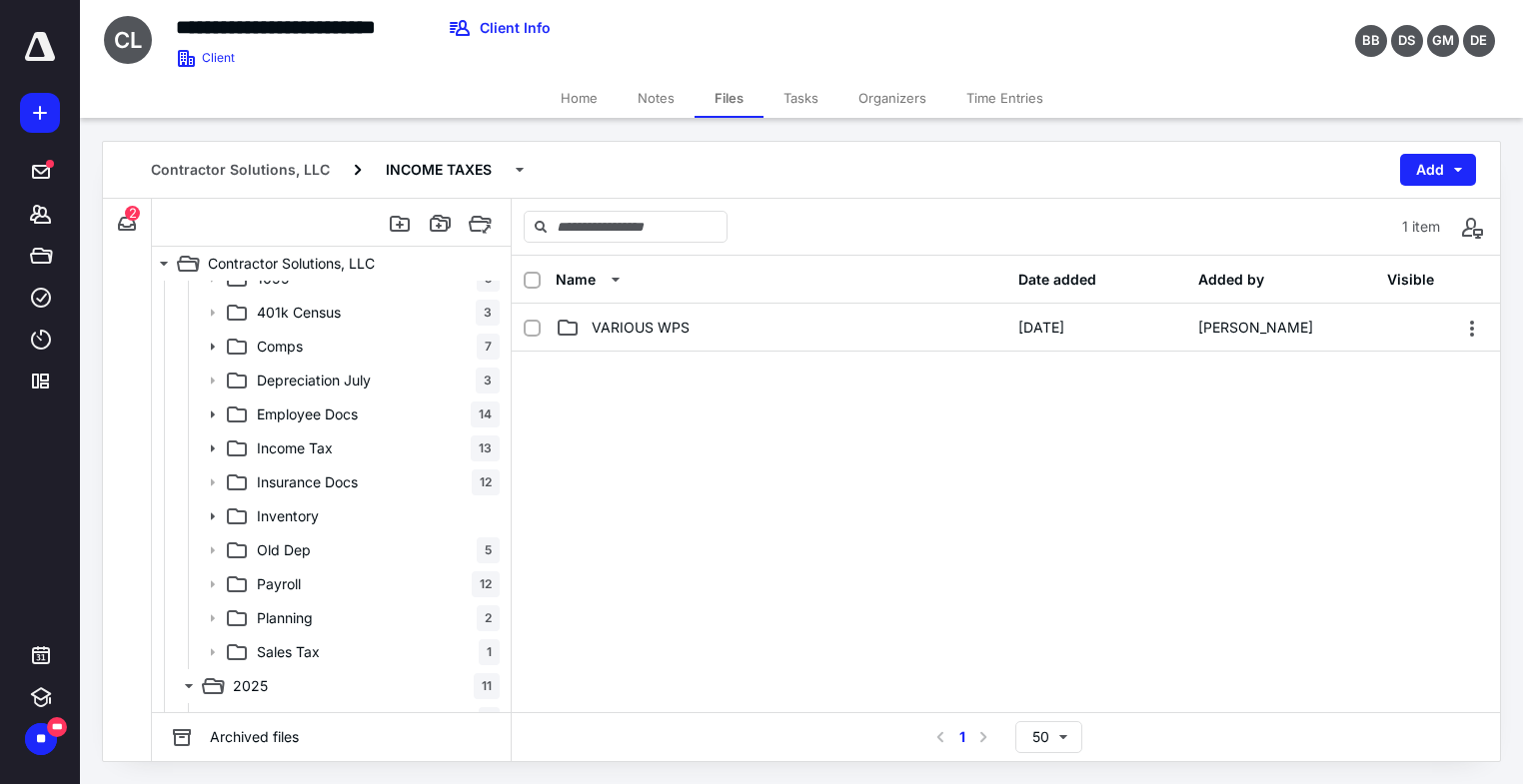 scroll, scrollTop: 150, scrollLeft: 0, axis: vertical 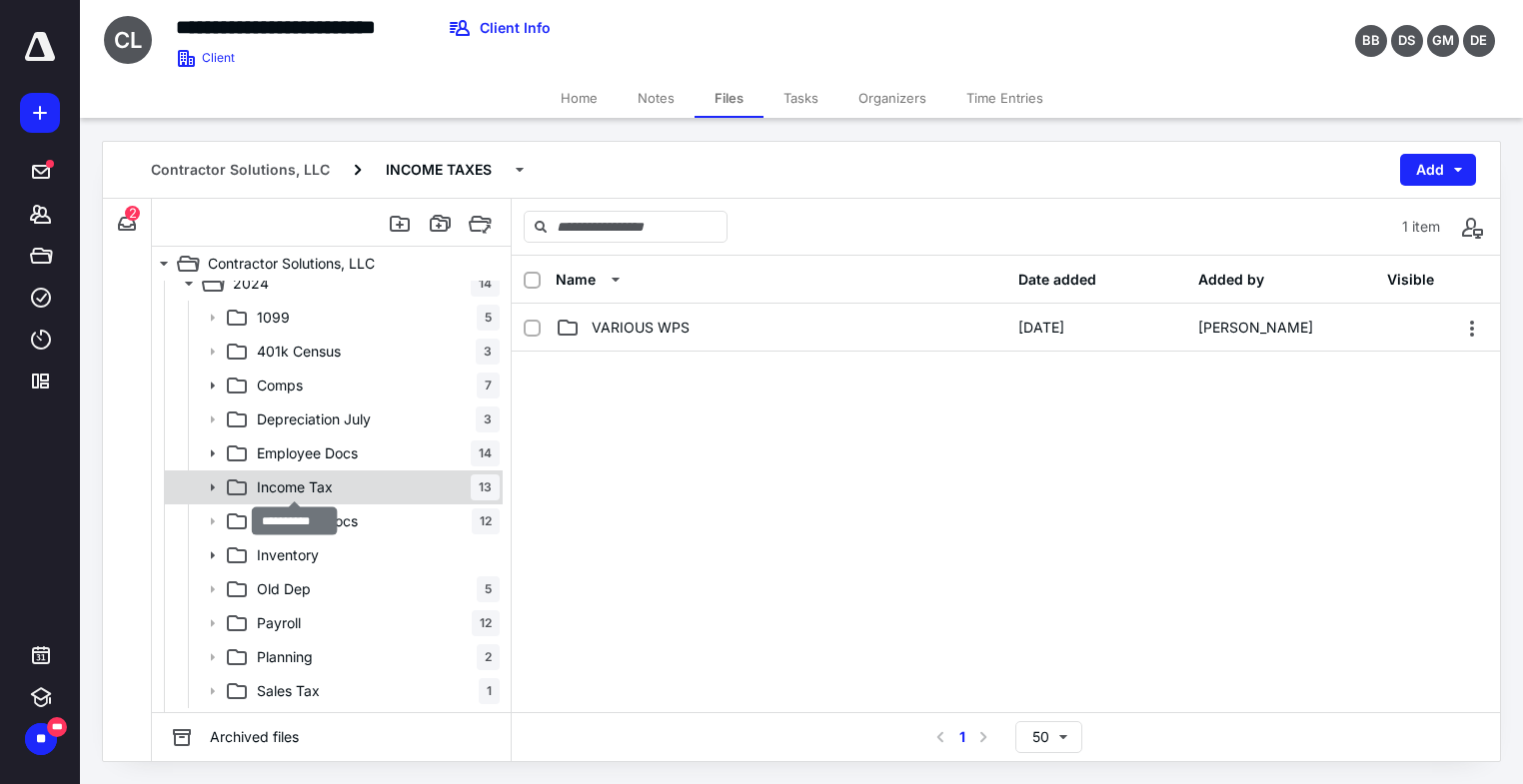 click on "Income Tax" at bounding box center [295, 487] 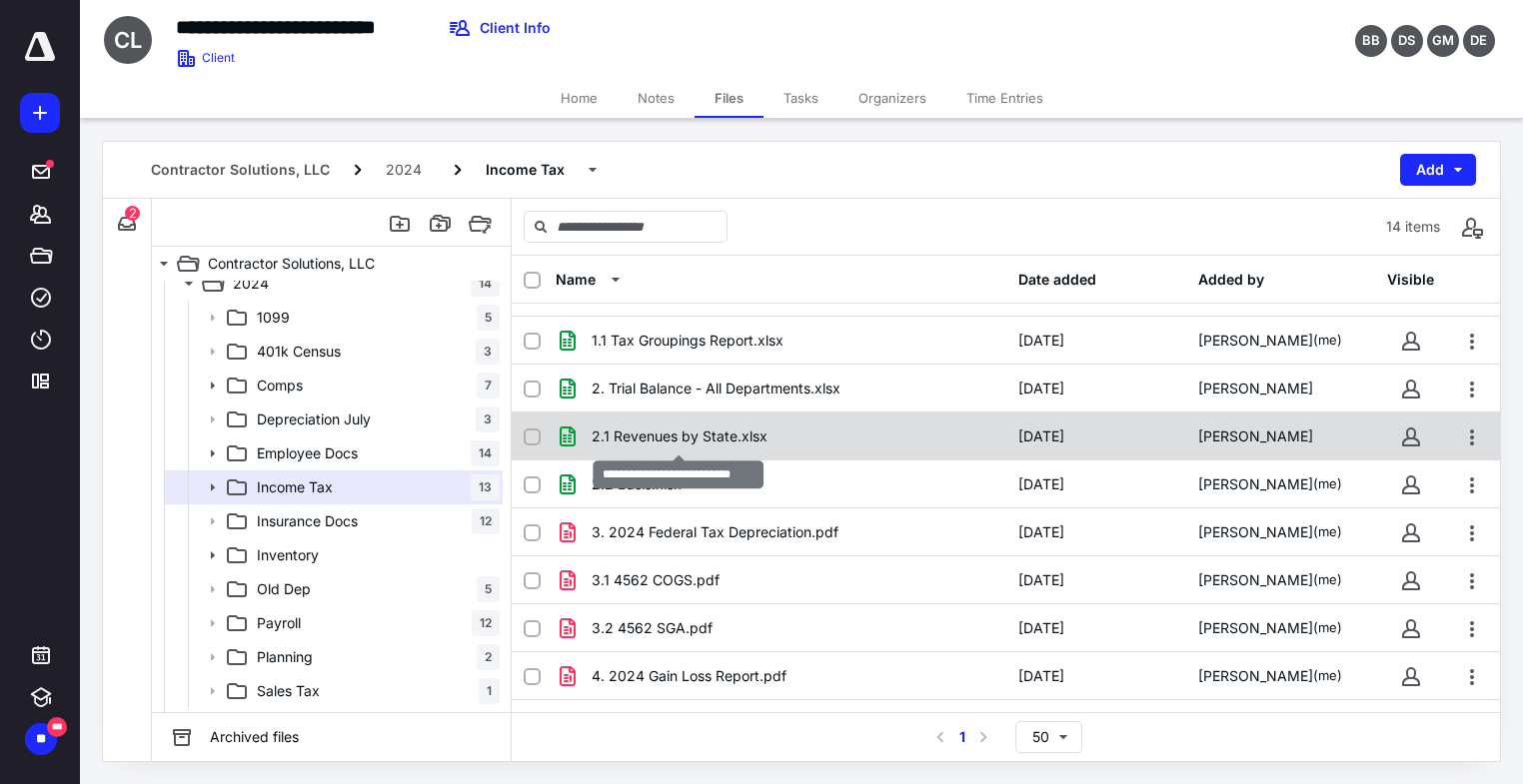 scroll, scrollTop: 103, scrollLeft: 0, axis: vertical 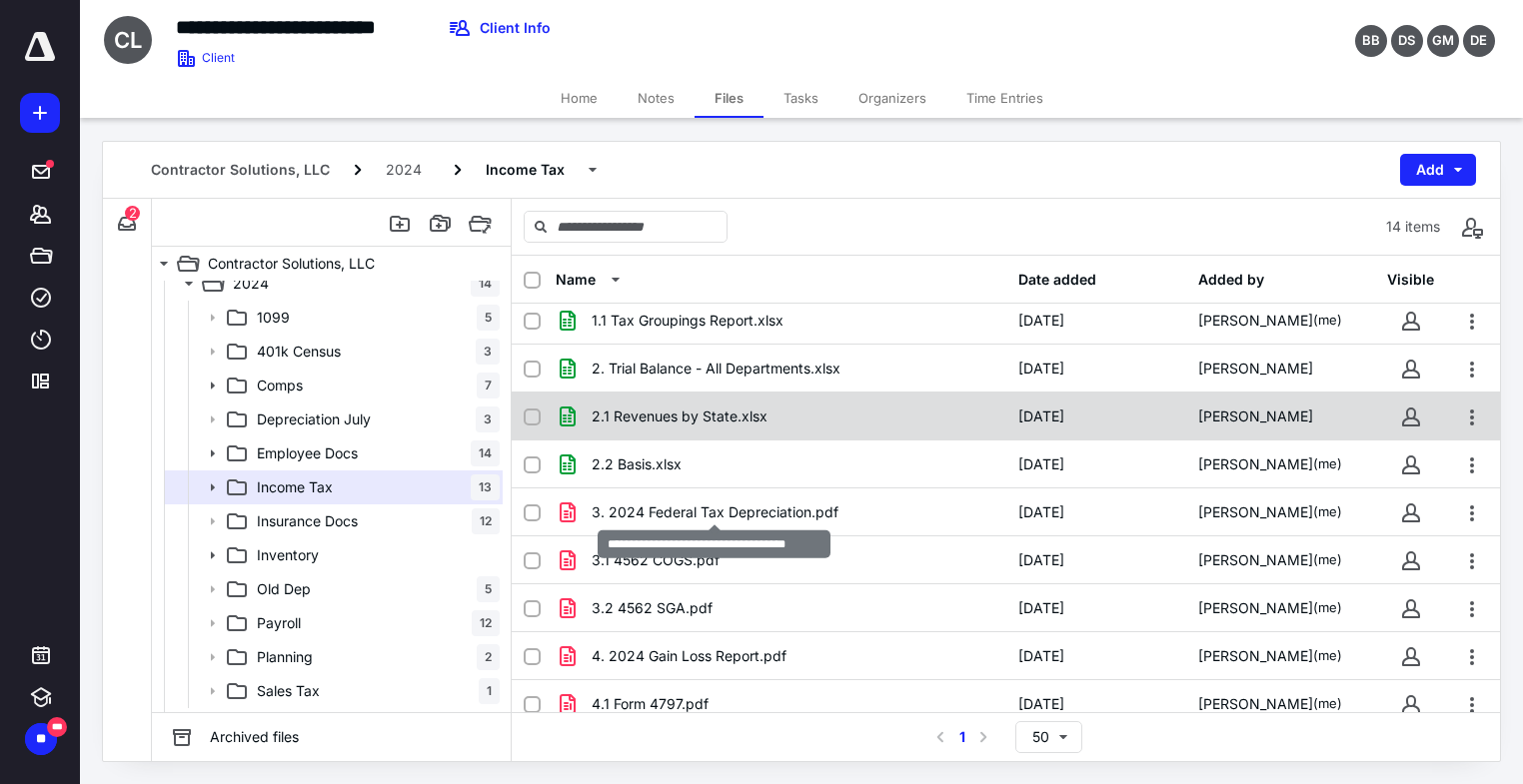 click on "3. 2024 Federal Tax Depreciation.pdf" at bounding box center [715, 512] 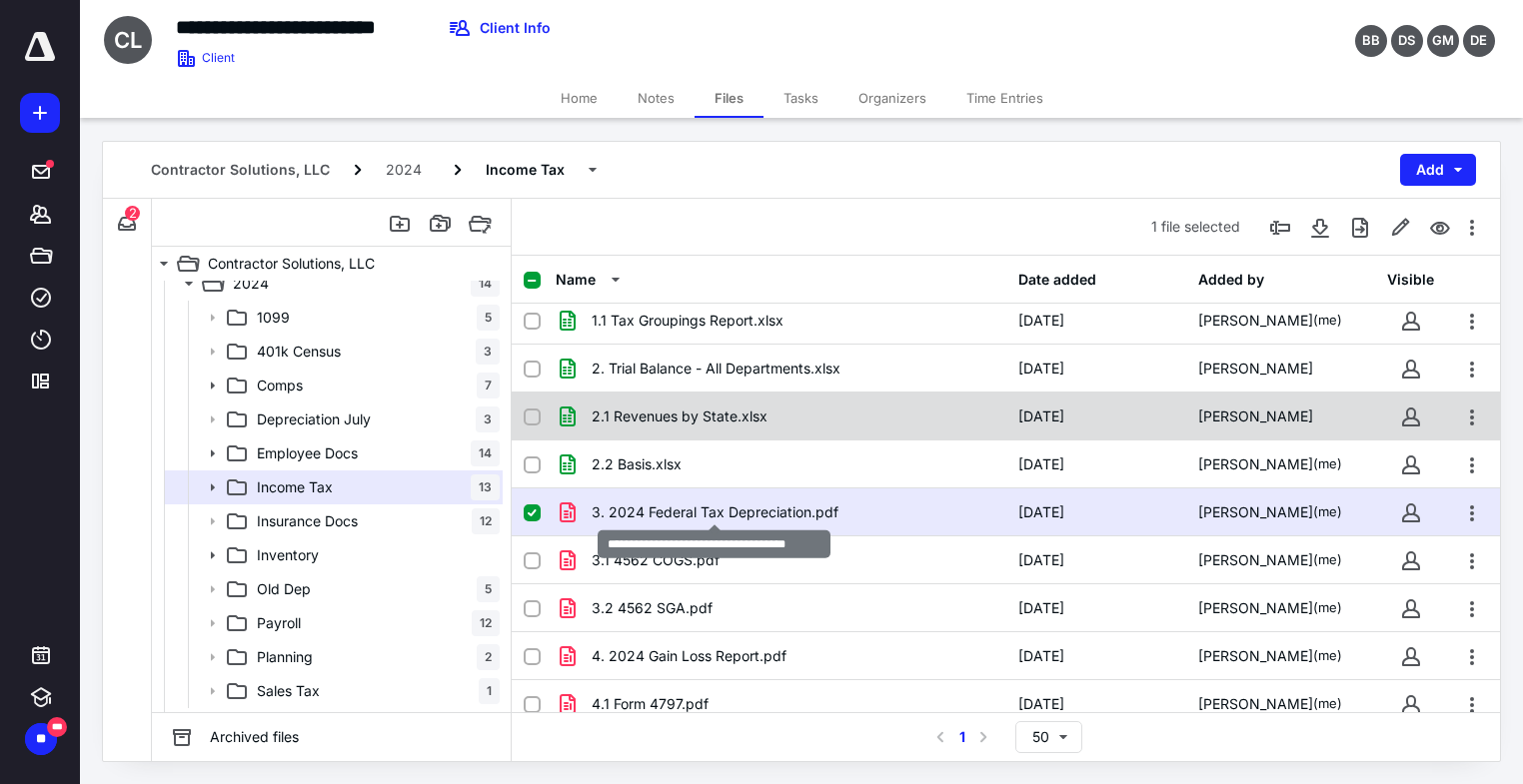 click on "3. 2024 Federal Tax Depreciation.pdf" at bounding box center [715, 512] 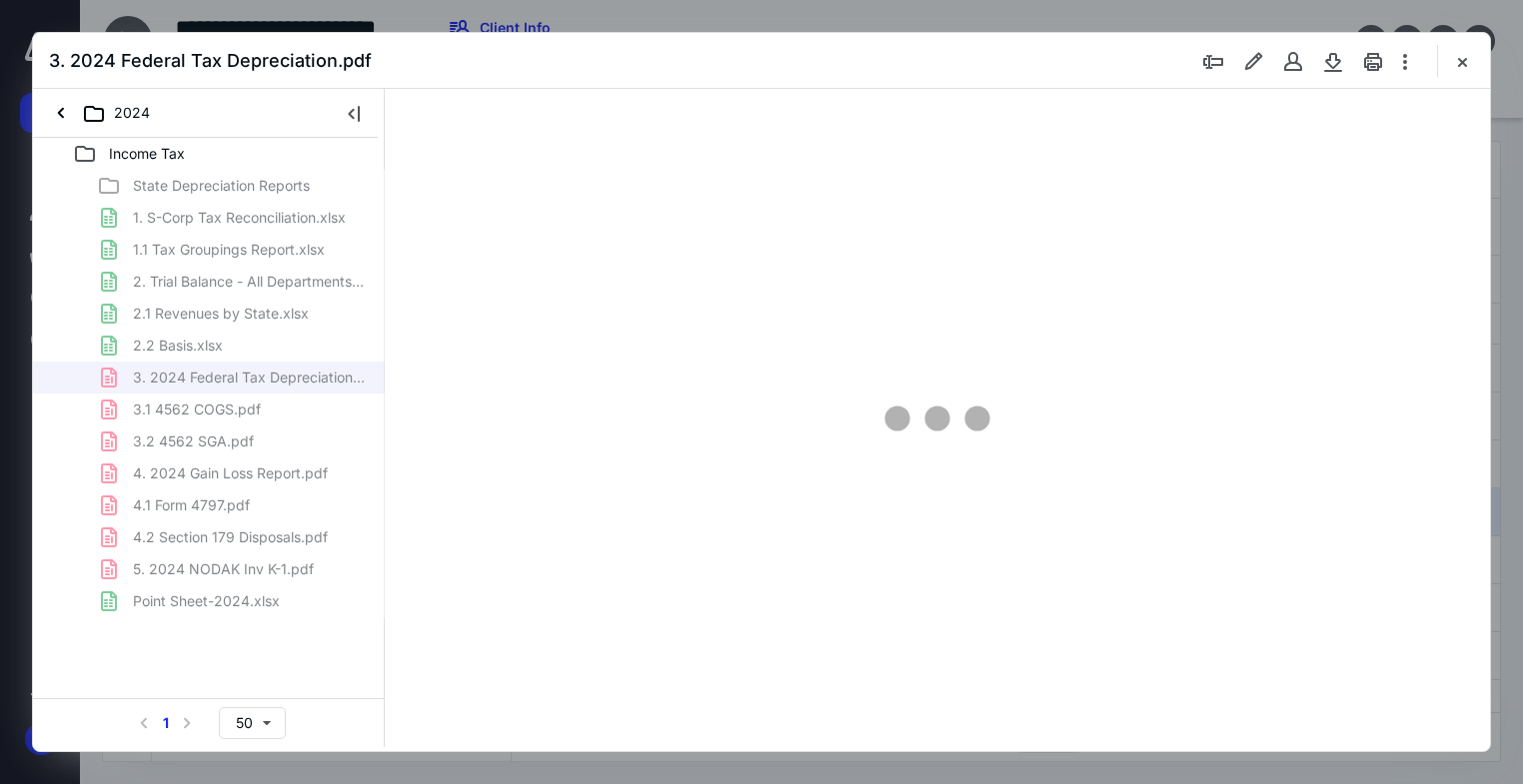 scroll, scrollTop: 0, scrollLeft: 0, axis: both 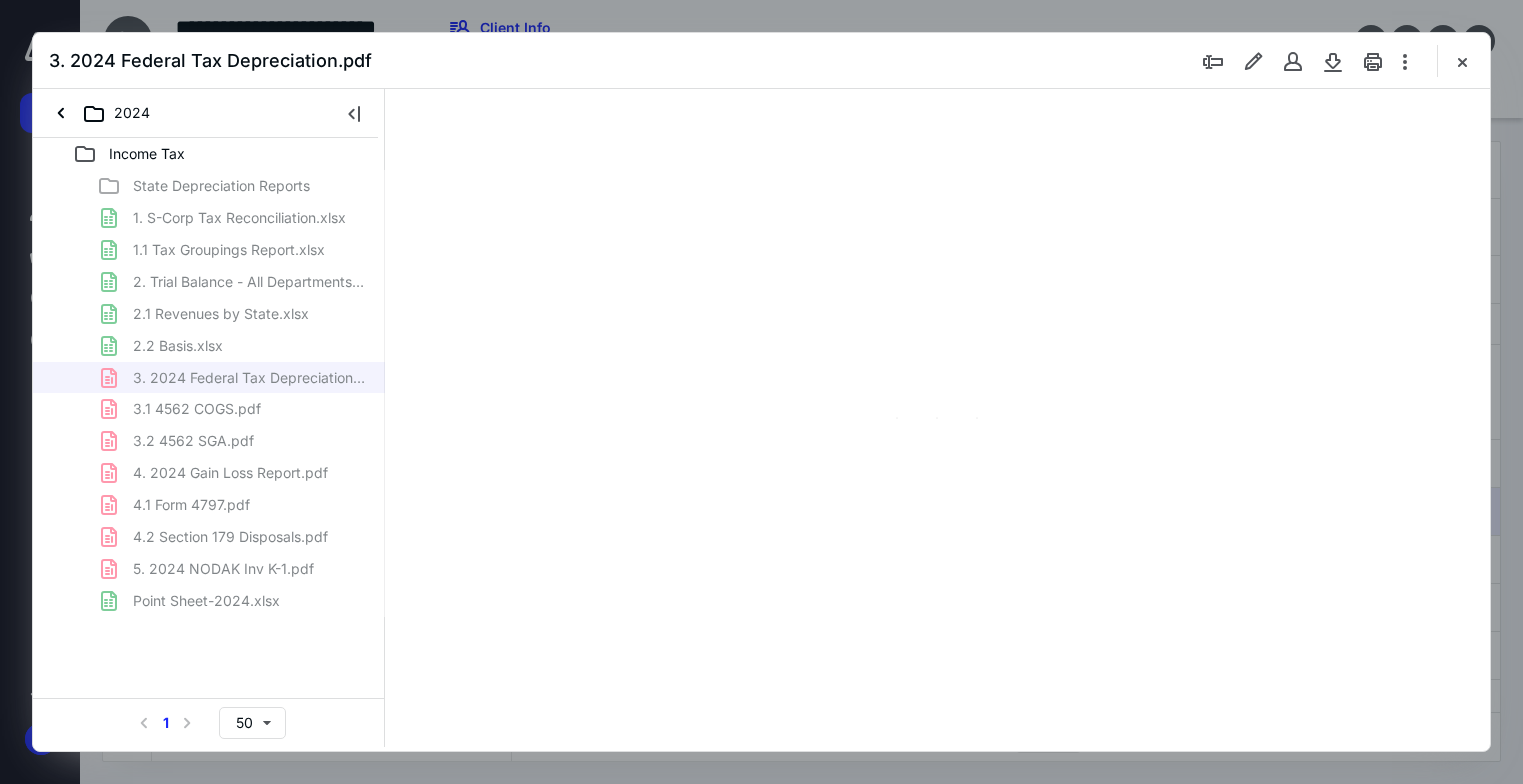 type on "177" 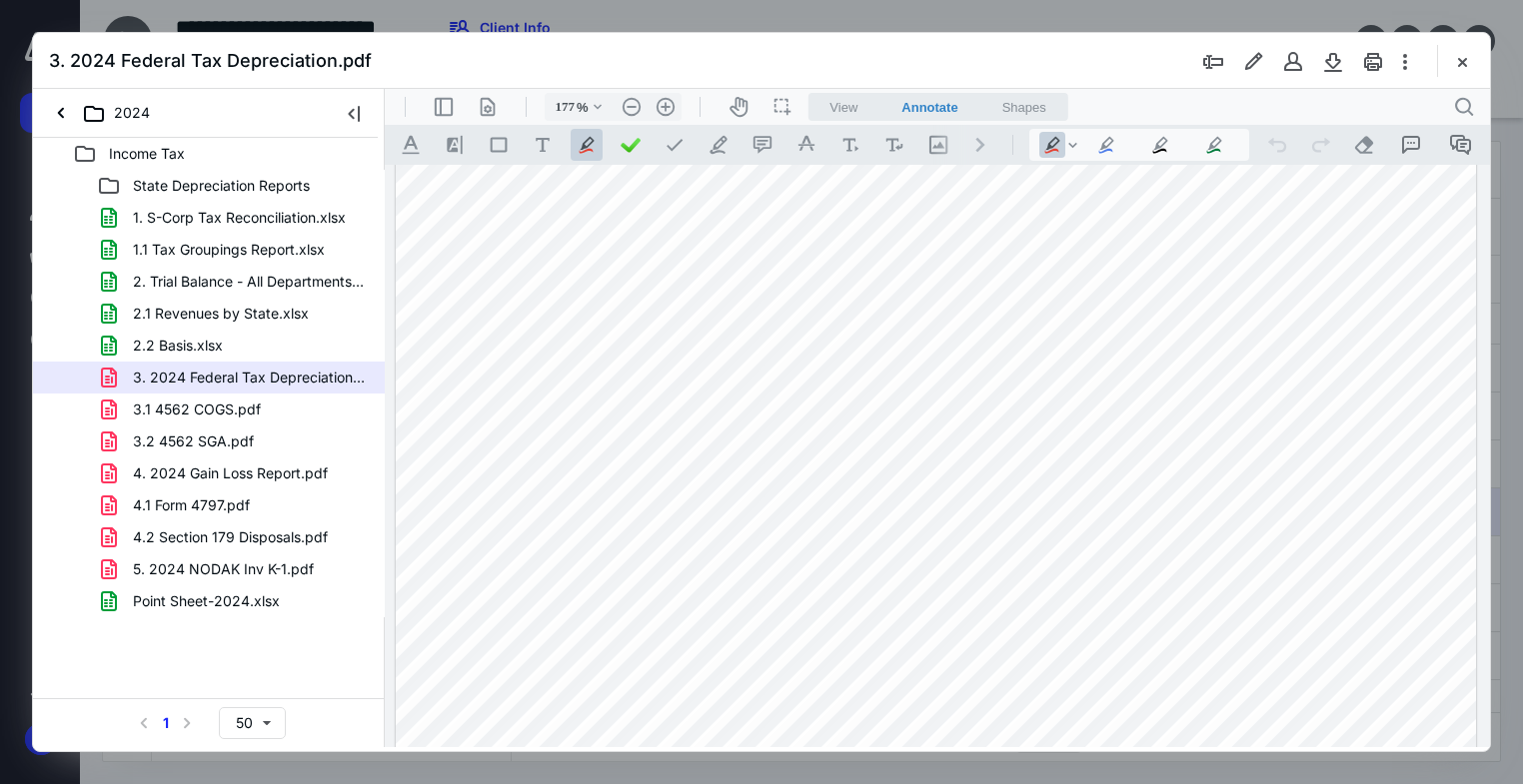 scroll, scrollTop: 0, scrollLeft: 0, axis: both 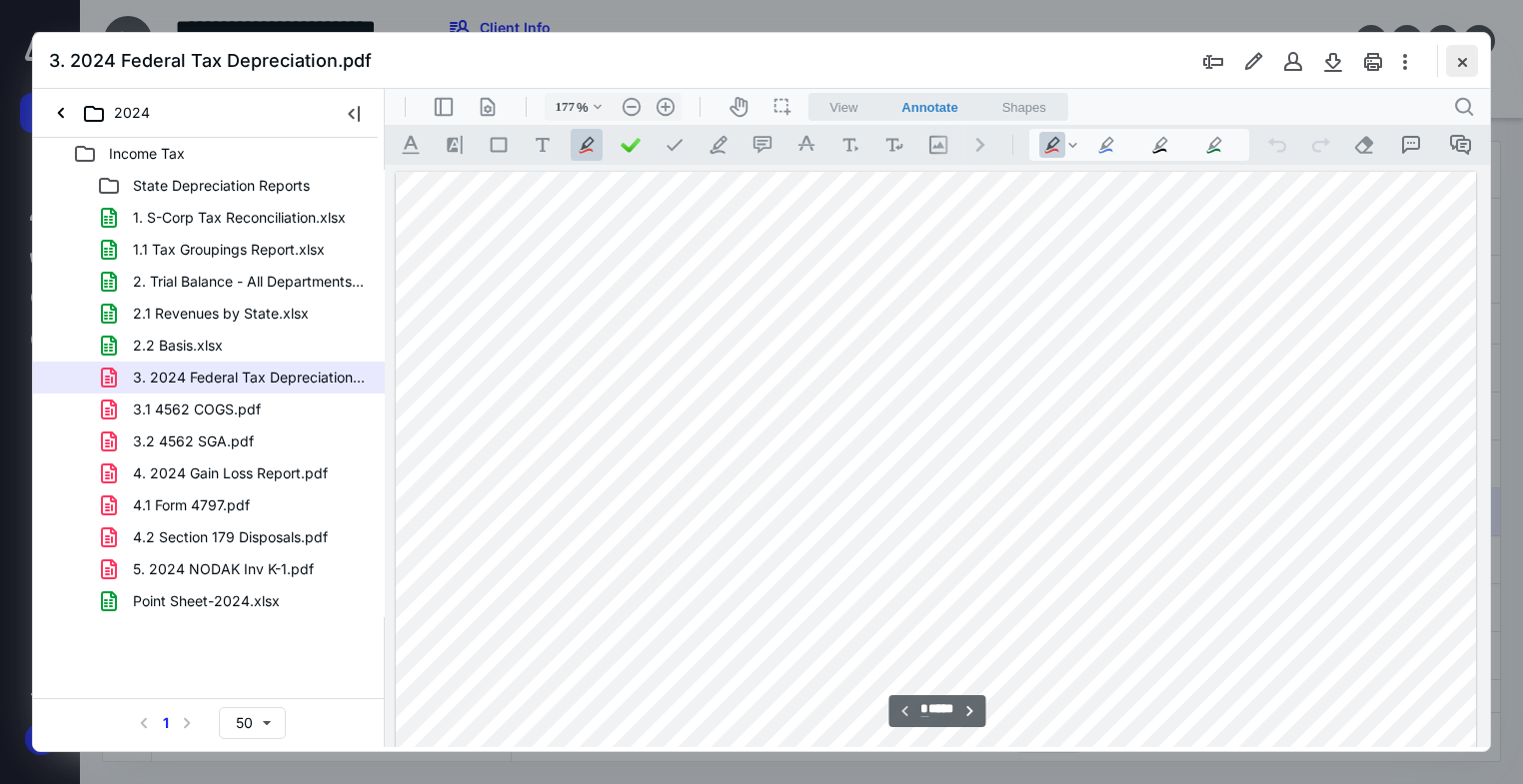 click at bounding box center (1462, 61) 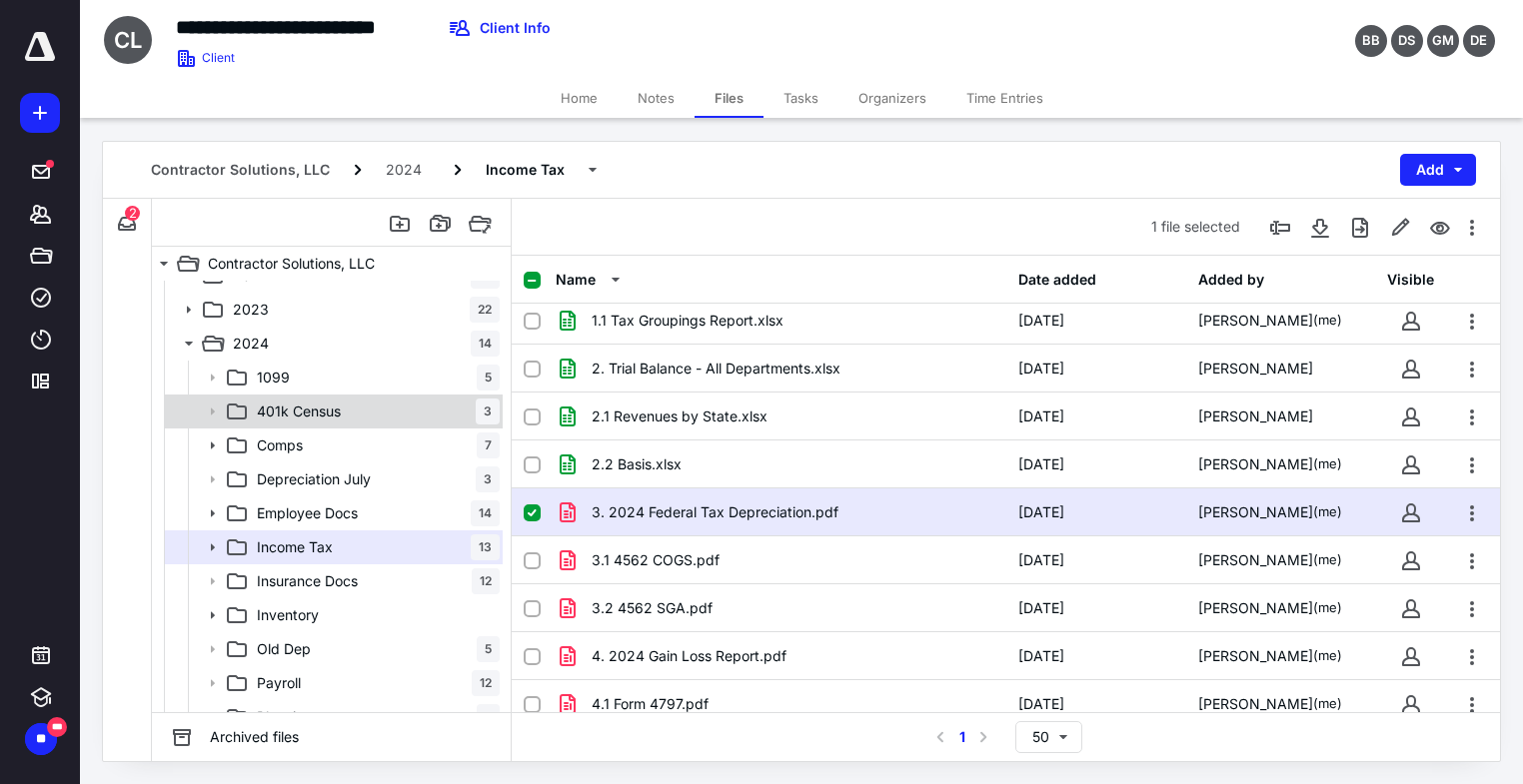 scroll, scrollTop: 96, scrollLeft: 0, axis: vertical 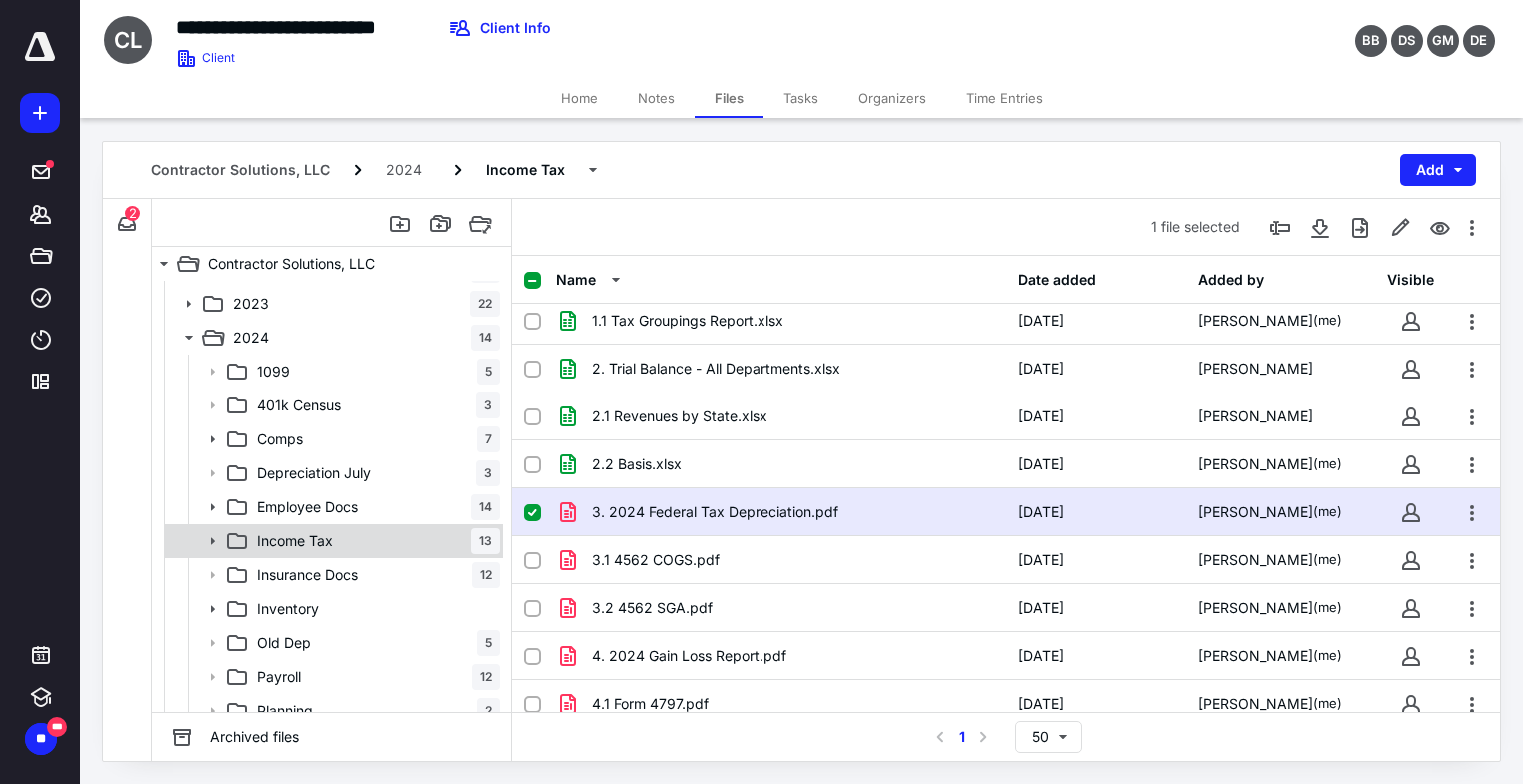 click on "Income Tax" at bounding box center (295, 541) 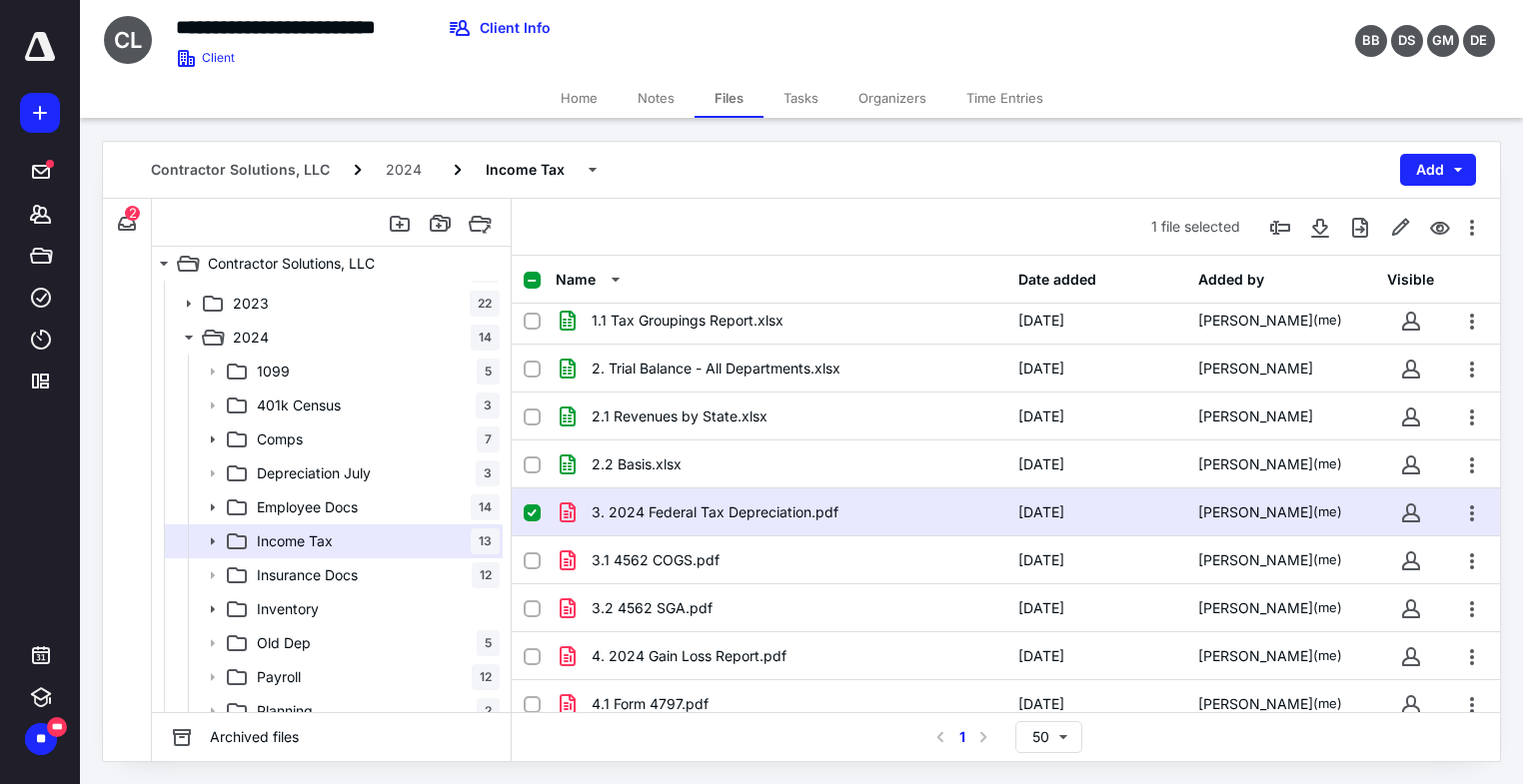 scroll, scrollTop: 259, scrollLeft: 0, axis: vertical 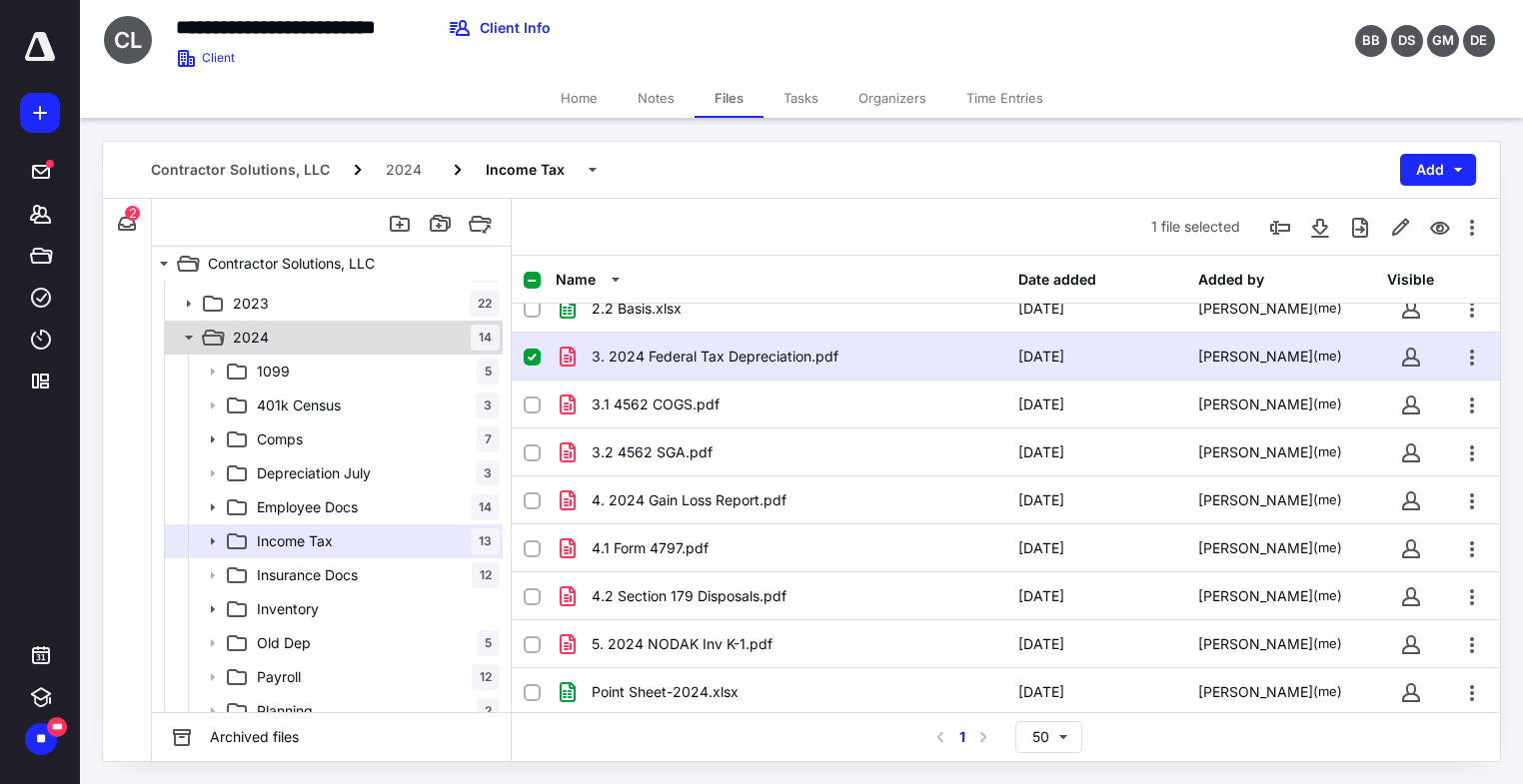 click on "2024 14" at bounding box center (362, 338) 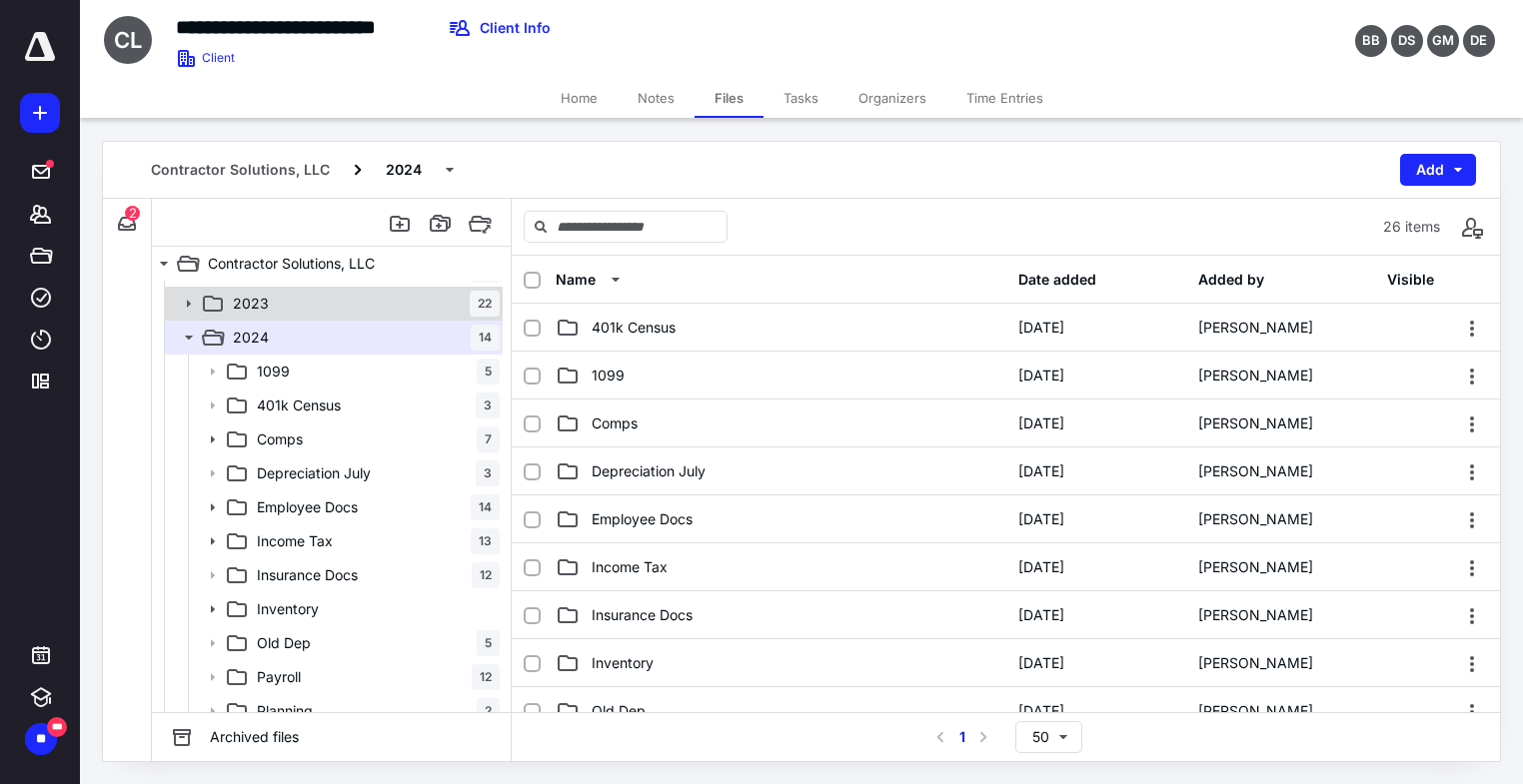 click on "2023 22" at bounding box center [362, 304] 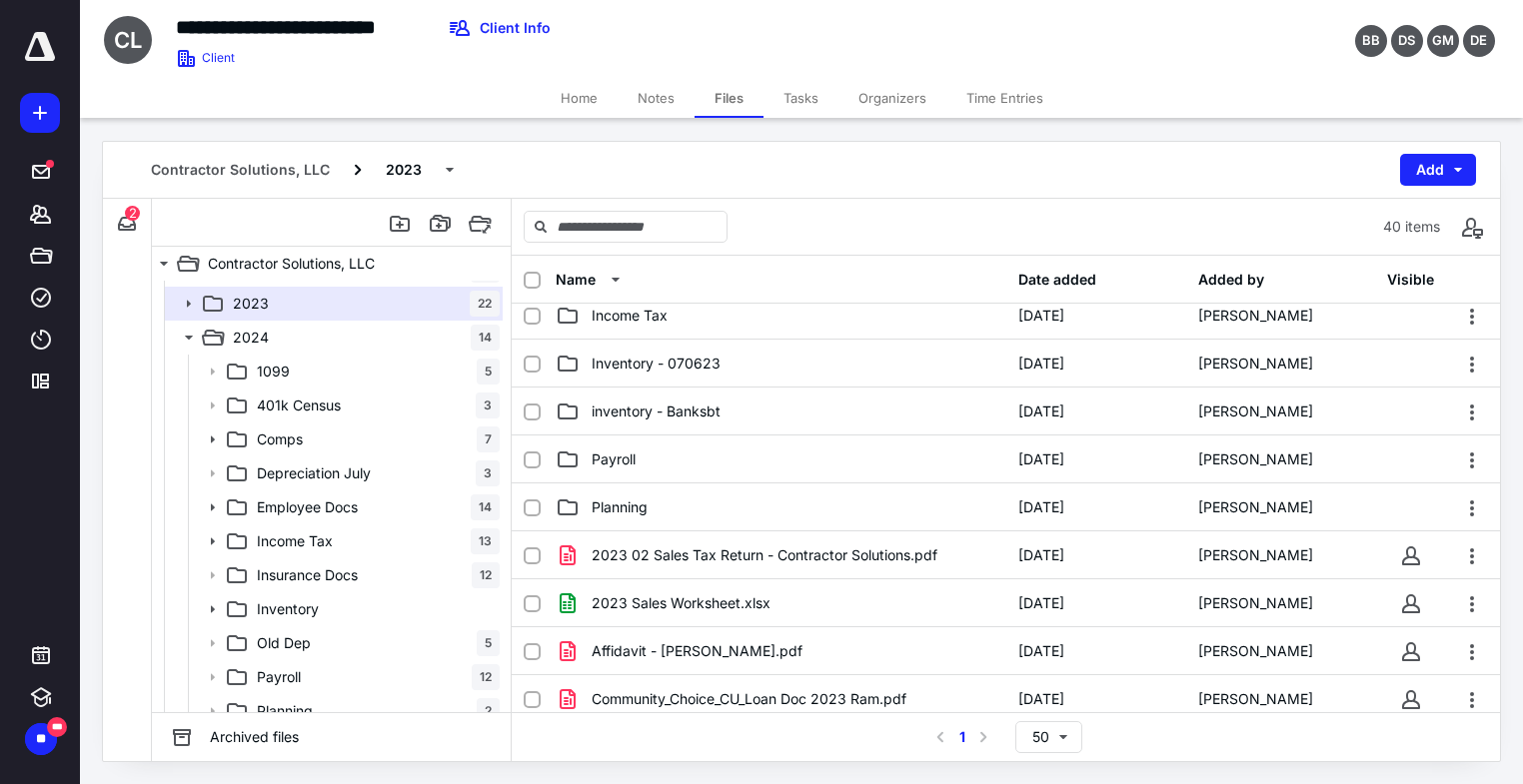 scroll, scrollTop: 607, scrollLeft: 0, axis: vertical 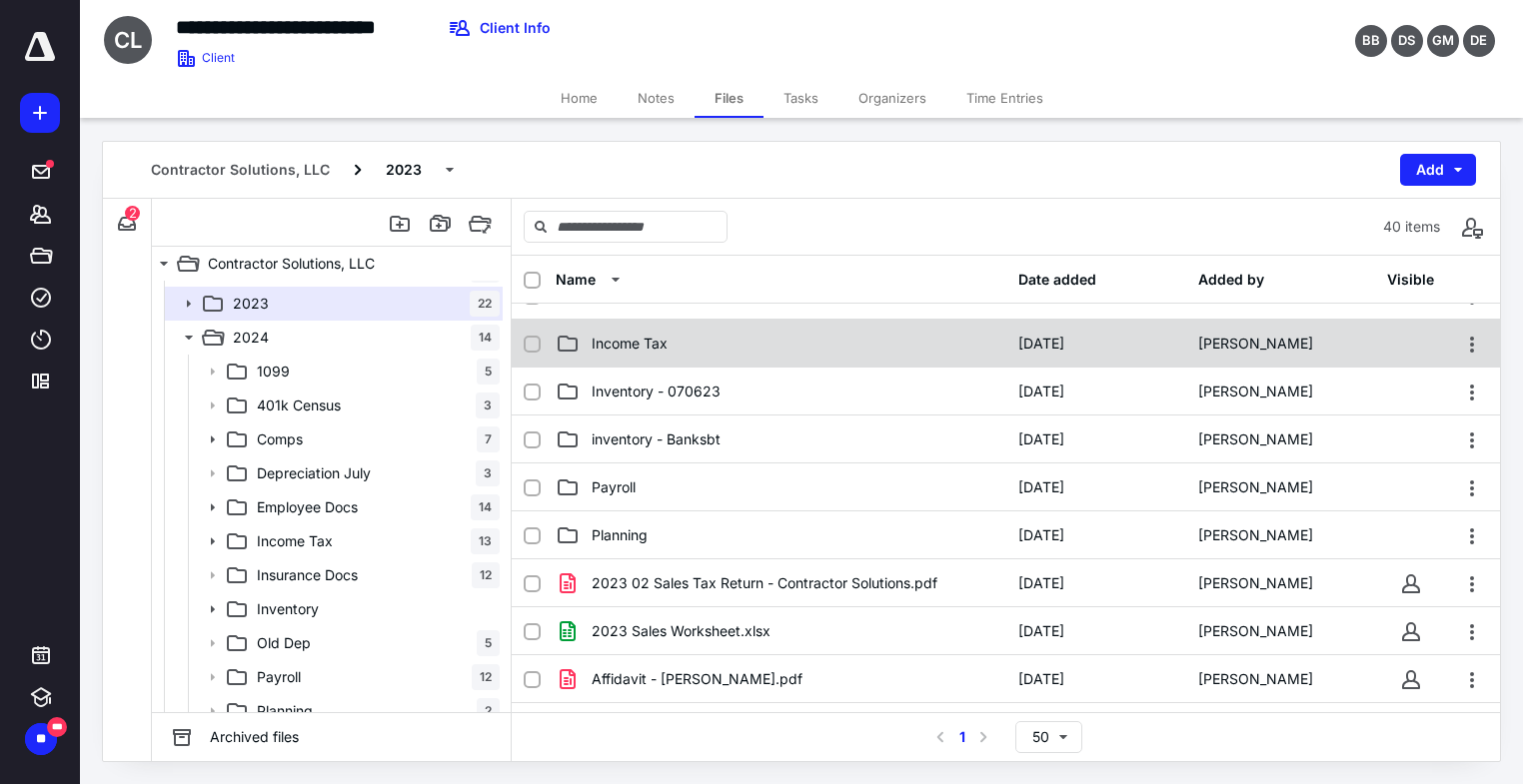 click on "Income Tax" at bounding box center [780, 344] 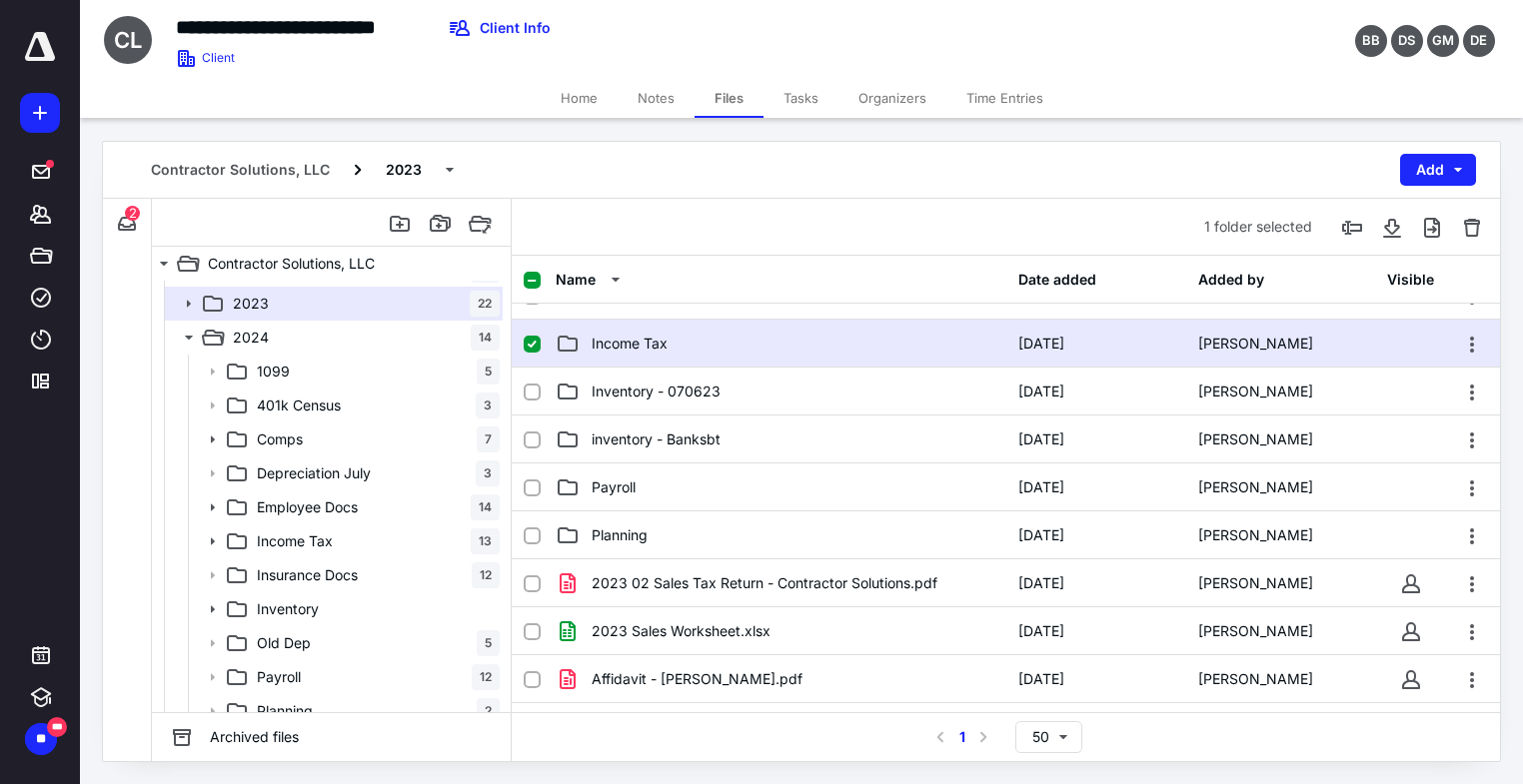 click on "Income Tax" at bounding box center [780, 344] 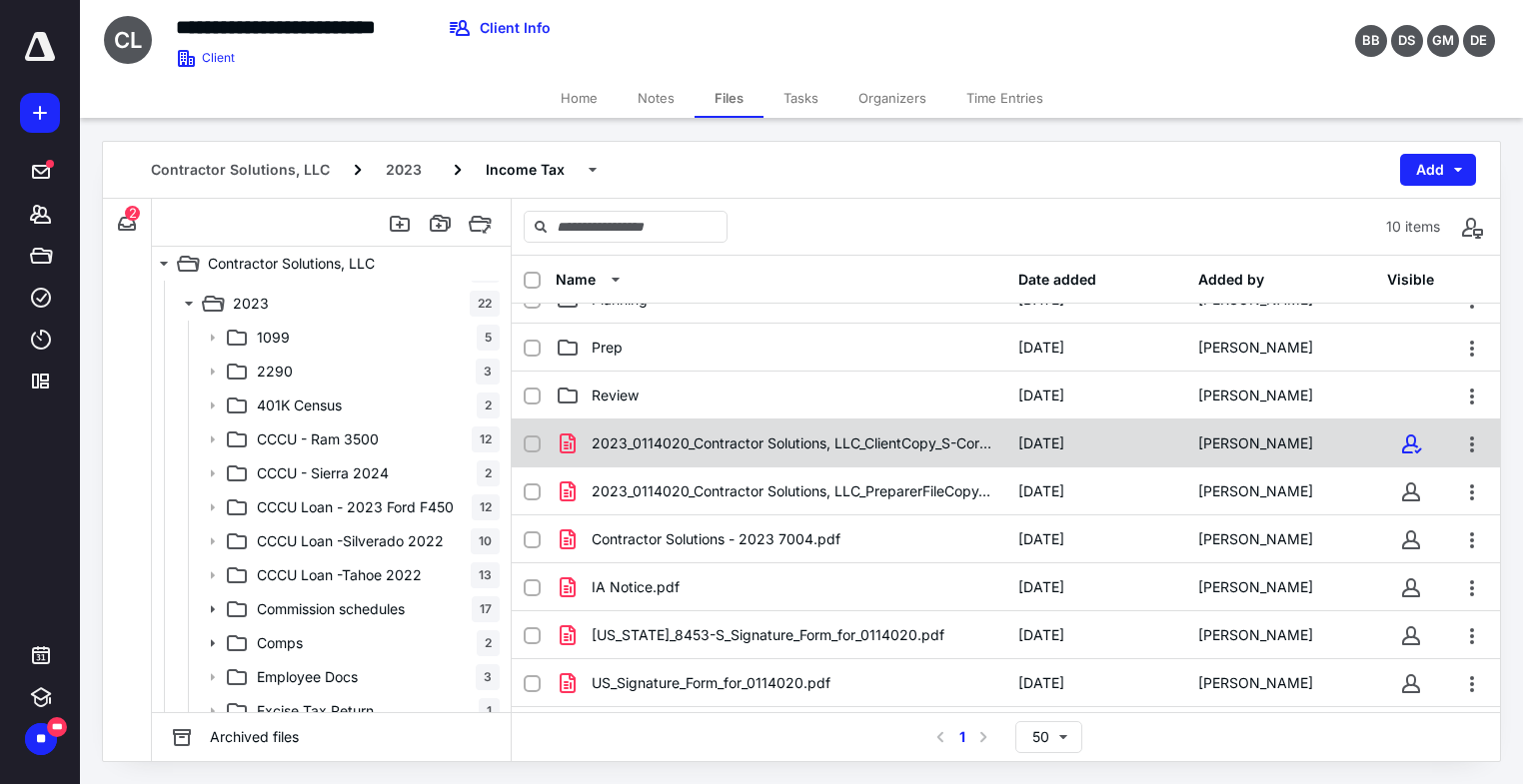scroll, scrollTop: 81, scrollLeft: 0, axis: vertical 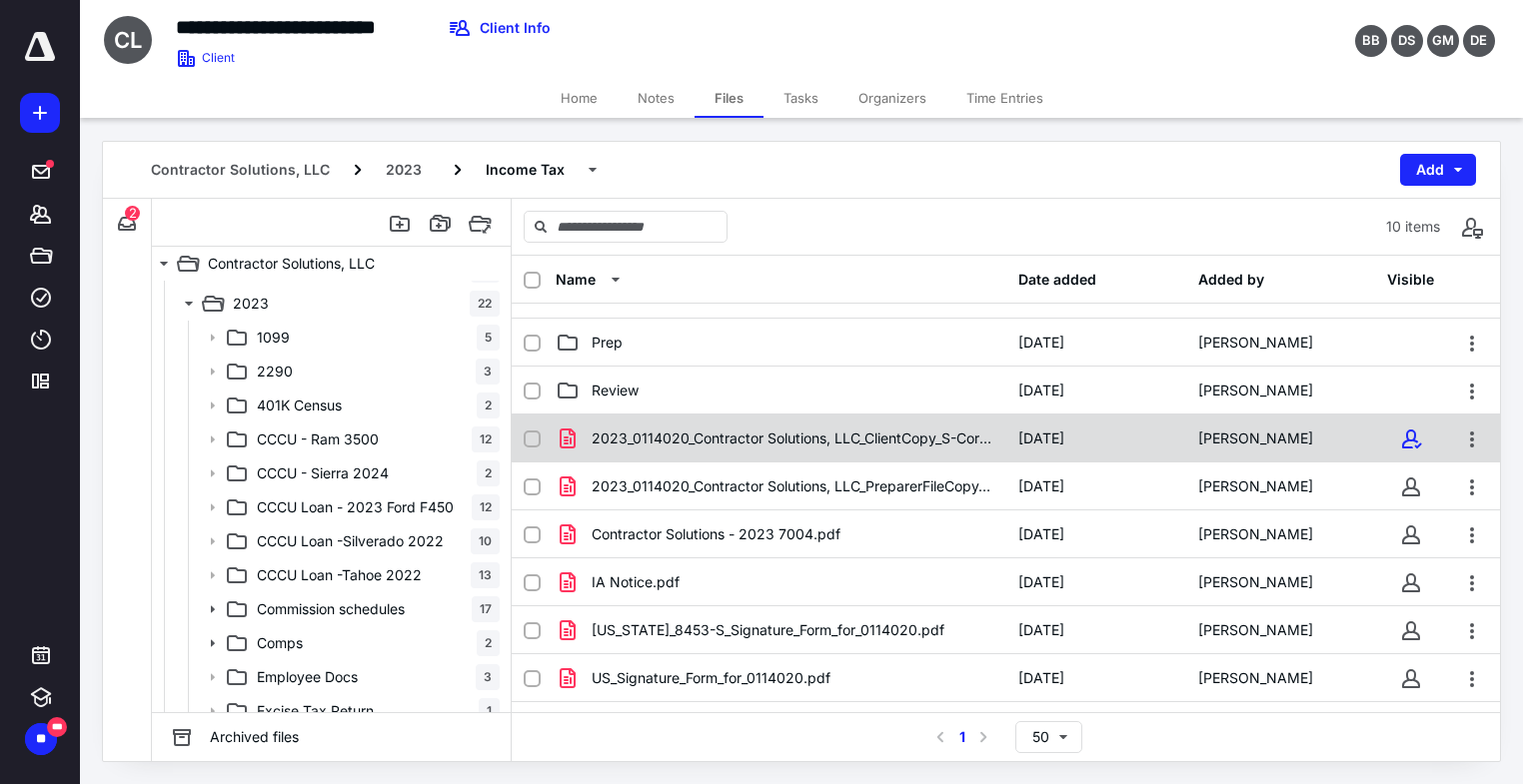 click on "2023_0114020_Contractor Solutions, LLC_ClientCopy_S-Corporation.pdf [DATE] [PERSON_NAME]" at bounding box center (1005, 438) 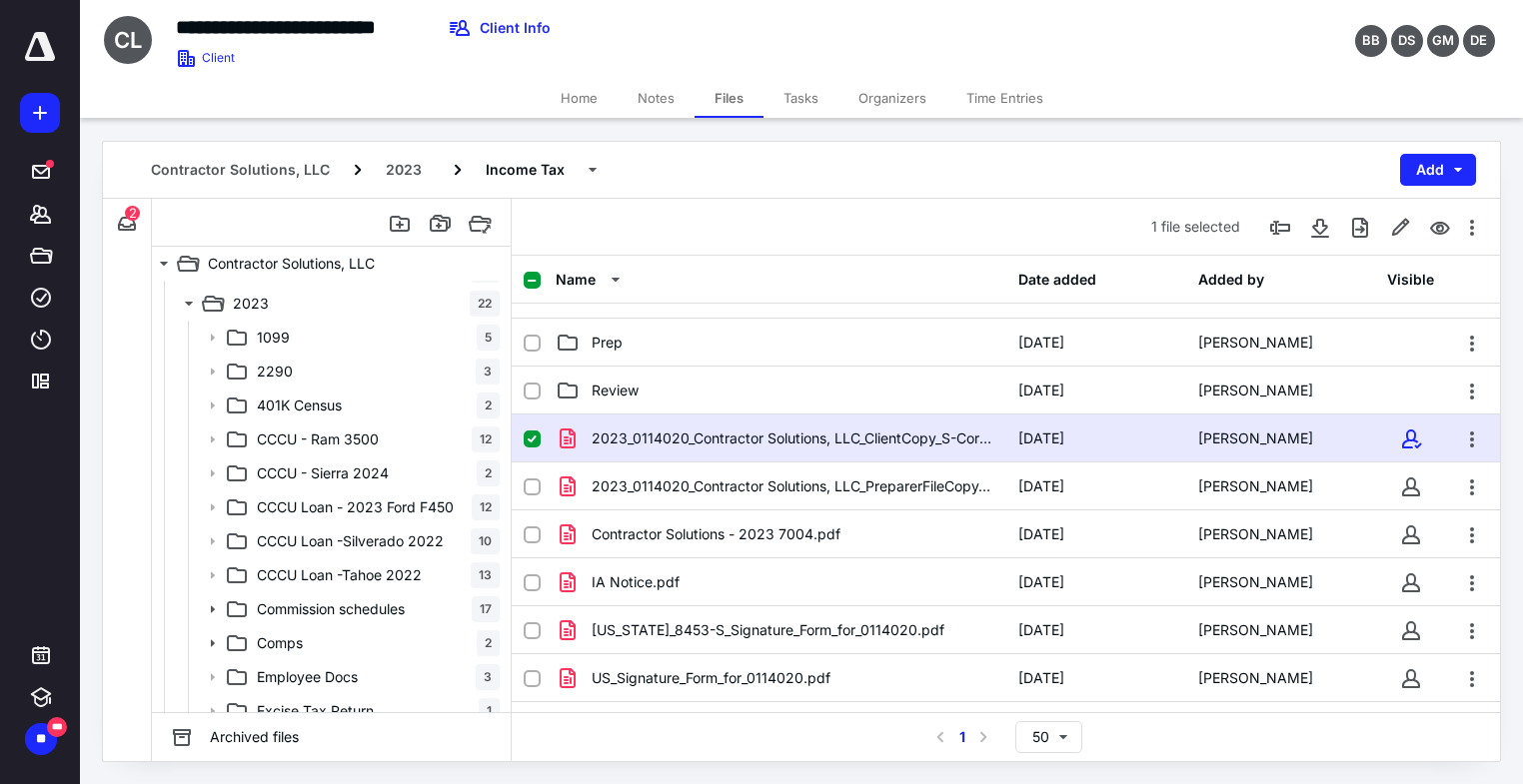 click on "2023_0114020_Contractor Solutions, LLC_ClientCopy_S-Corporation.pdf [DATE] [PERSON_NAME]" at bounding box center [1005, 438] 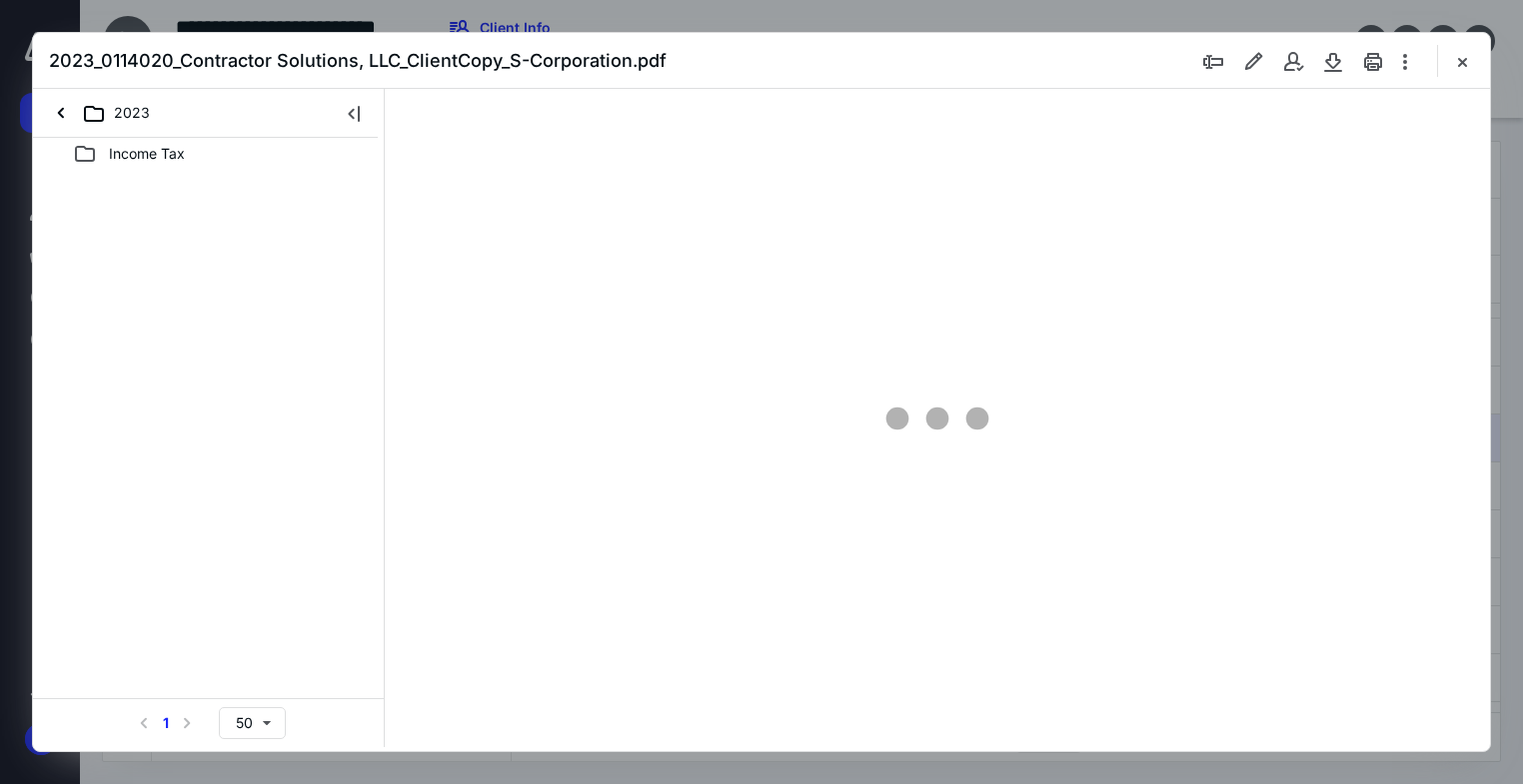 scroll, scrollTop: 0, scrollLeft: 0, axis: both 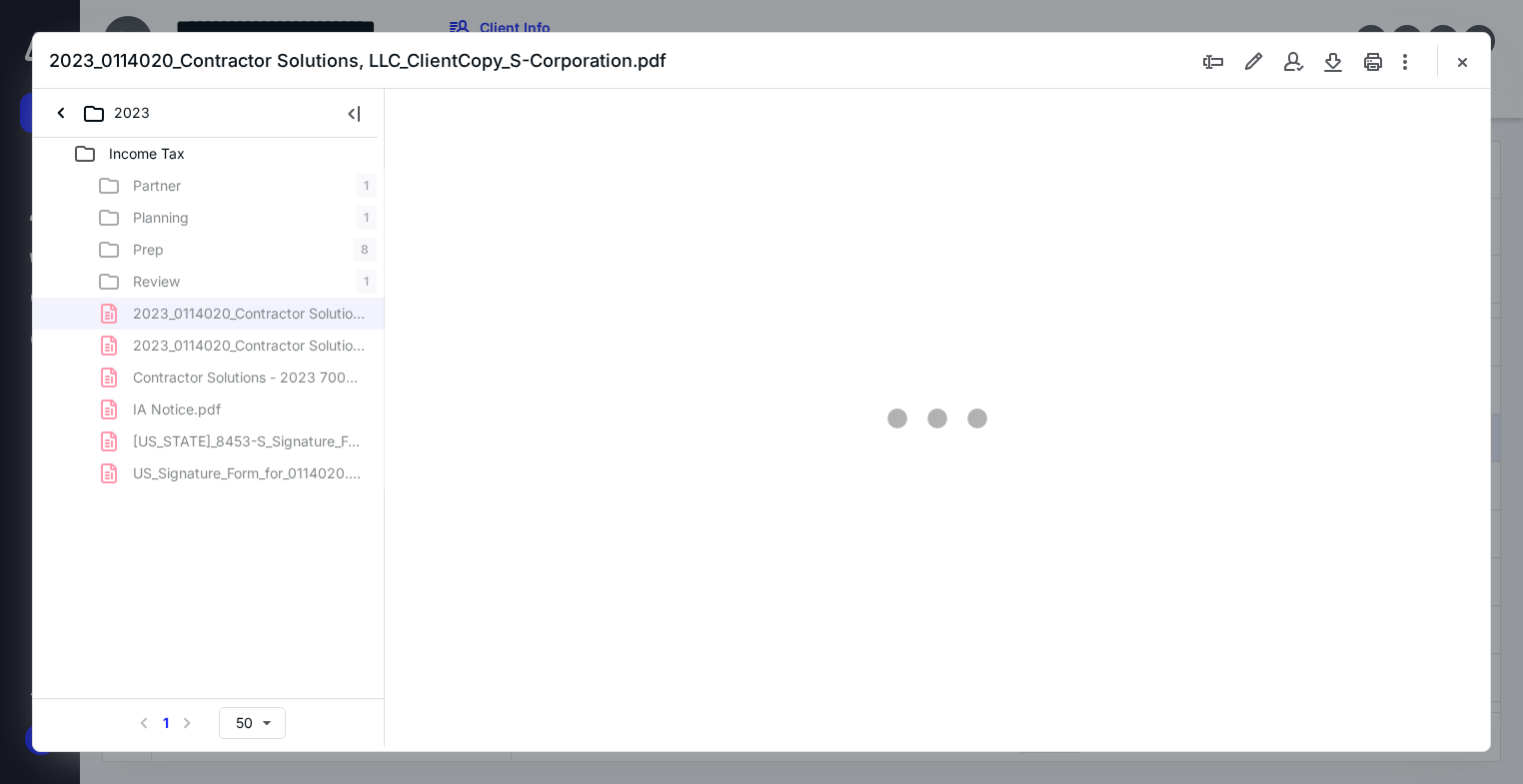 type on "177" 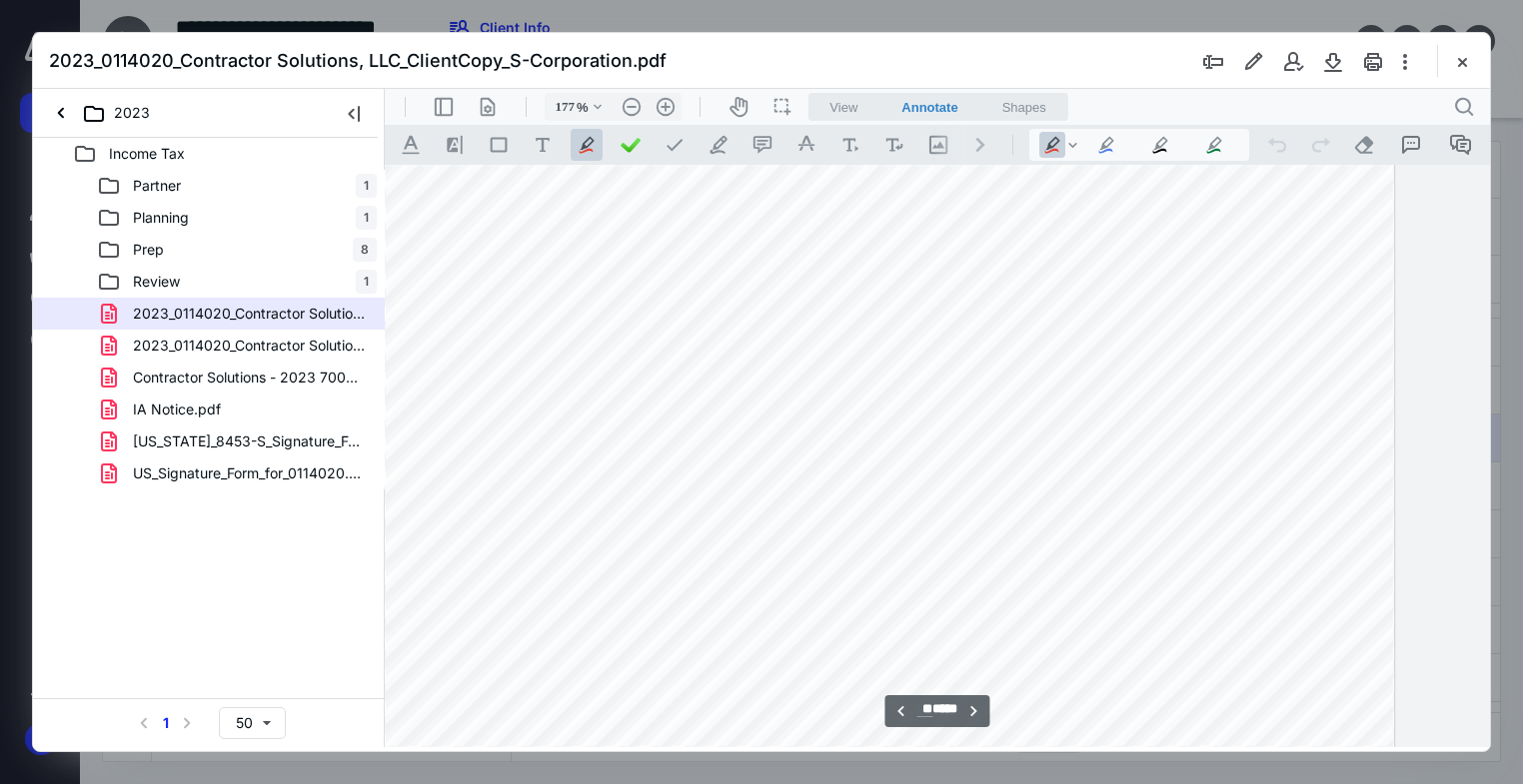 scroll, scrollTop: 22692, scrollLeft: 238, axis: both 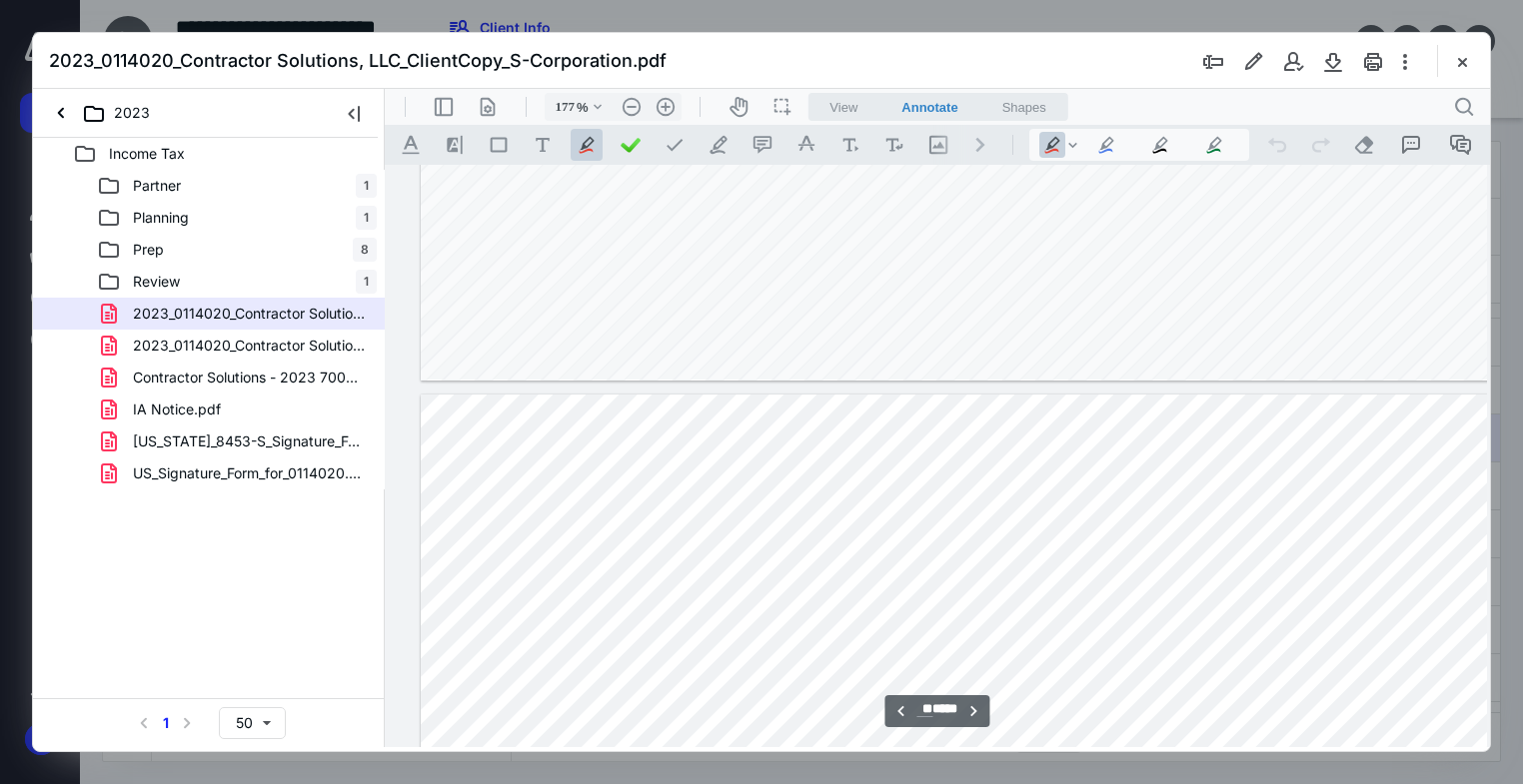 type on "**" 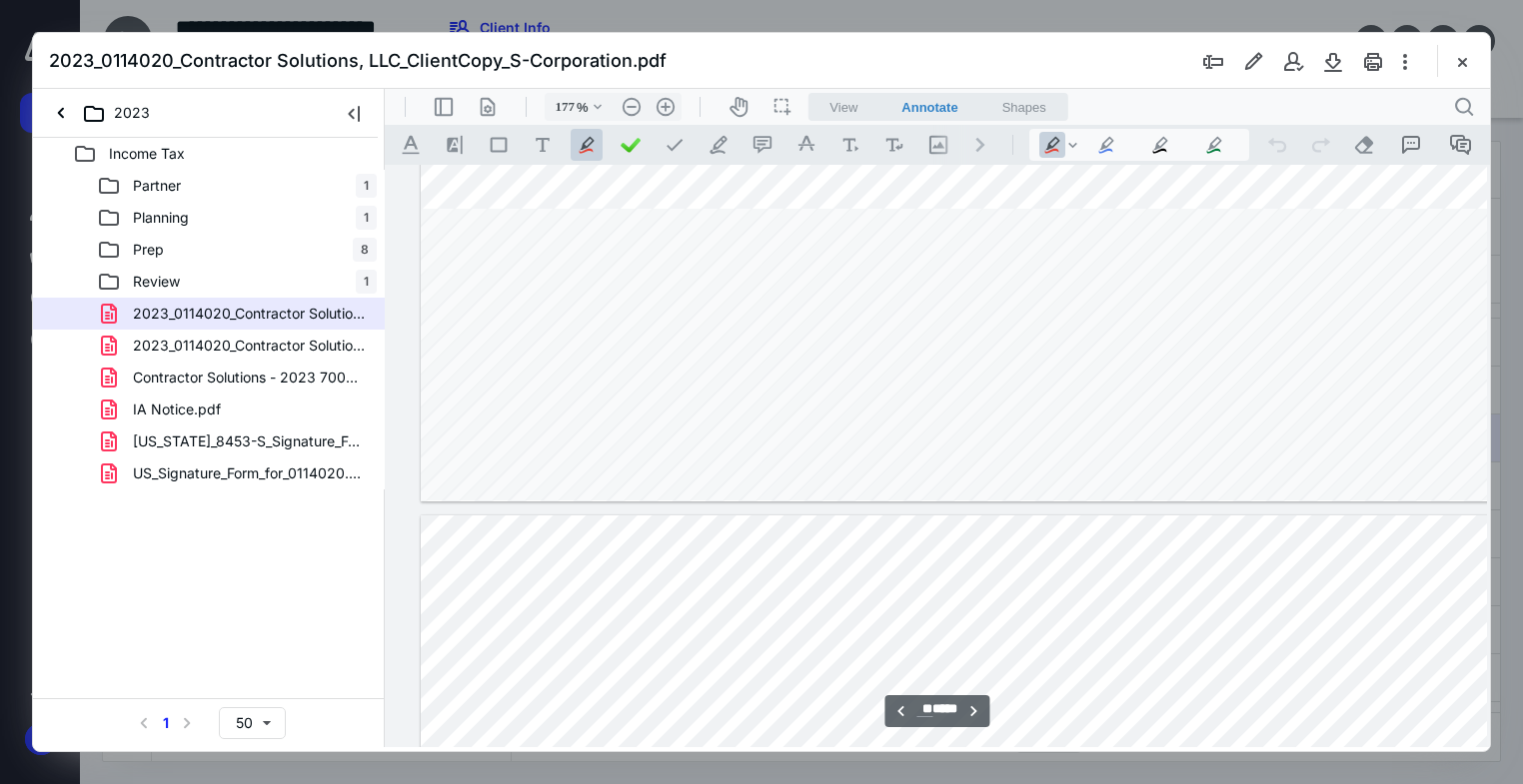 scroll, scrollTop: 49049, scrollLeft: 130, axis: both 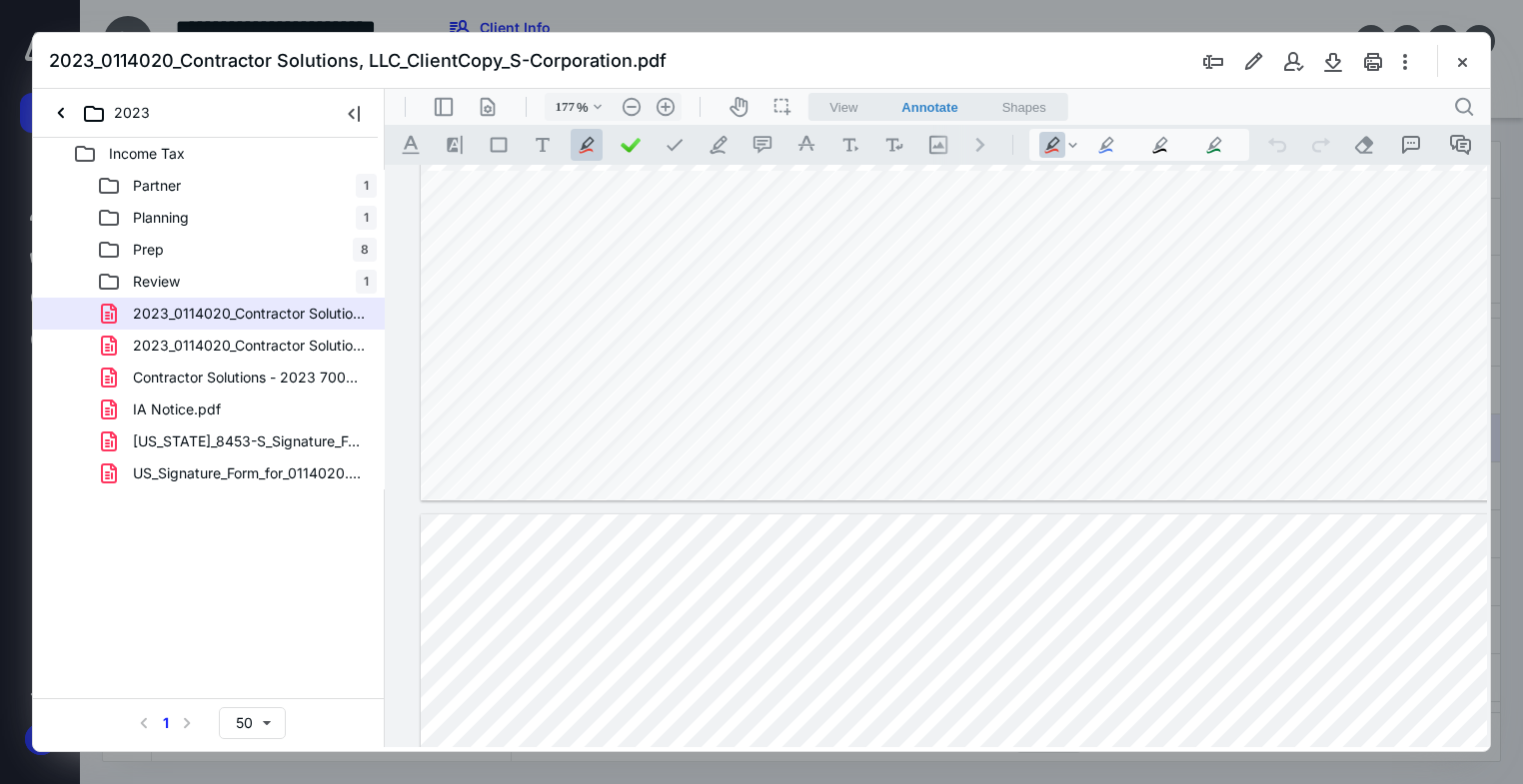 drag, startPoint x: 493, startPoint y: 258, endPoint x: 1357, endPoint y: 459, distance: 887.0722 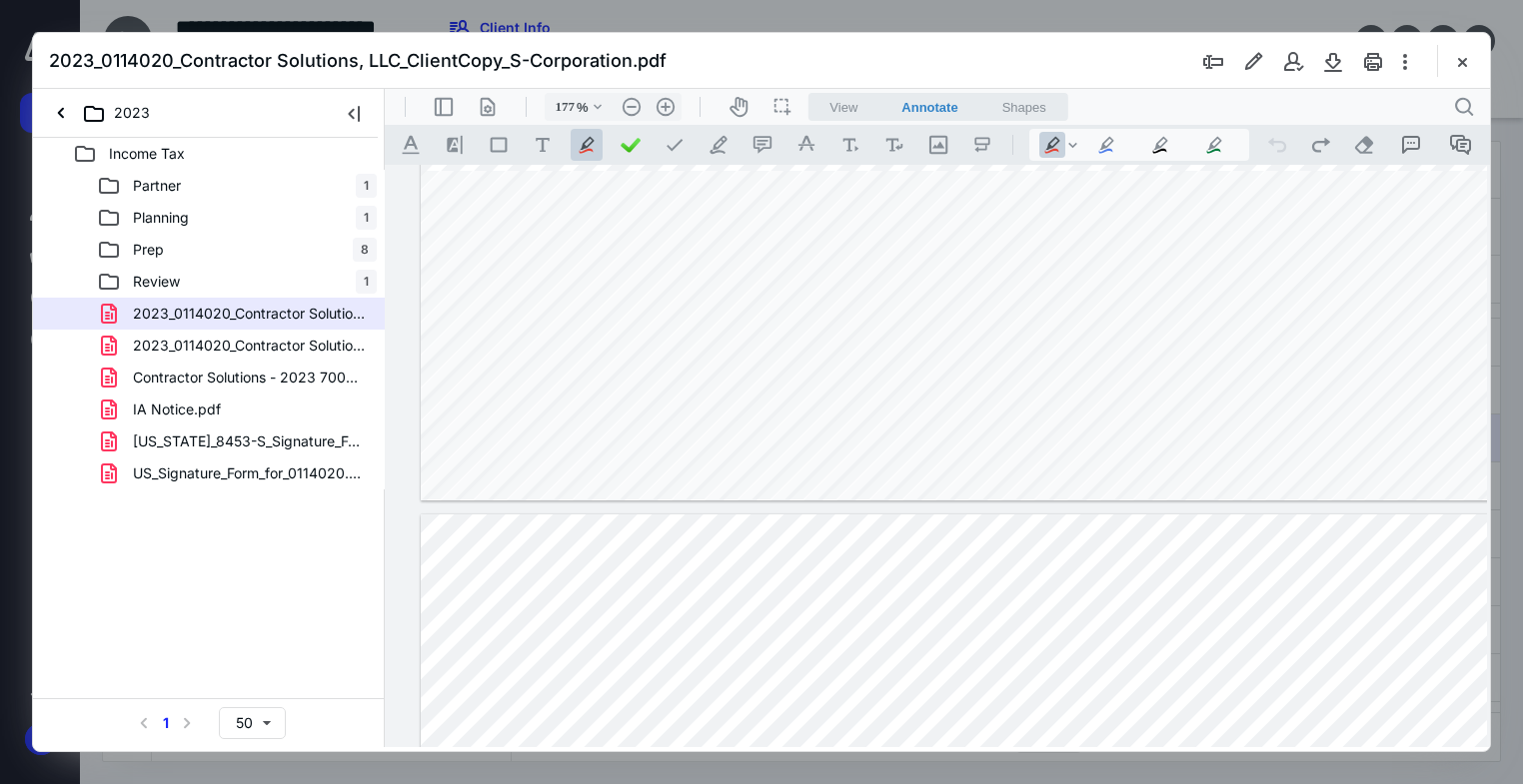 drag, startPoint x: 1430, startPoint y: 65, endPoint x: 1444, endPoint y: 67, distance: 14.142136 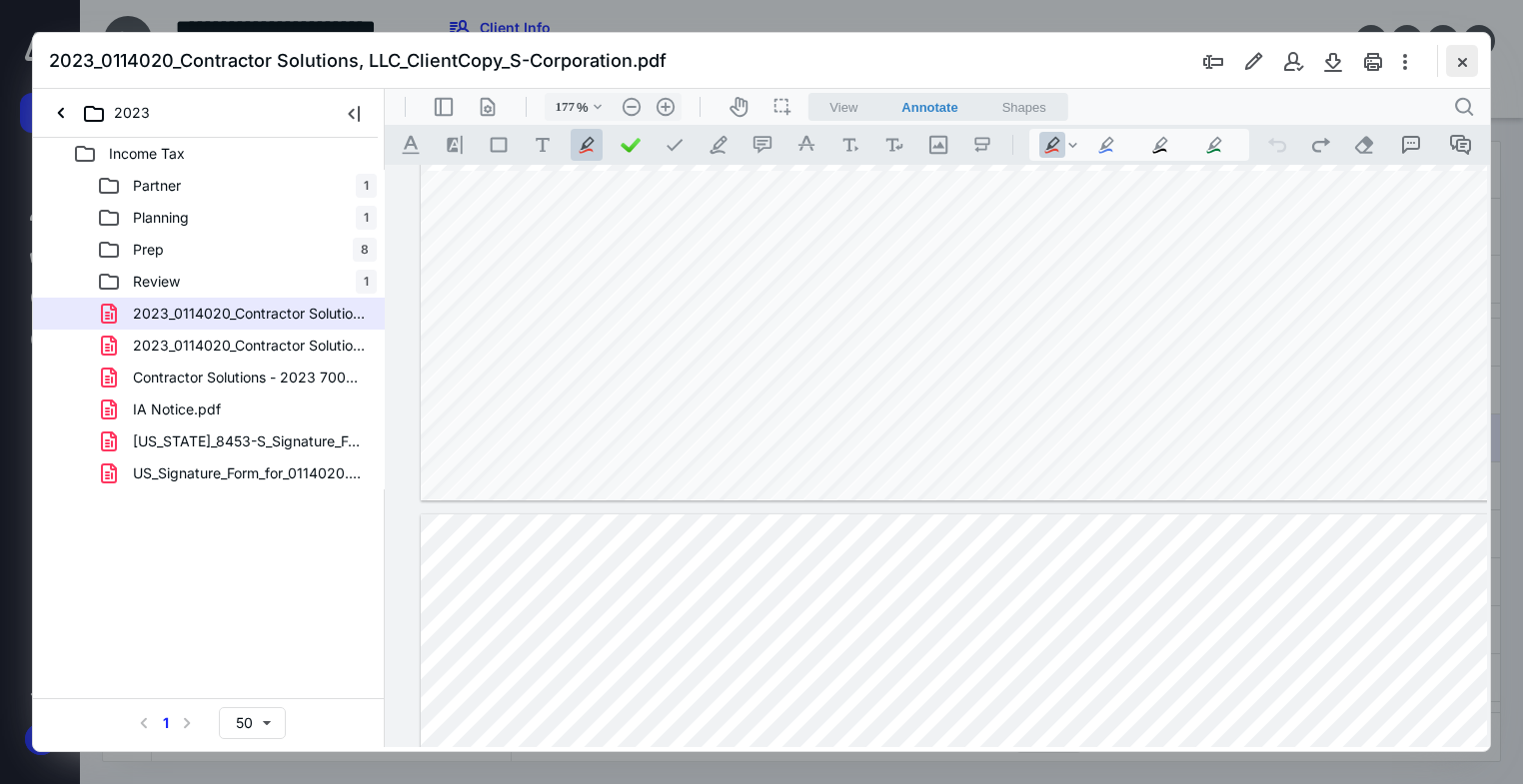 click at bounding box center (1462, 61) 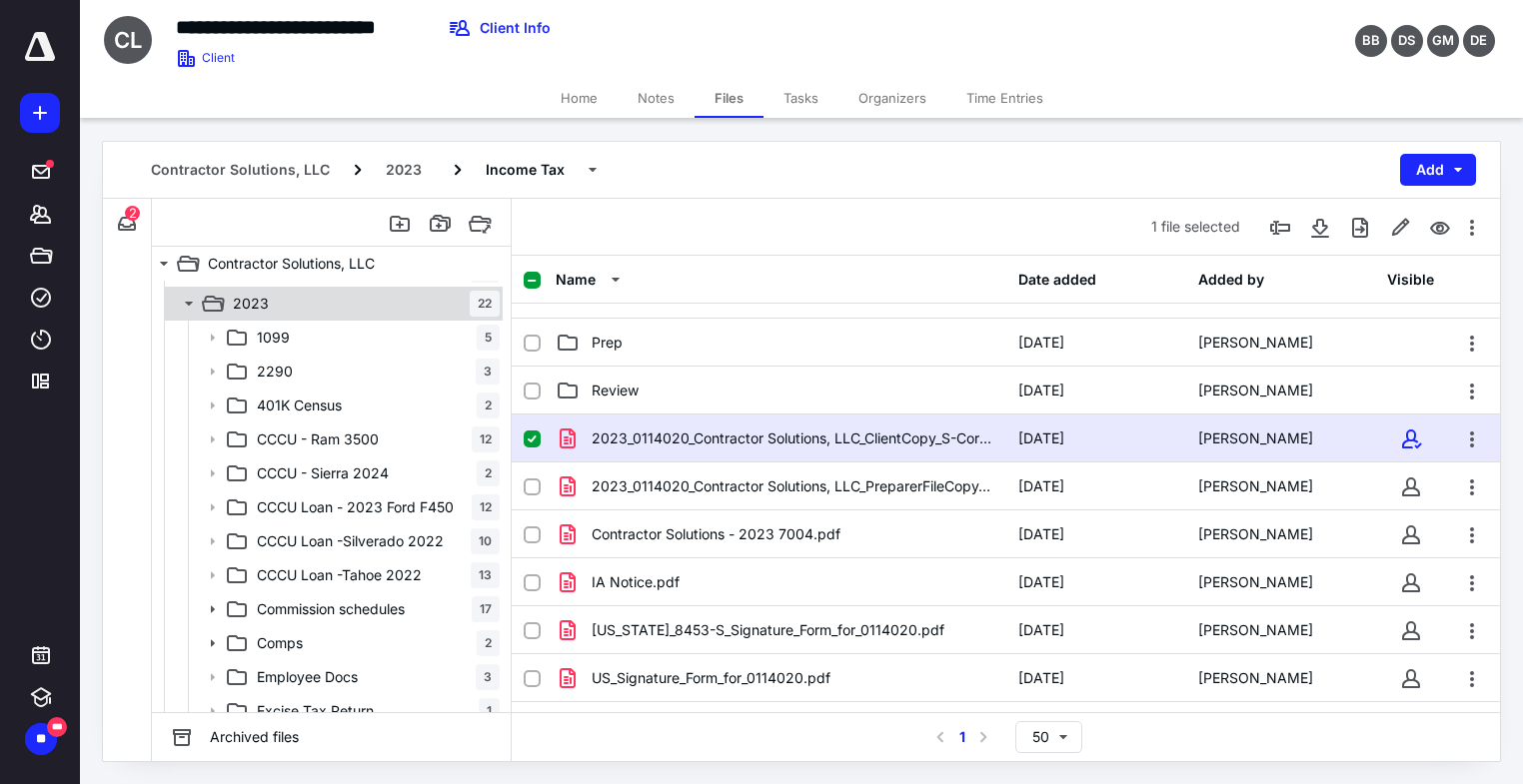 click 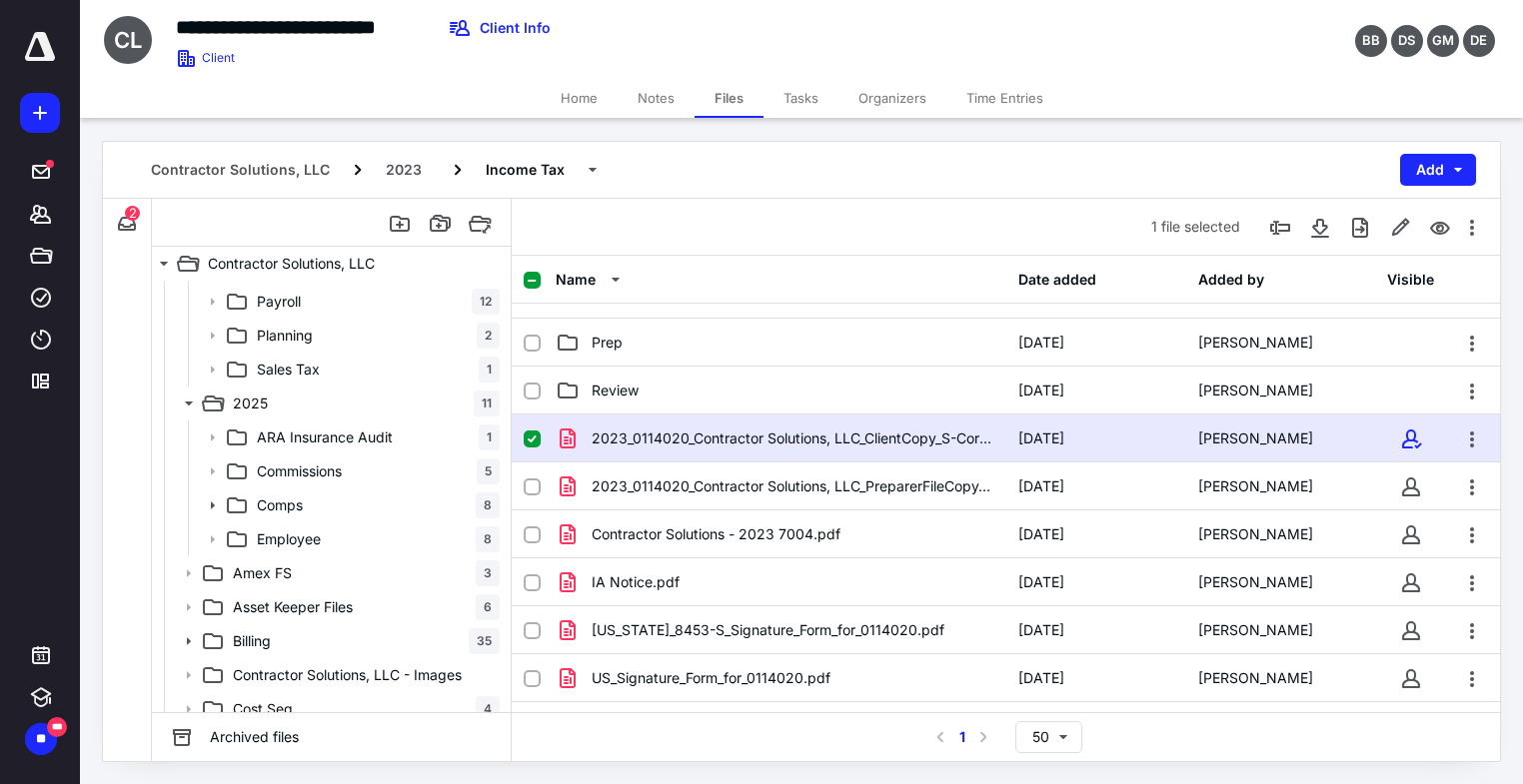scroll, scrollTop: 474, scrollLeft: 0, axis: vertical 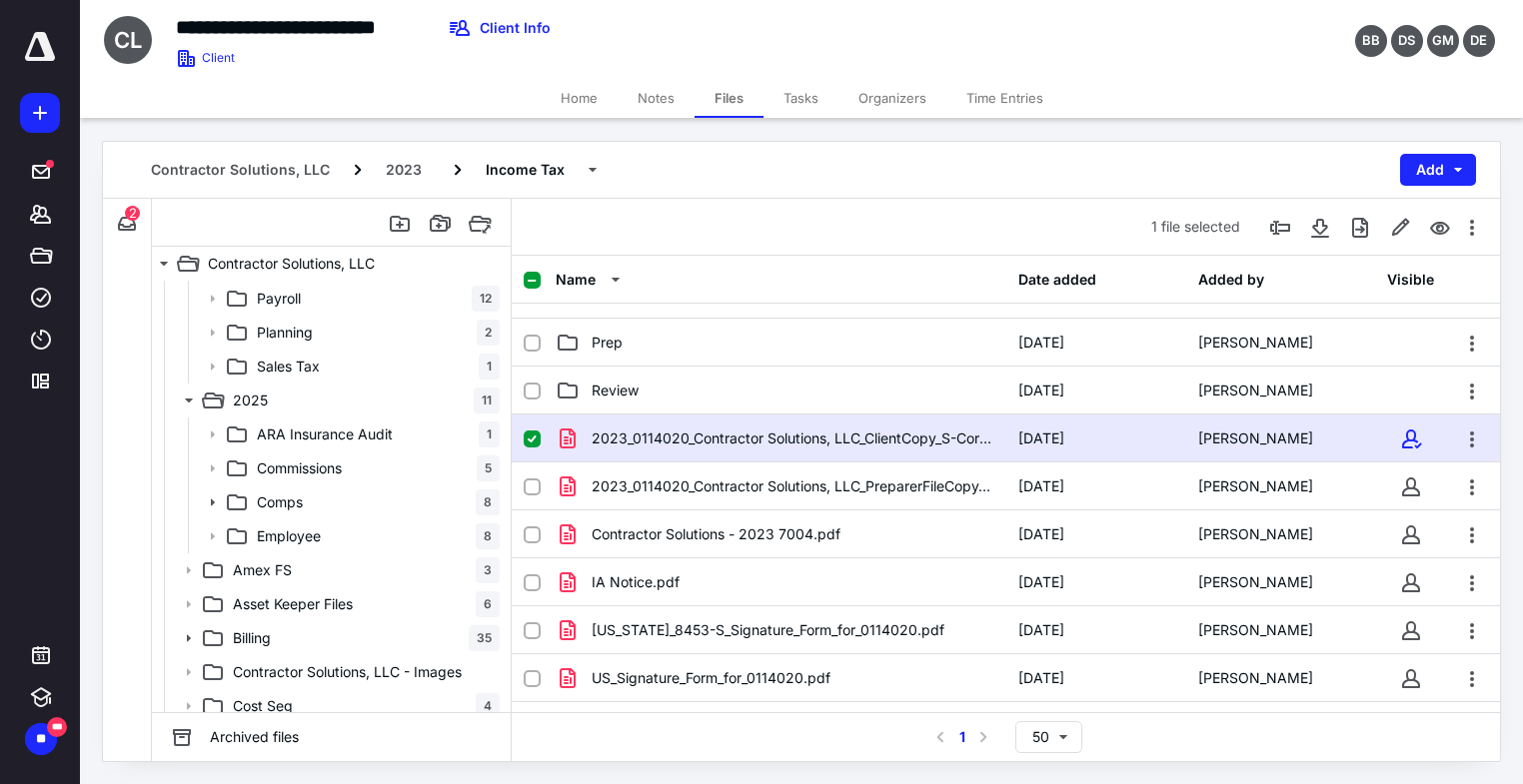 click on "ARA Insurance Audit" at bounding box center [325, 434] 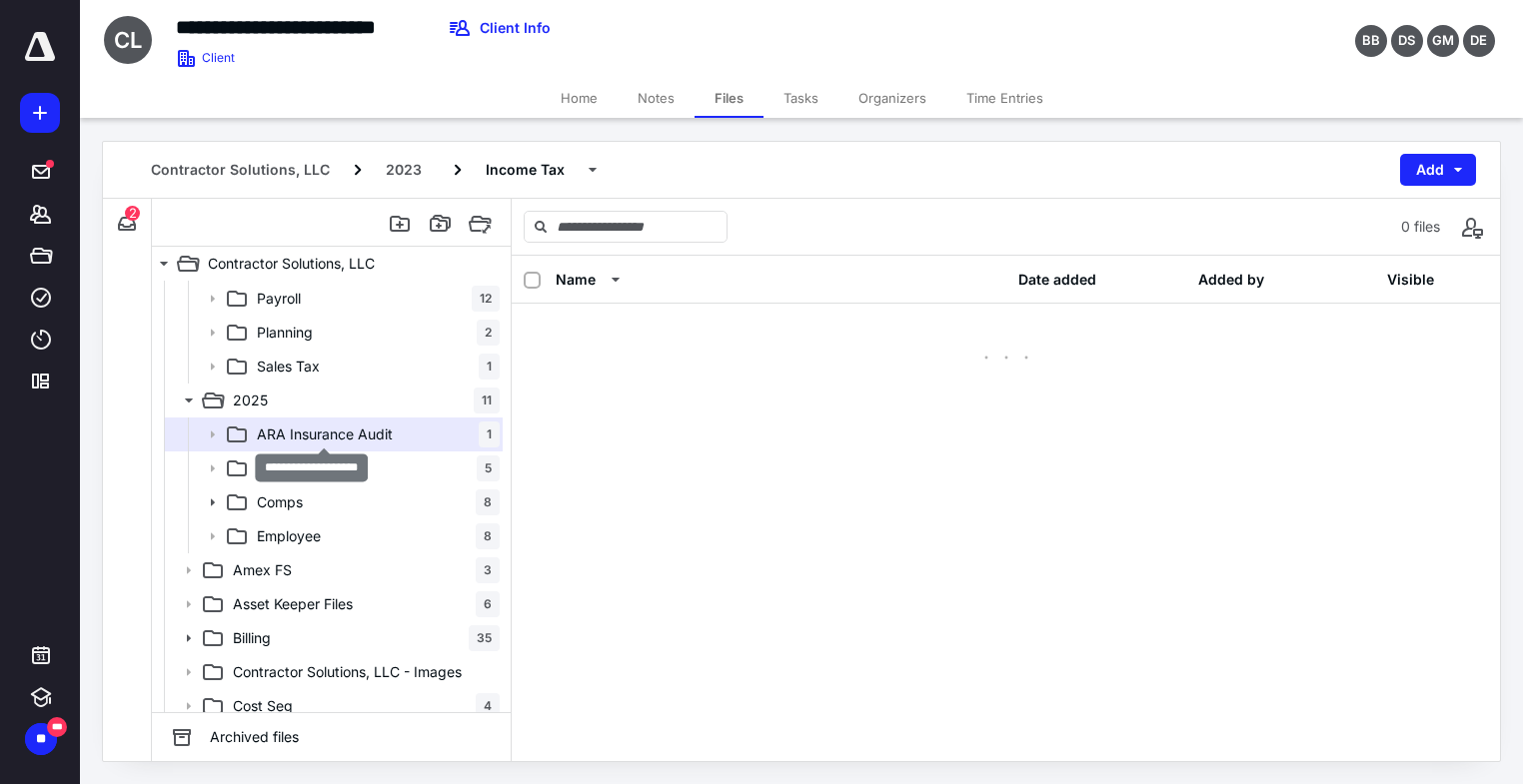 scroll, scrollTop: 0, scrollLeft: 0, axis: both 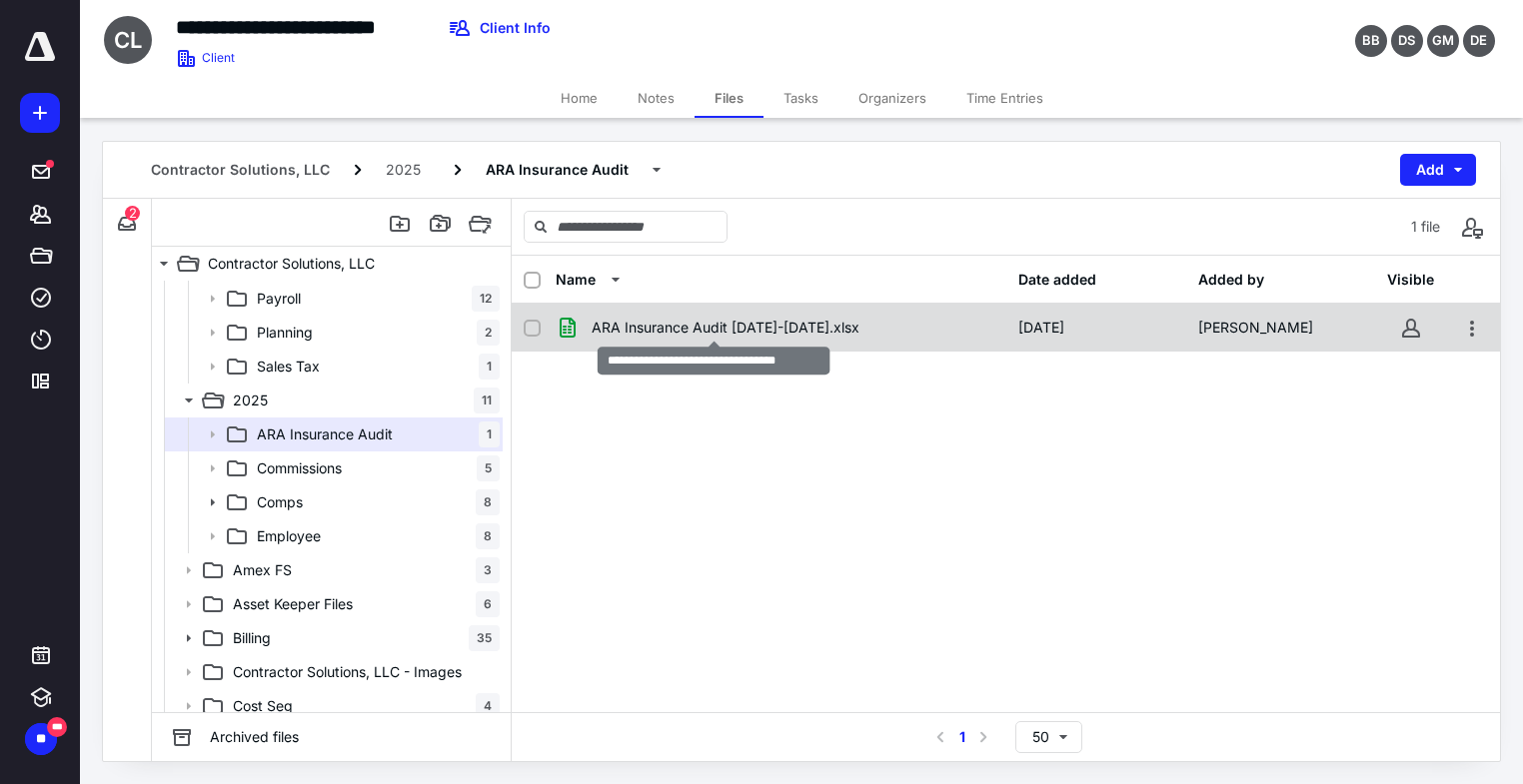 click on "ARA Insurance Audit [DATE]-[DATE].xlsx" at bounding box center [726, 328] 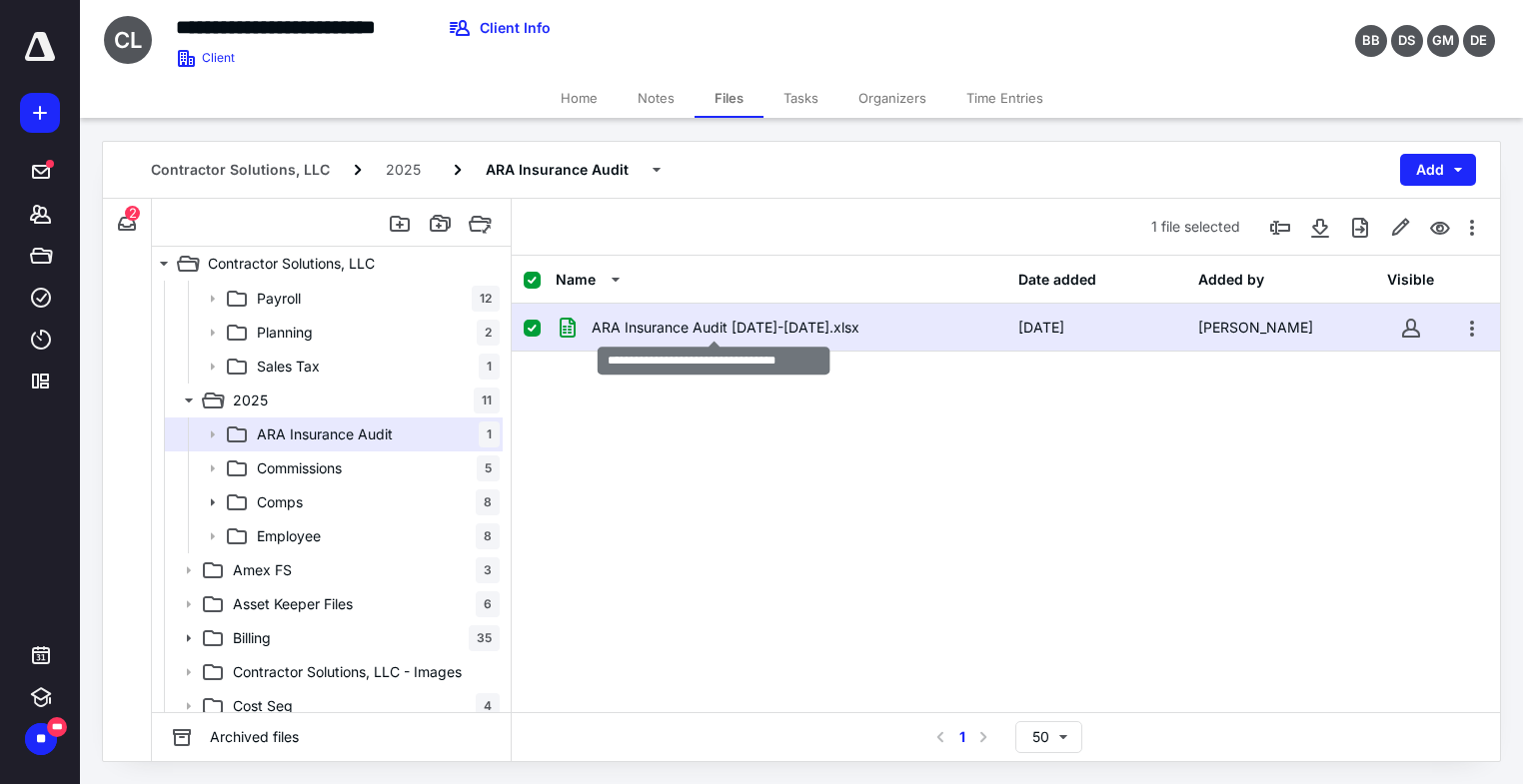 click on "ARA Insurance Audit [DATE]-[DATE].xlsx" at bounding box center [726, 328] 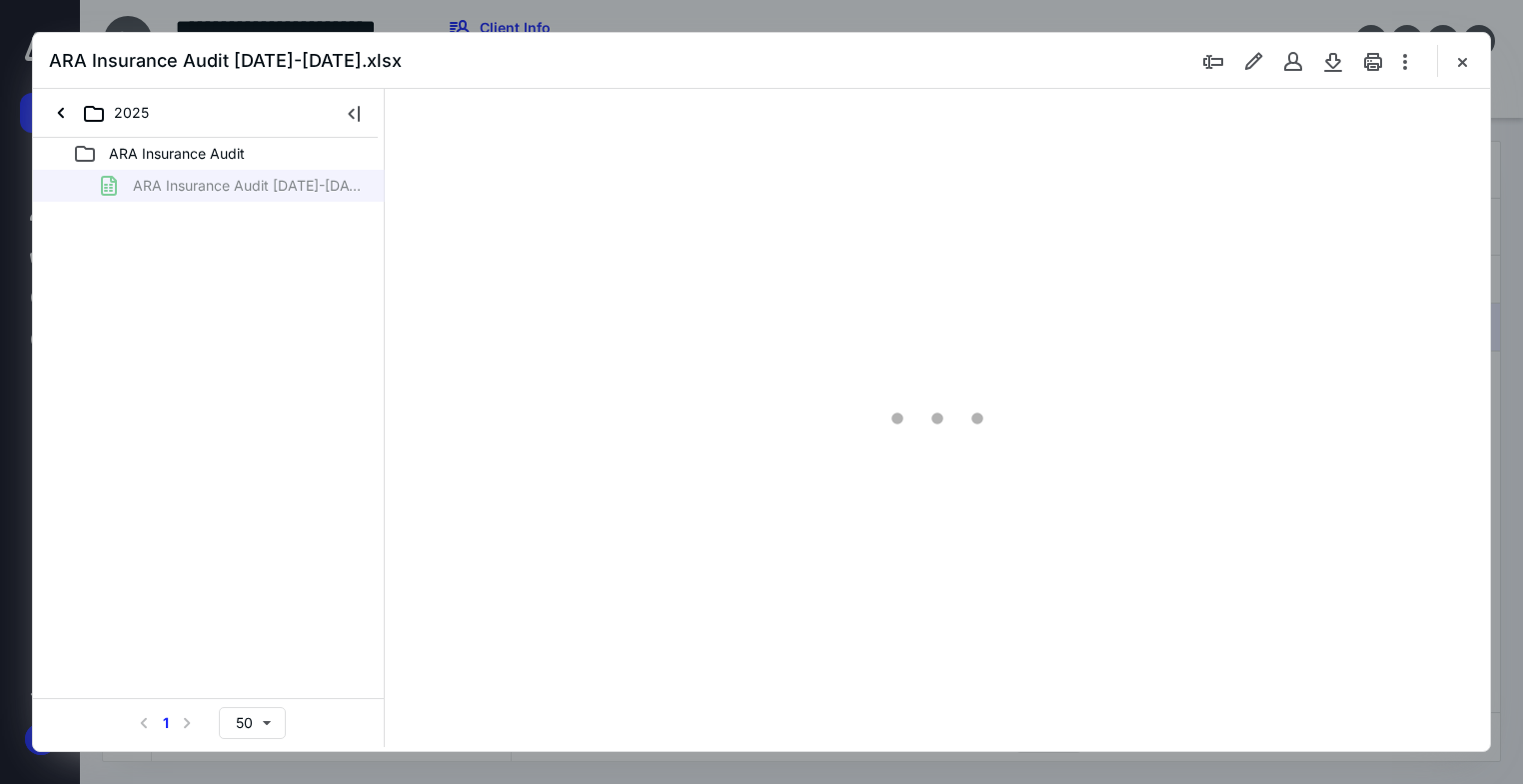 scroll, scrollTop: 0, scrollLeft: 0, axis: both 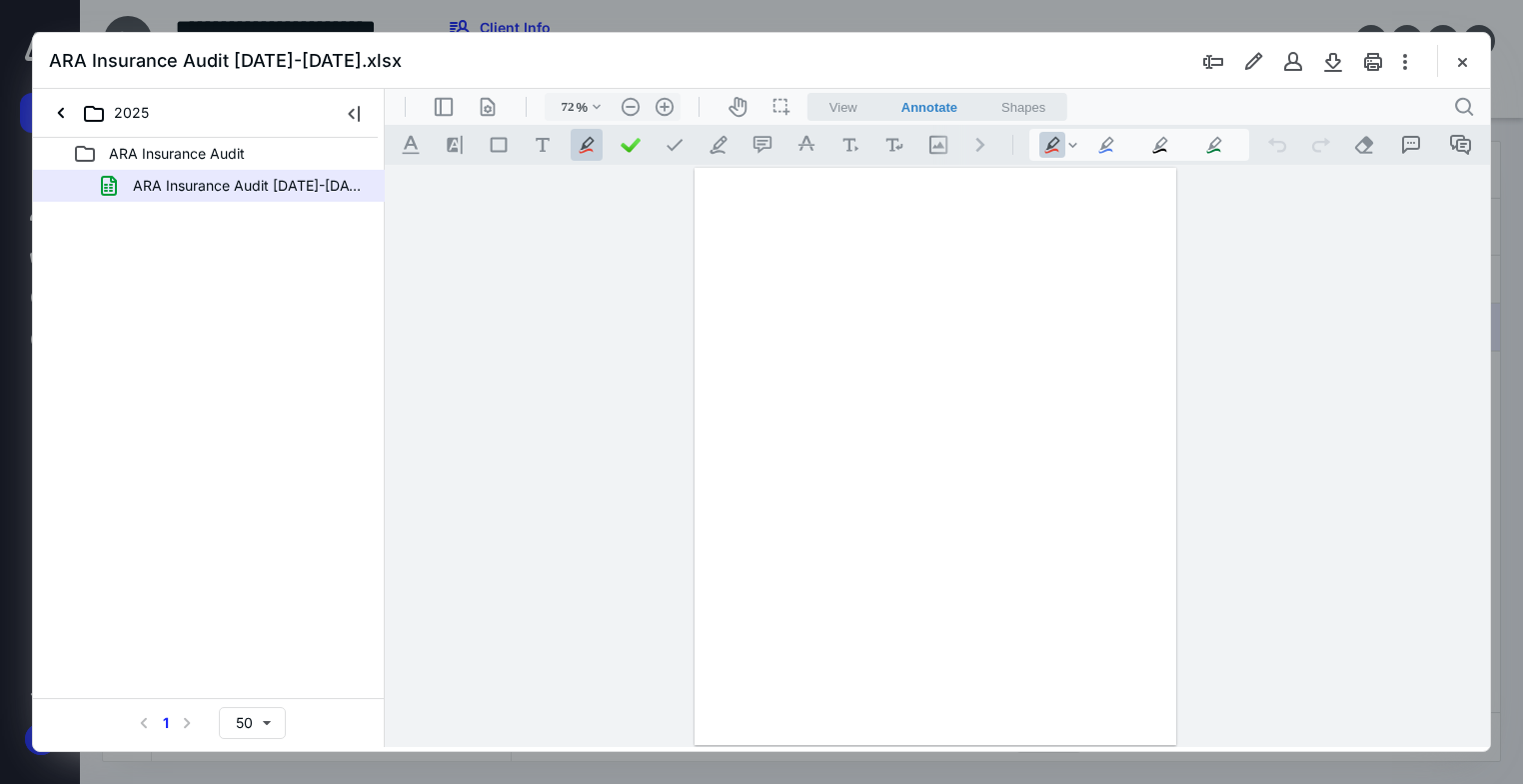 type on "161" 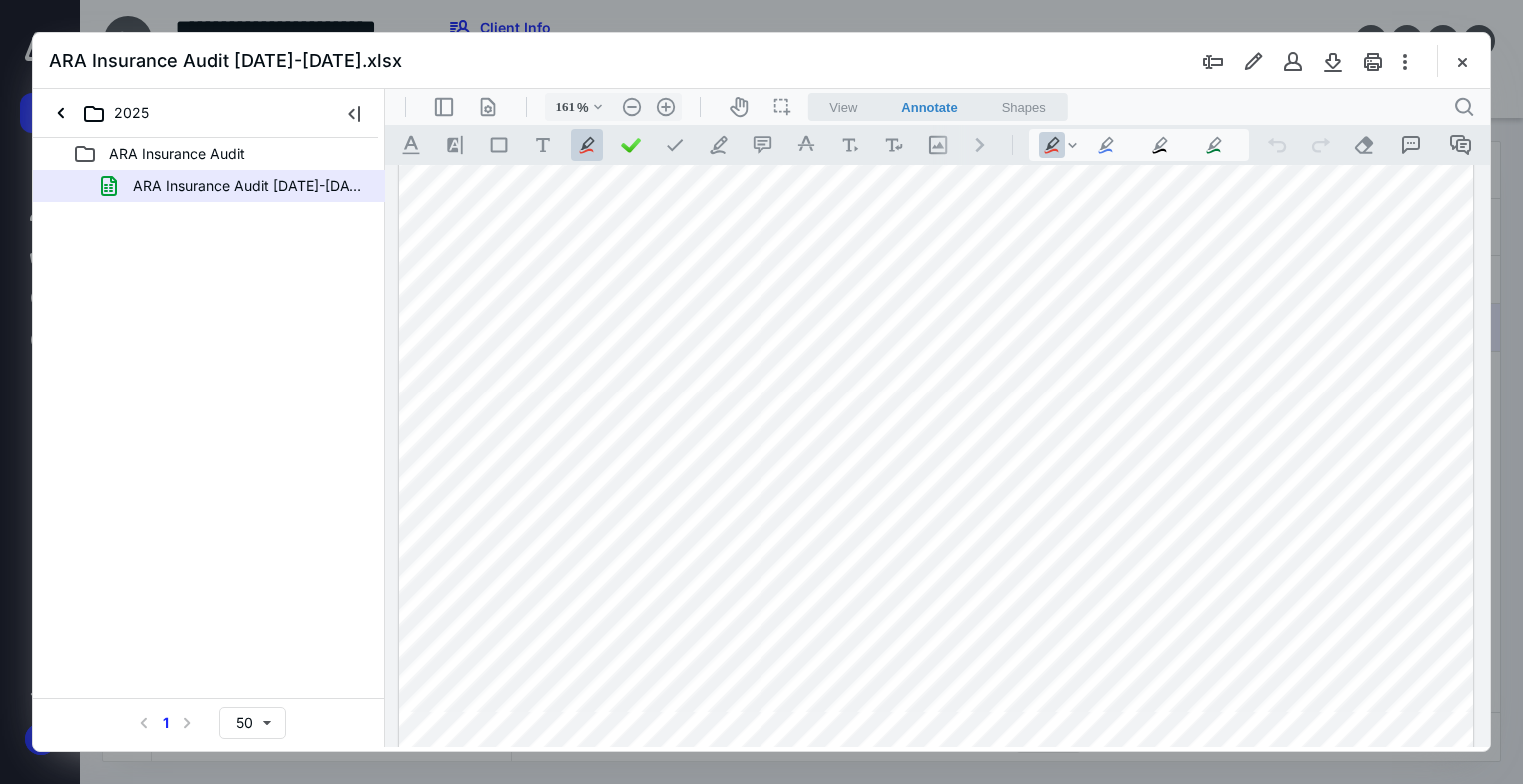 scroll, scrollTop: 0, scrollLeft: 0, axis: both 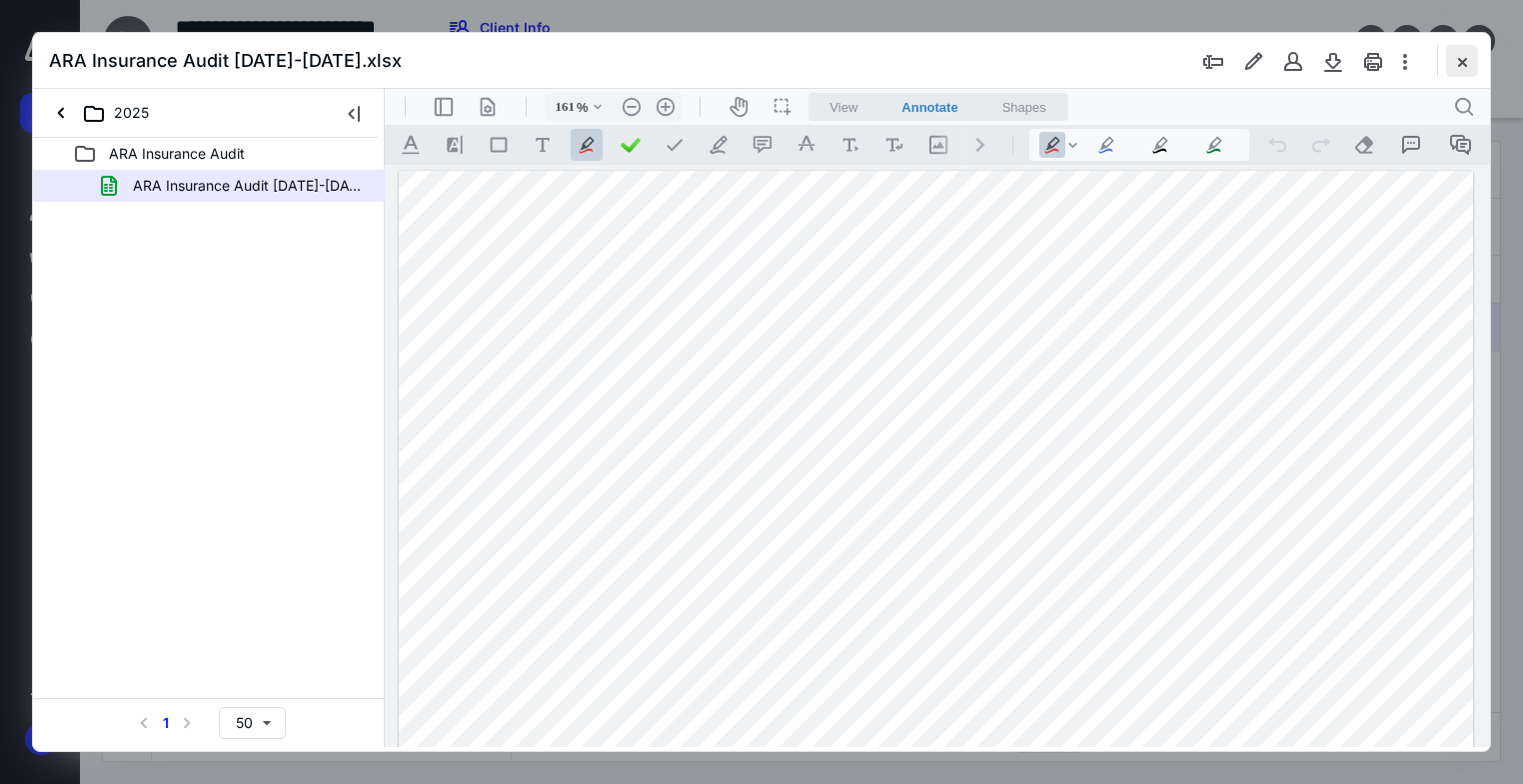 click at bounding box center (1462, 61) 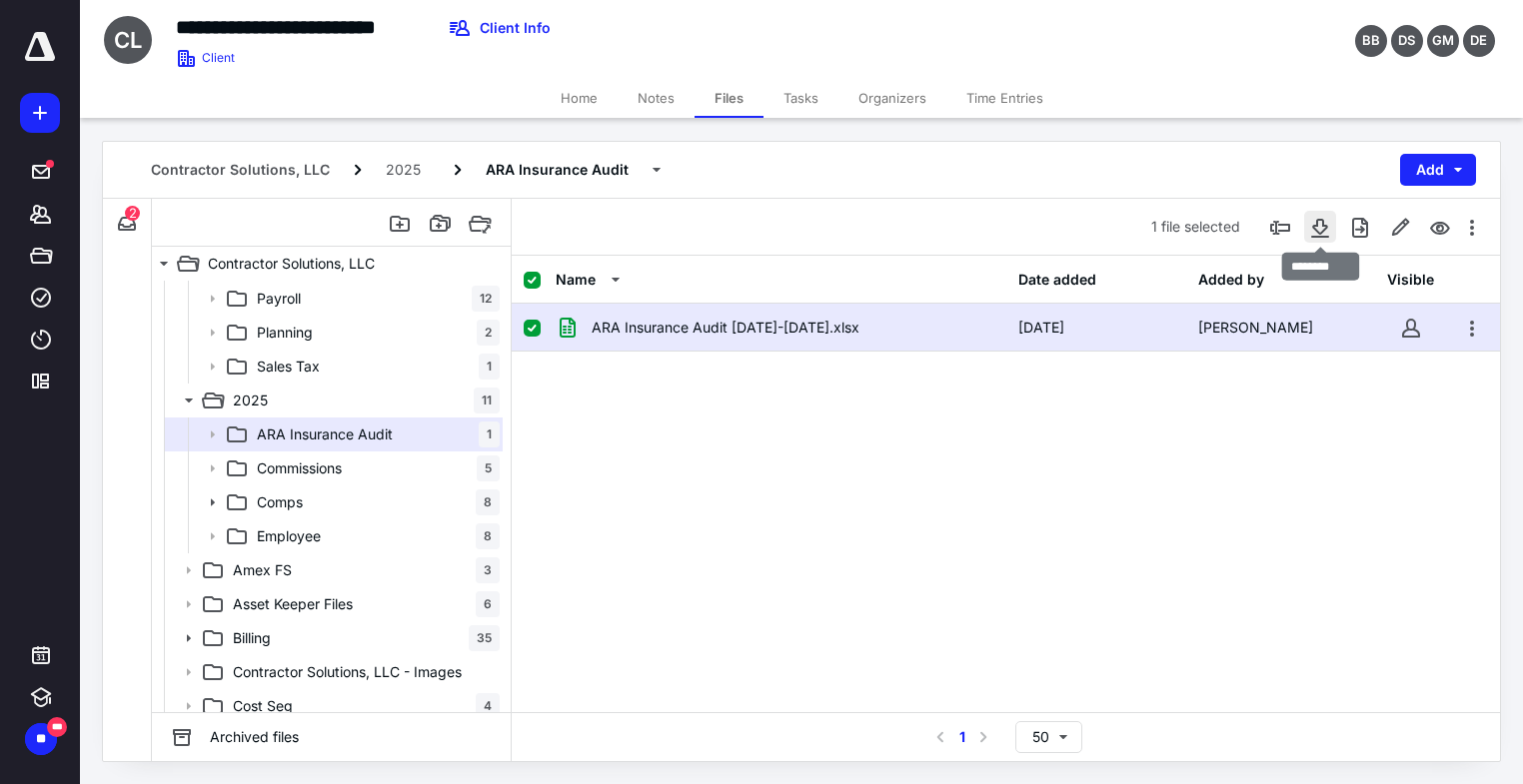 click at bounding box center [1320, 227] 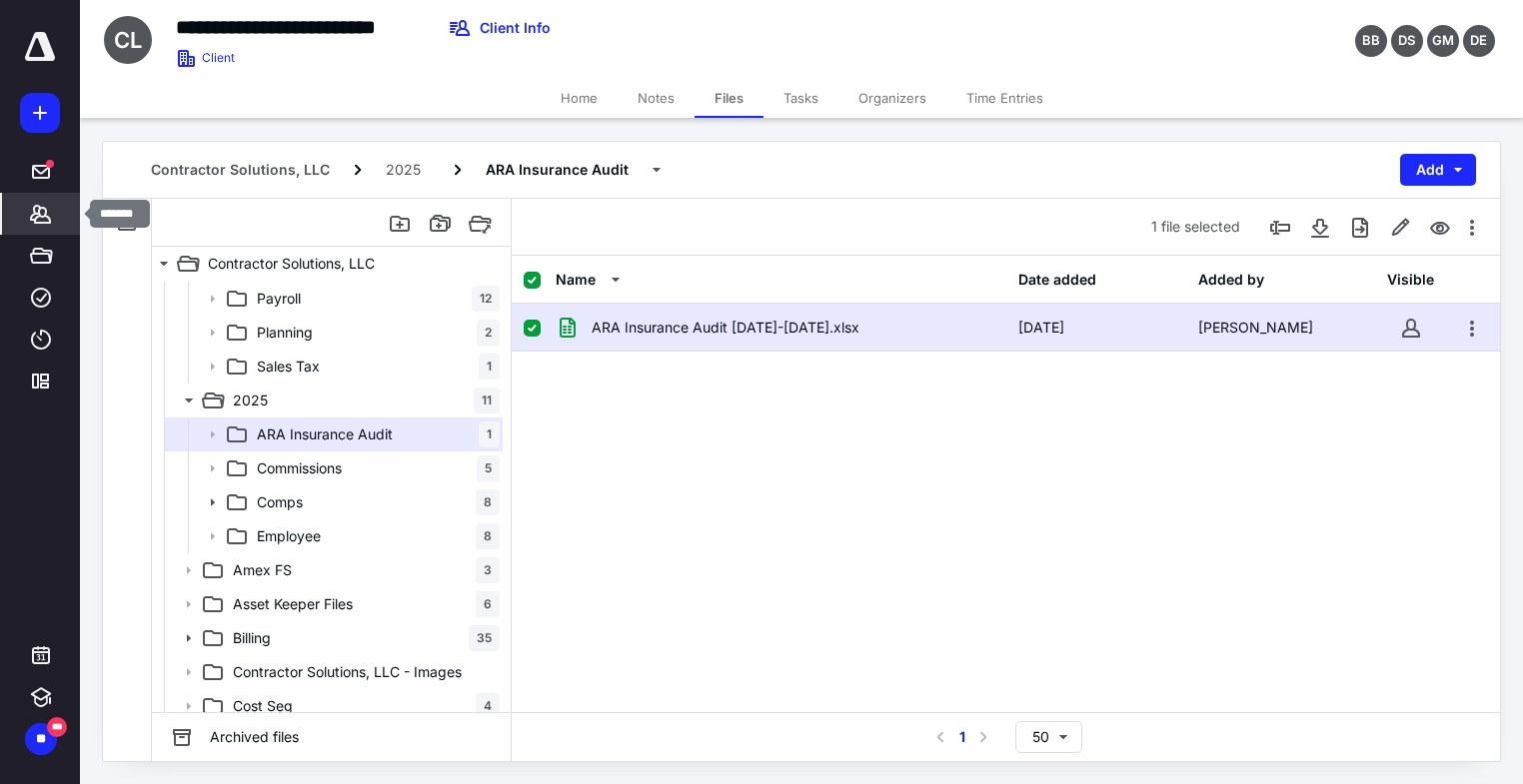 click 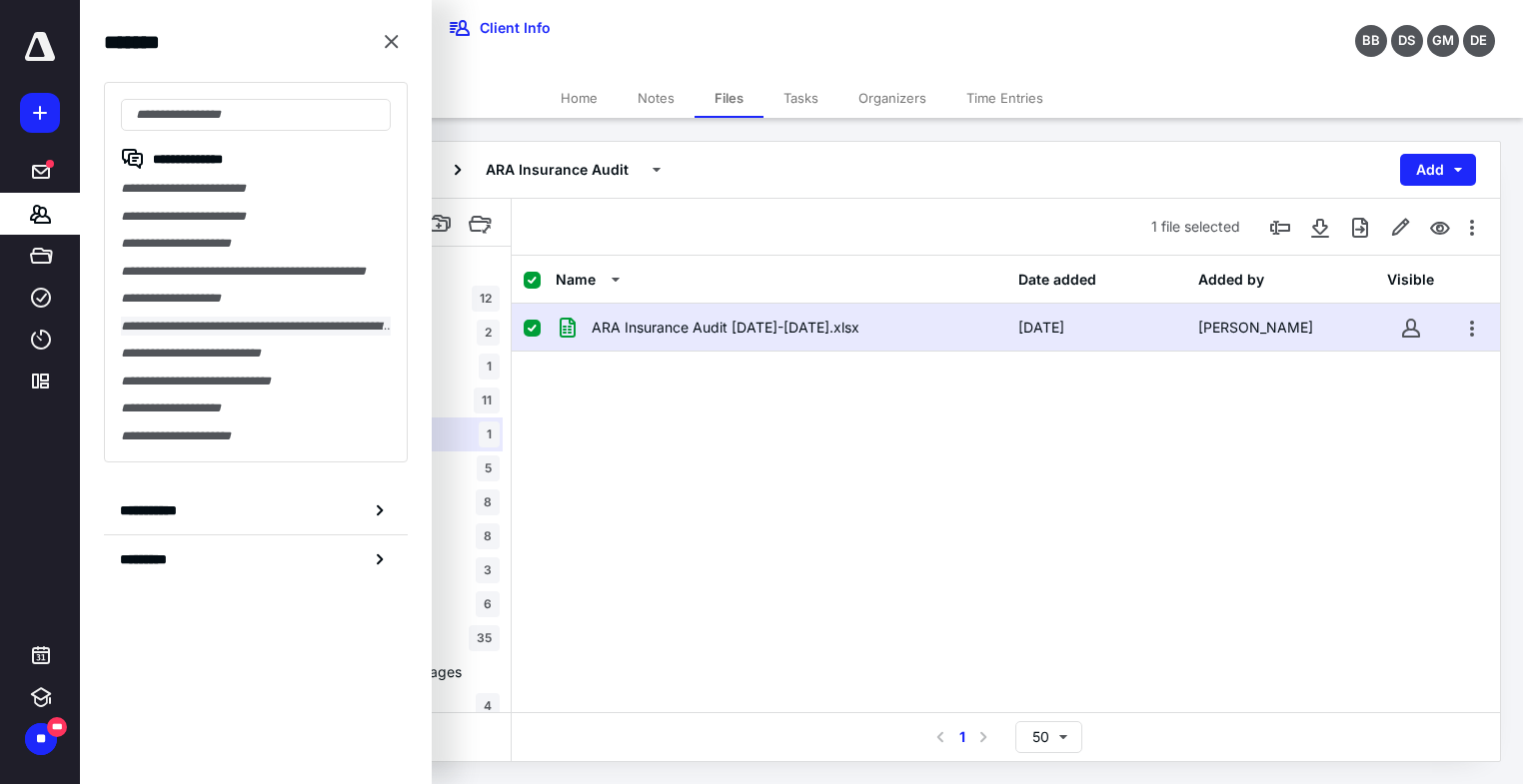 click on "**********" at bounding box center [256, 327] 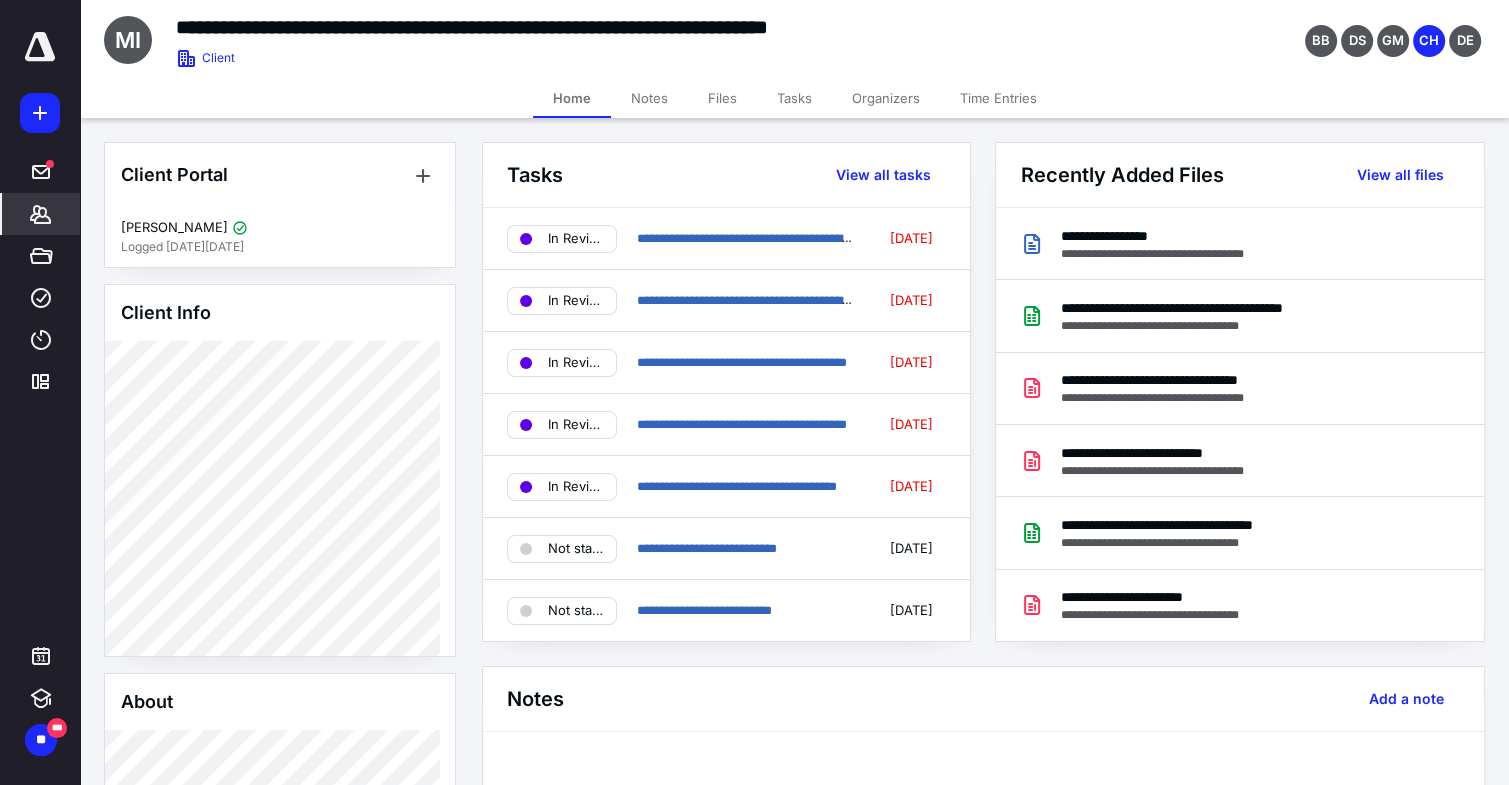 click on "Files" at bounding box center (722, 98) 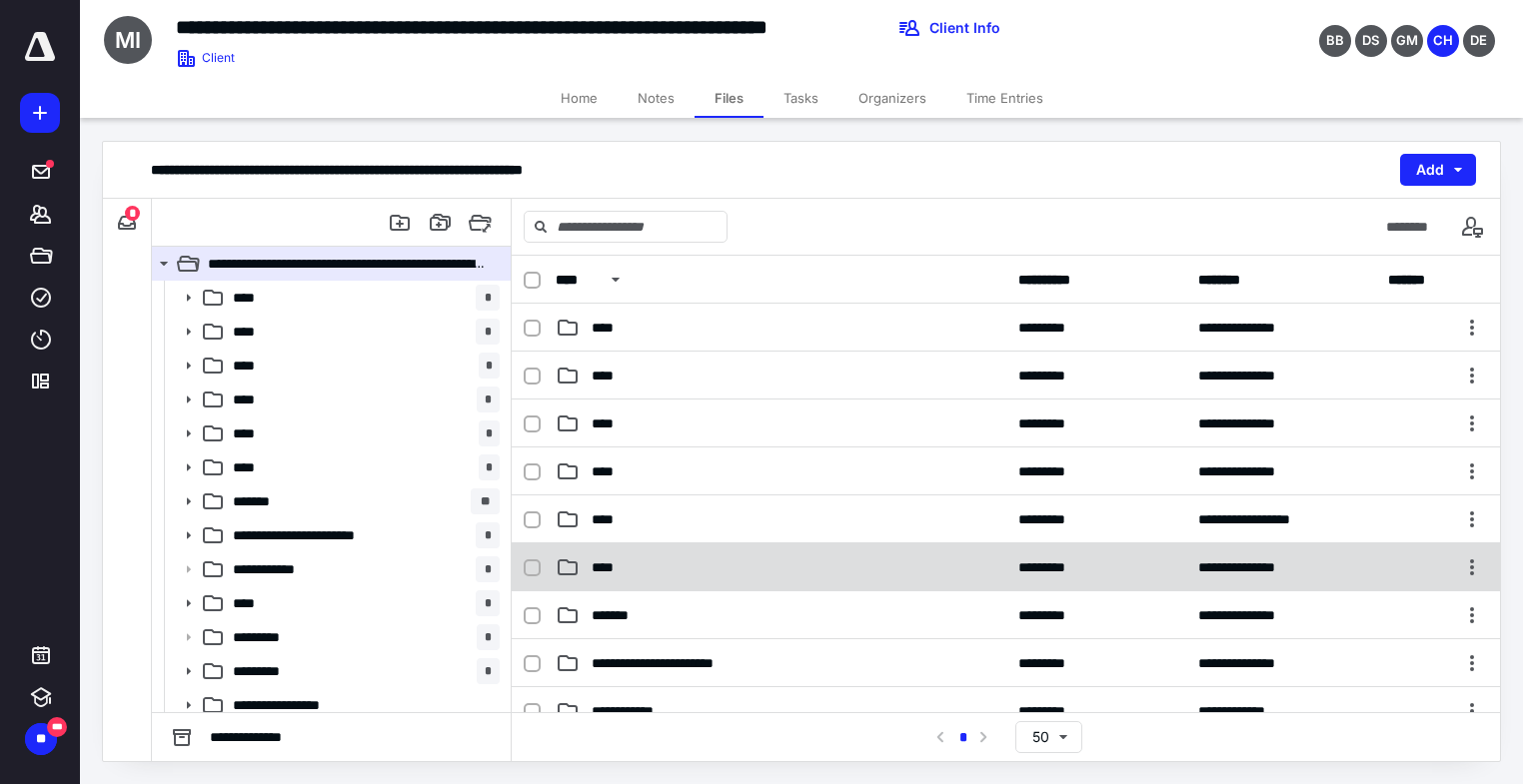click on "****" at bounding box center [780, 567] 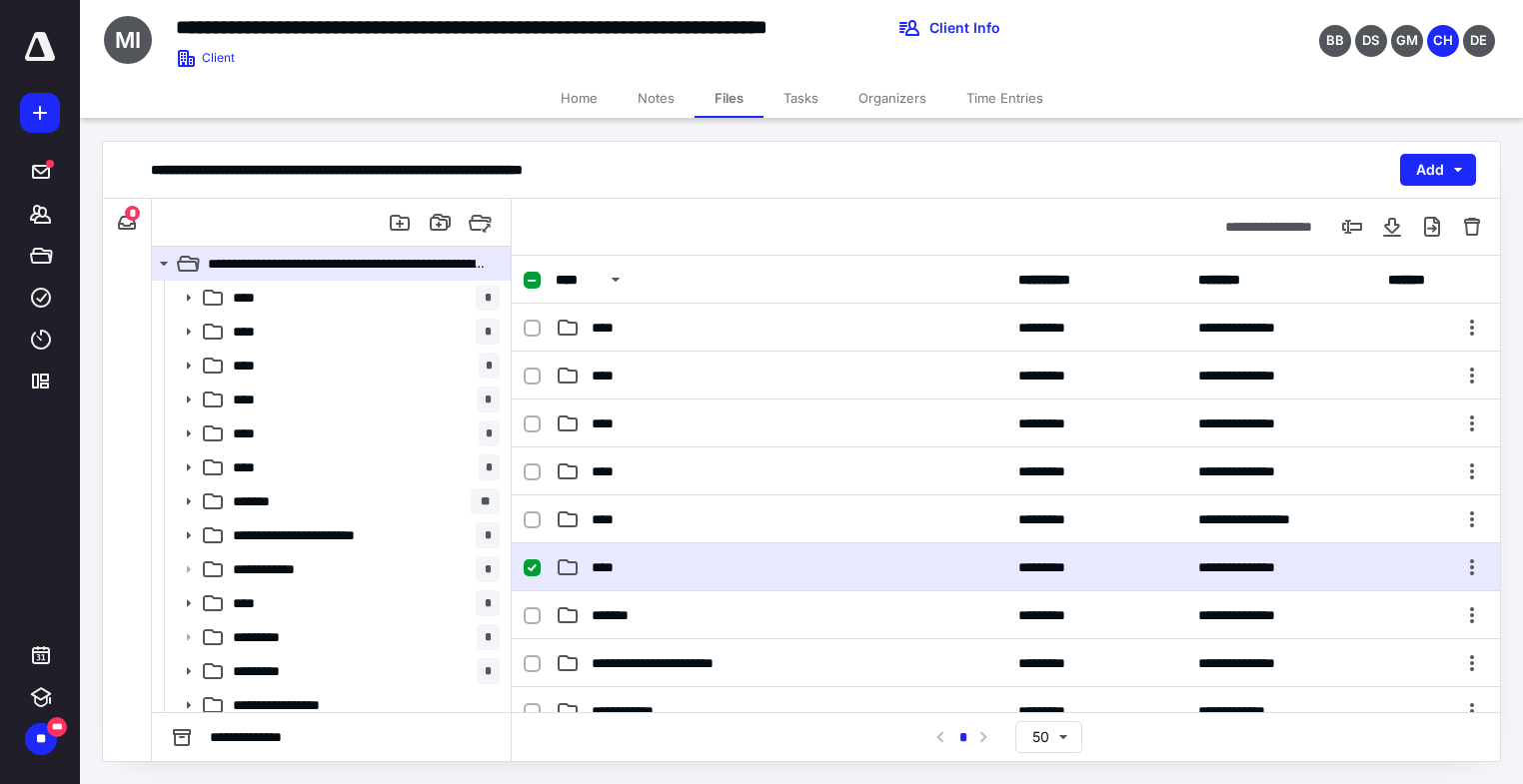 click on "****" at bounding box center [780, 567] 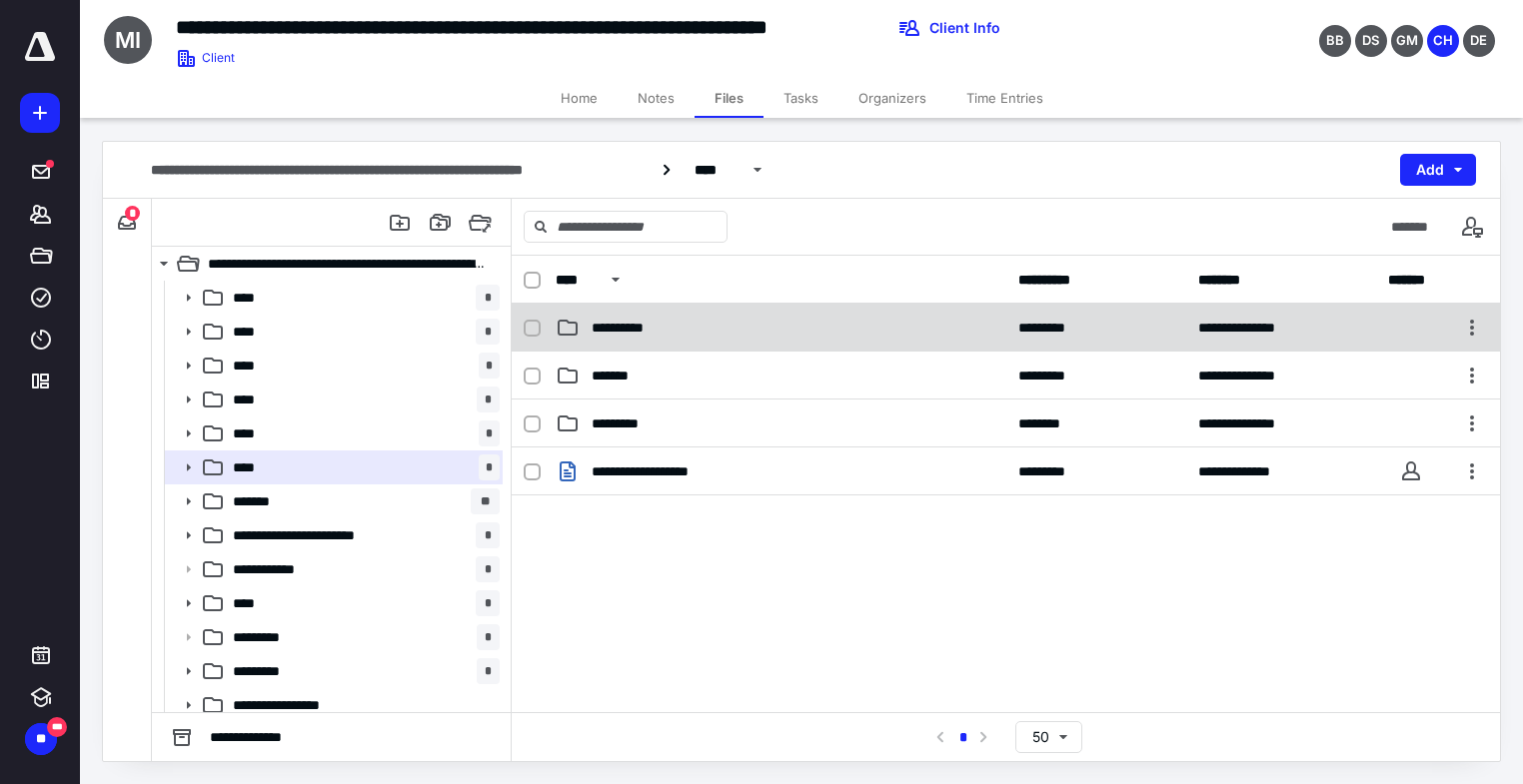 click on "**********" at bounding box center [1005, 328] 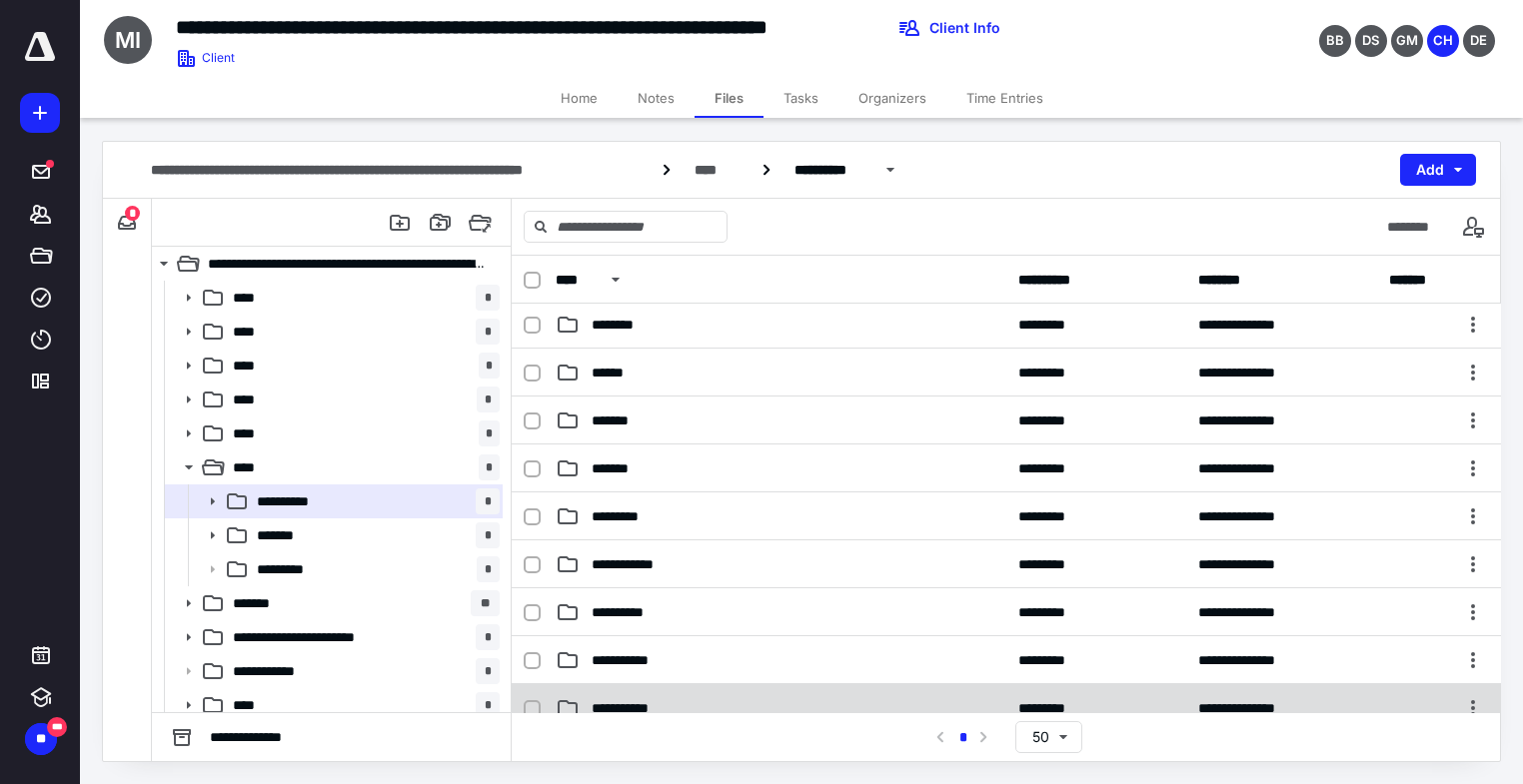 scroll, scrollTop: 137, scrollLeft: 0, axis: vertical 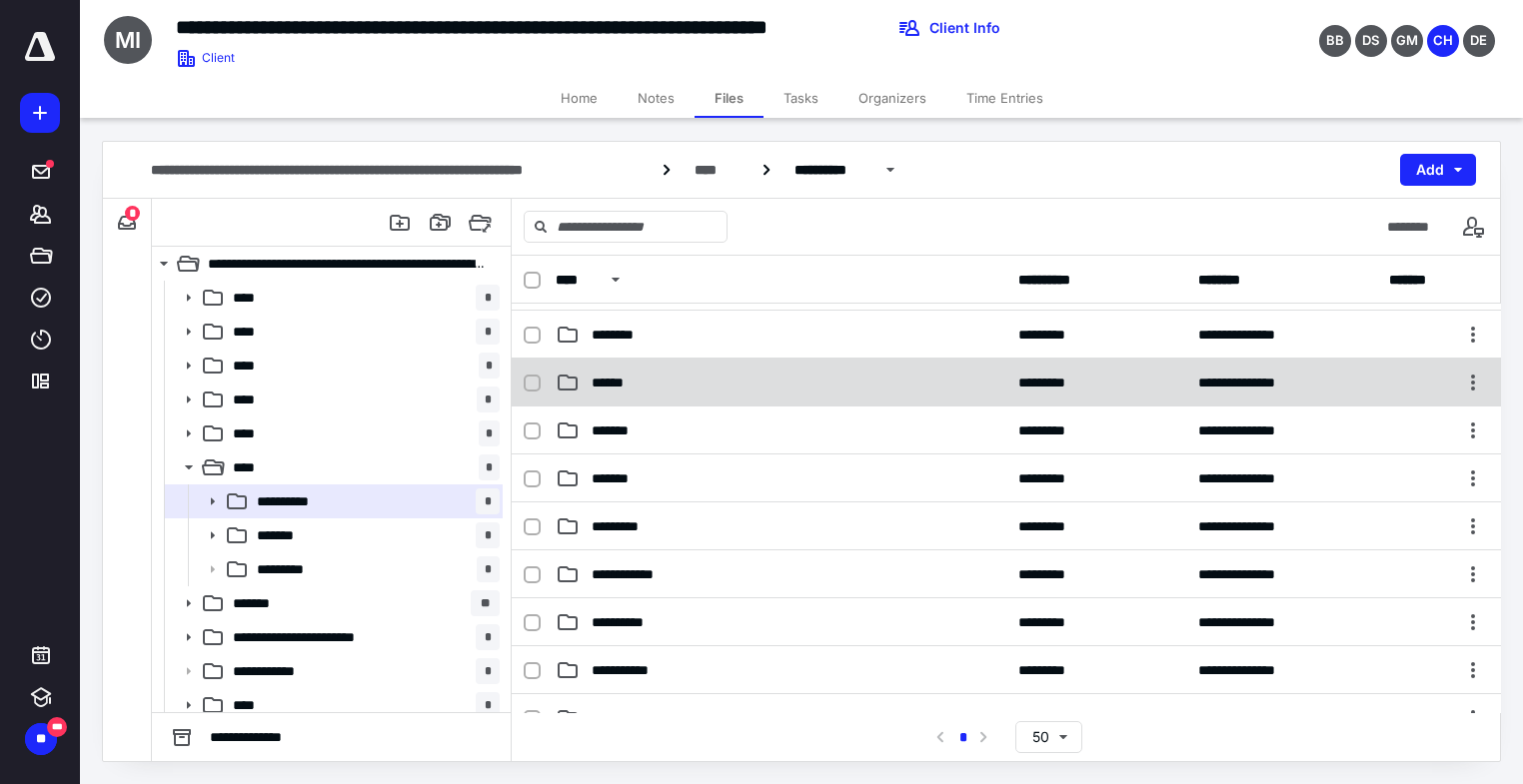 click on "******" at bounding box center (780, 383) 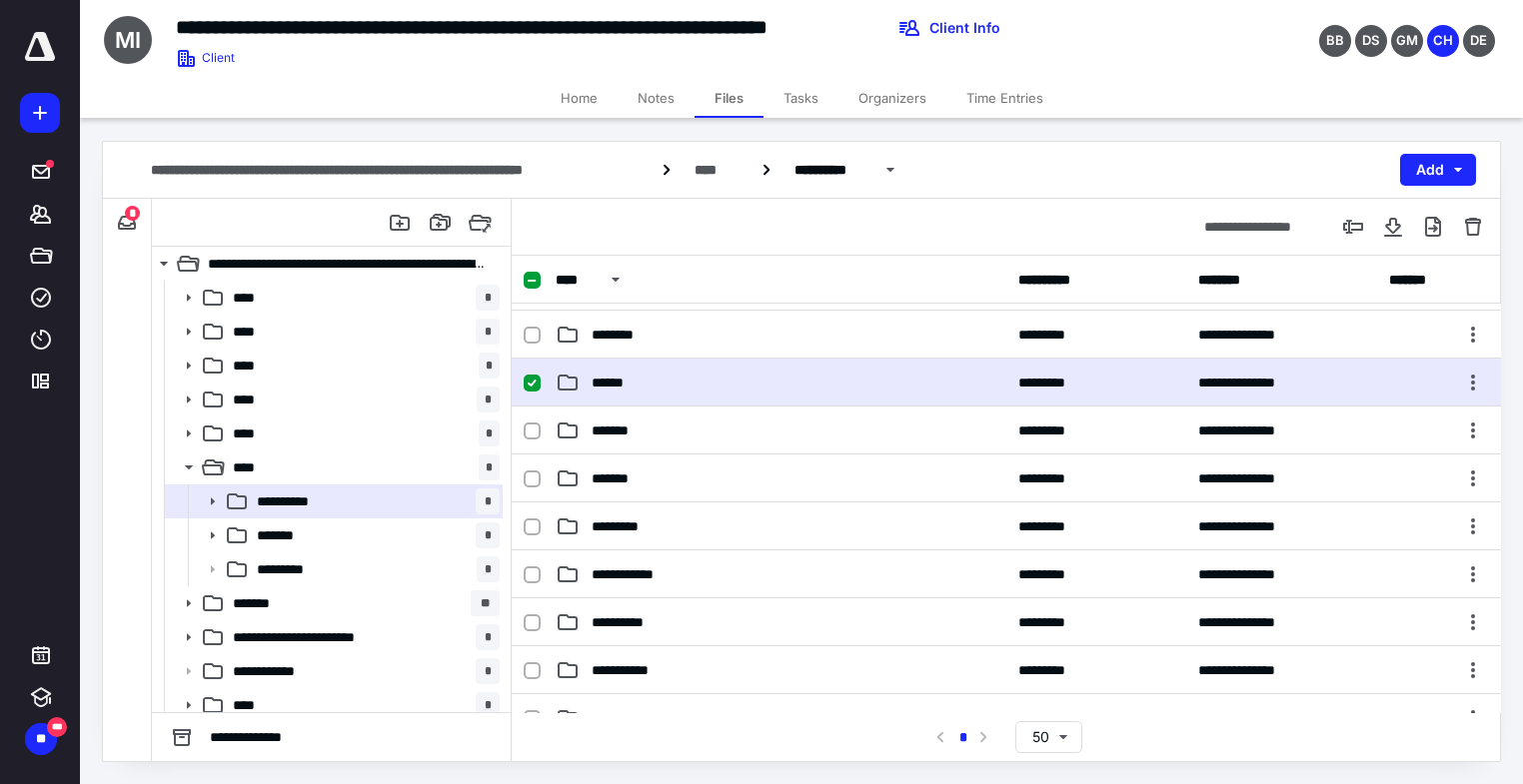 click on "******" at bounding box center (780, 383) 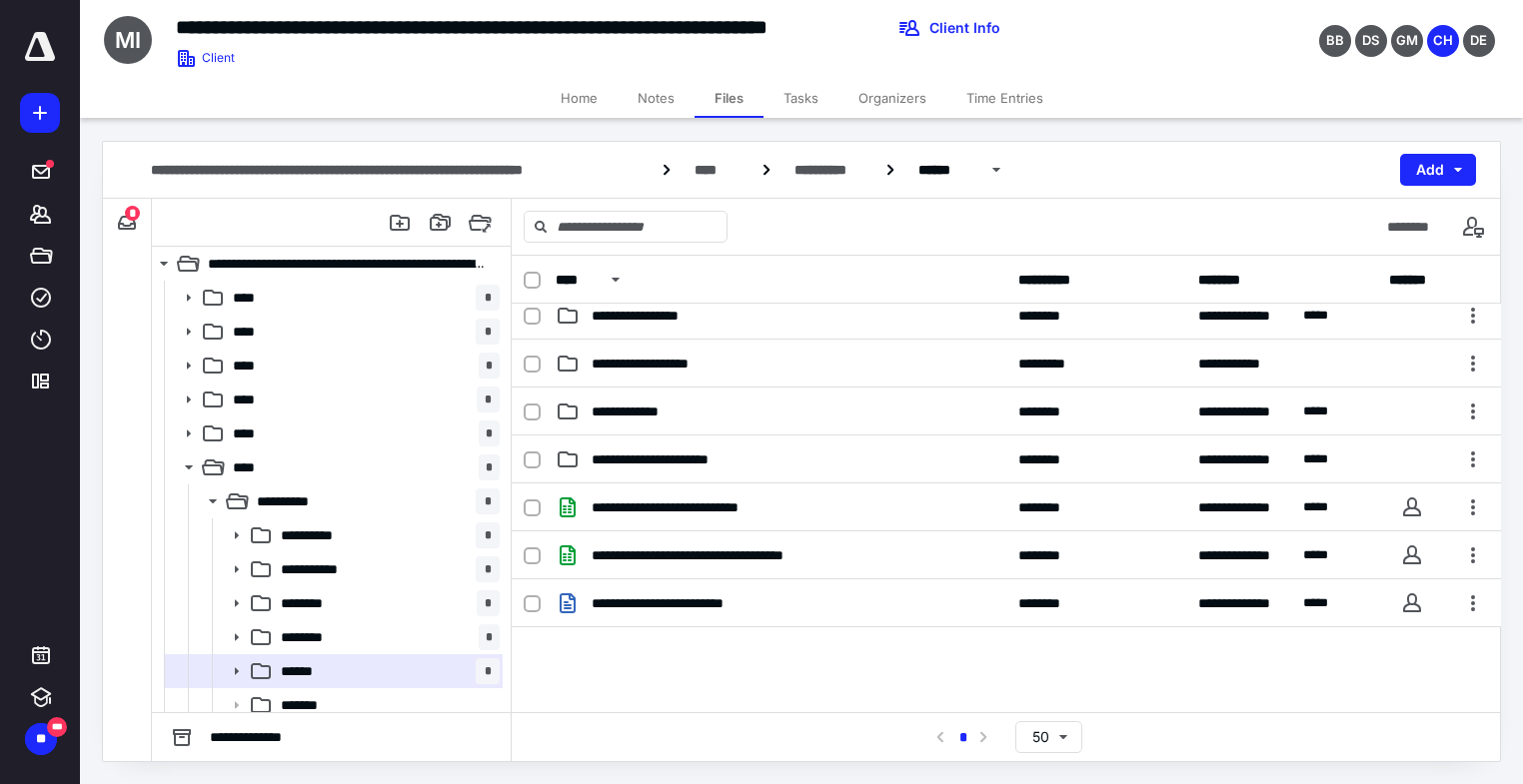 scroll, scrollTop: 355, scrollLeft: 0, axis: vertical 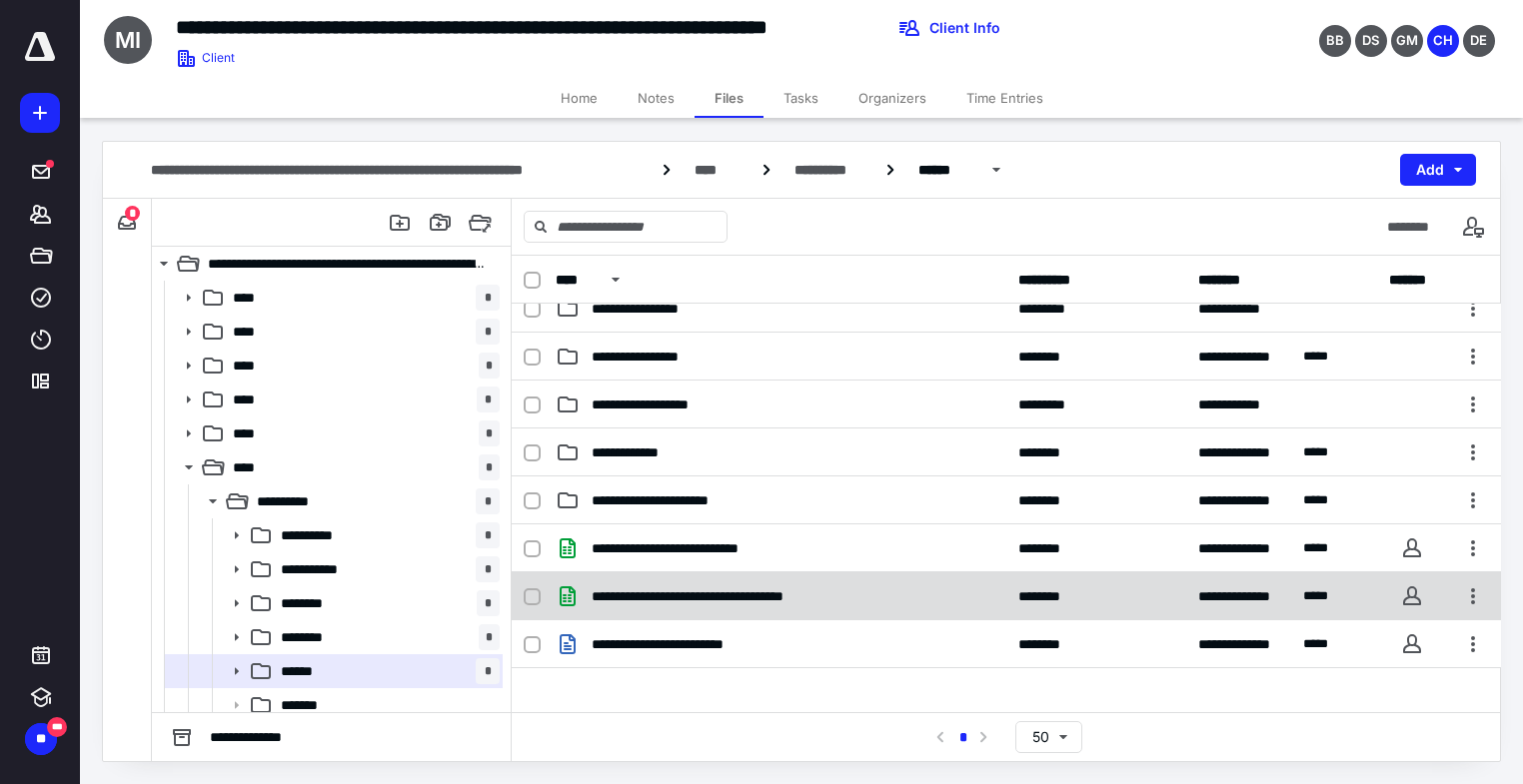 click on "**********" at bounding box center [717, 596] 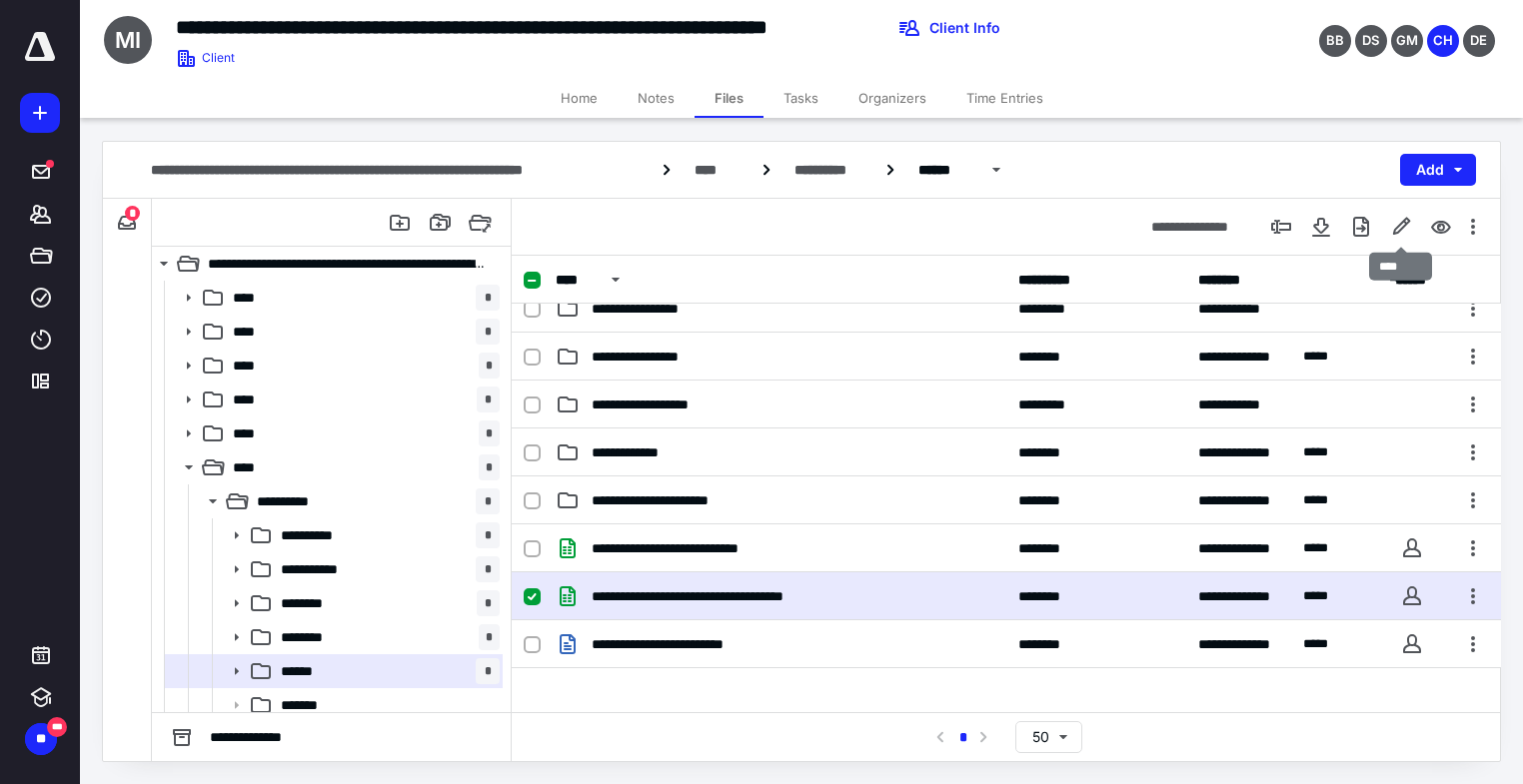 drag, startPoint x: 1397, startPoint y: 229, endPoint x: 28, endPoint y: -121, distance: 1413.0326 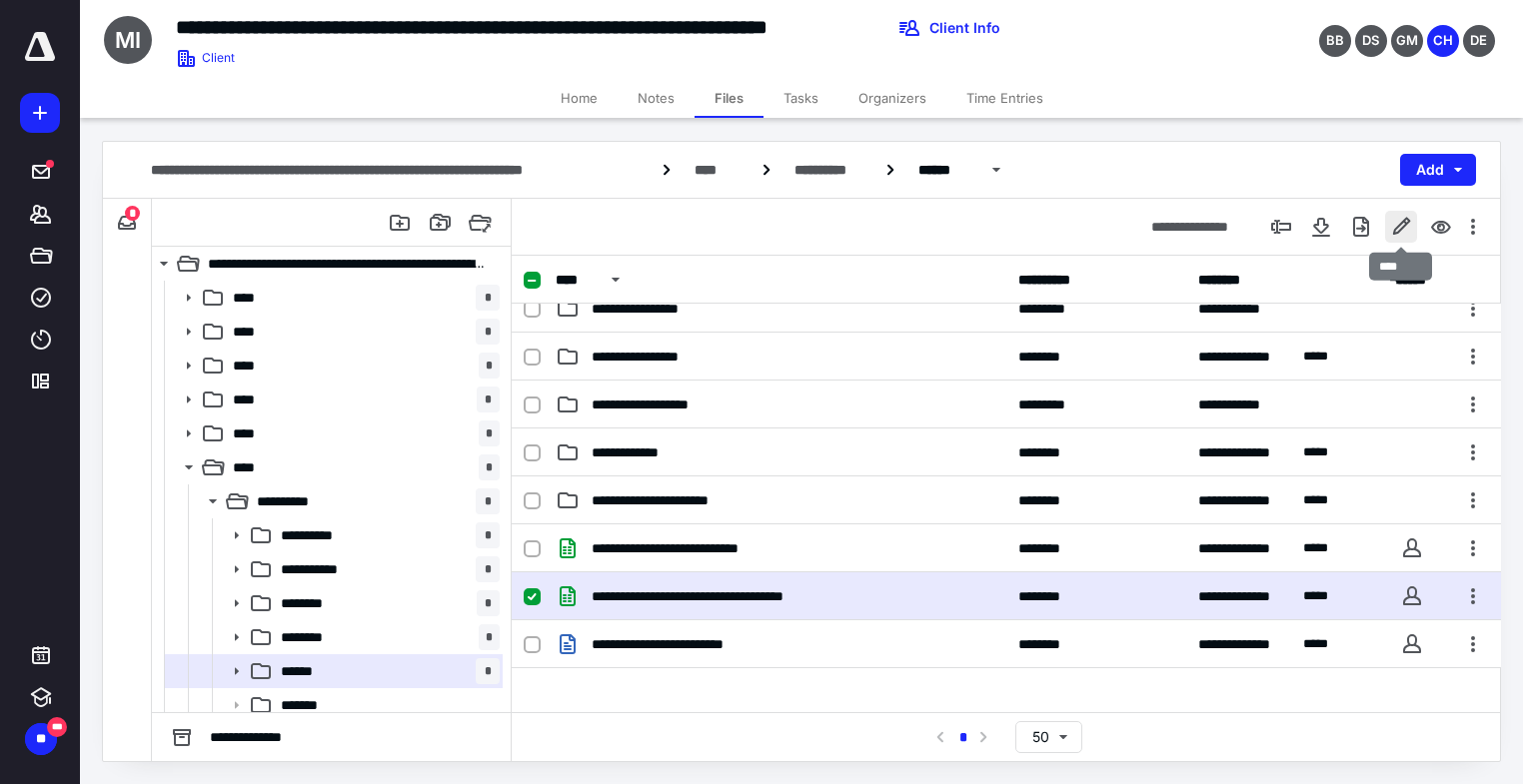click at bounding box center (1401, 227) 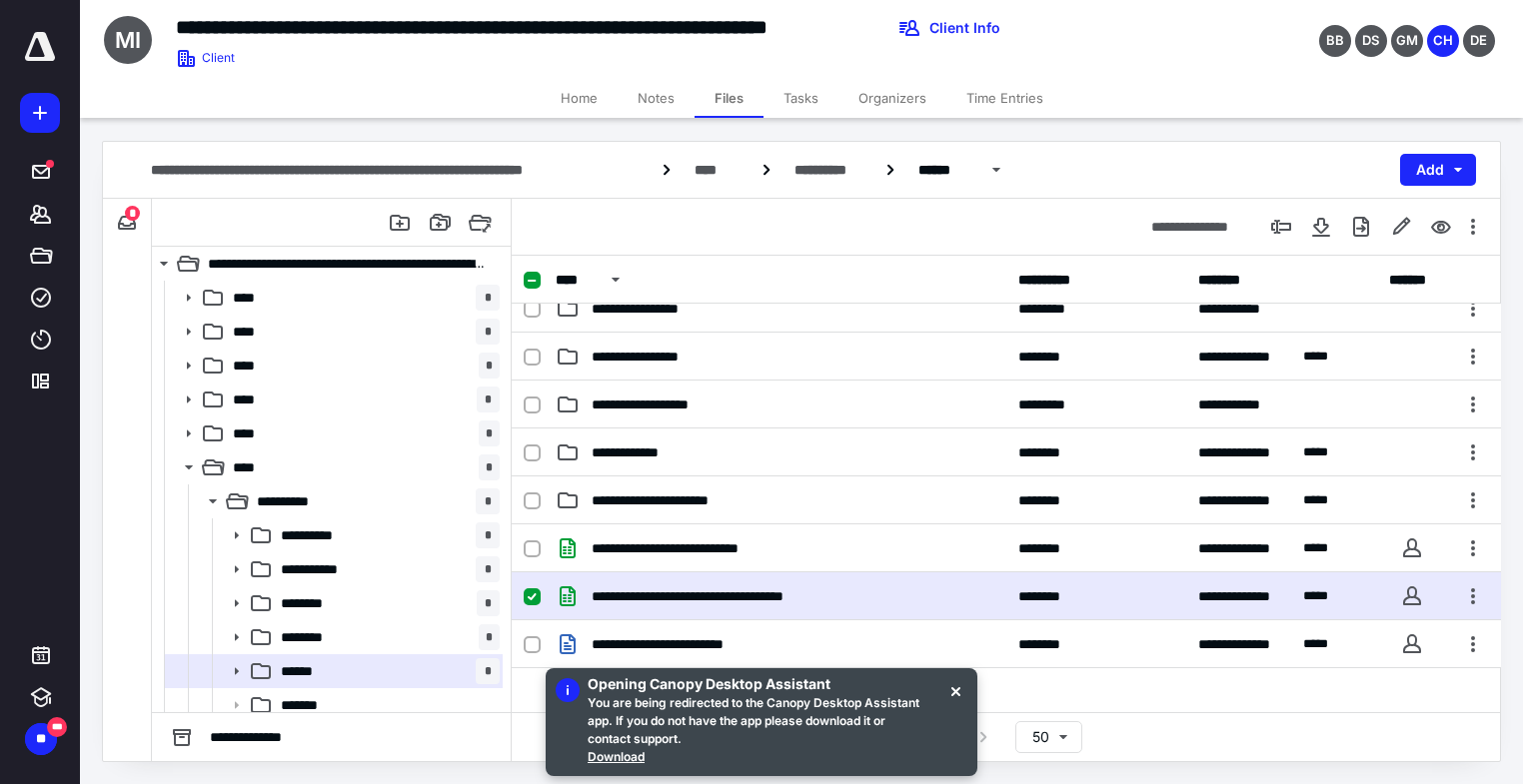 click on "**********" at bounding box center (801, 170) 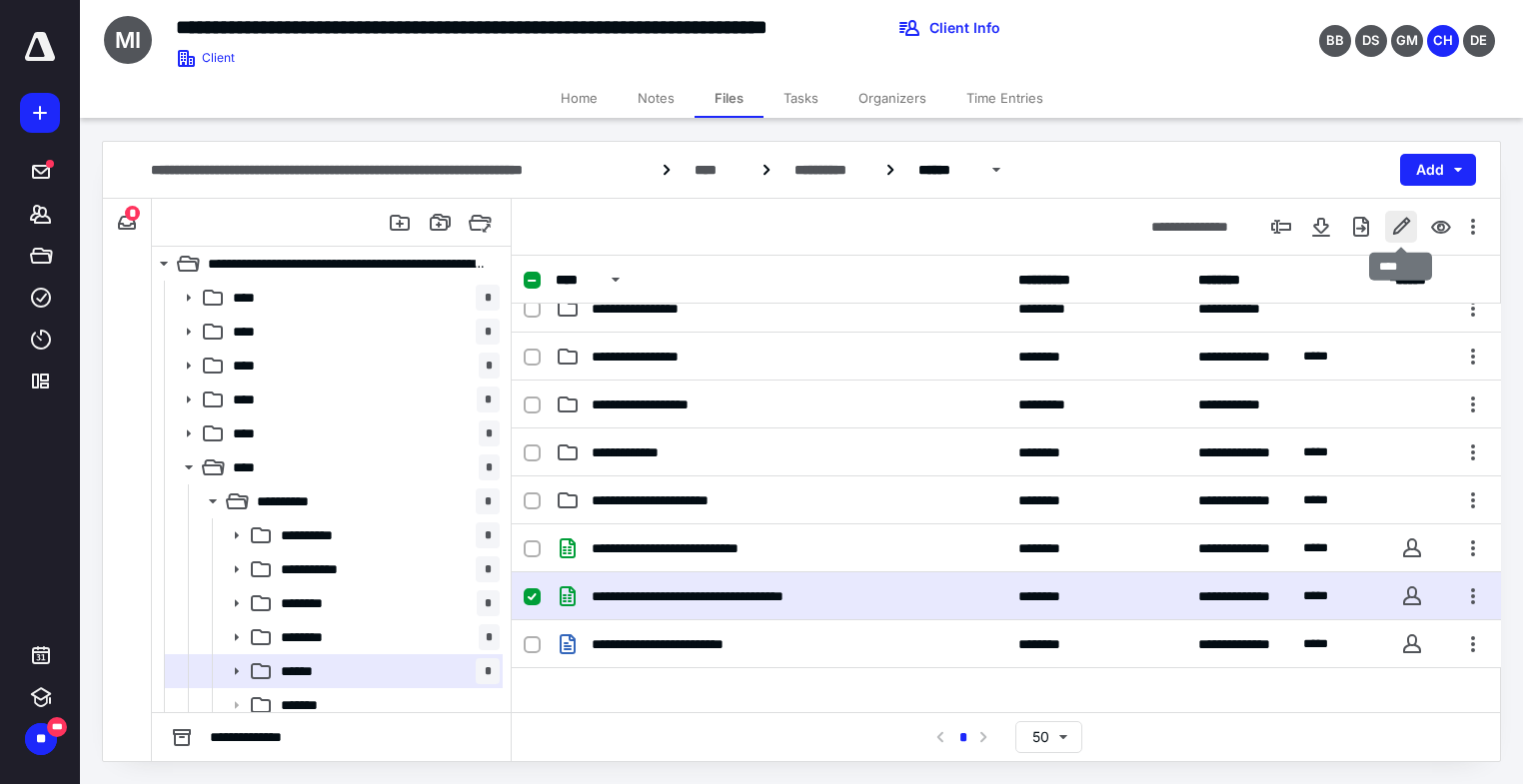 click at bounding box center (1401, 227) 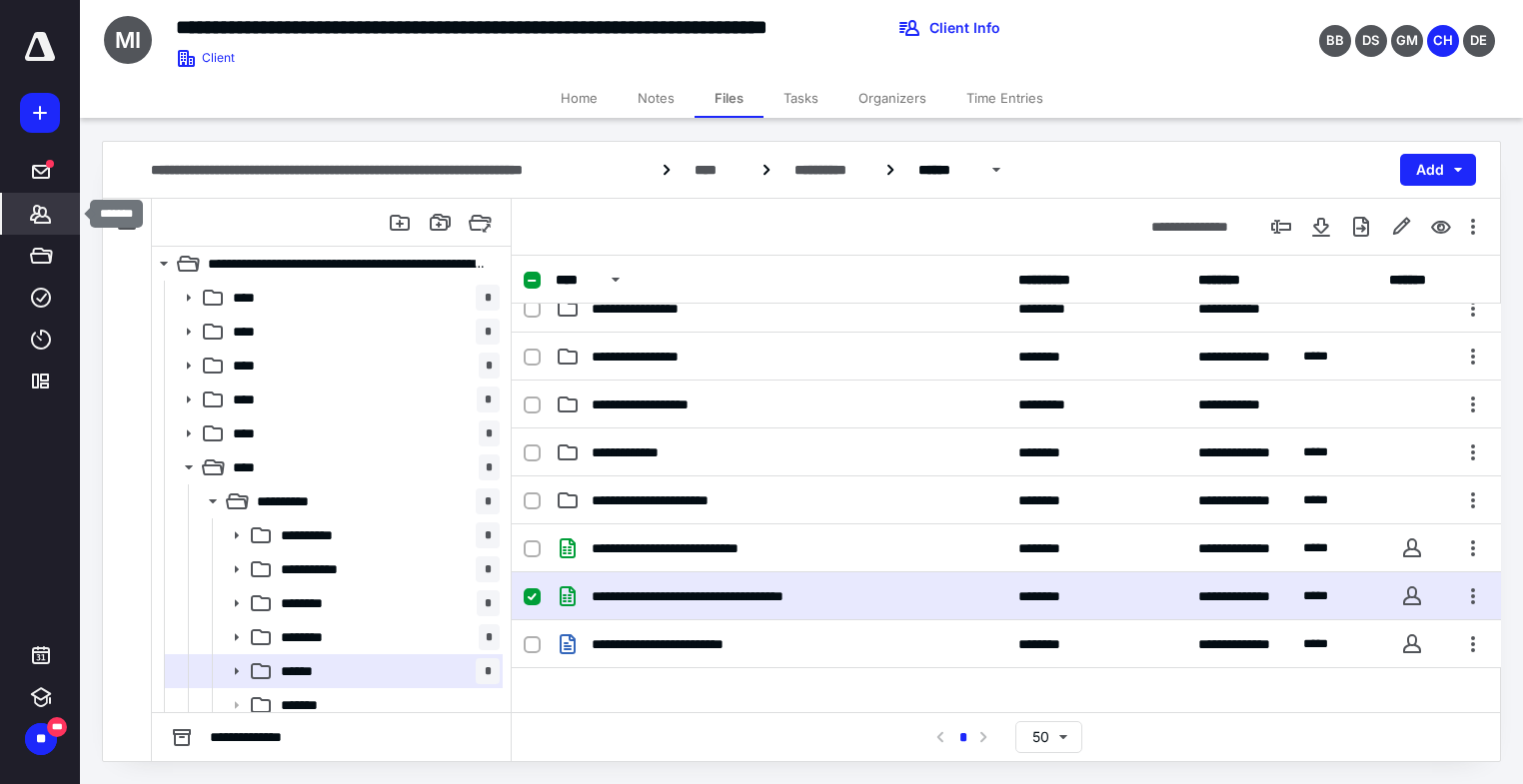 click 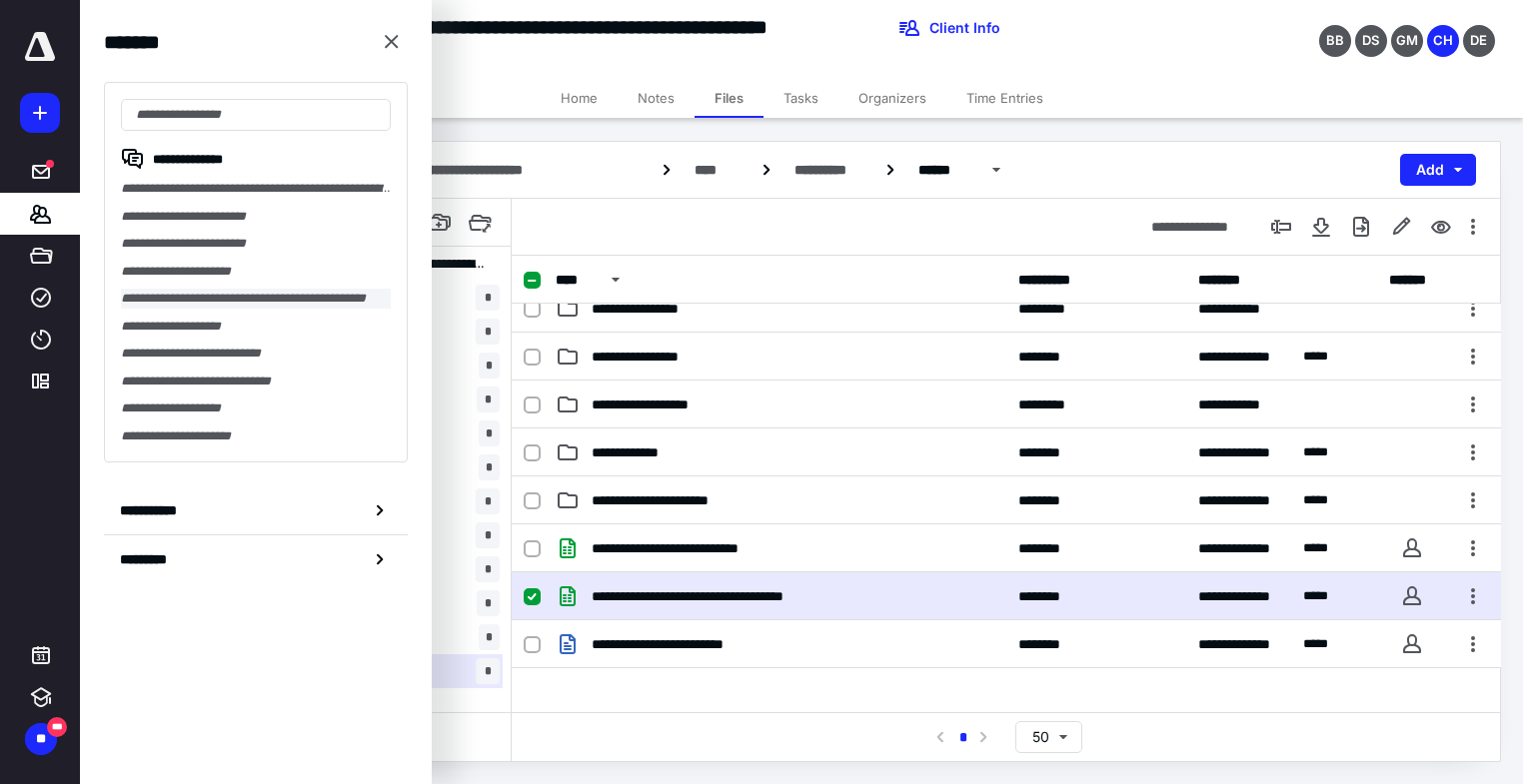 click on "**********" at bounding box center [256, 299] 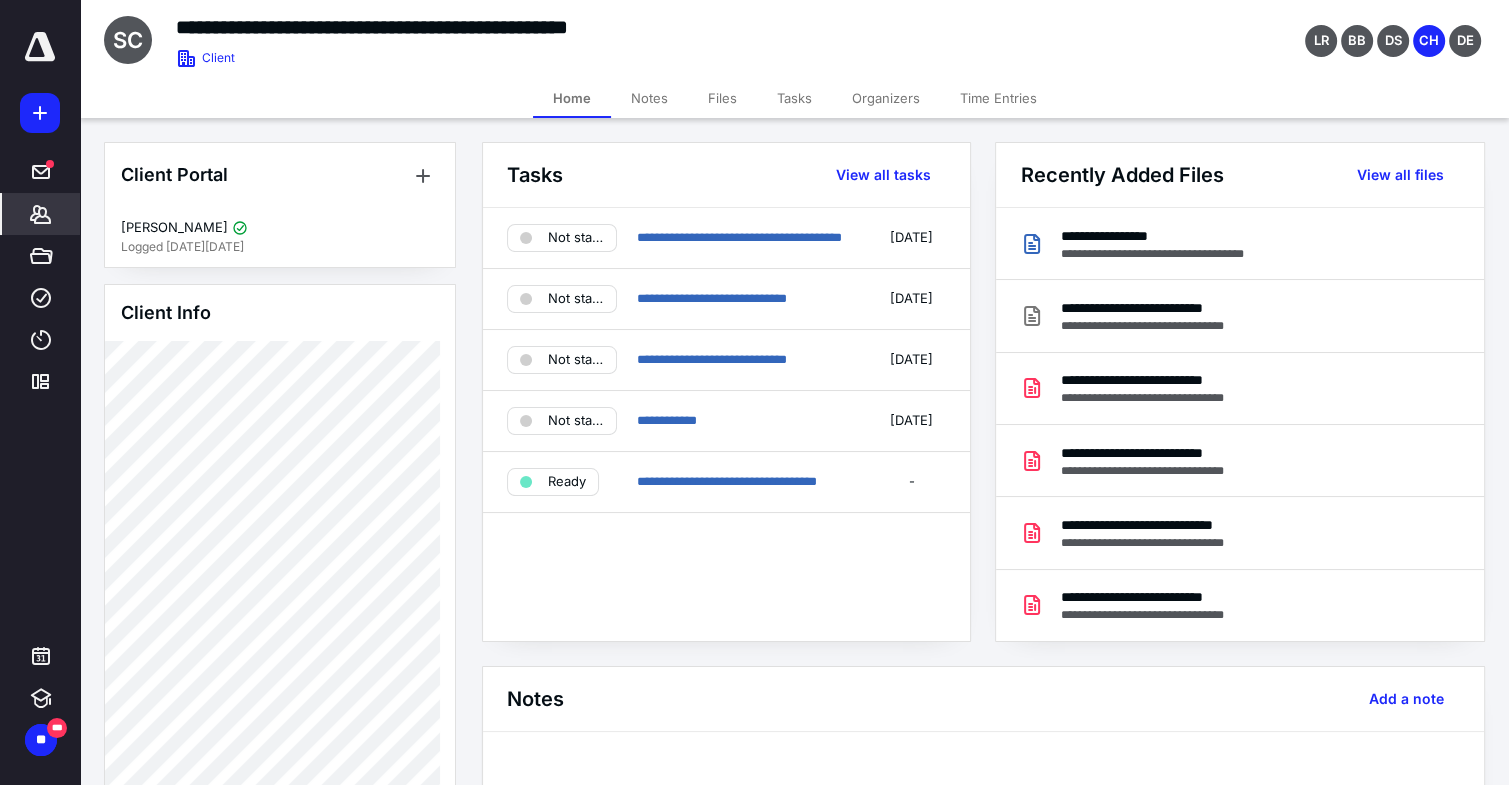 click on "Files" at bounding box center [722, 98] 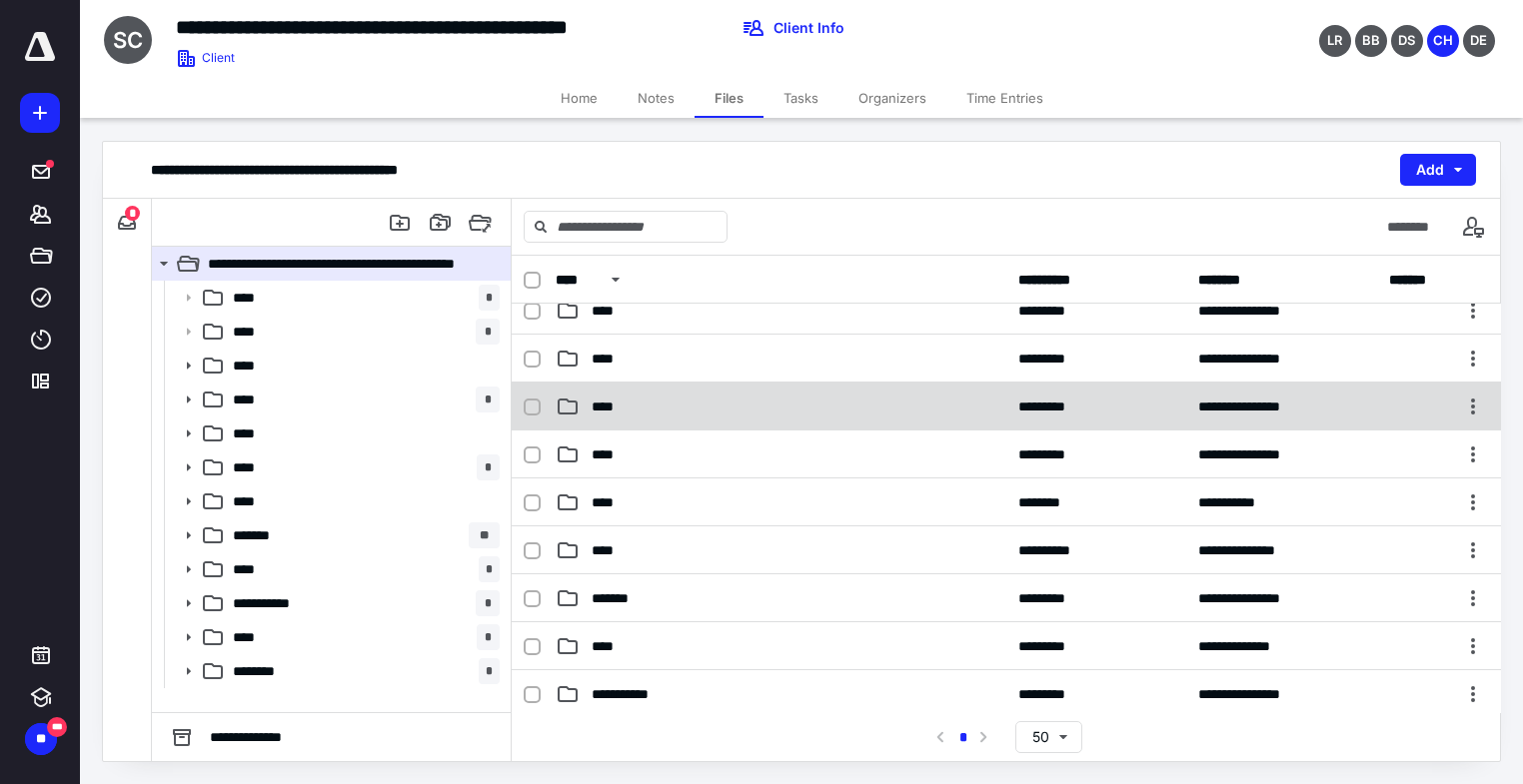 scroll, scrollTop: 64, scrollLeft: 0, axis: vertical 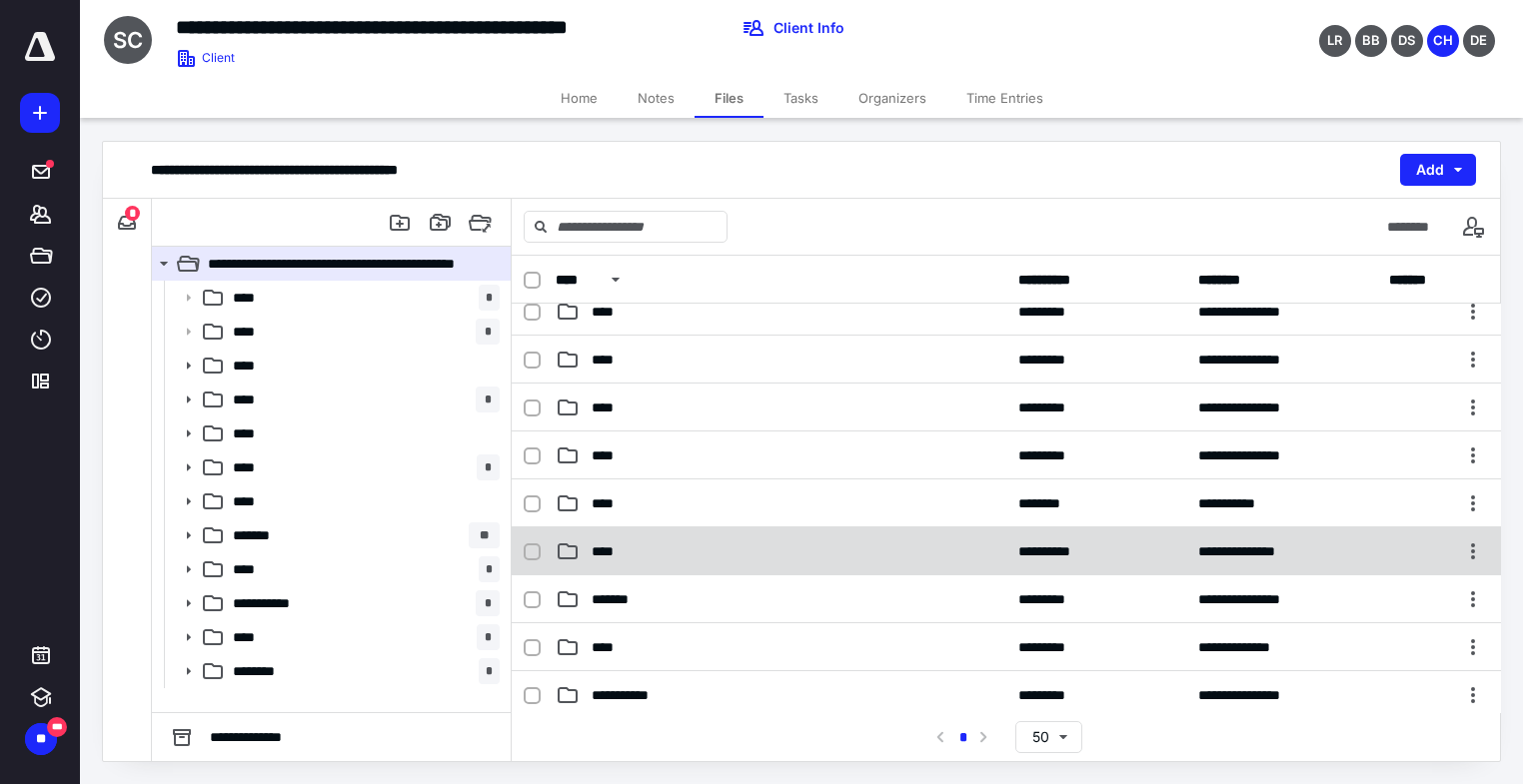 click on "****" at bounding box center [780, 551] 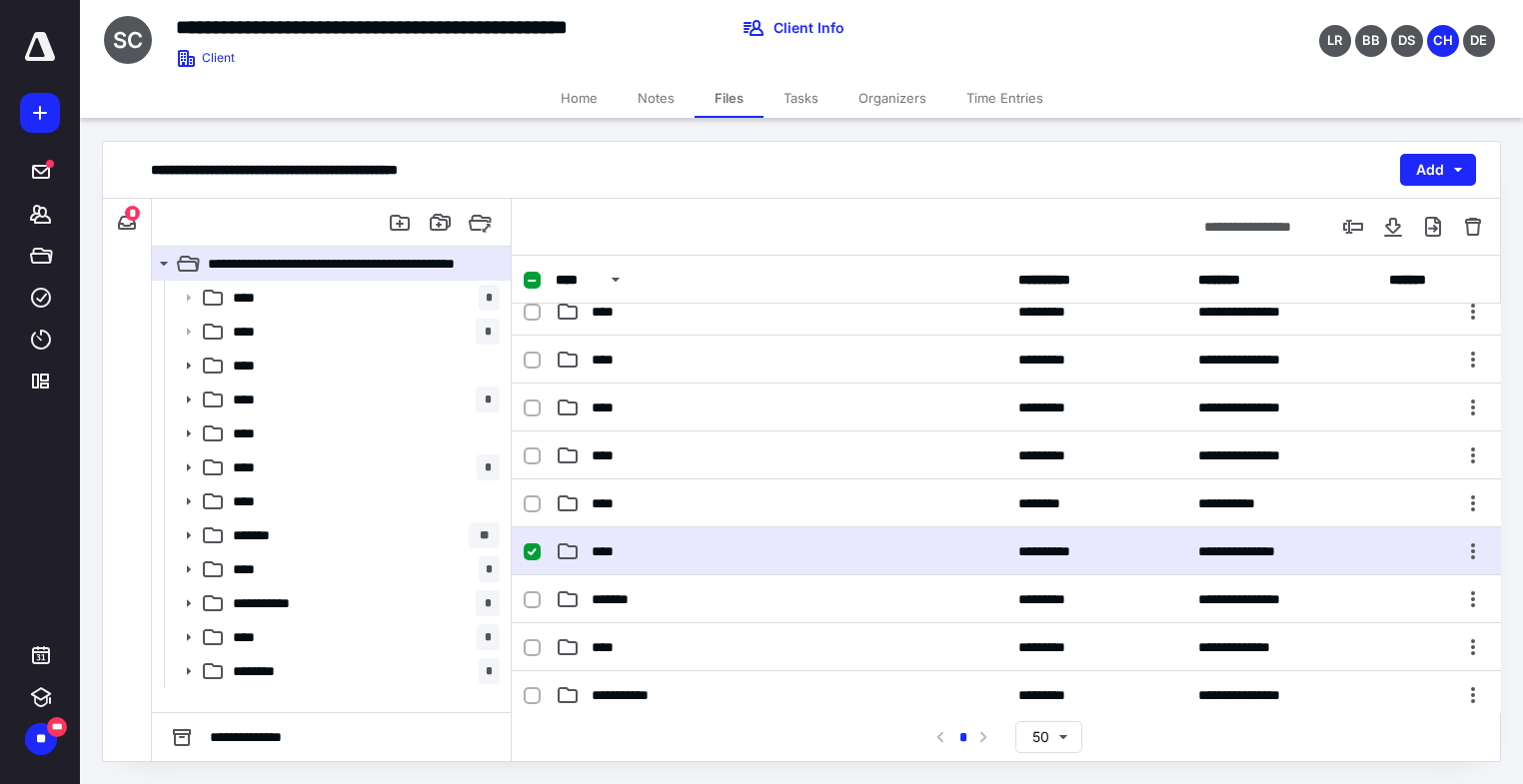 click on "****" at bounding box center (780, 551) 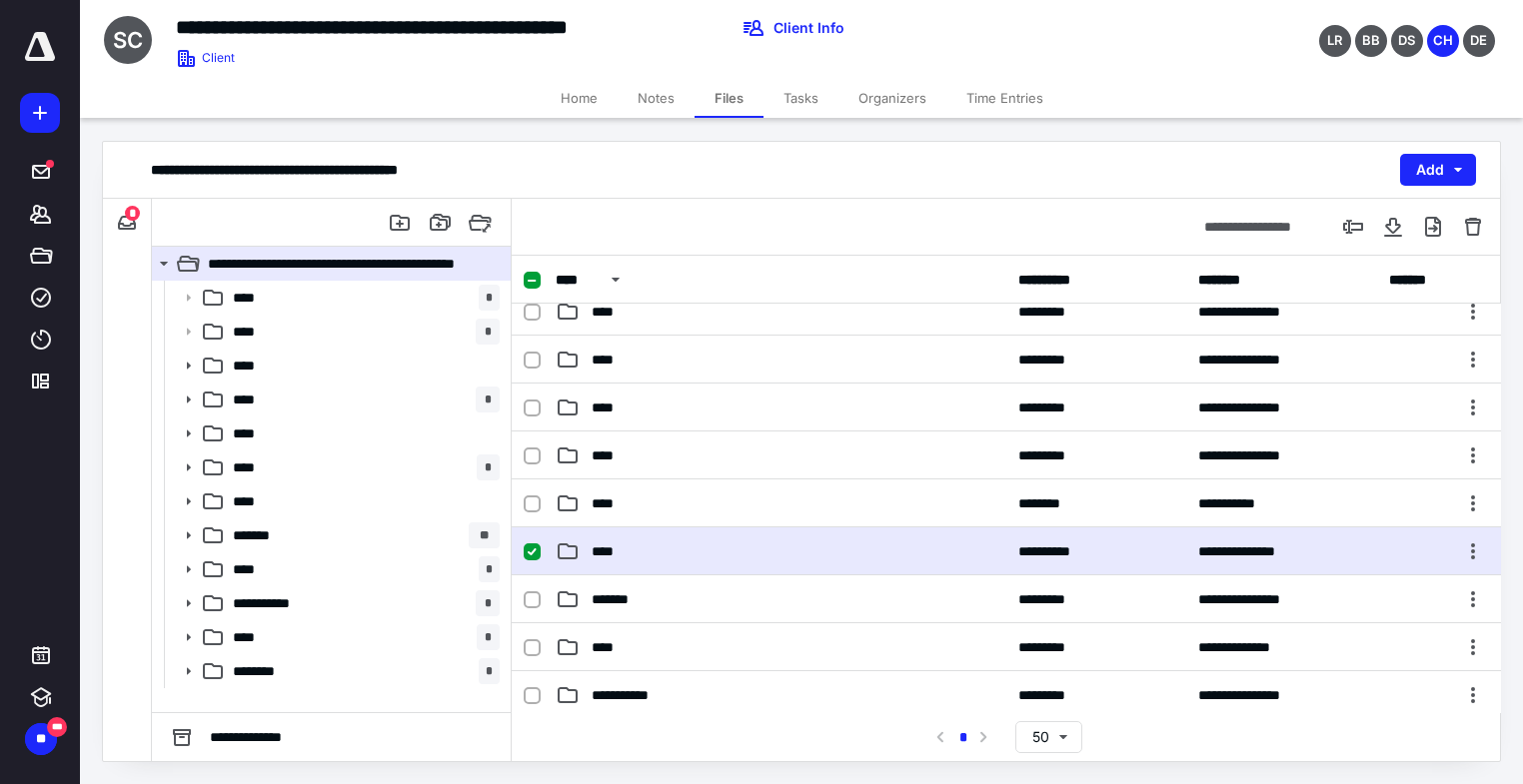 scroll, scrollTop: 0, scrollLeft: 0, axis: both 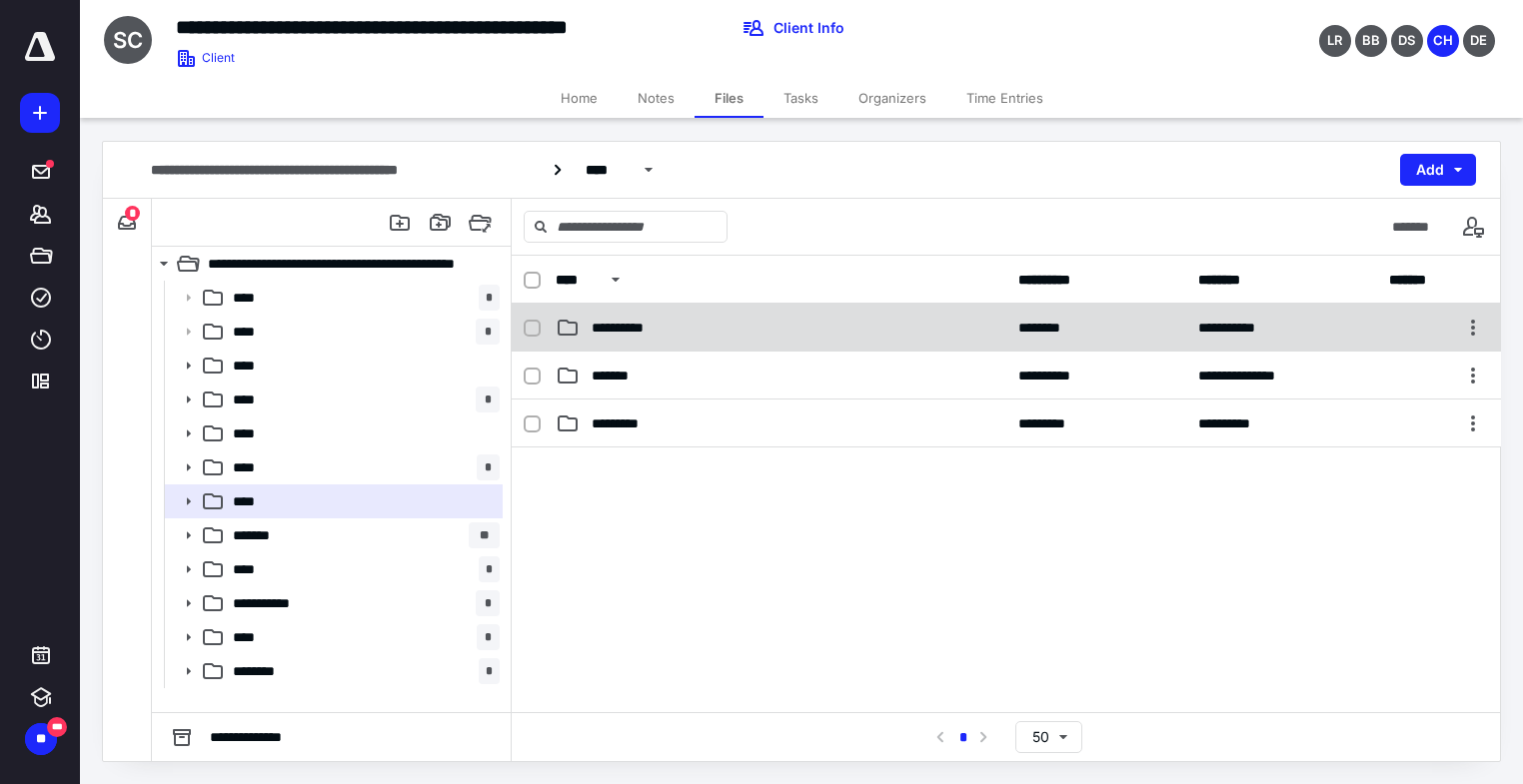 click on "**********" at bounding box center [1006, 328] 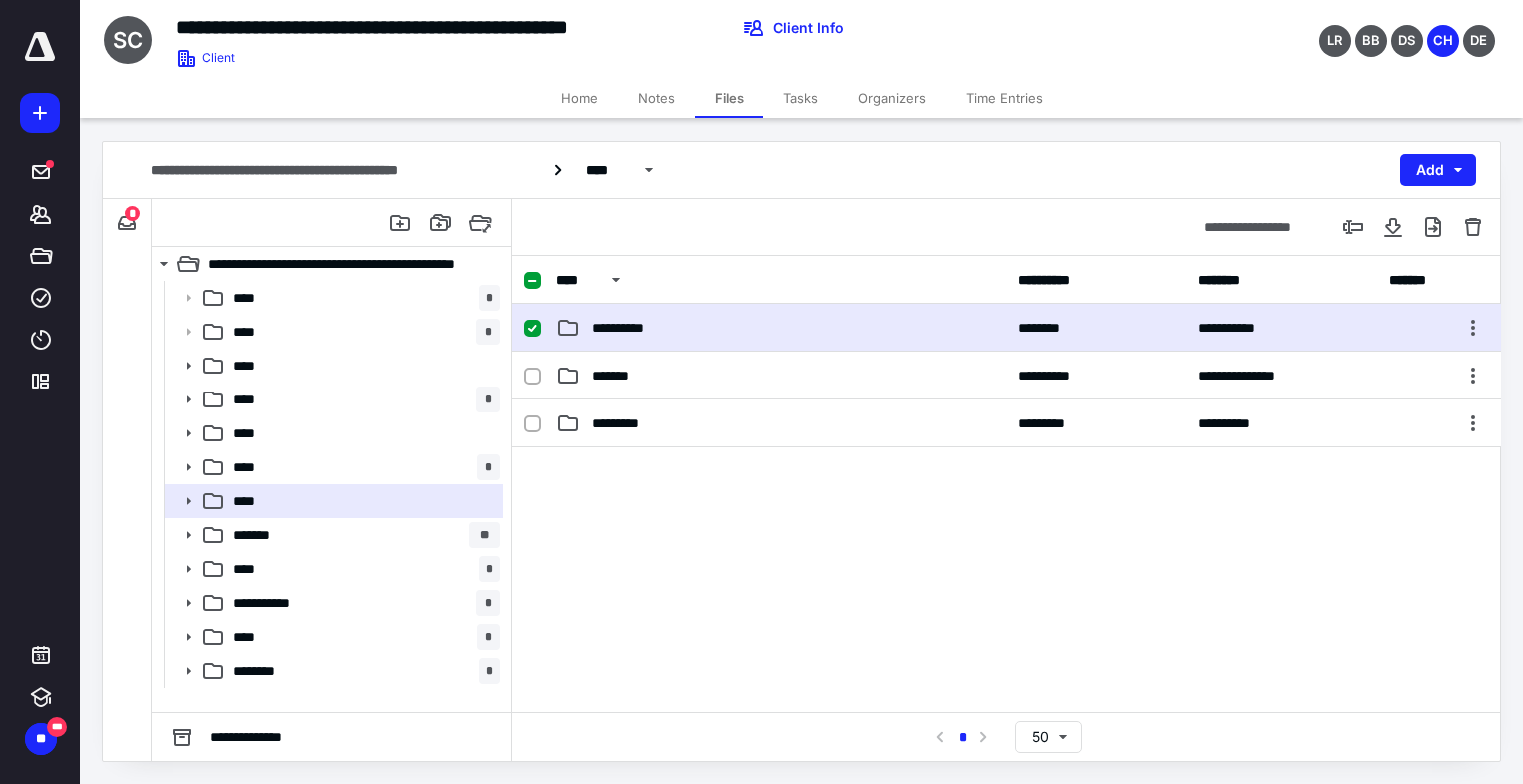 click on "**********" at bounding box center (1006, 328) 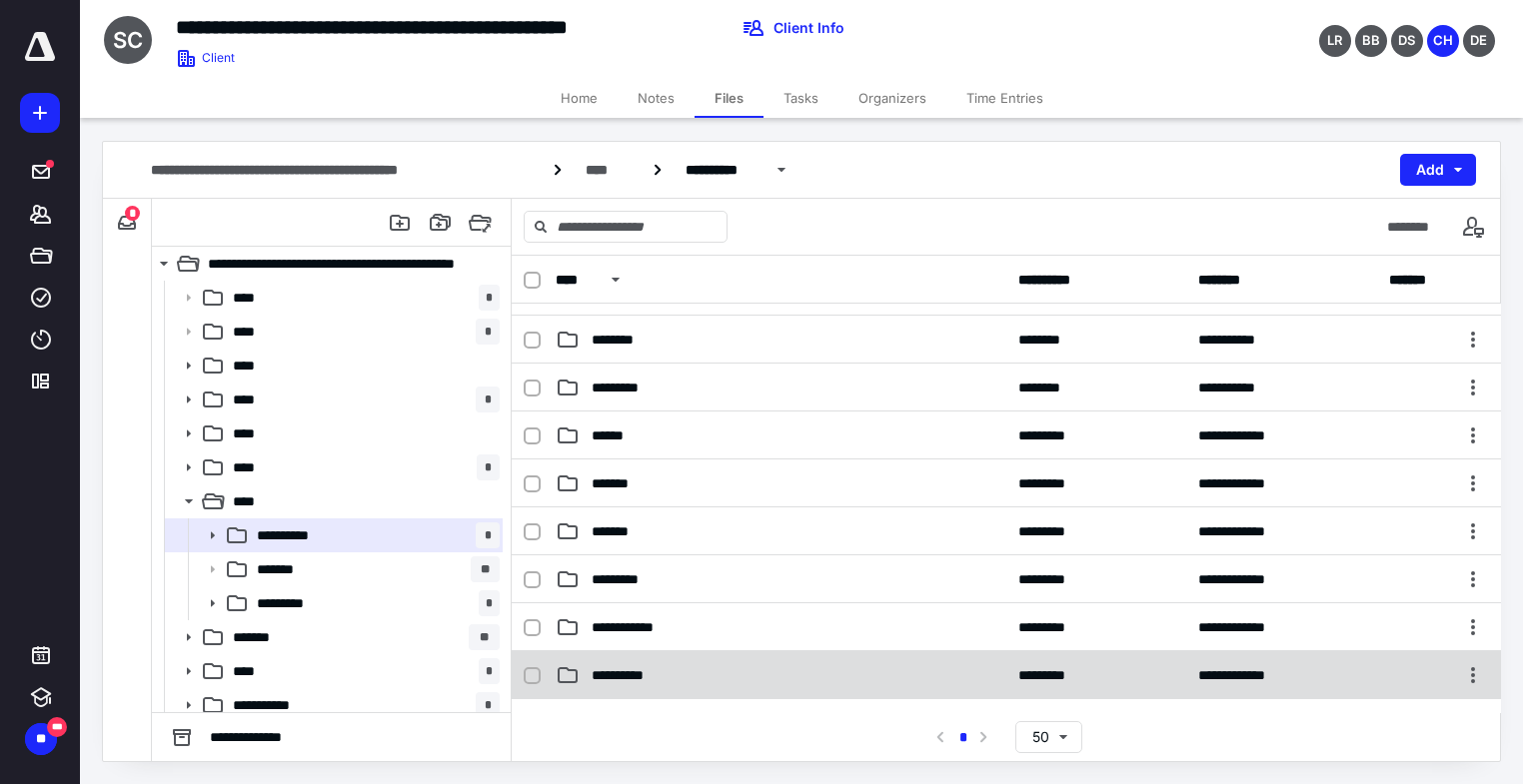 scroll, scrollTop: 84, scrollLeft: 0, axis: vertical 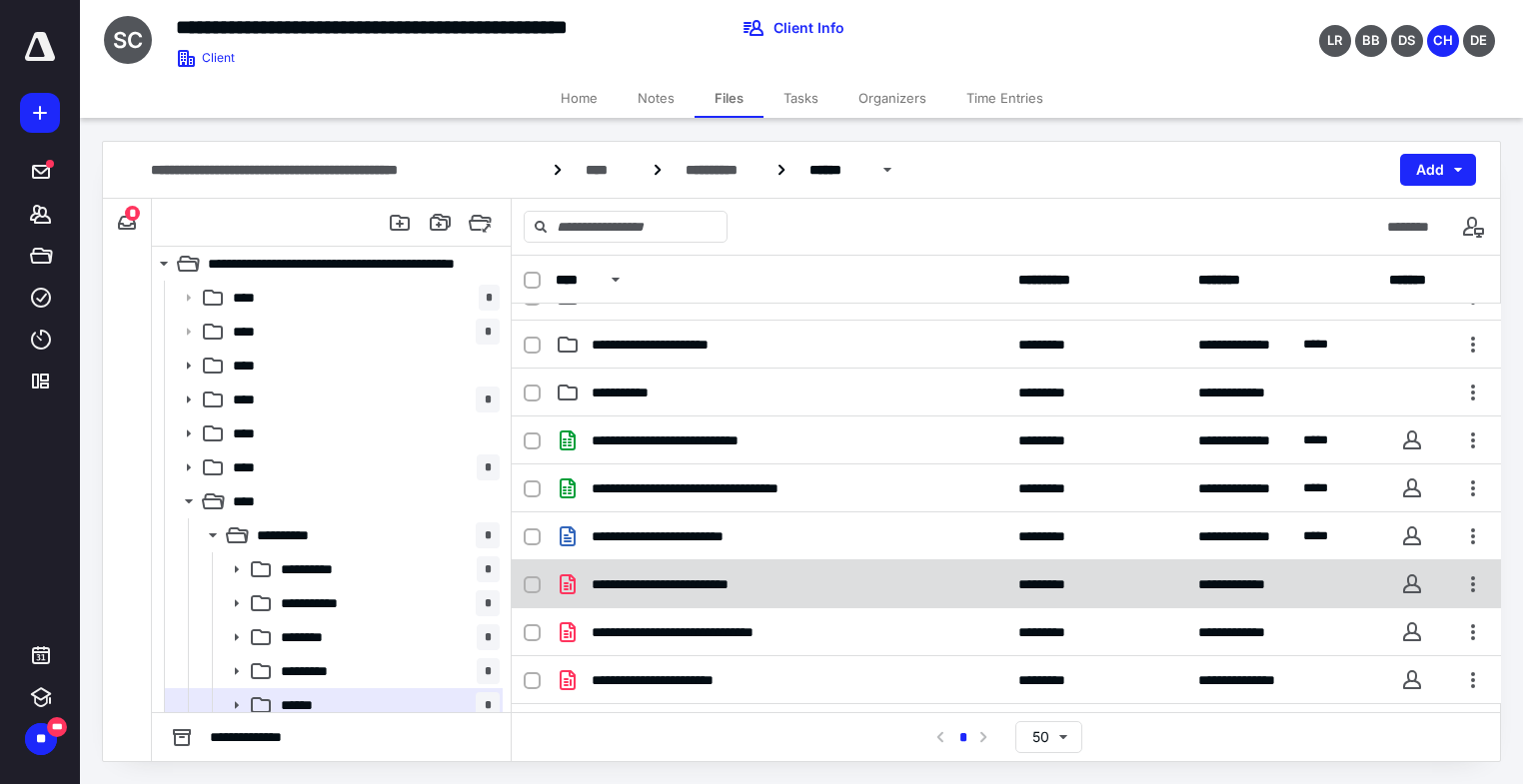 click on "**********" at bounding box center [691, 584] 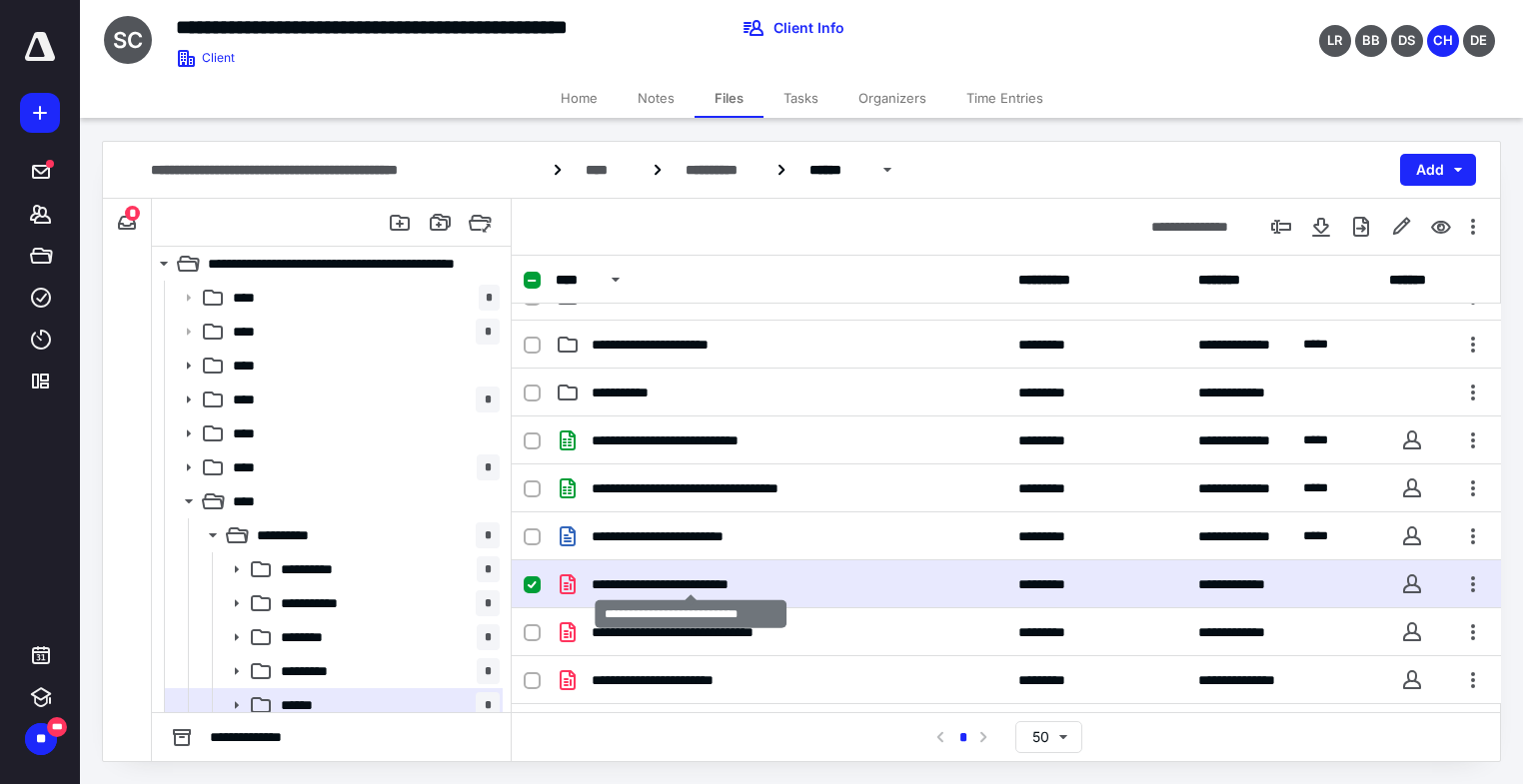 click on "**********" at bounding box center [691, 584] 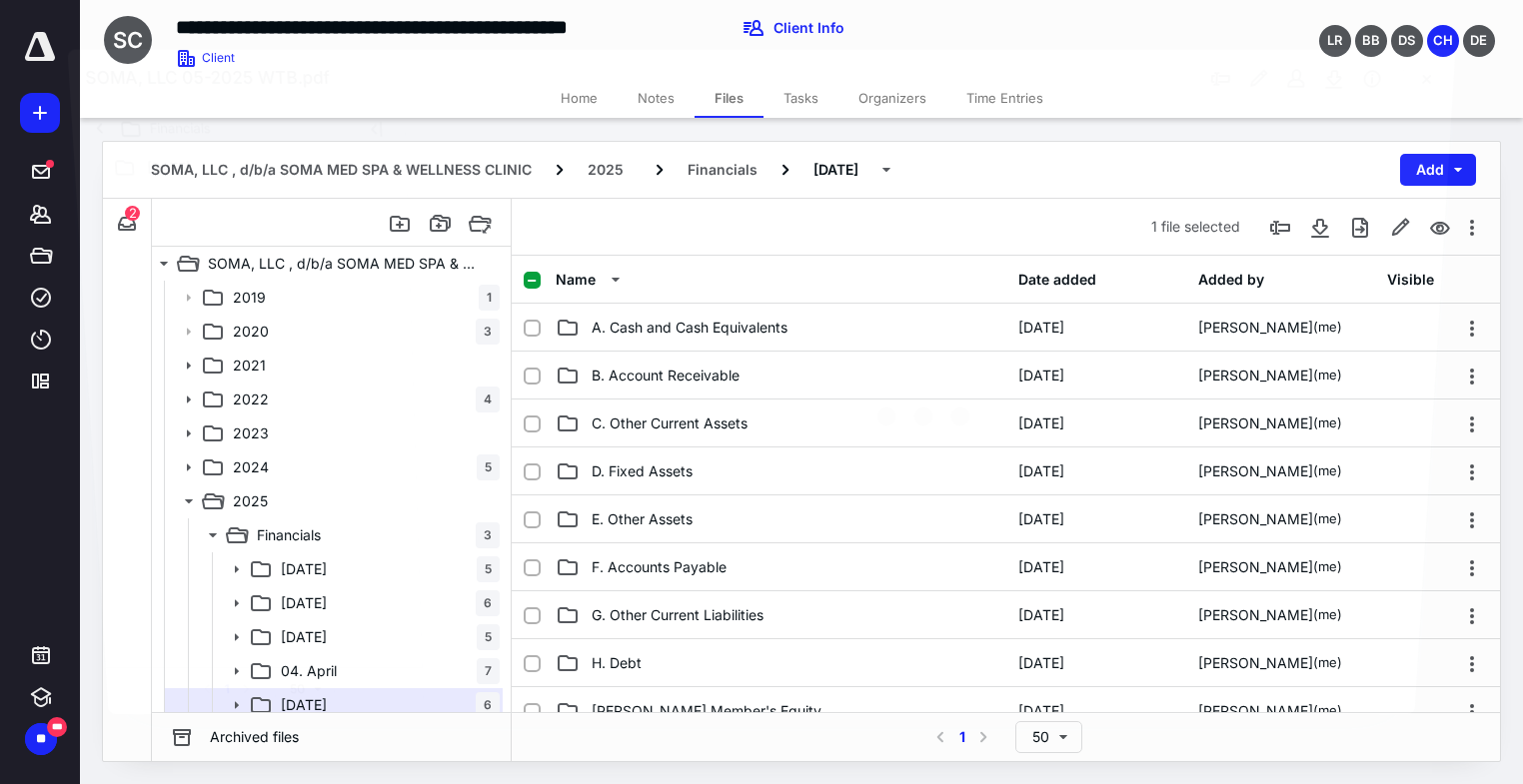 scroll, scrollTop: 510, scrollLeft: 0, axis: vertical 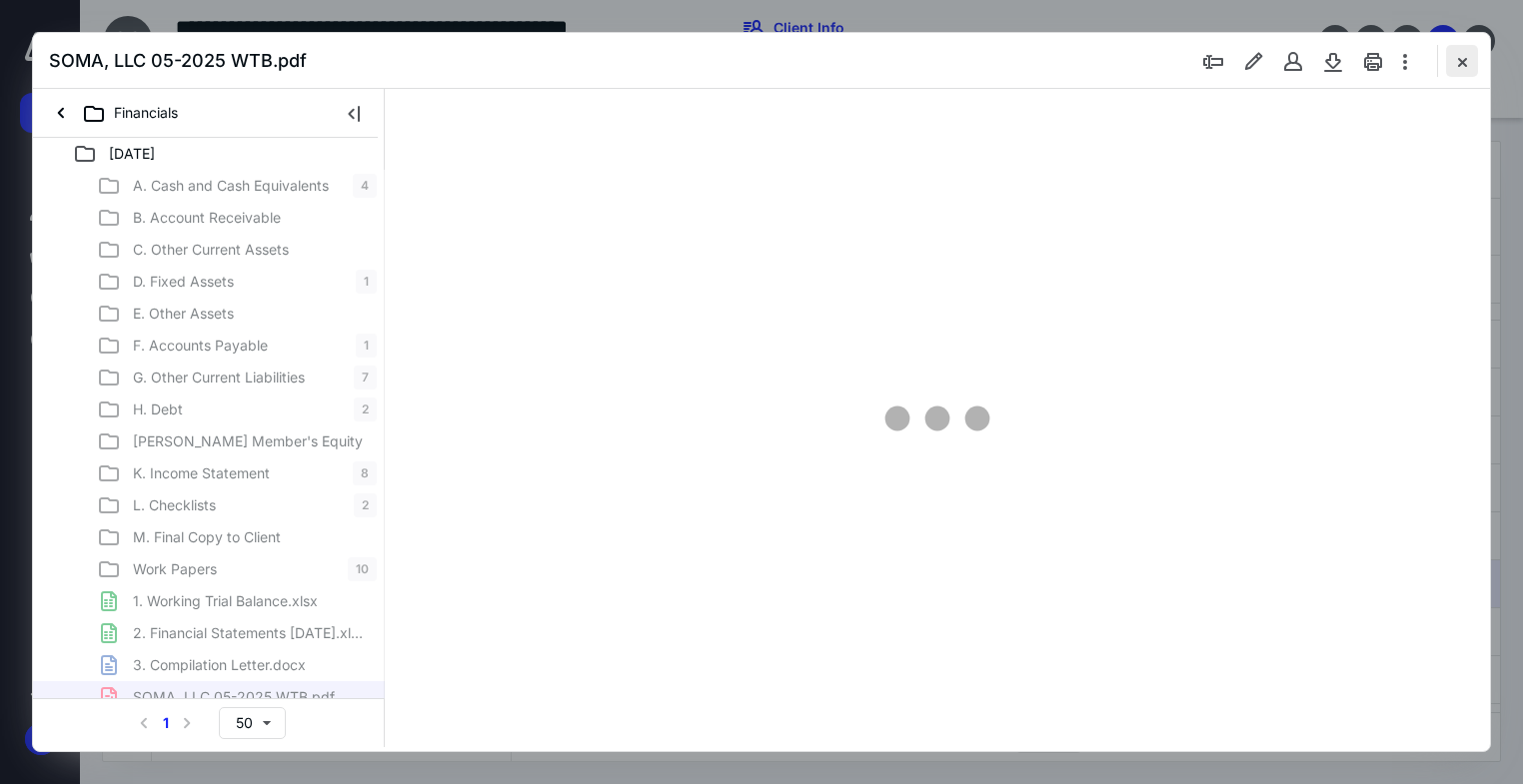 type on "177" 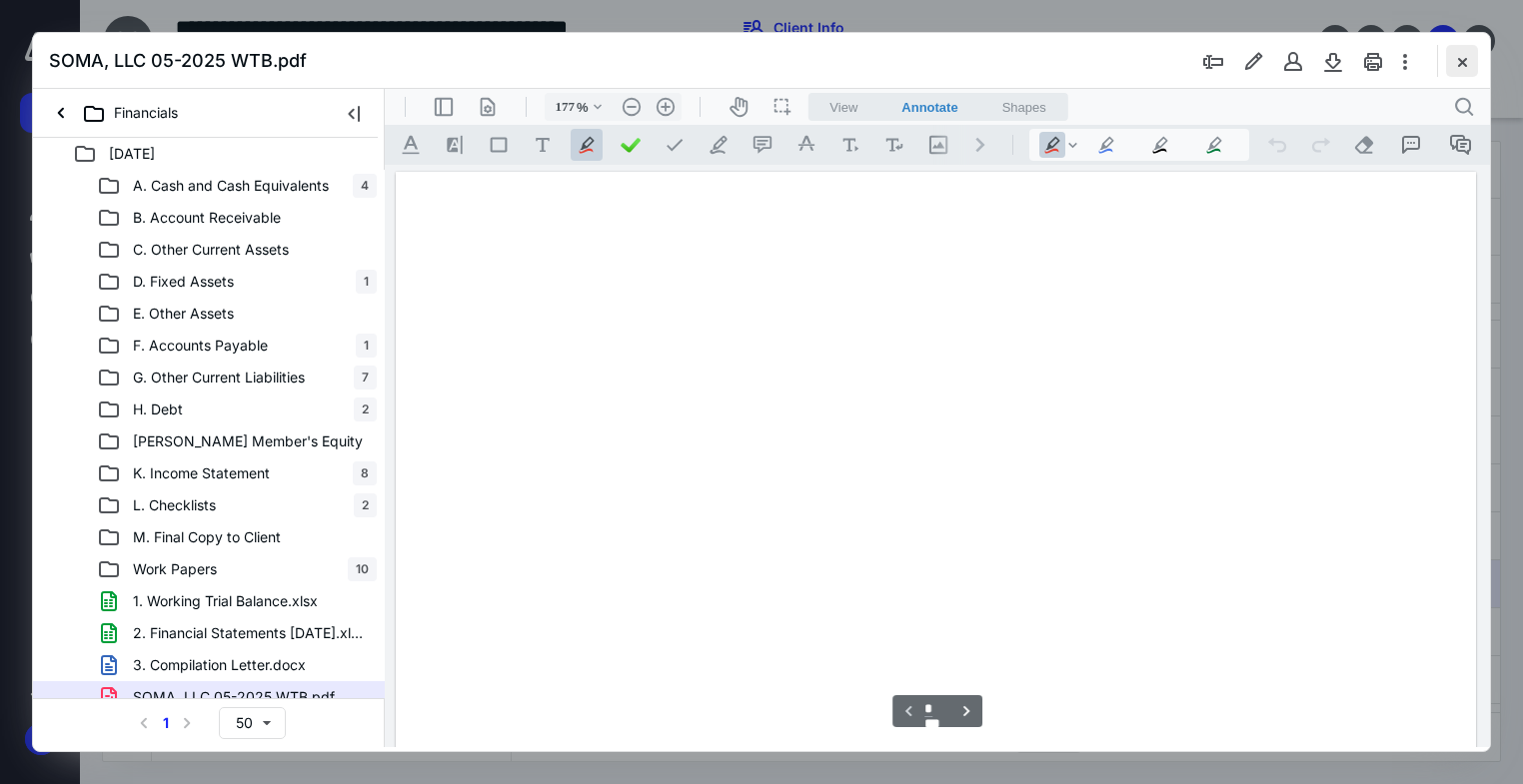 scroll, scrollTop: 83, scrollLeft: 0, axis: vertical 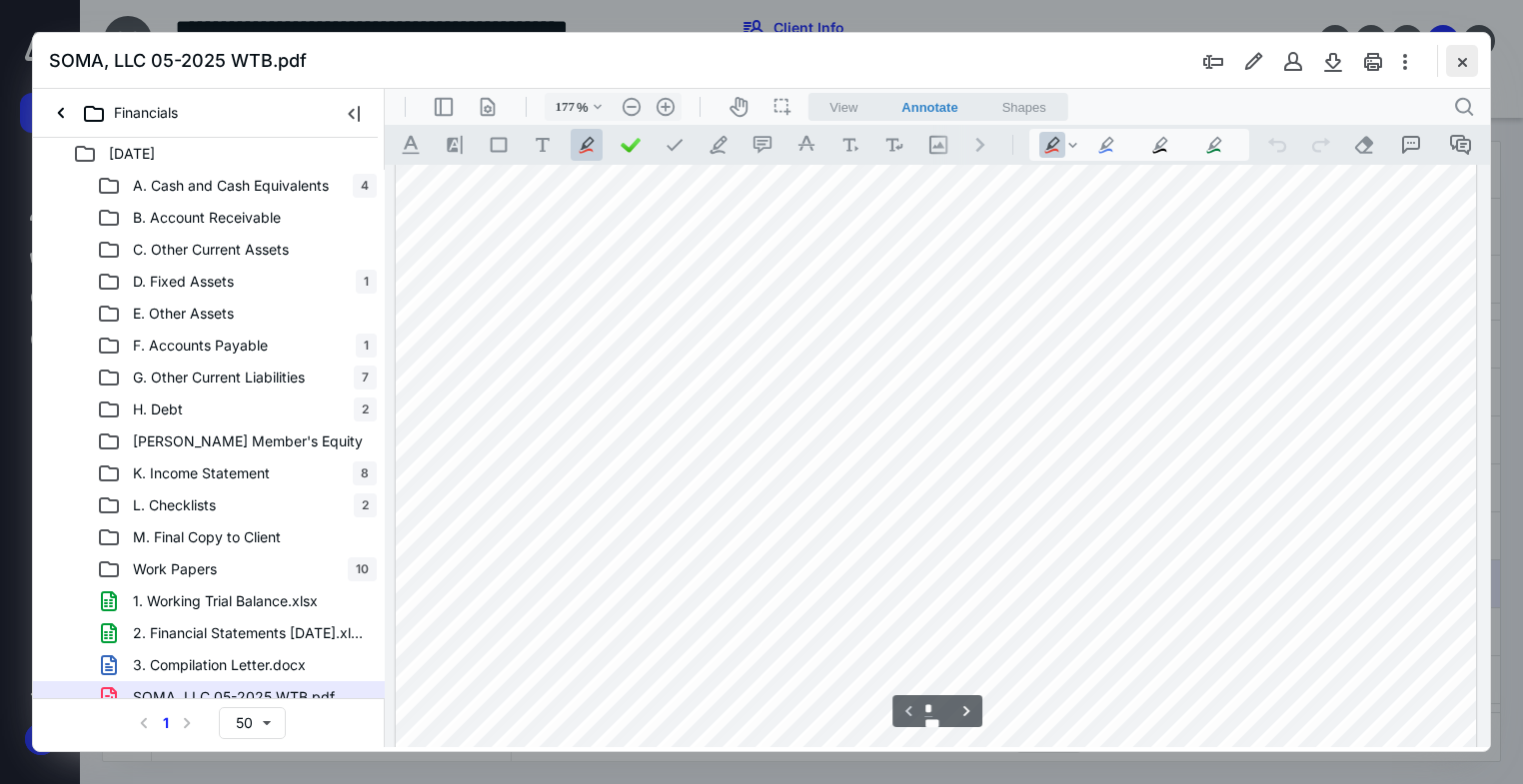 click at bounding box center (1462, 61) 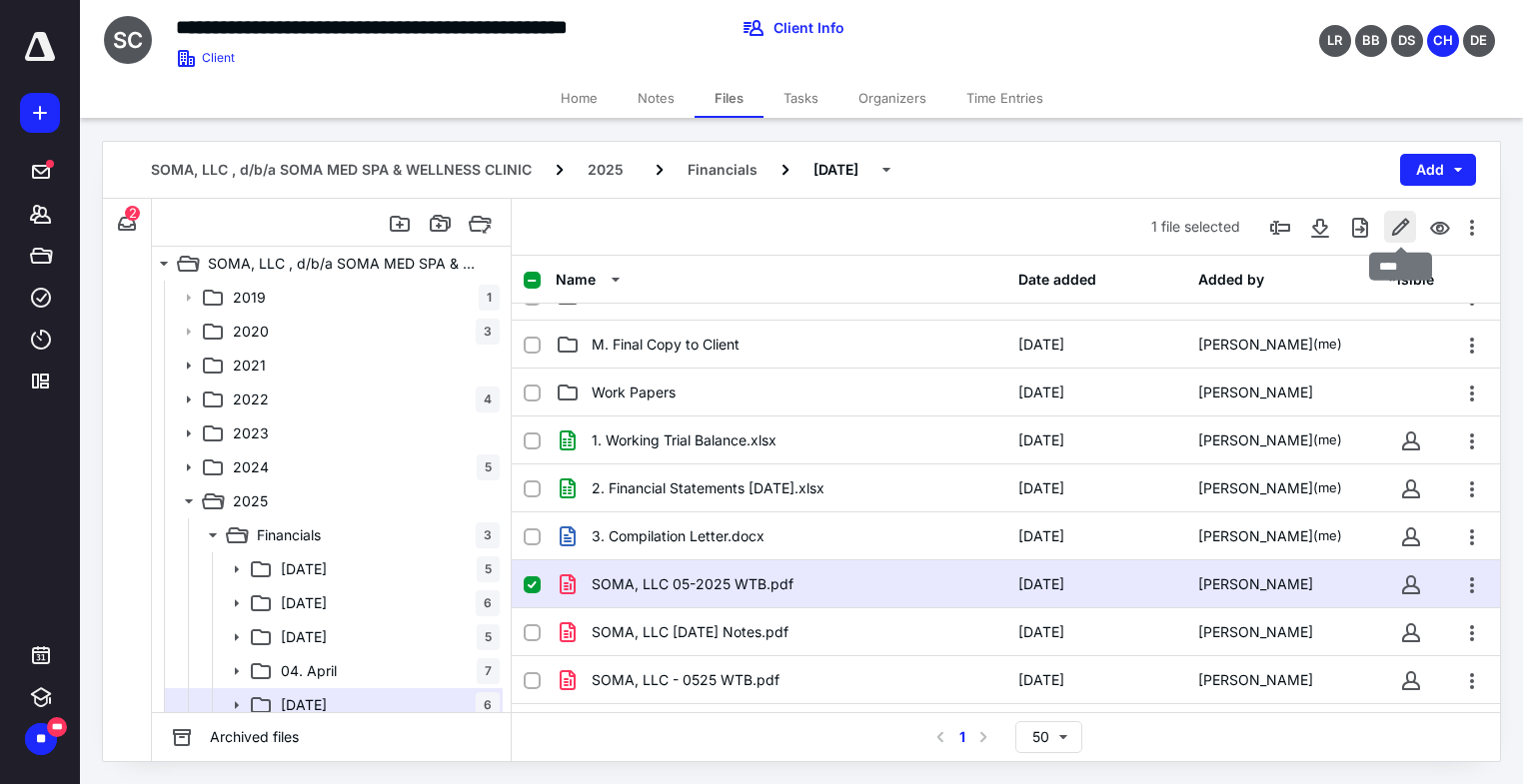 click at bounding box center (1400, 227) 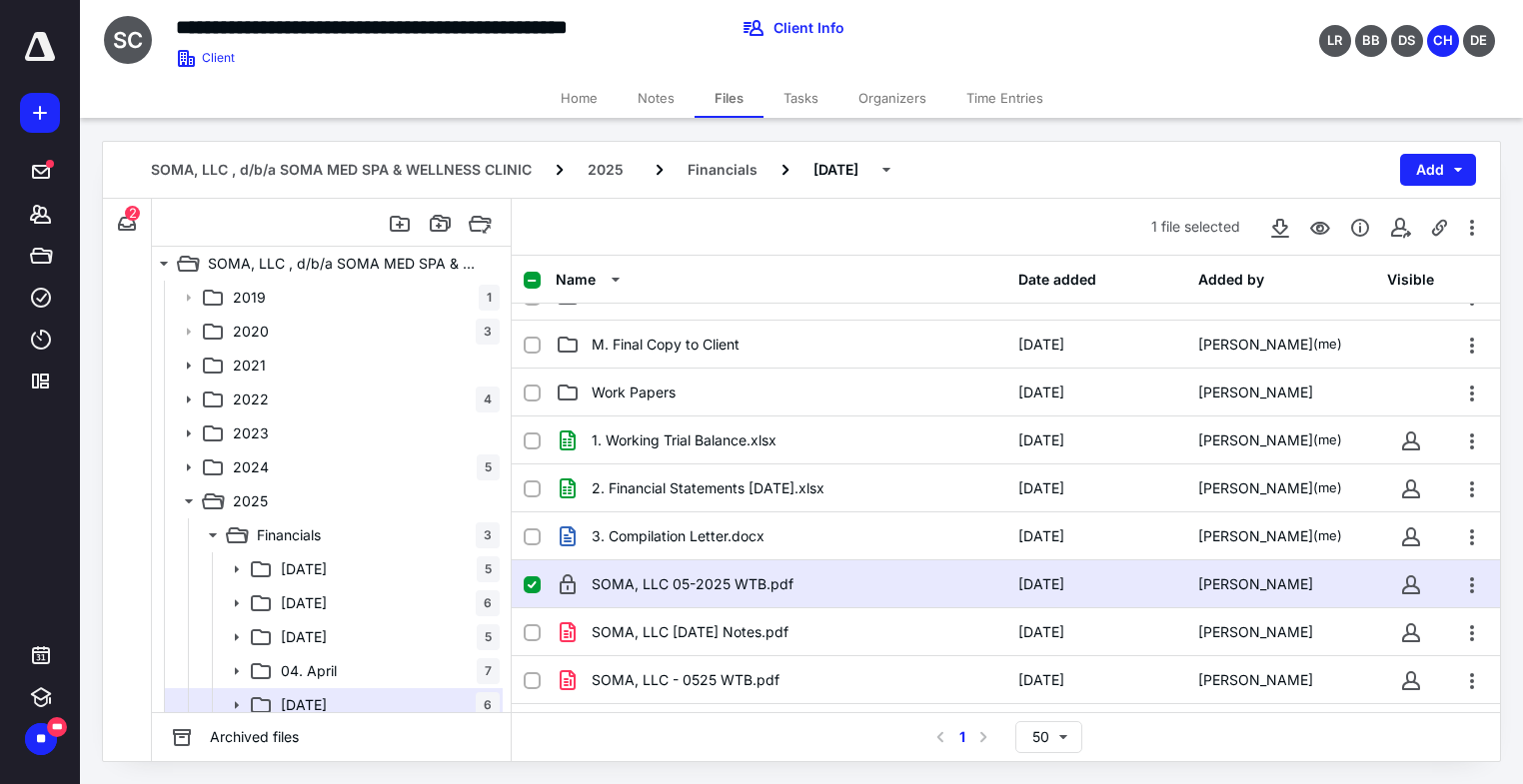 click on "SOMA, LLC , d/b/a  SOMA MED SPA & WELLNESS CLINIC 2025 Financials [DATE]   Add" at bounding box center (801, 170) 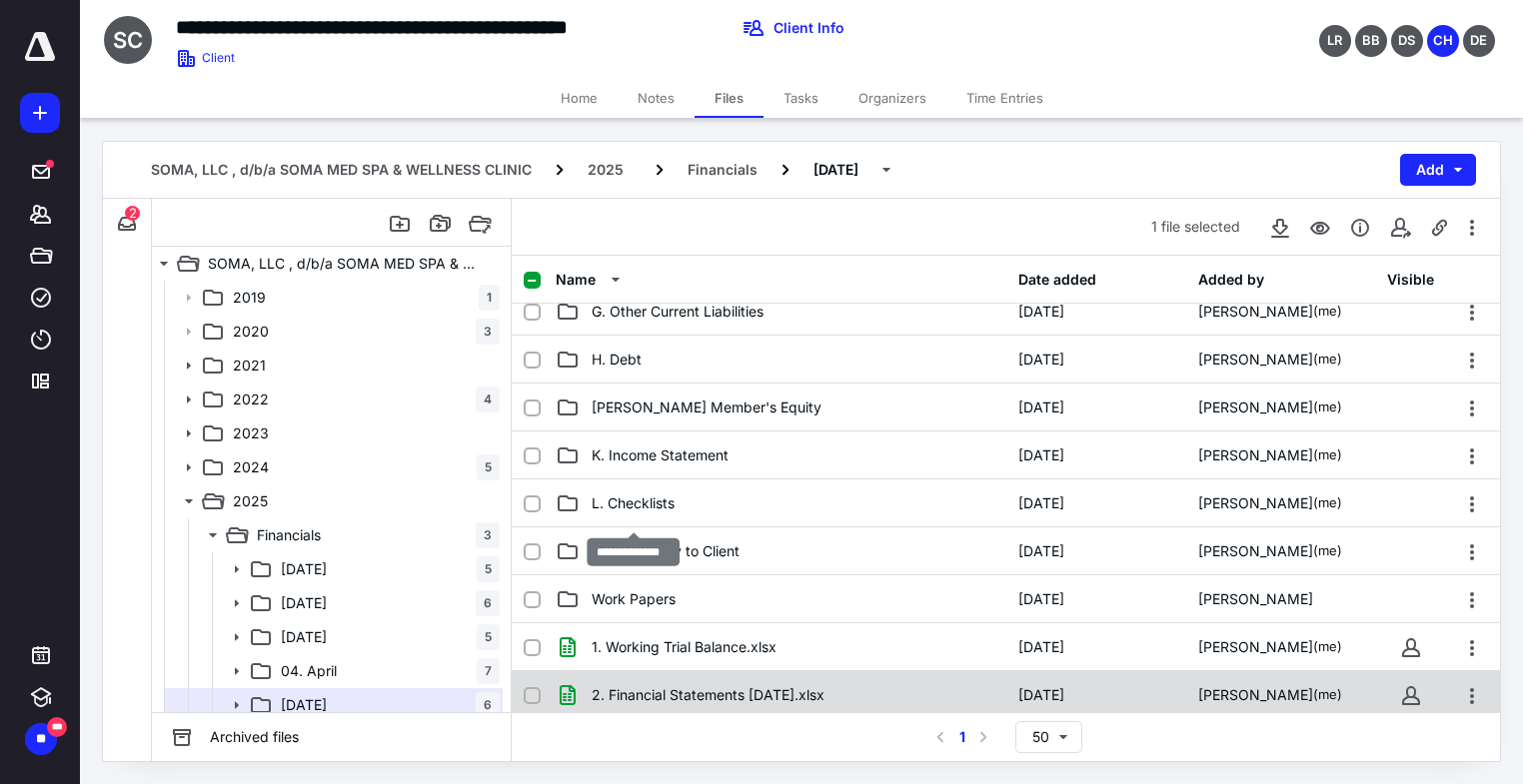 scroll, scrollTop: 252, scrollLeft: 0, axis: vertical 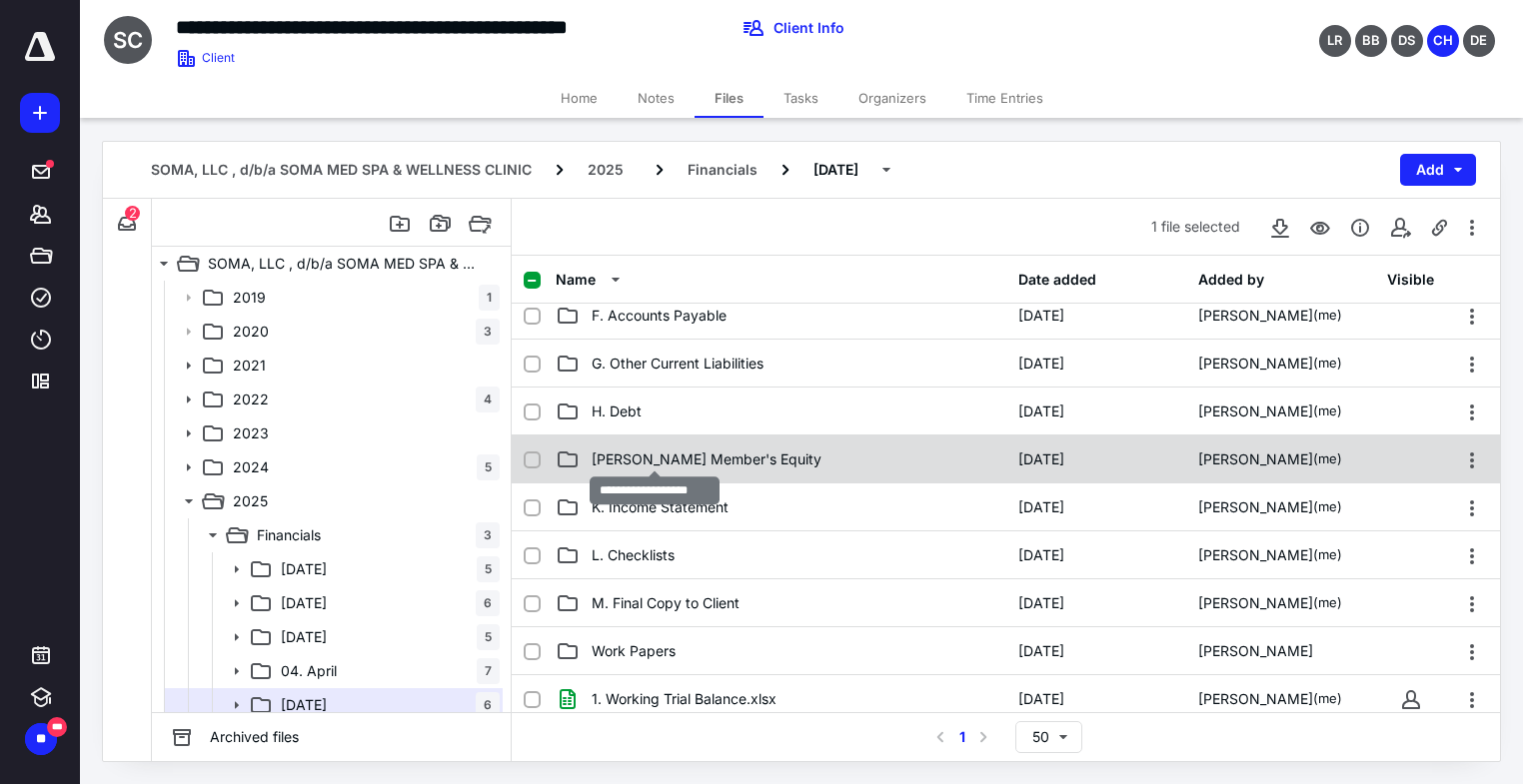 click on "[PERSON_NAME] Member's Equity" at bounding box center (707, 459) 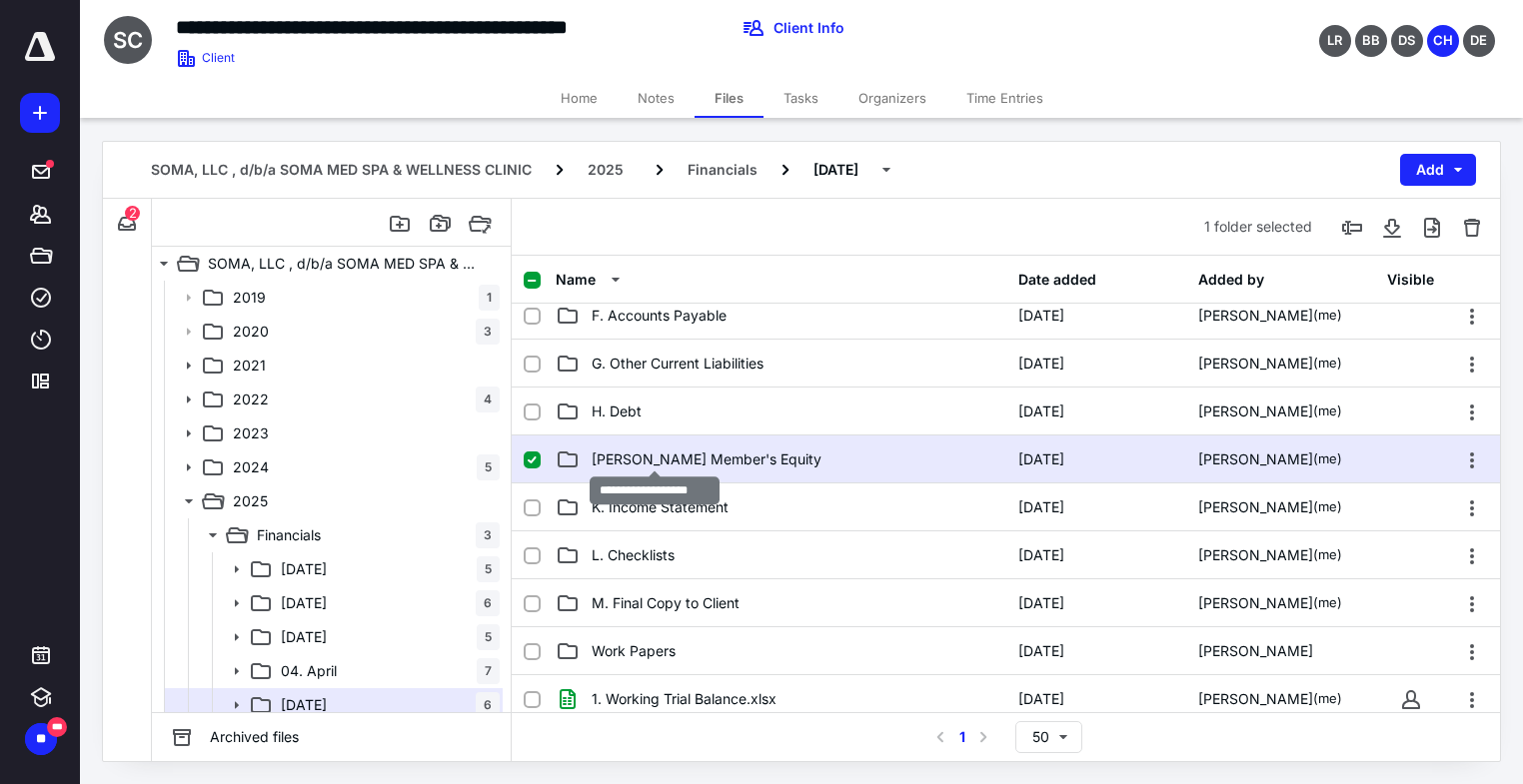 click on "[PERSON_NAME] Member's Equity" at bounding box center [707, 459] 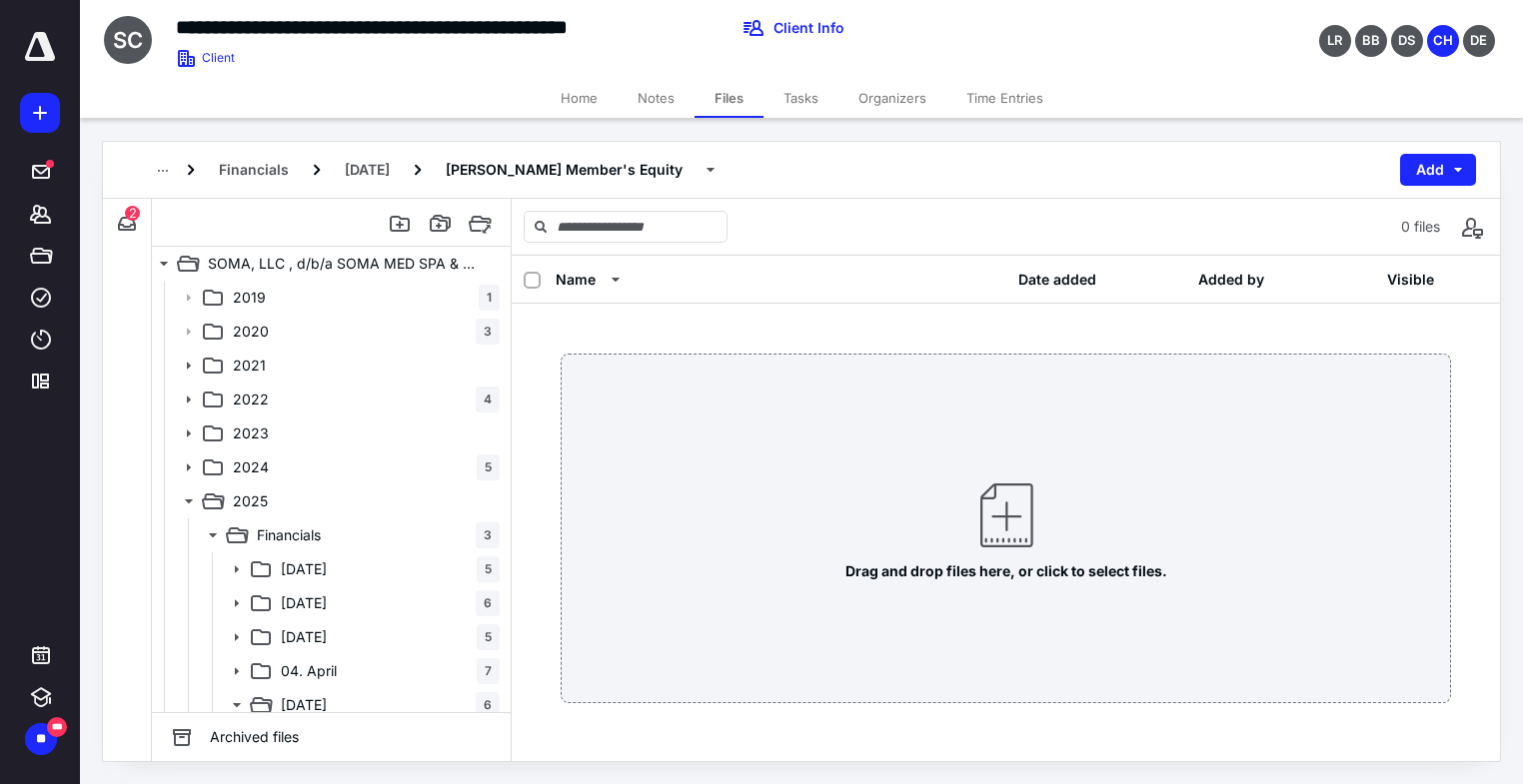 scroll, scrollTop: 0, scrollLeft: 0, axis: both 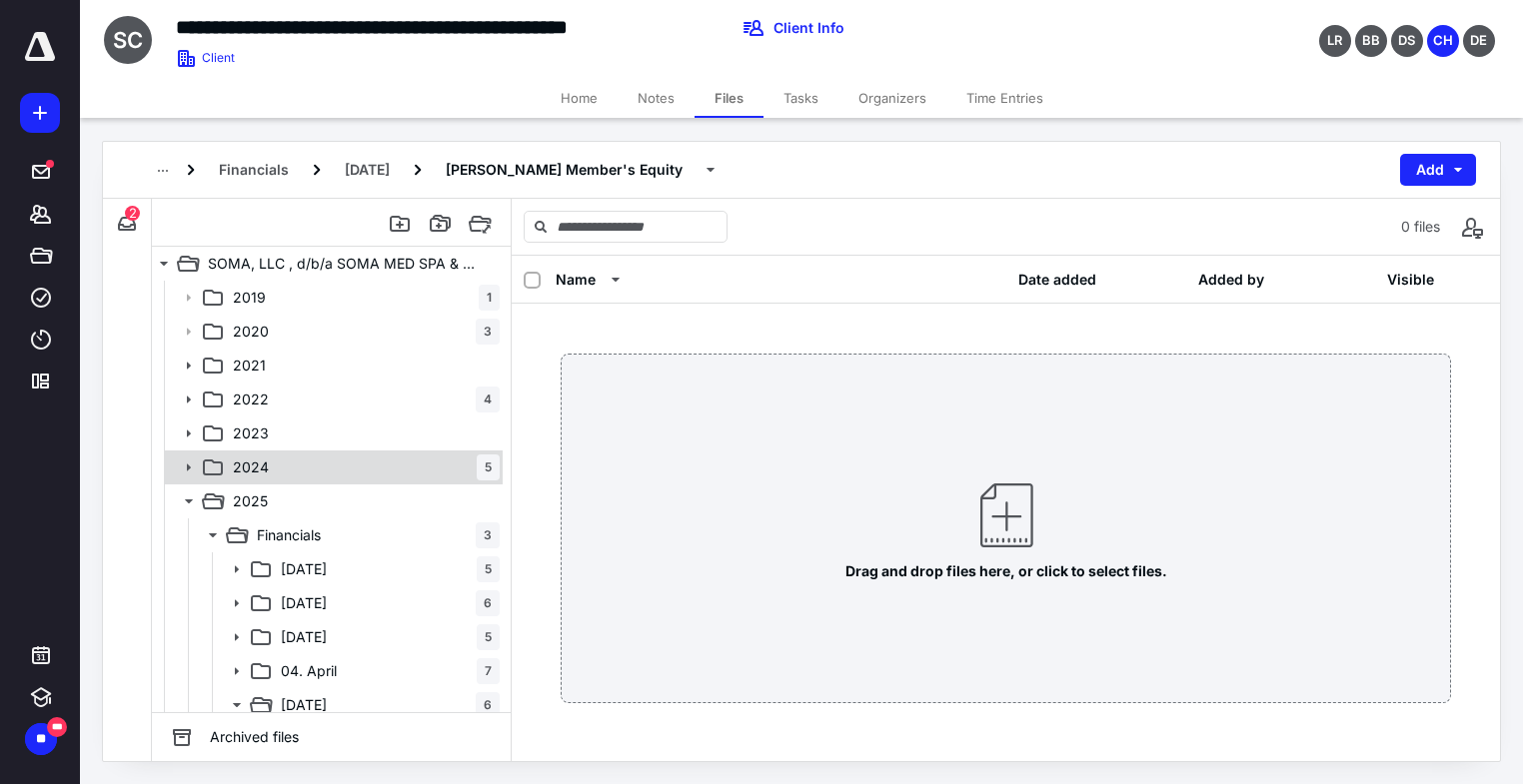 click on "2024 5" at bounding box center (332, 467) 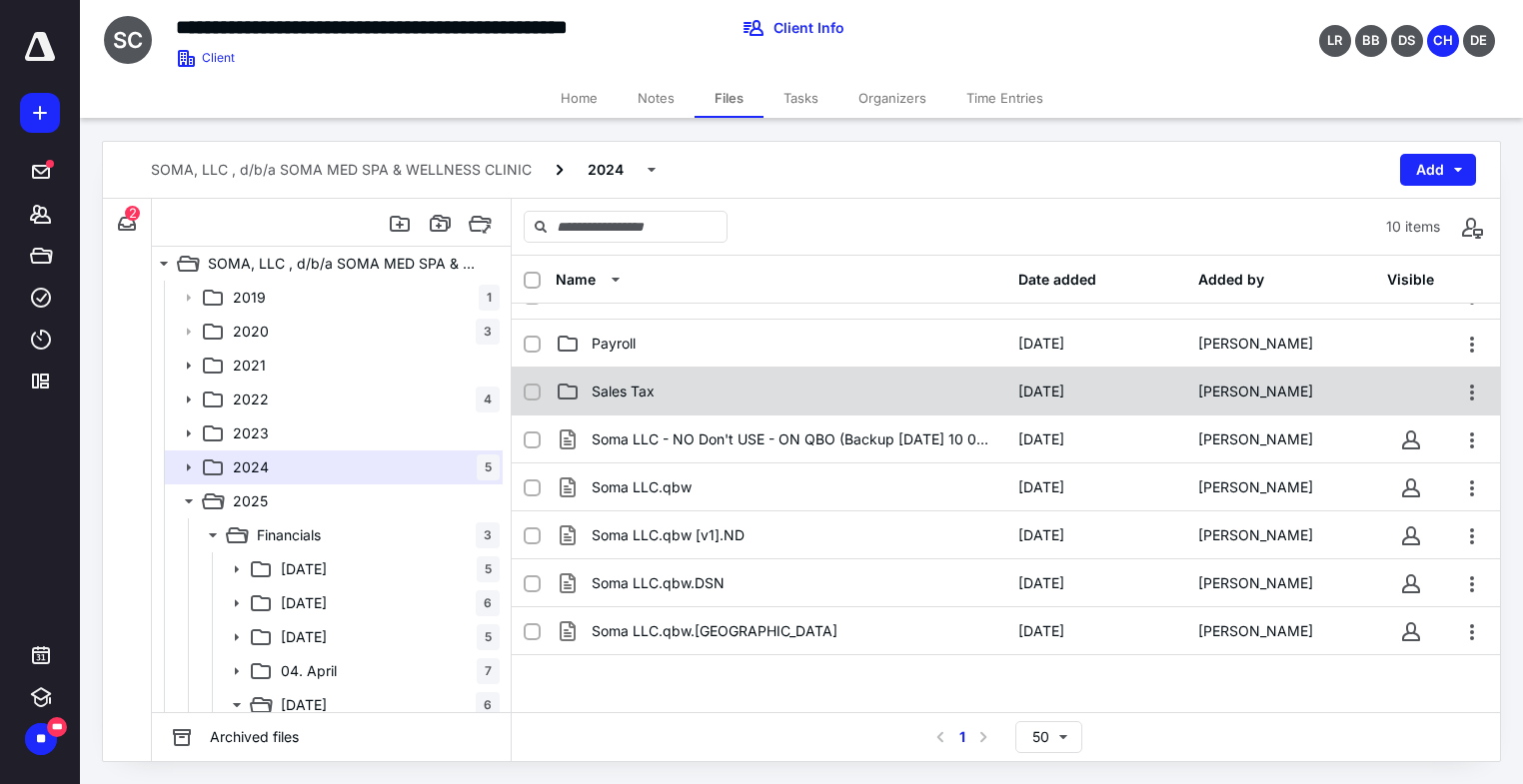 scroll, scrollTop: 68, scrollLeft: 0, axis: vertical 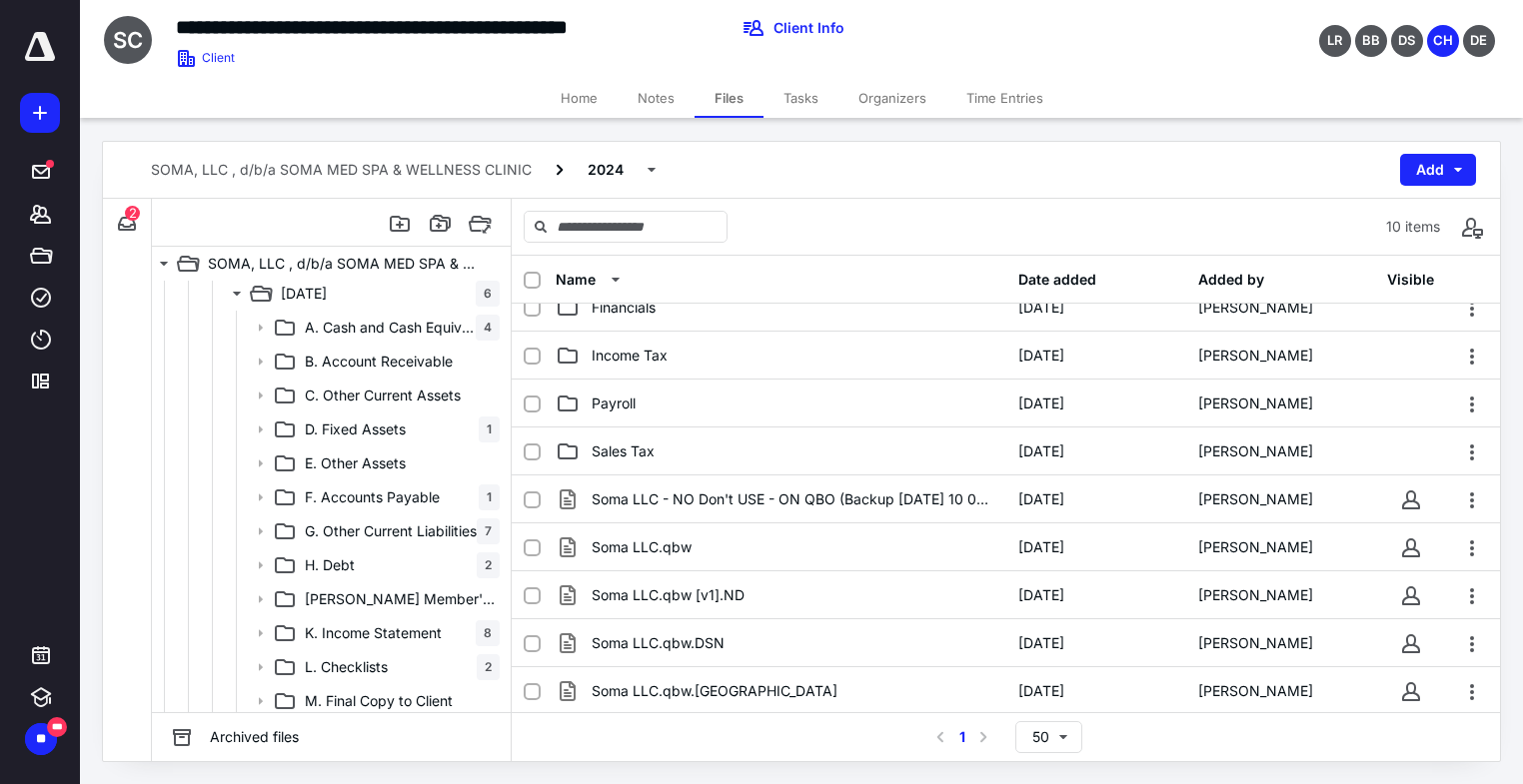 click on "H. Debt 2" at bounding box center (332, 565) 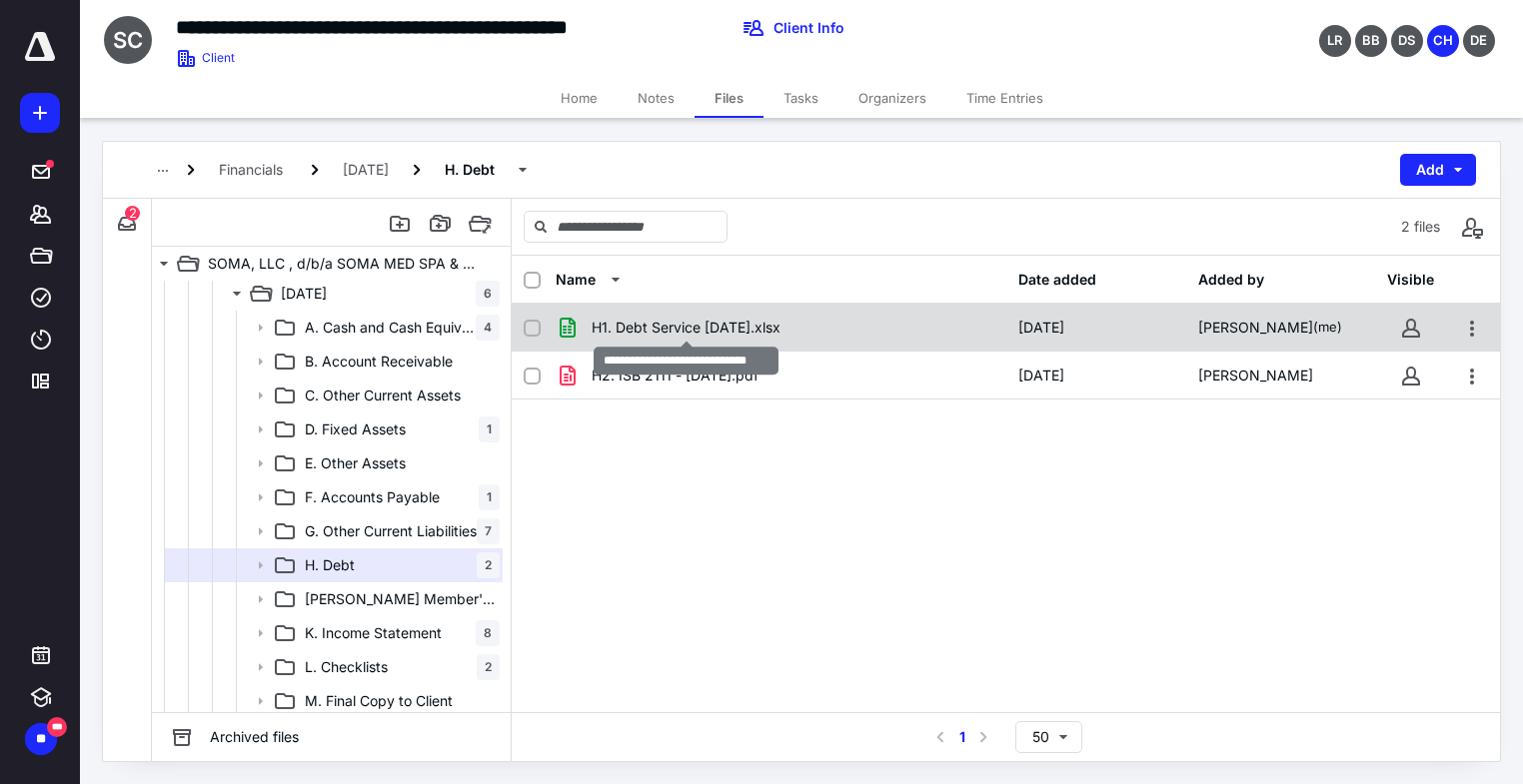 click on "H1. Debt Service [DATE].xlsx" at bounding box center [686, 328] 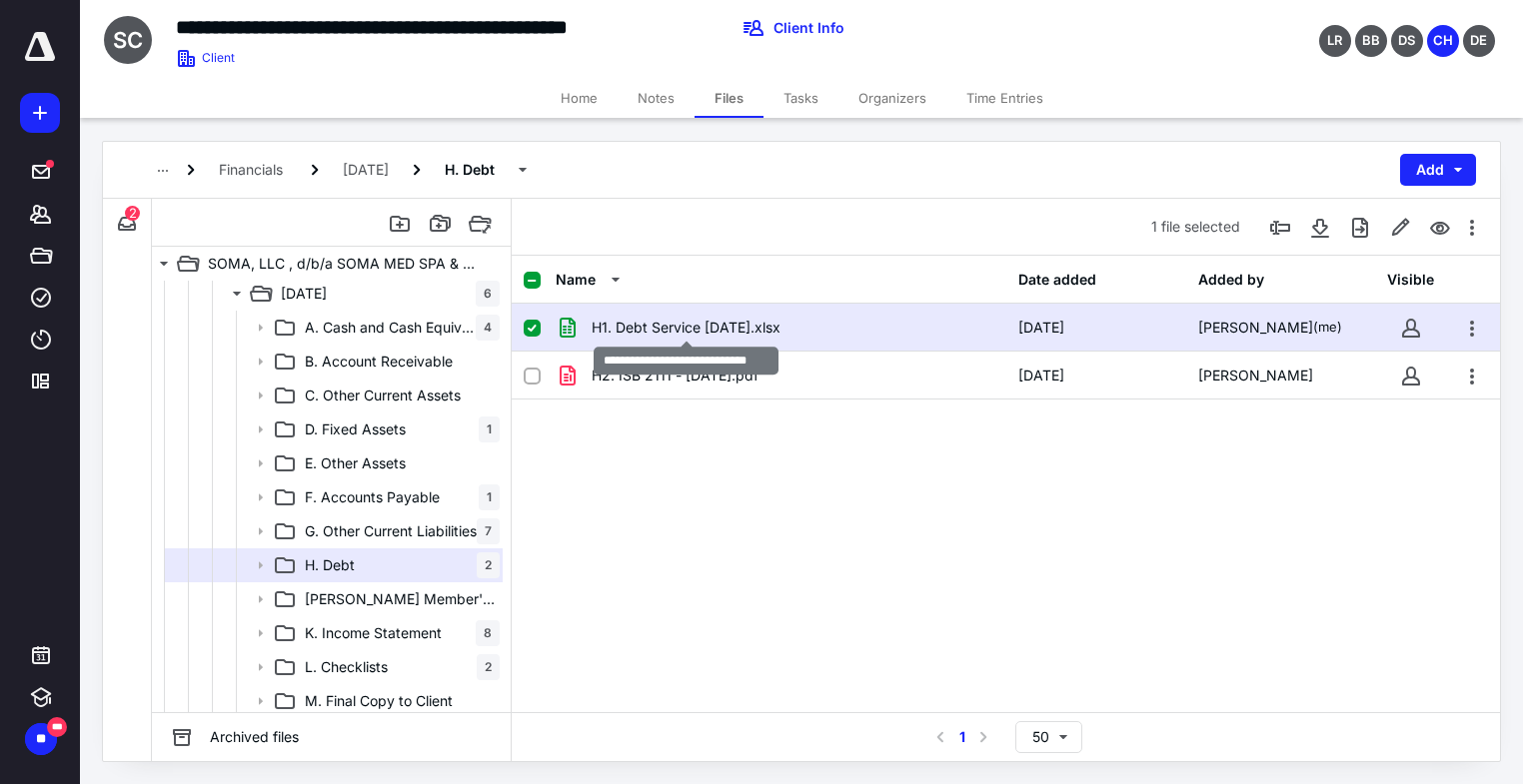 click on "H1. Debt Service [DATE].xlsx" at bounding box center [686, 328] 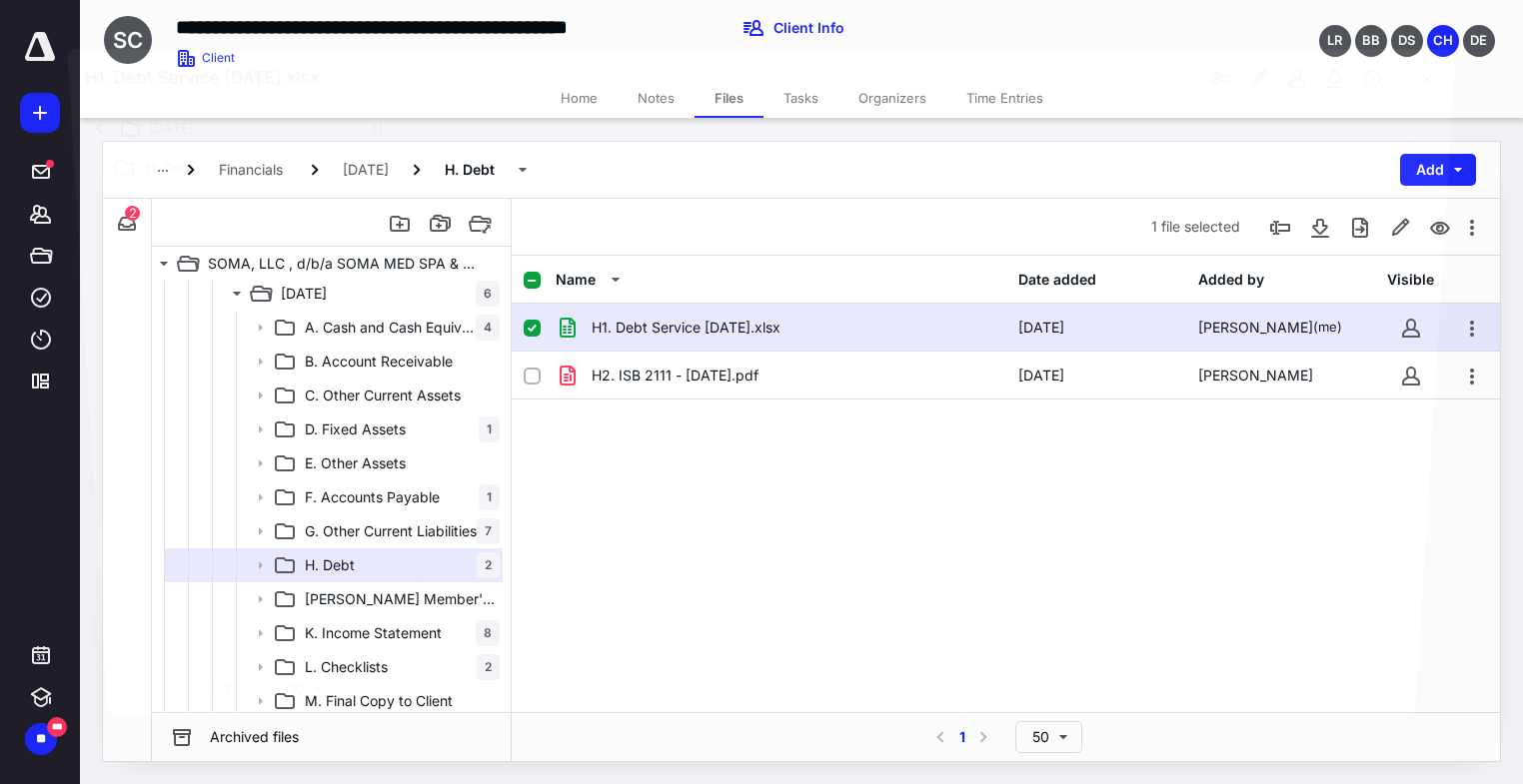 click at bounding box center [928, 407] 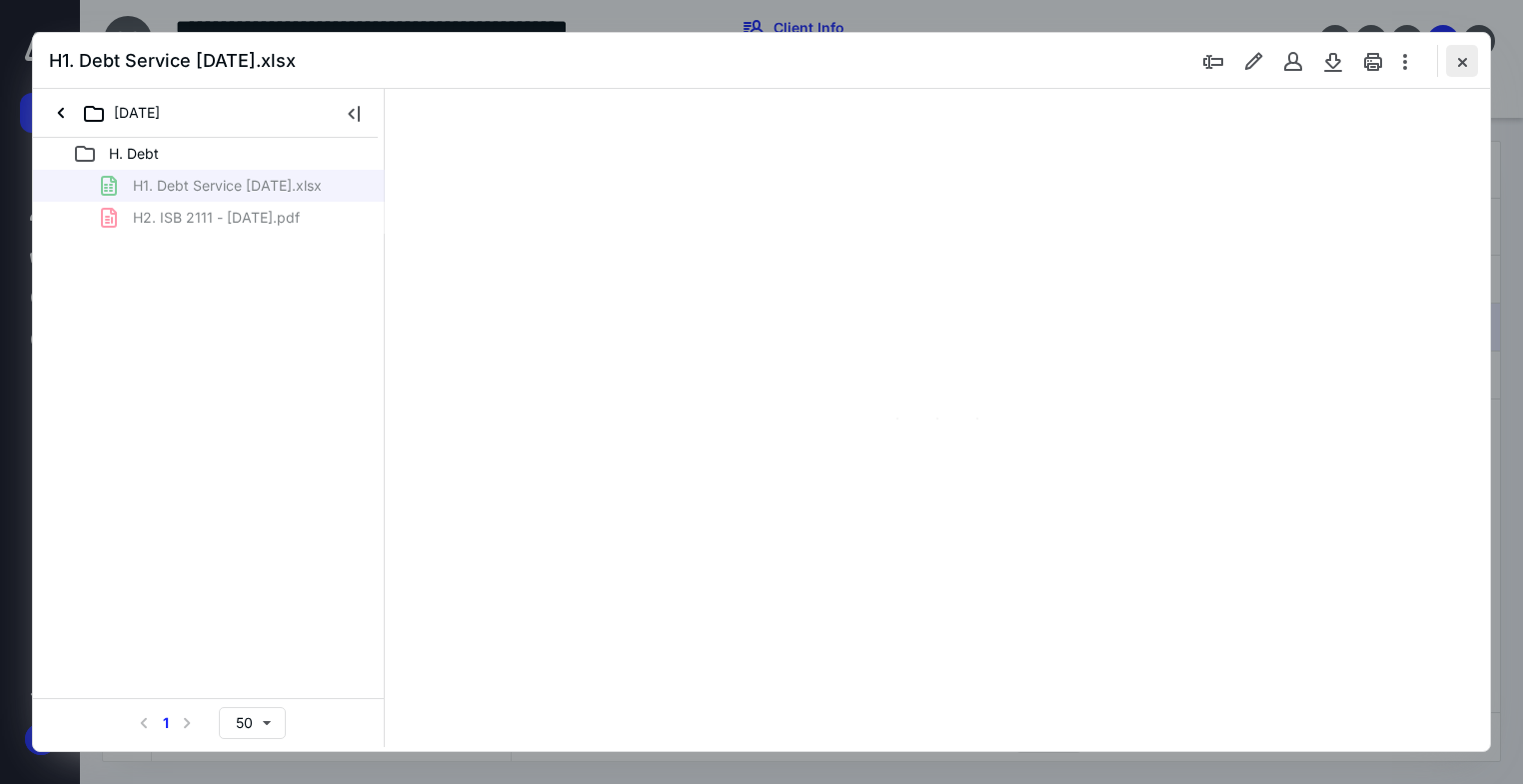 click at bounding box center [1462, 61] 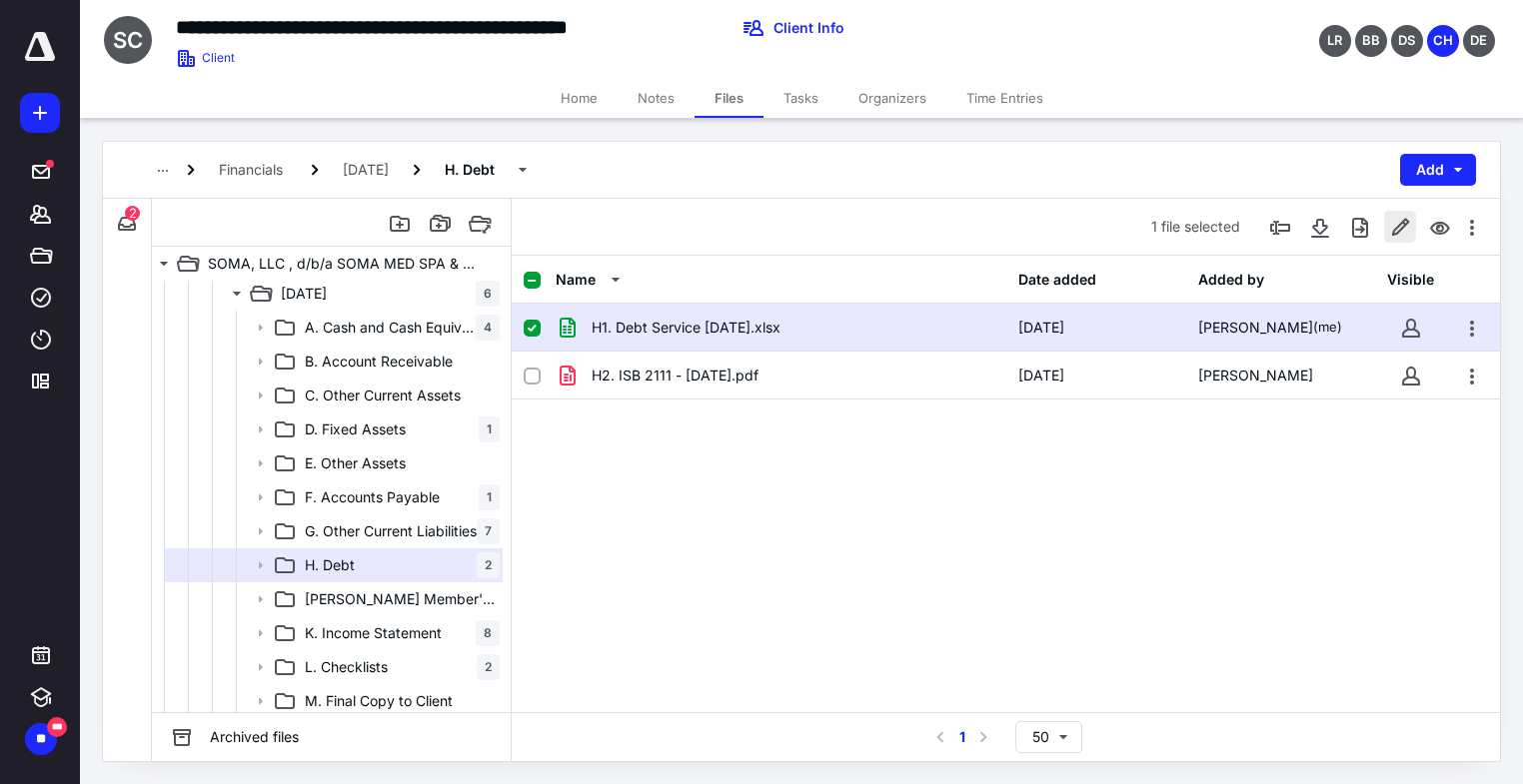 click at bounding box center [1400, 227] 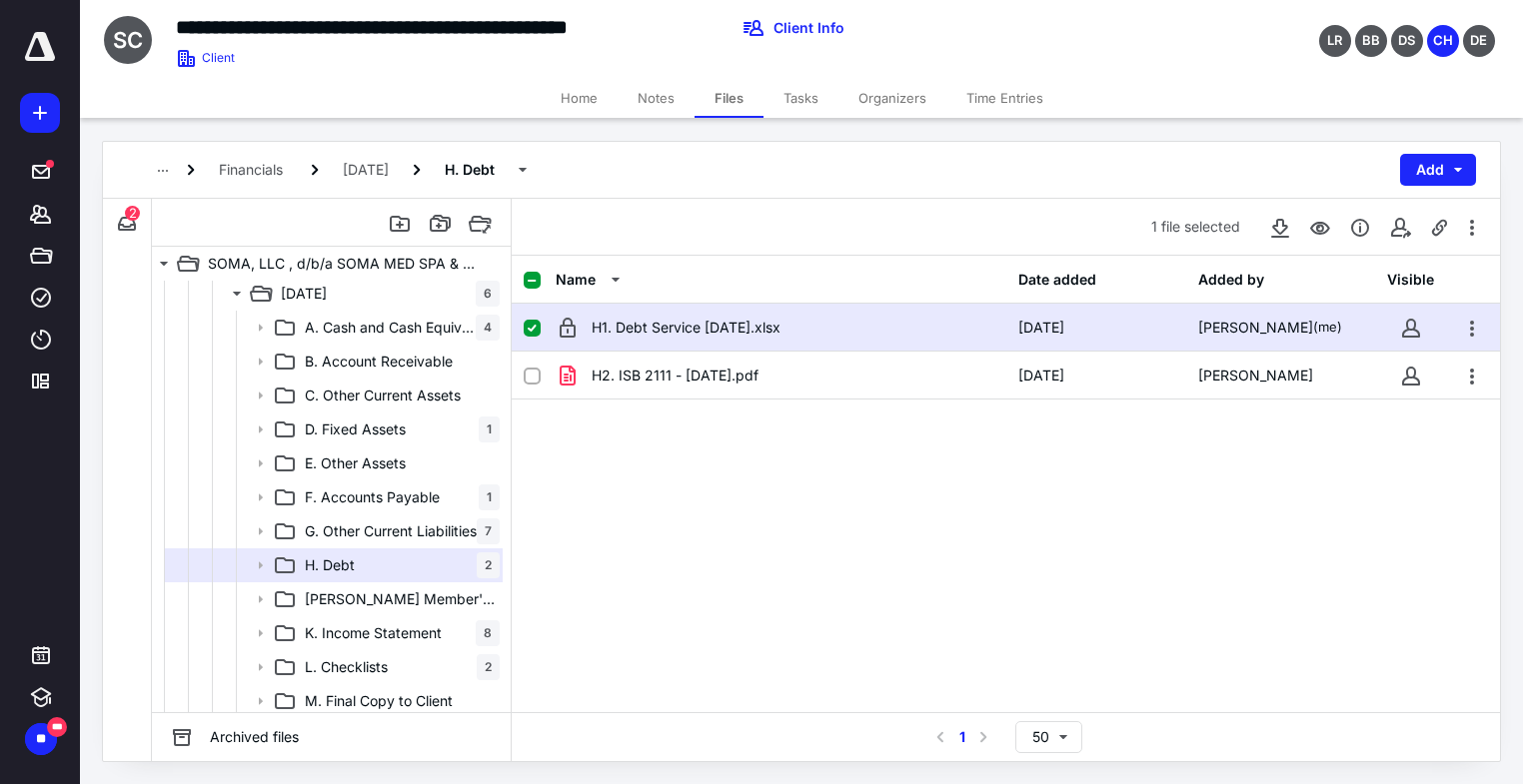 click on "H1. Debt Service [DATE].xlsx [DATE] [PERSON_NAME]  (me) H2.  ISB 2111 - [DATE].pdf [DATE] [PERSON_NAME]" at bounding box center (1005, 453) 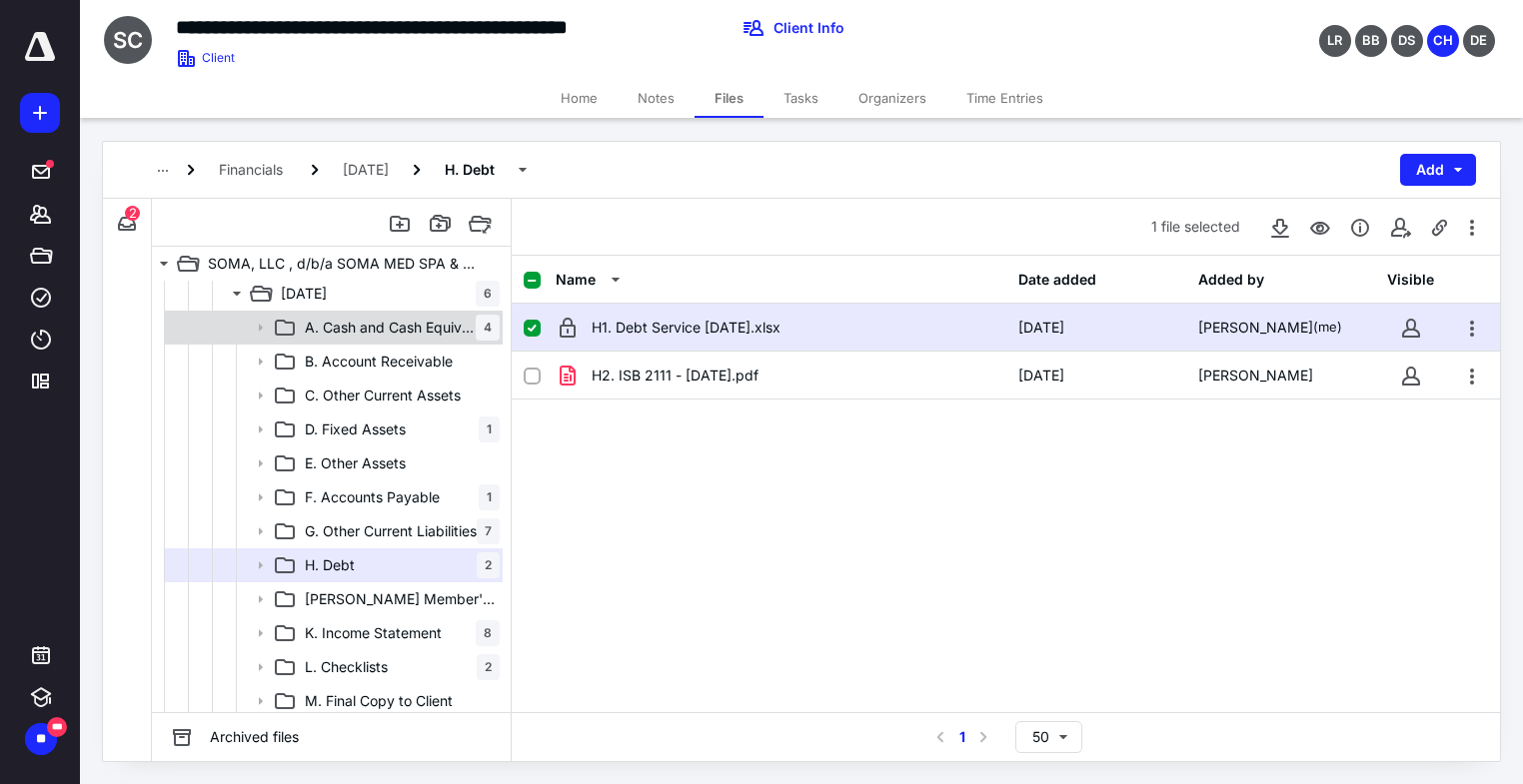 click on "A. Cash and Cash Equivalents 4" at bounding box center (398, 328) 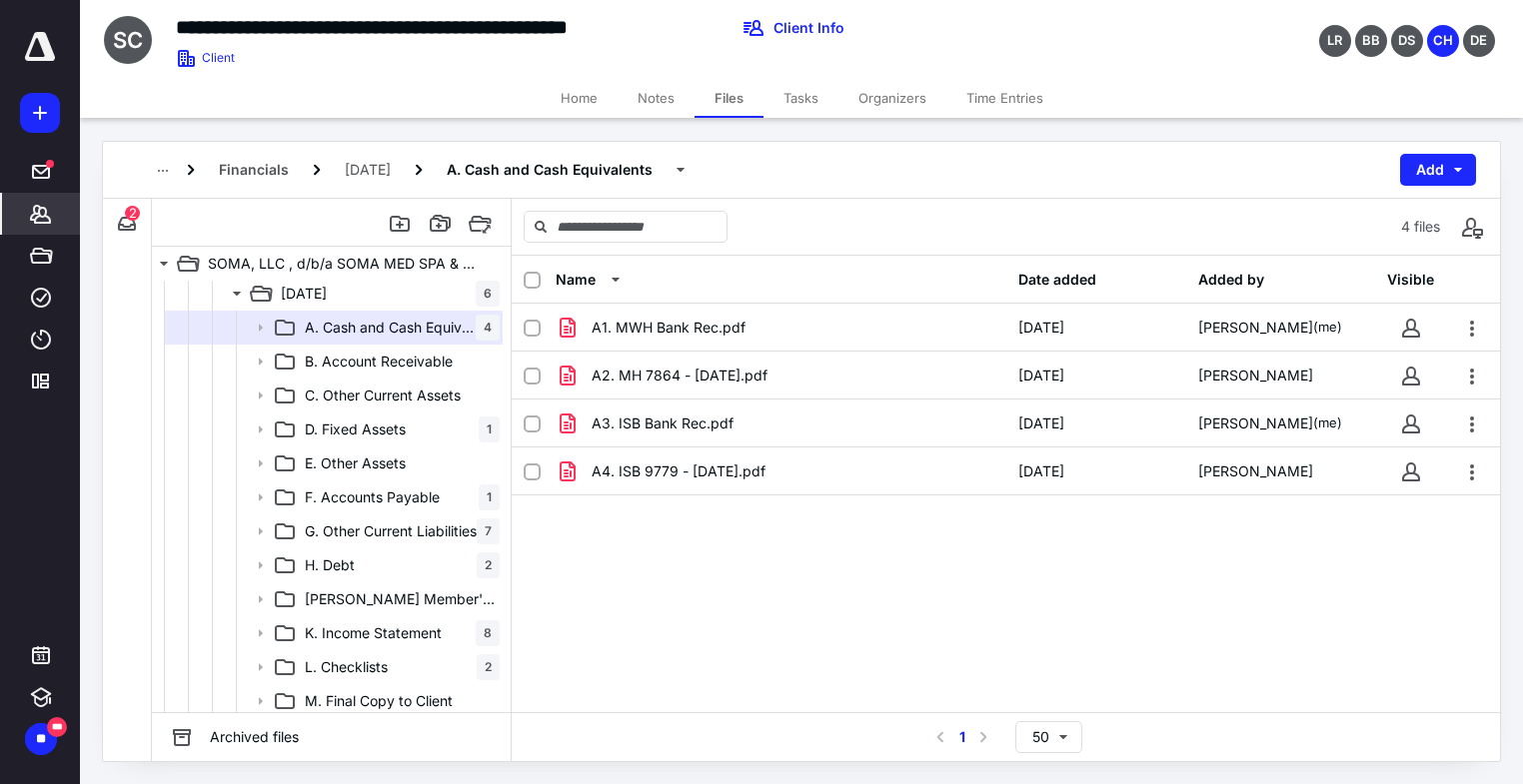 click 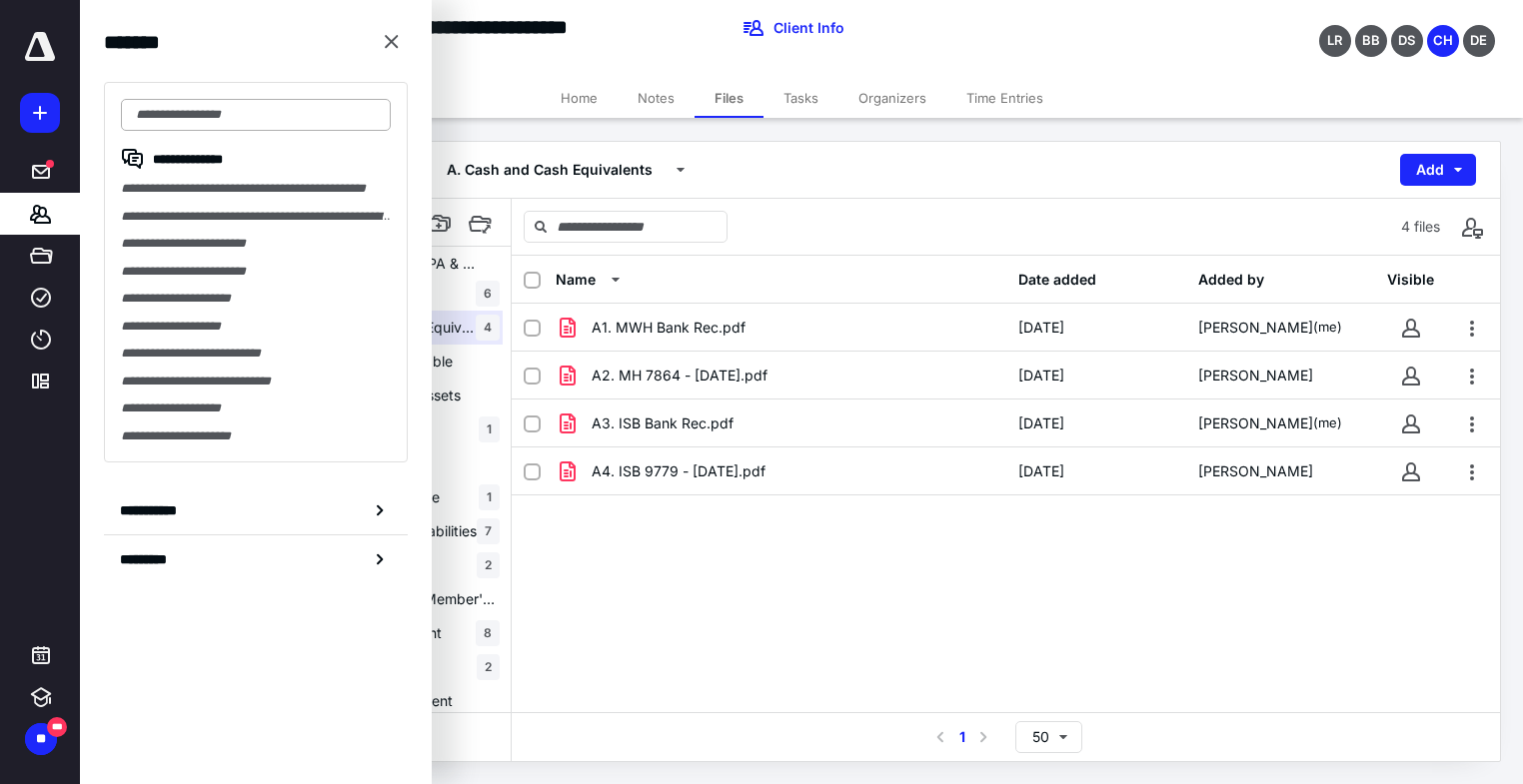 click at bounding box center [256, 115] 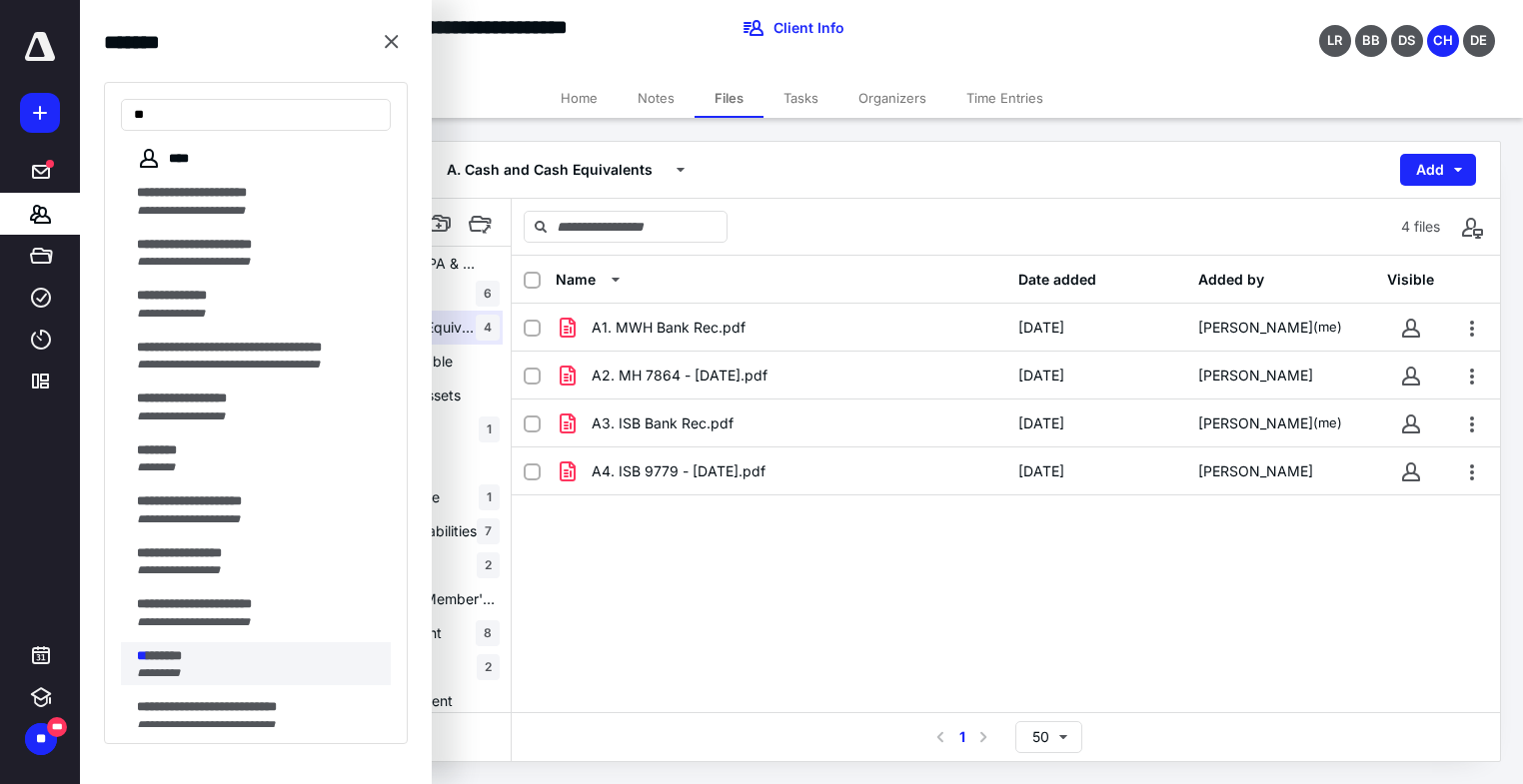 type on "**" 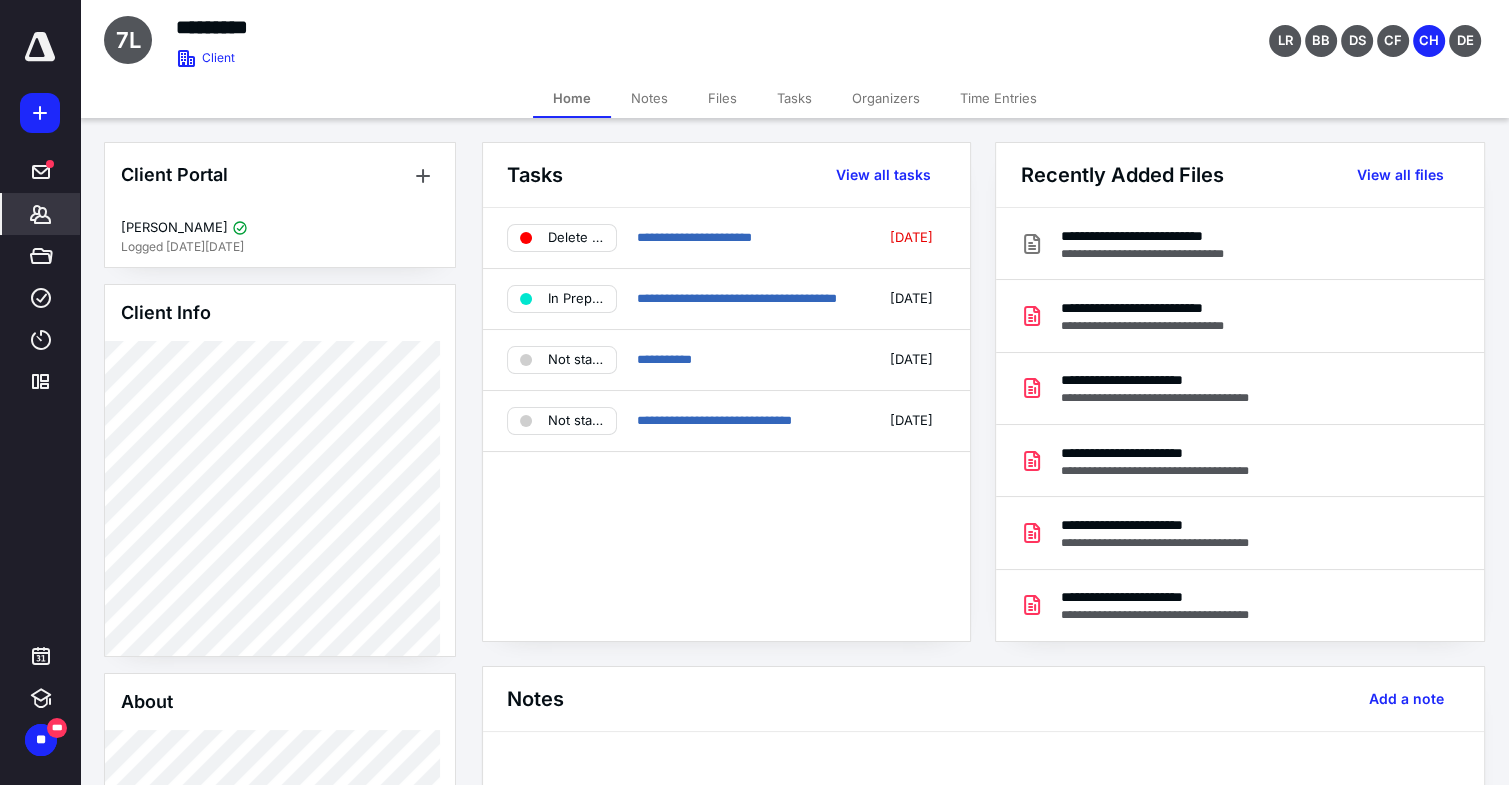 click on "Files" at bounding box center [722, 98] 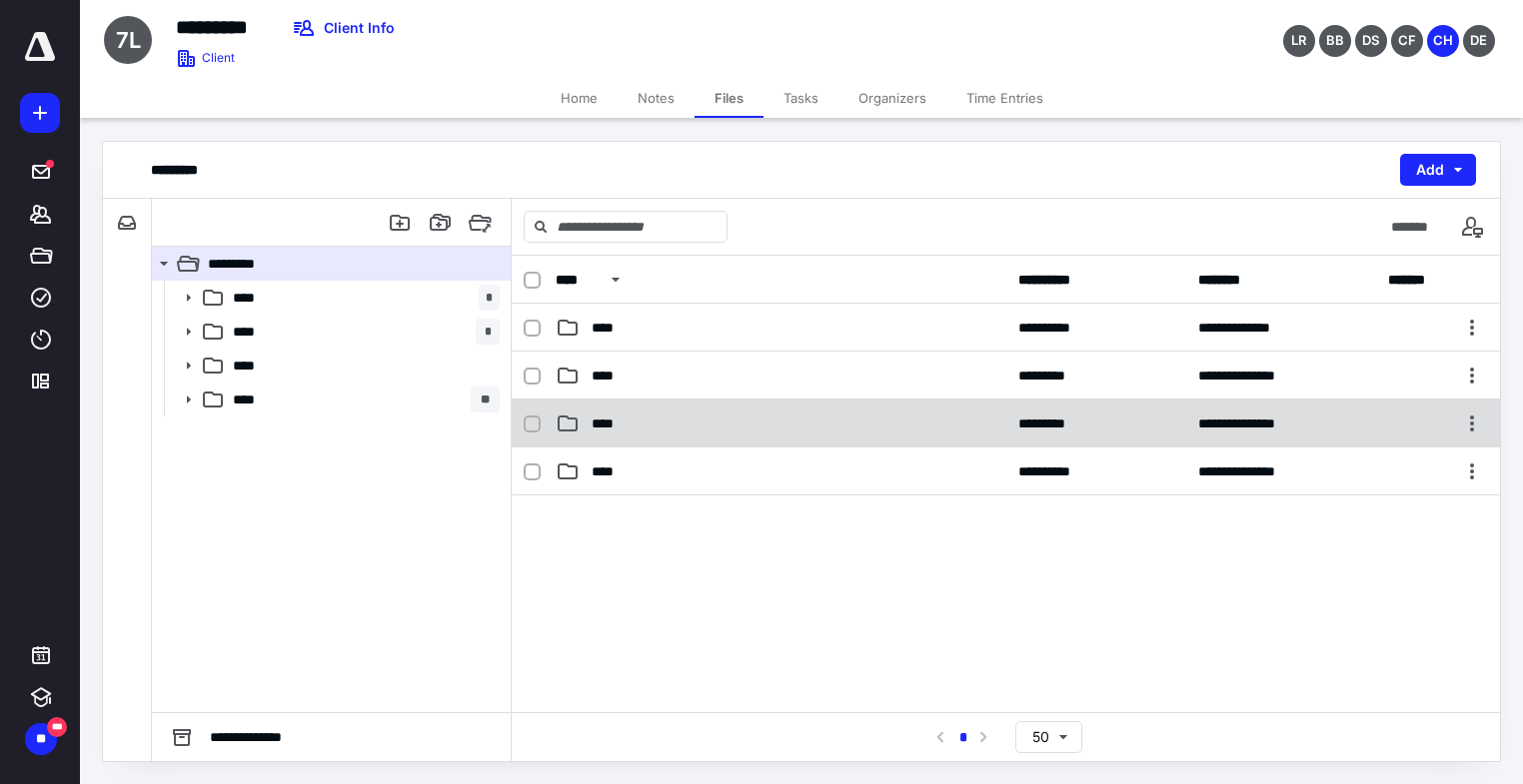 click on "****" at bounding box center [780, 423] 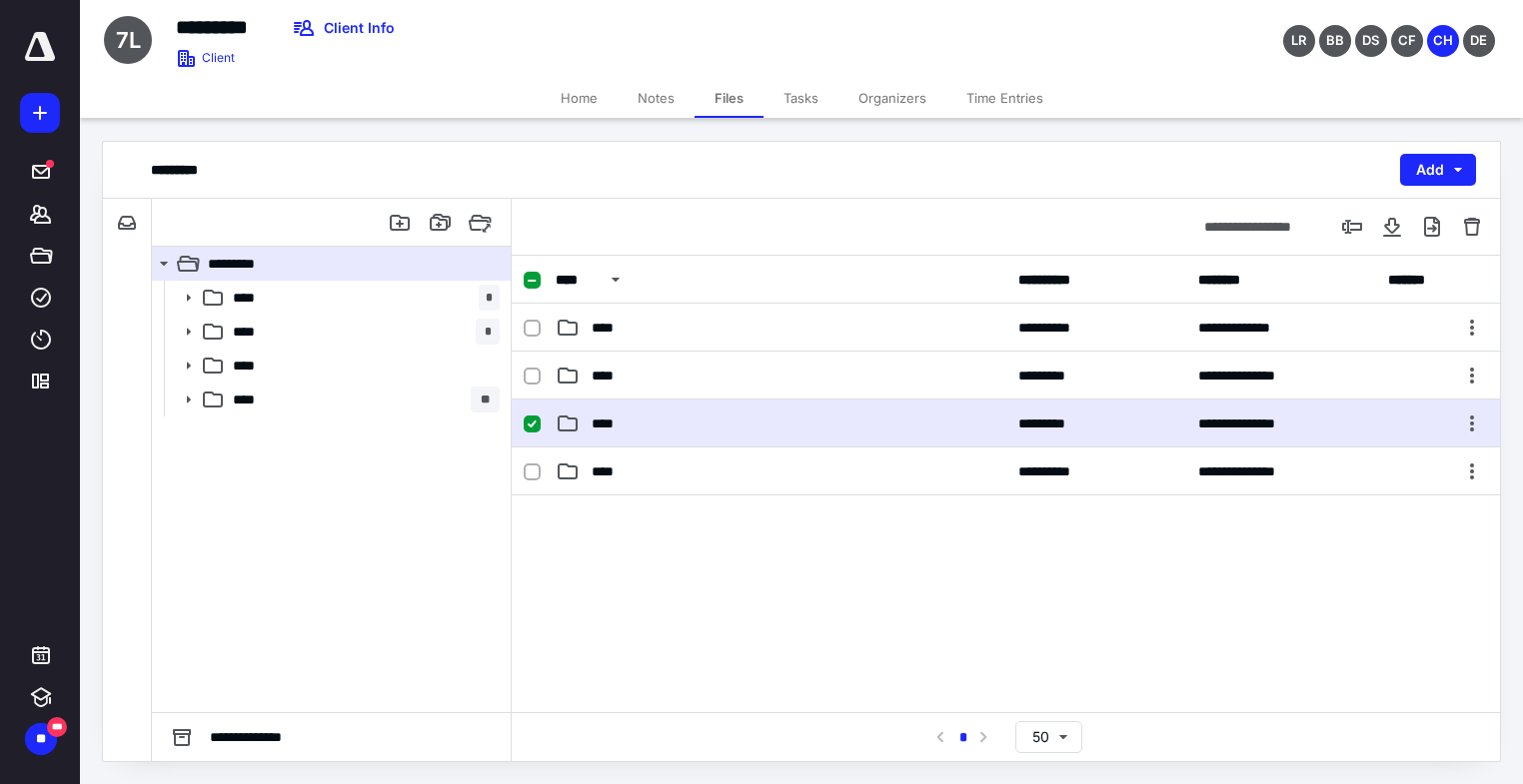 click on "****" at bounding box center (780, 423) 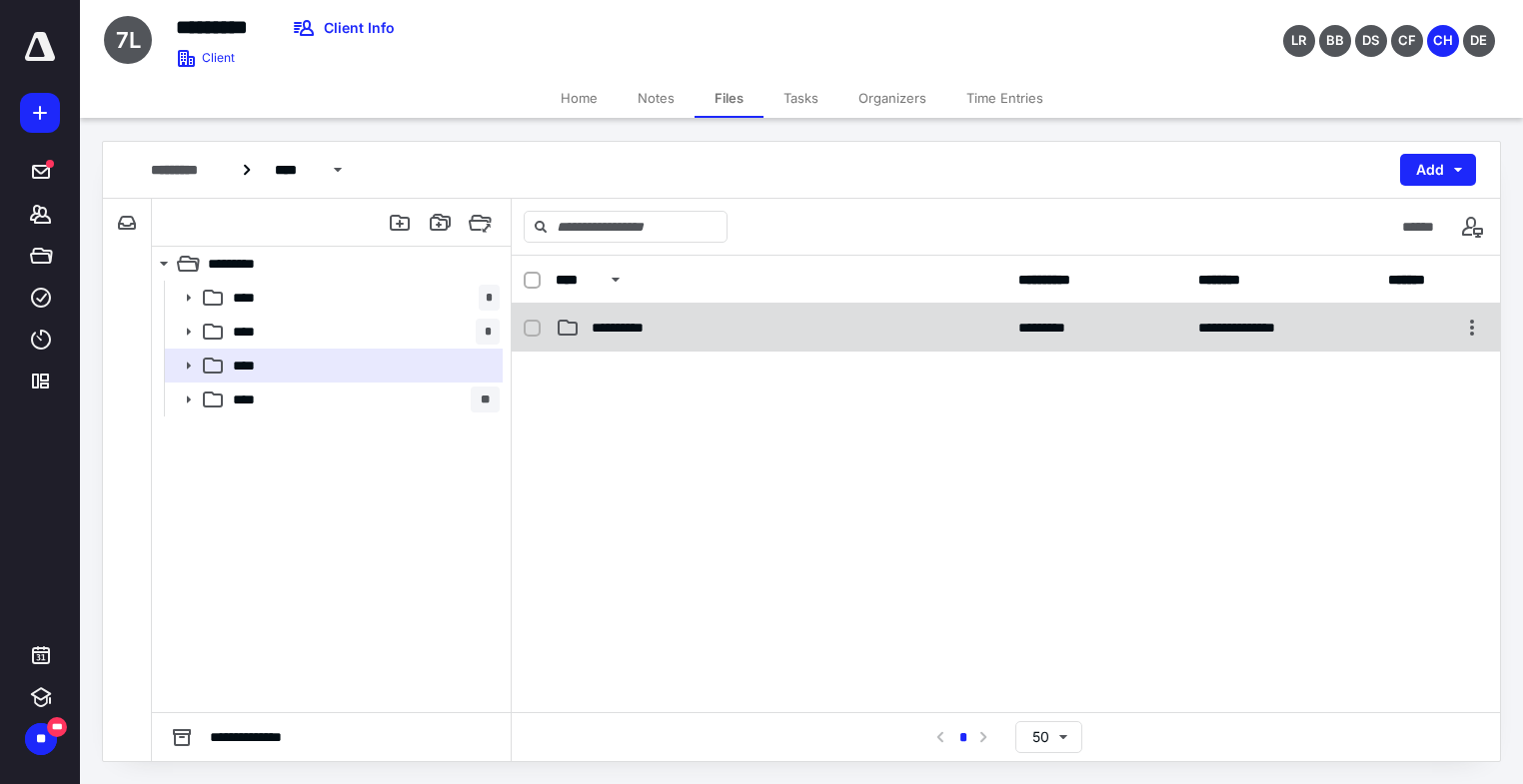 click on "**********" at bounding box center (1005, 328) 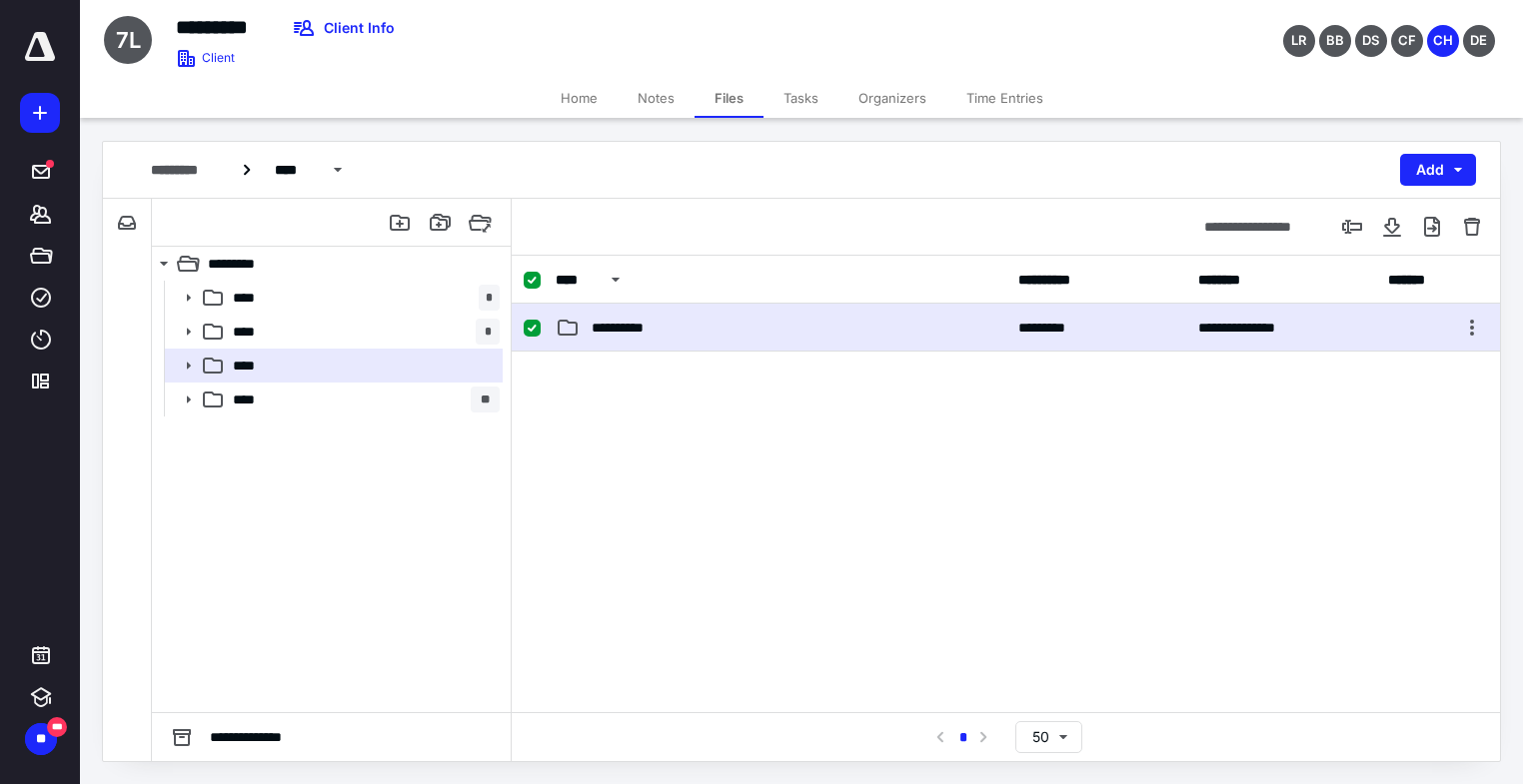 click on "**********" at bounding box center [1005, 328] 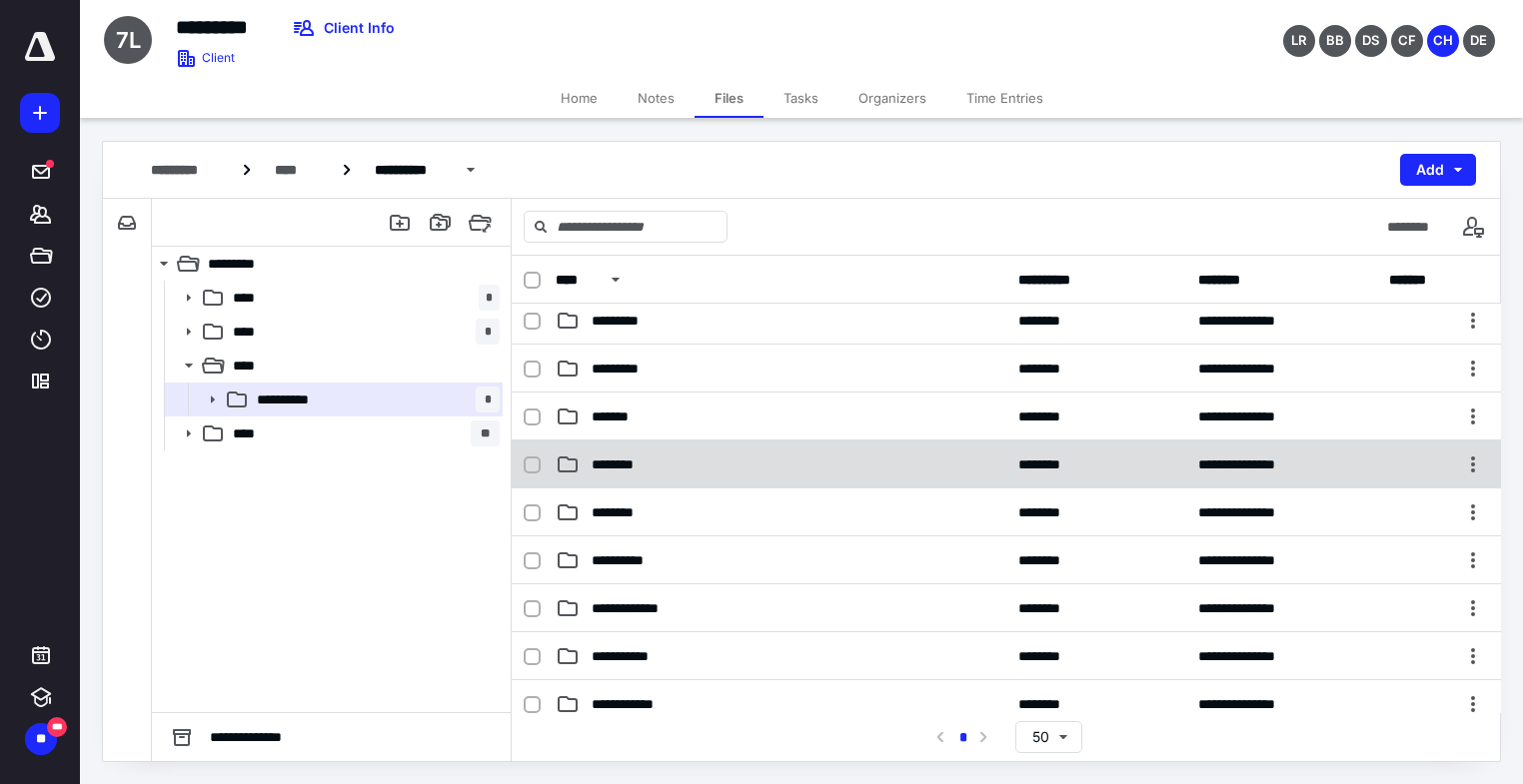 scroll, scrollTop: 111, scrollLeft: 0, axis: vertical 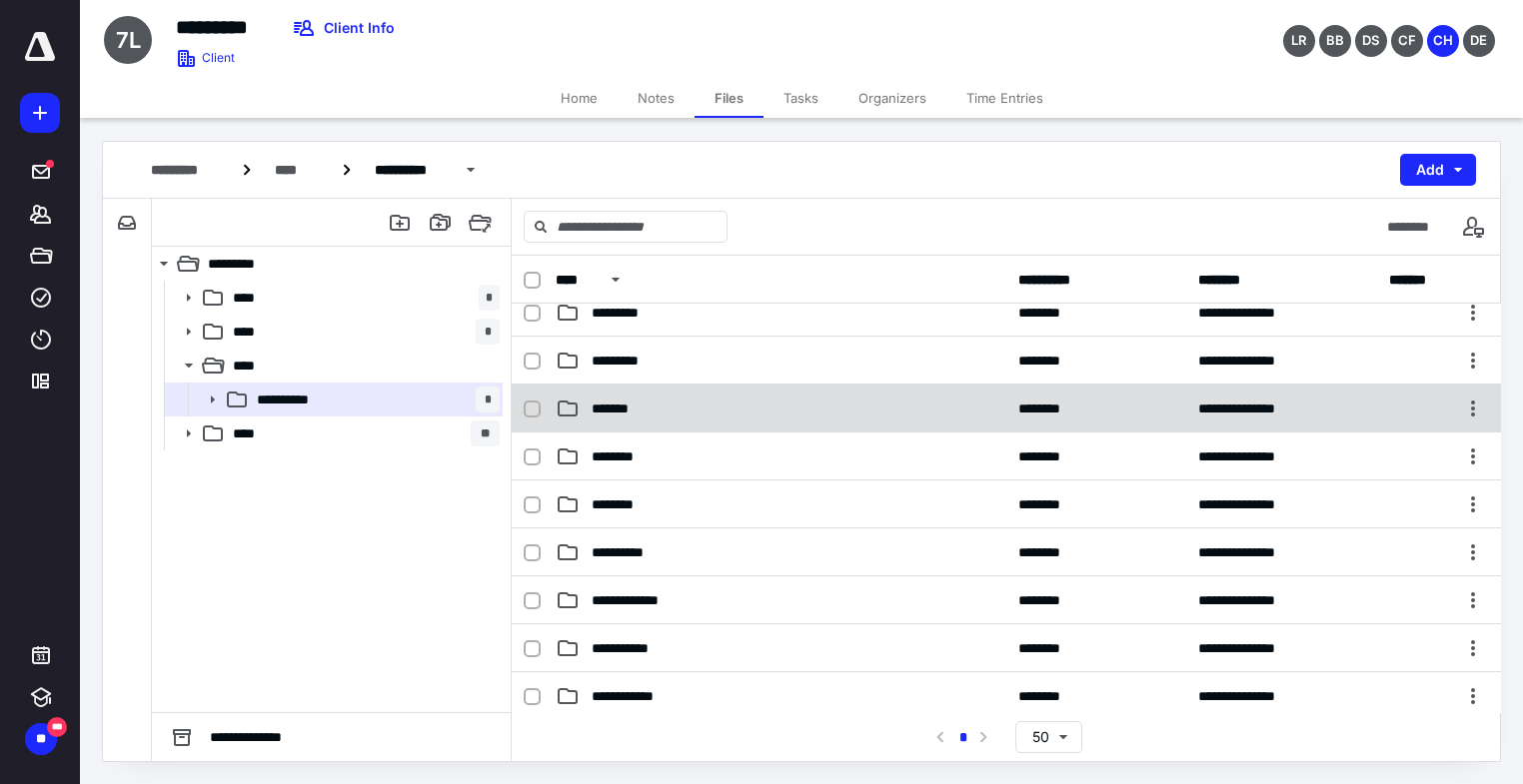 click on "*******" at bounding box center (780, 408) 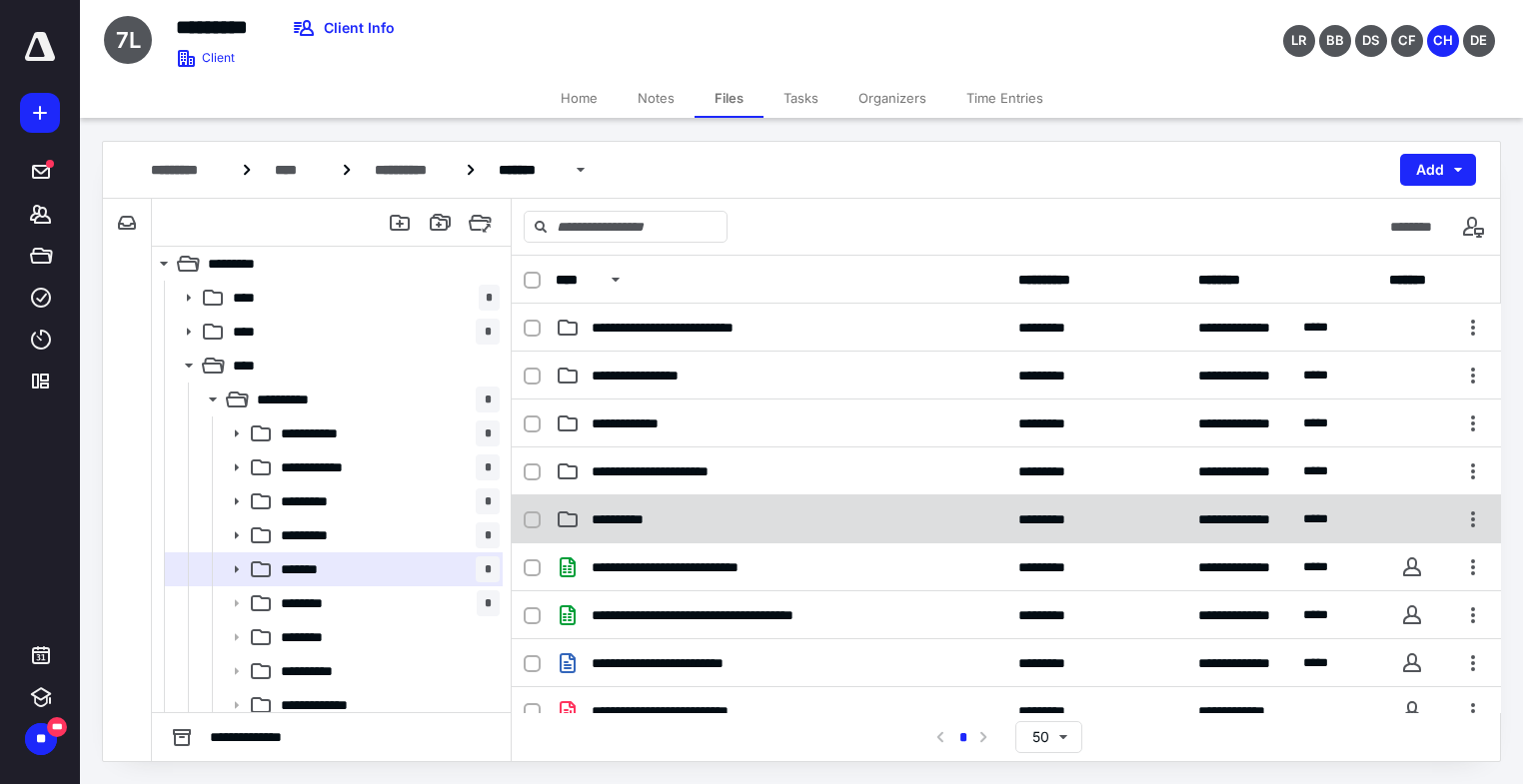 scroll, scrollTop: 128, scrollLeft: 0, axis: vertical 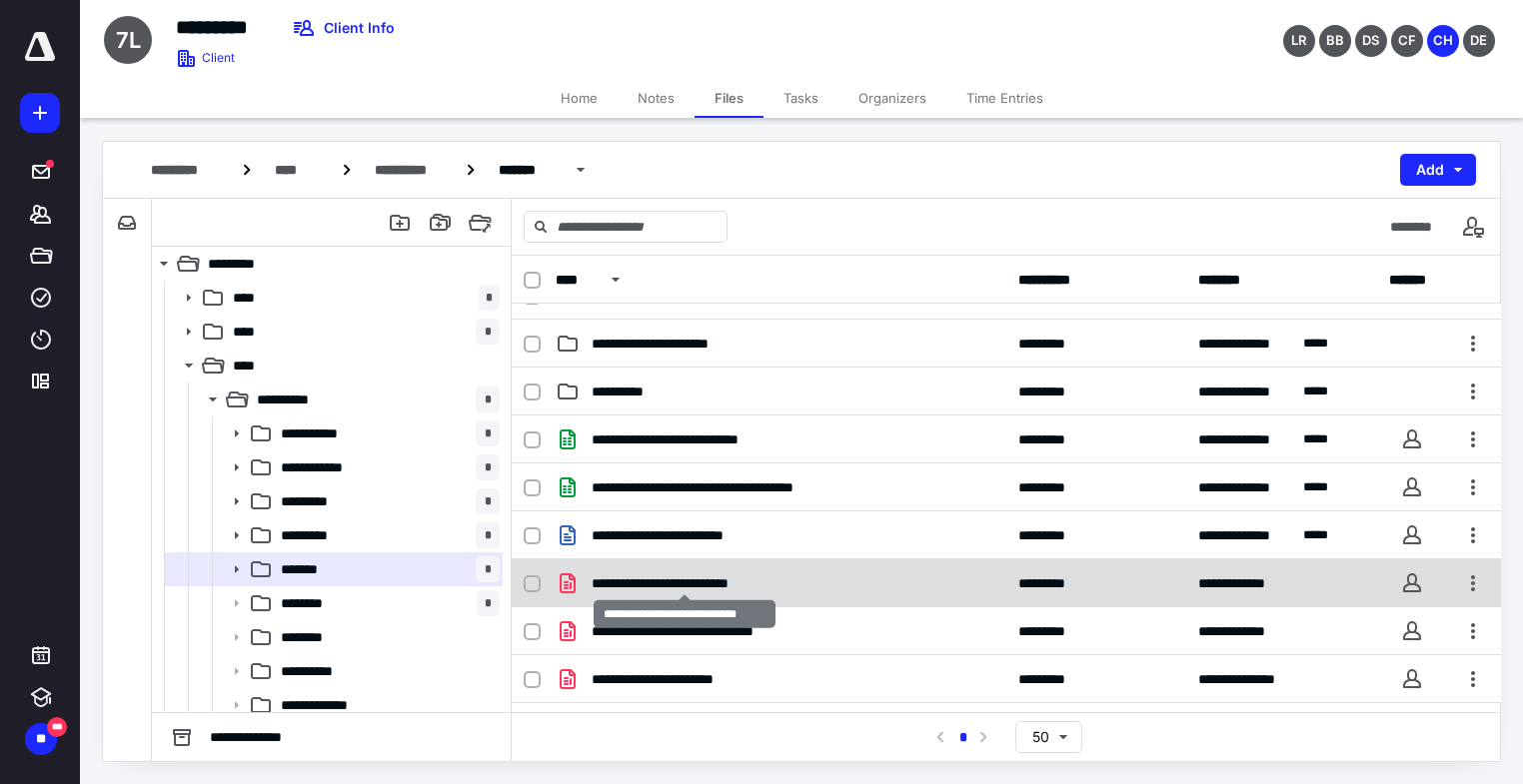 click on "**********" at bounding box center (685, 583) 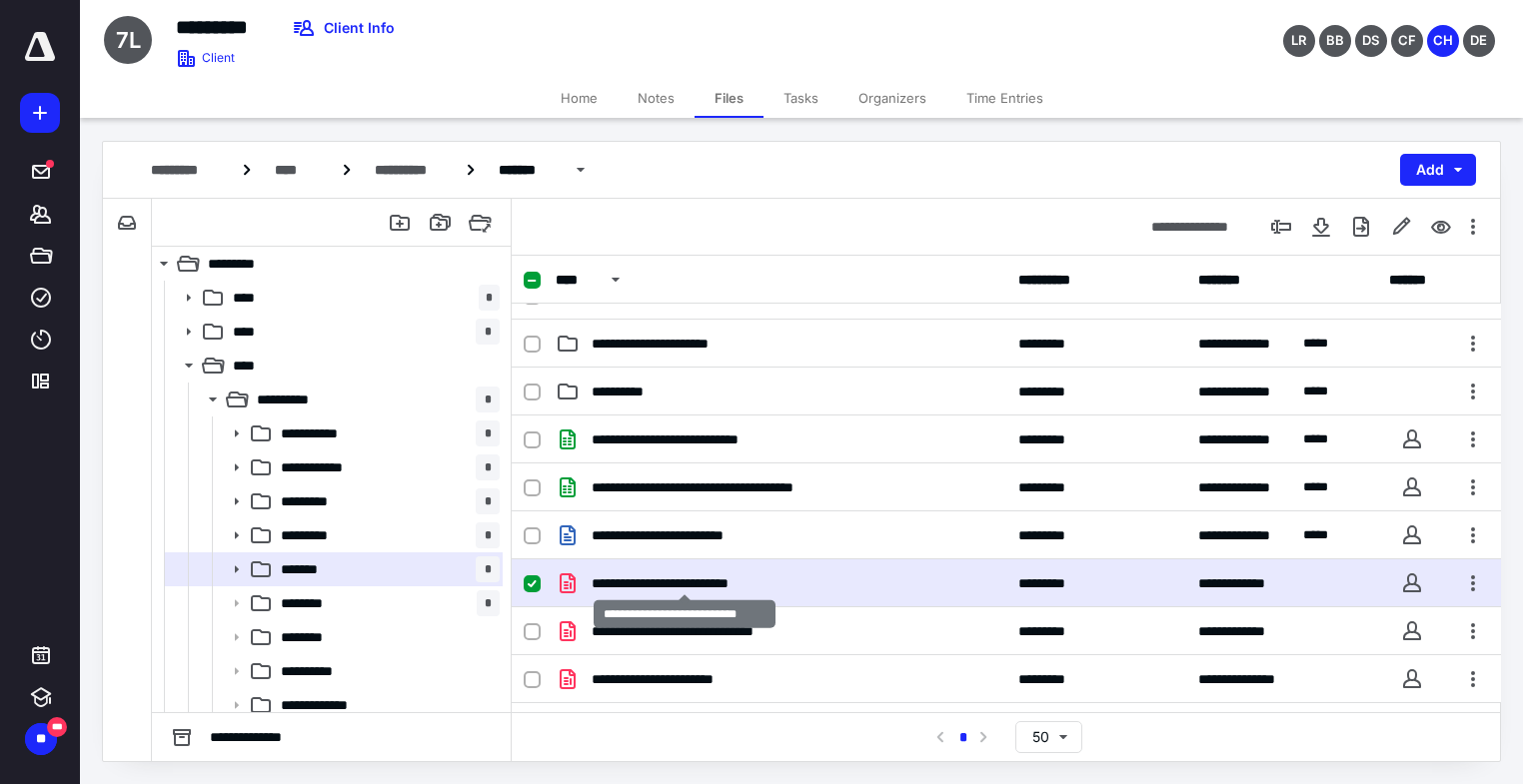 click on "**********" at bounding box center (685, 583) 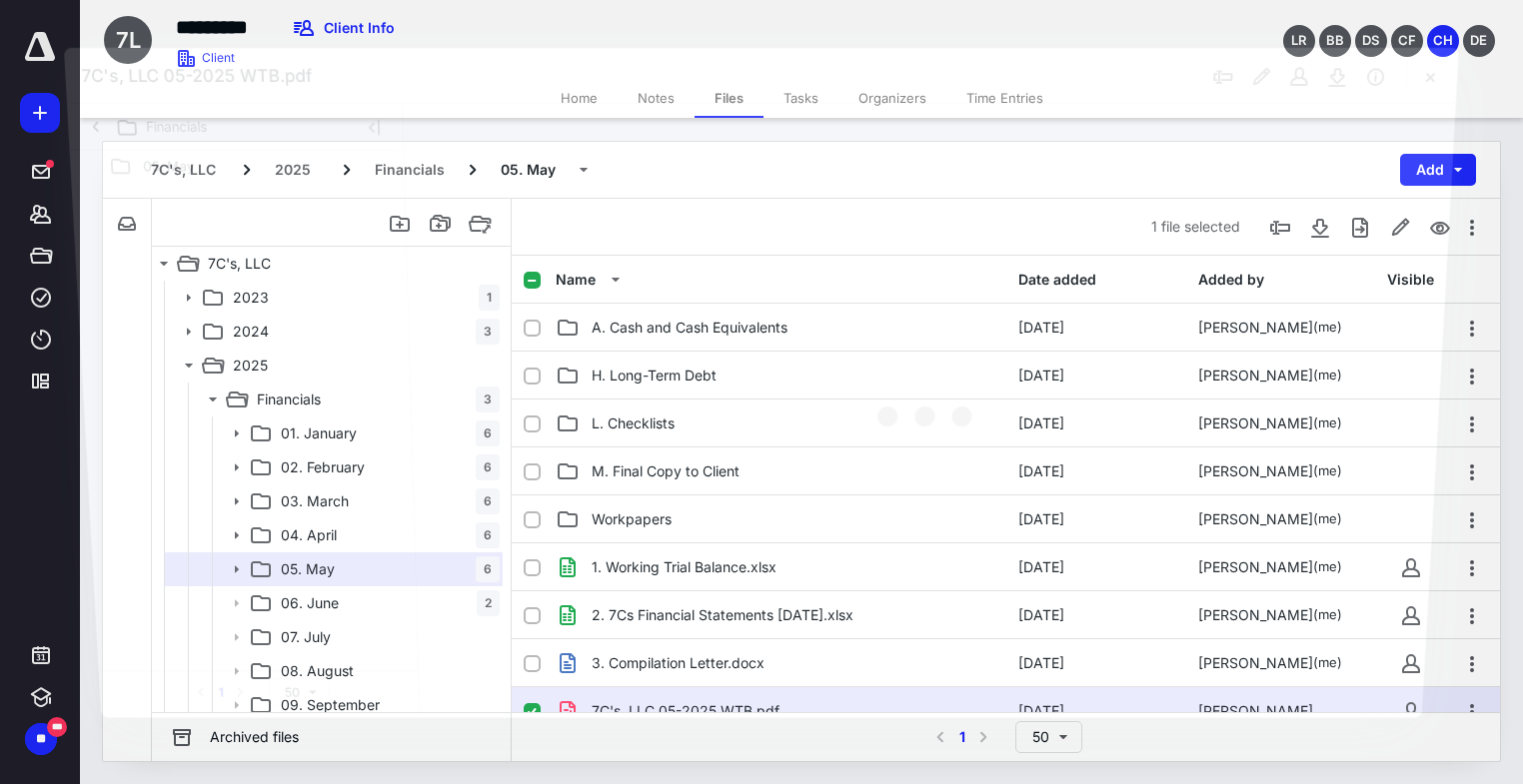 scroll, scrollTop: 128, scrollLeft: 0, axis: vertical 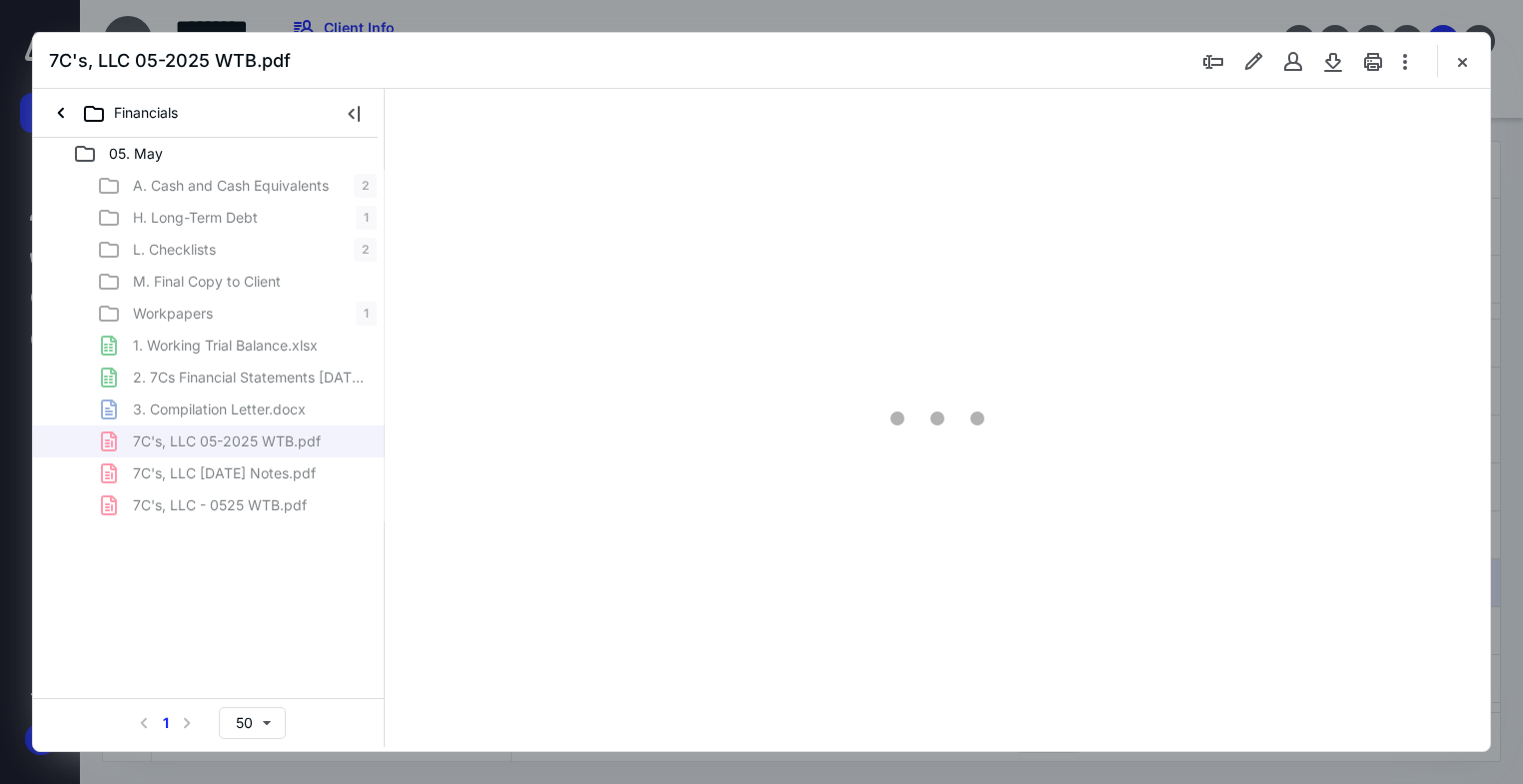 type on "177" 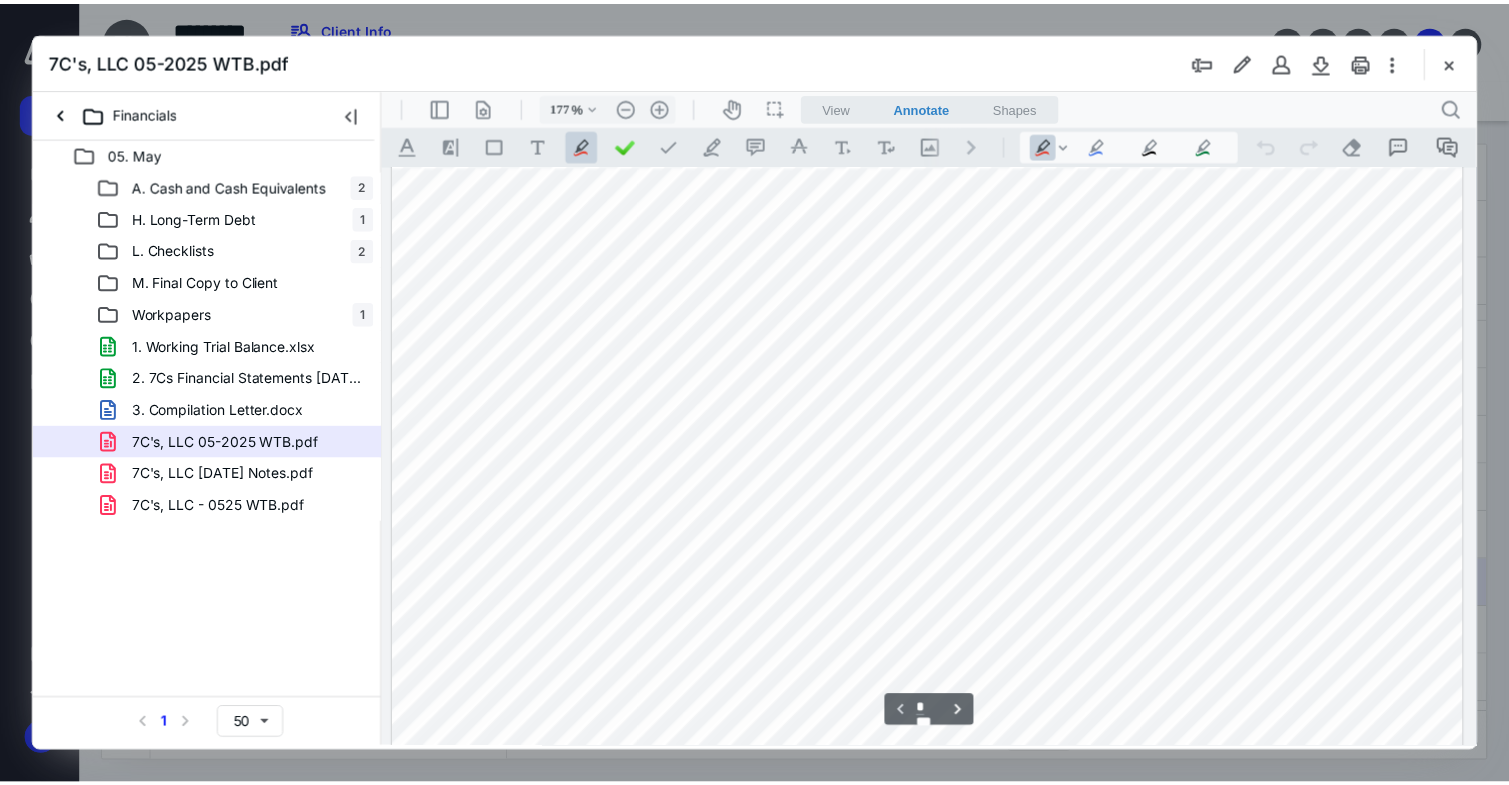 scroll, scrollTop: 89, scrollLeft: 0, axis: vertical 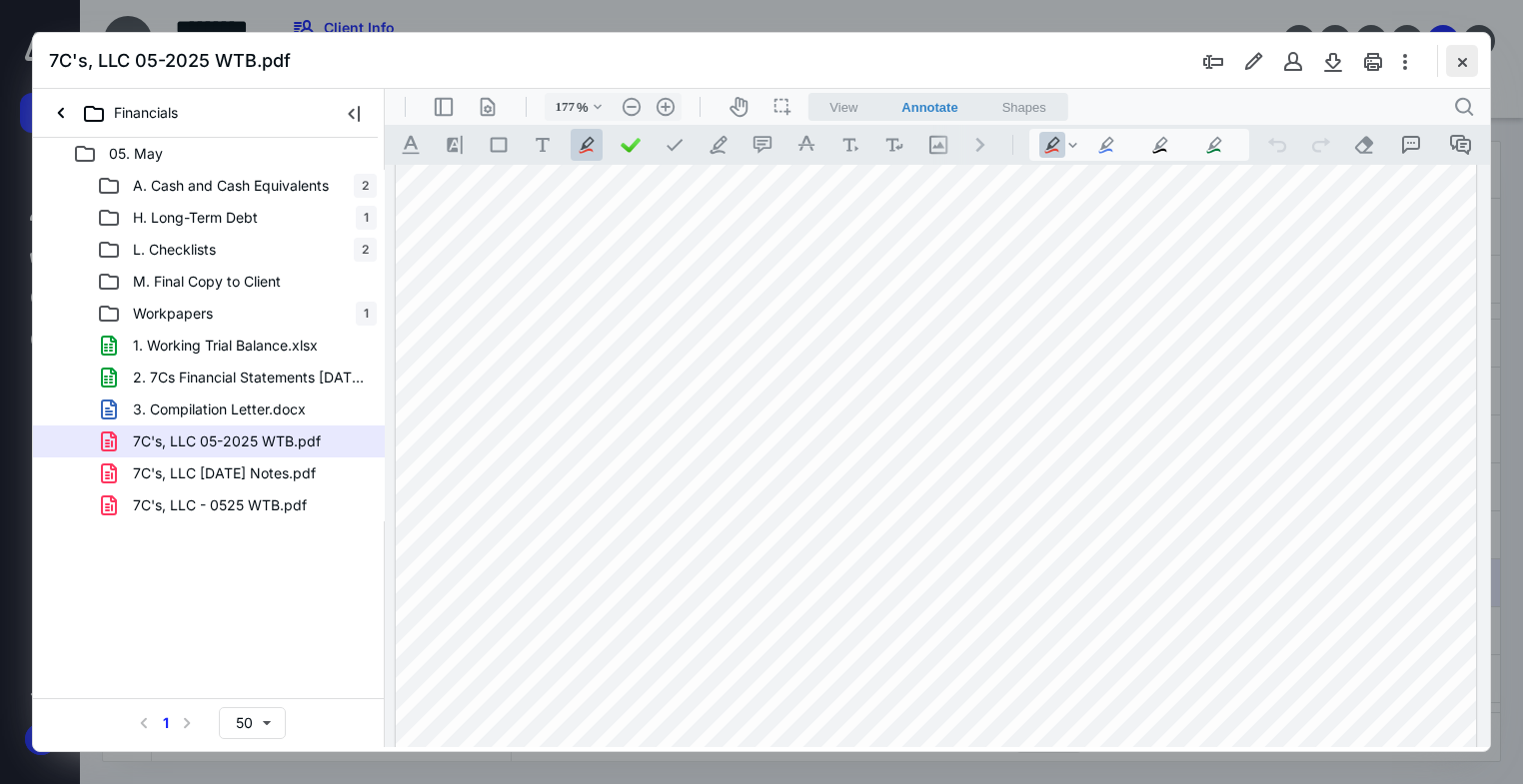 click at bounding box center (1462, 61) 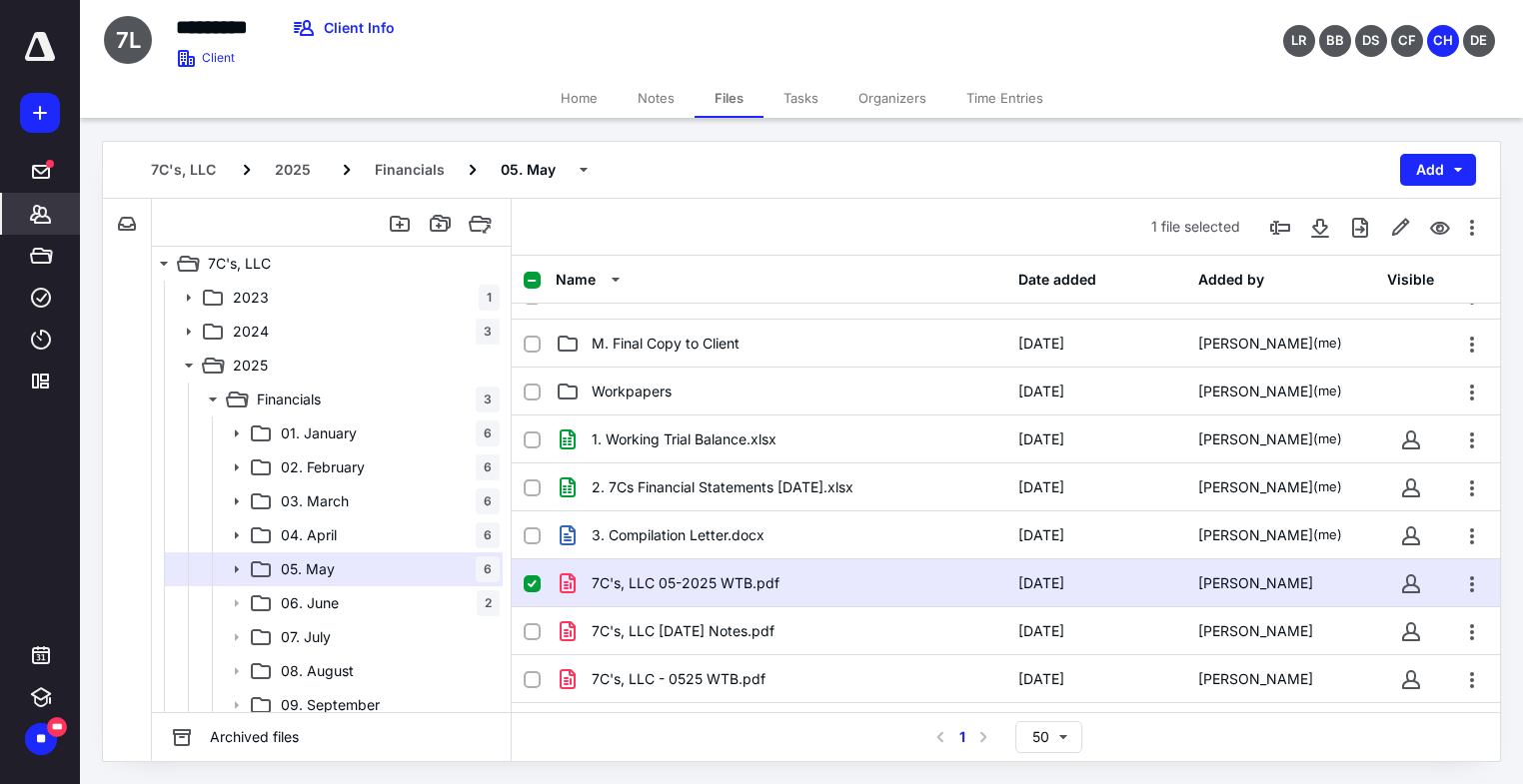 click 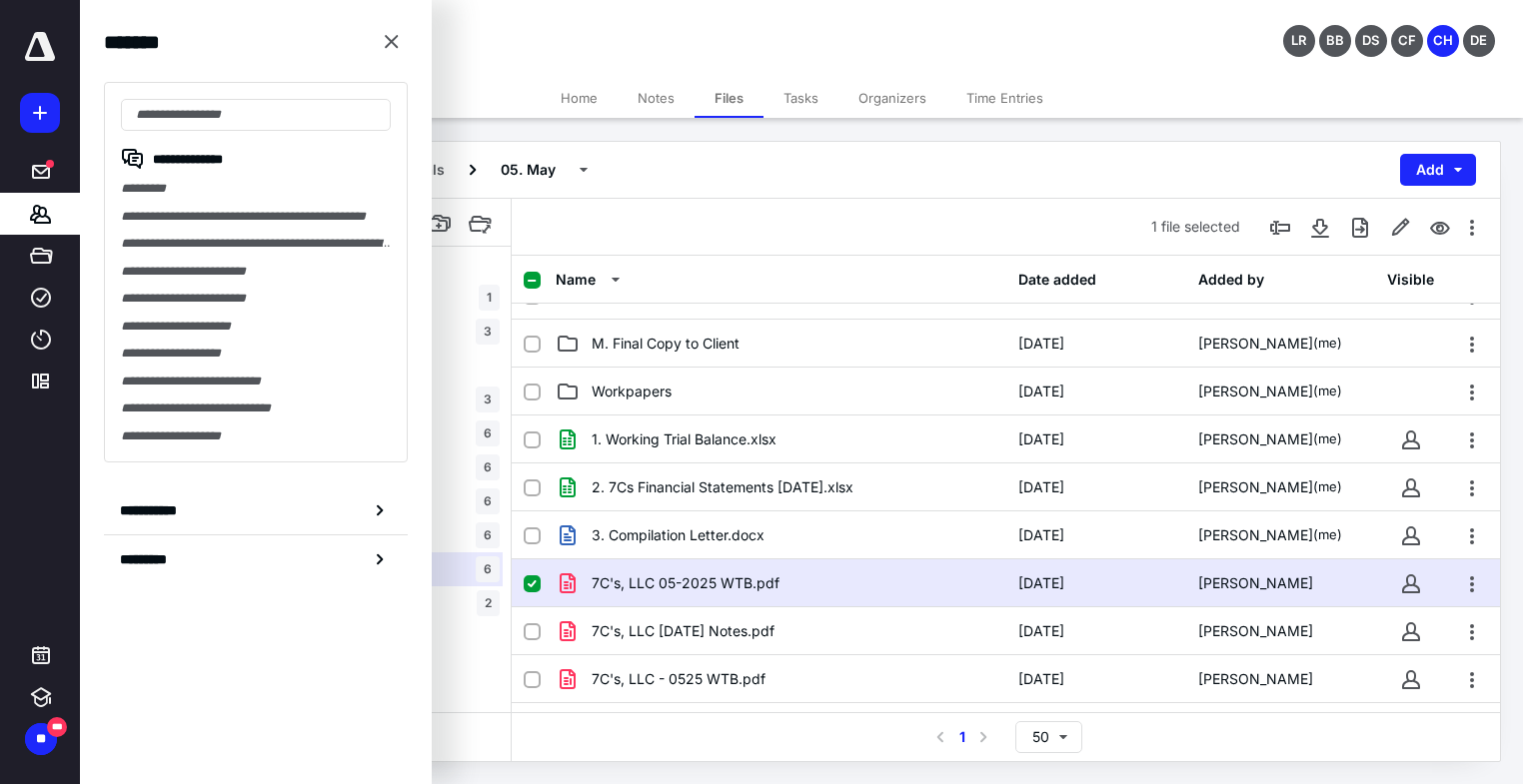 click on "**********" at bounding box center (256, 272) 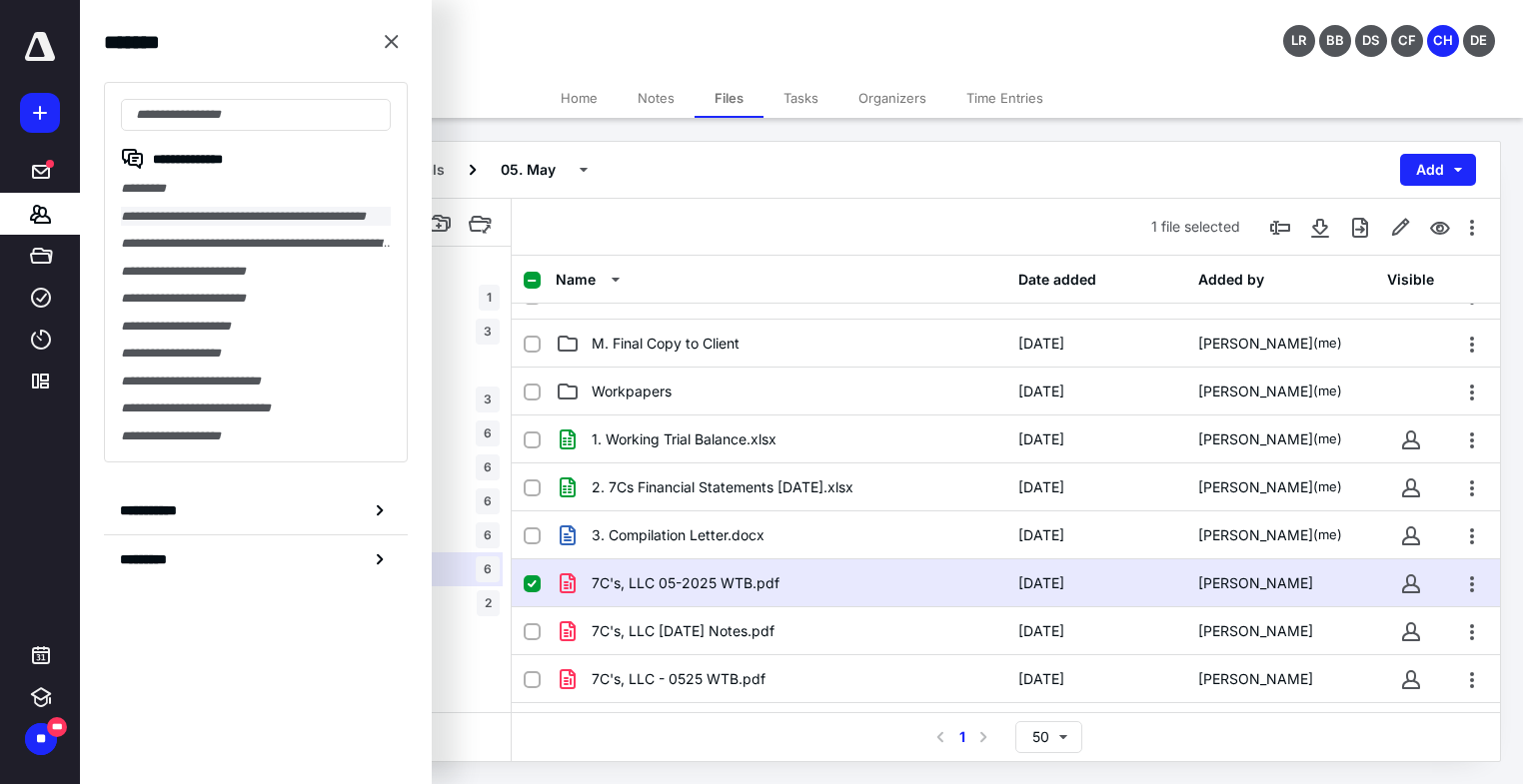 click on "**********" at bounding box center [256, 217] 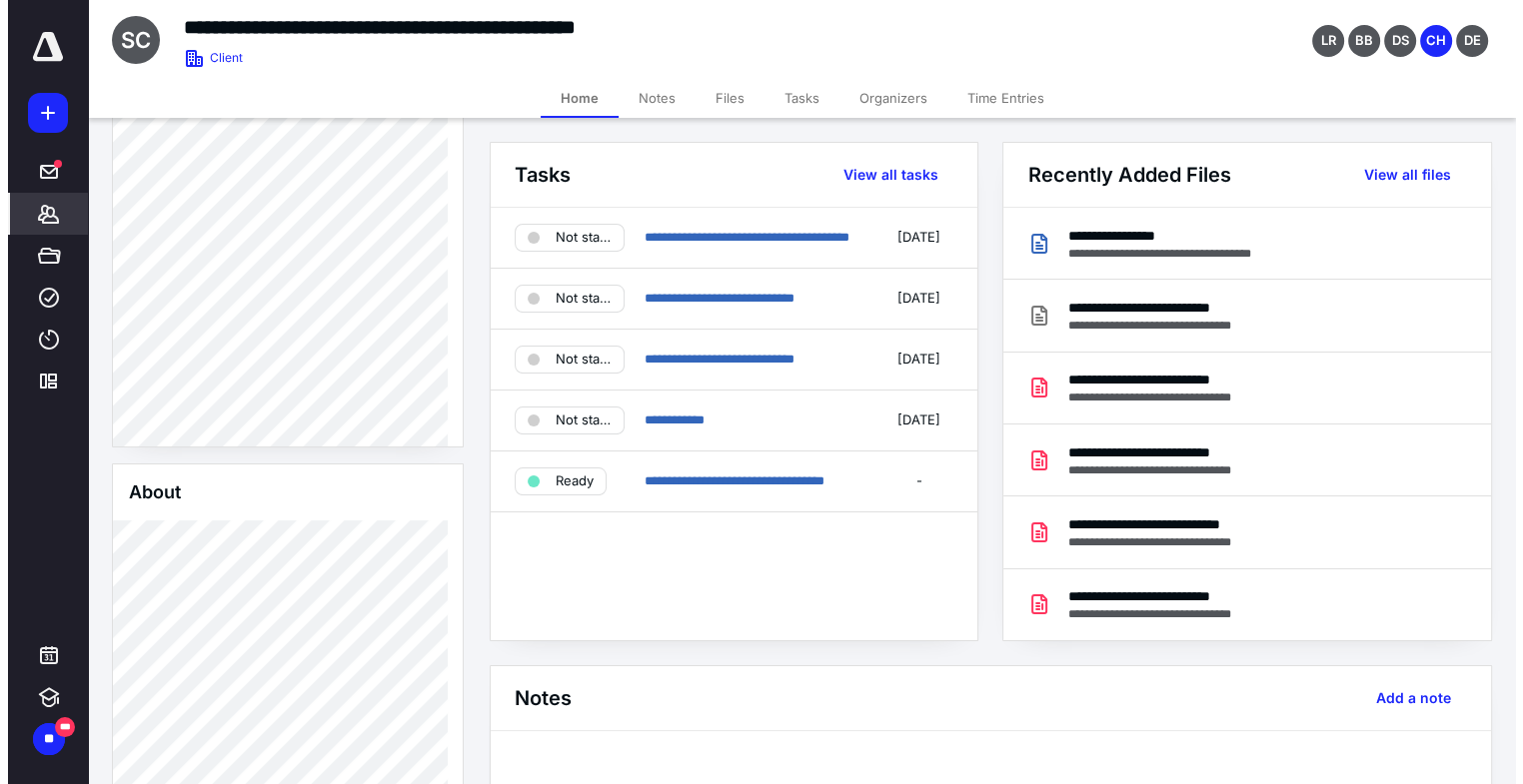 scroll, scrollTop: 359, scrollLeft: 0, axis: vertical 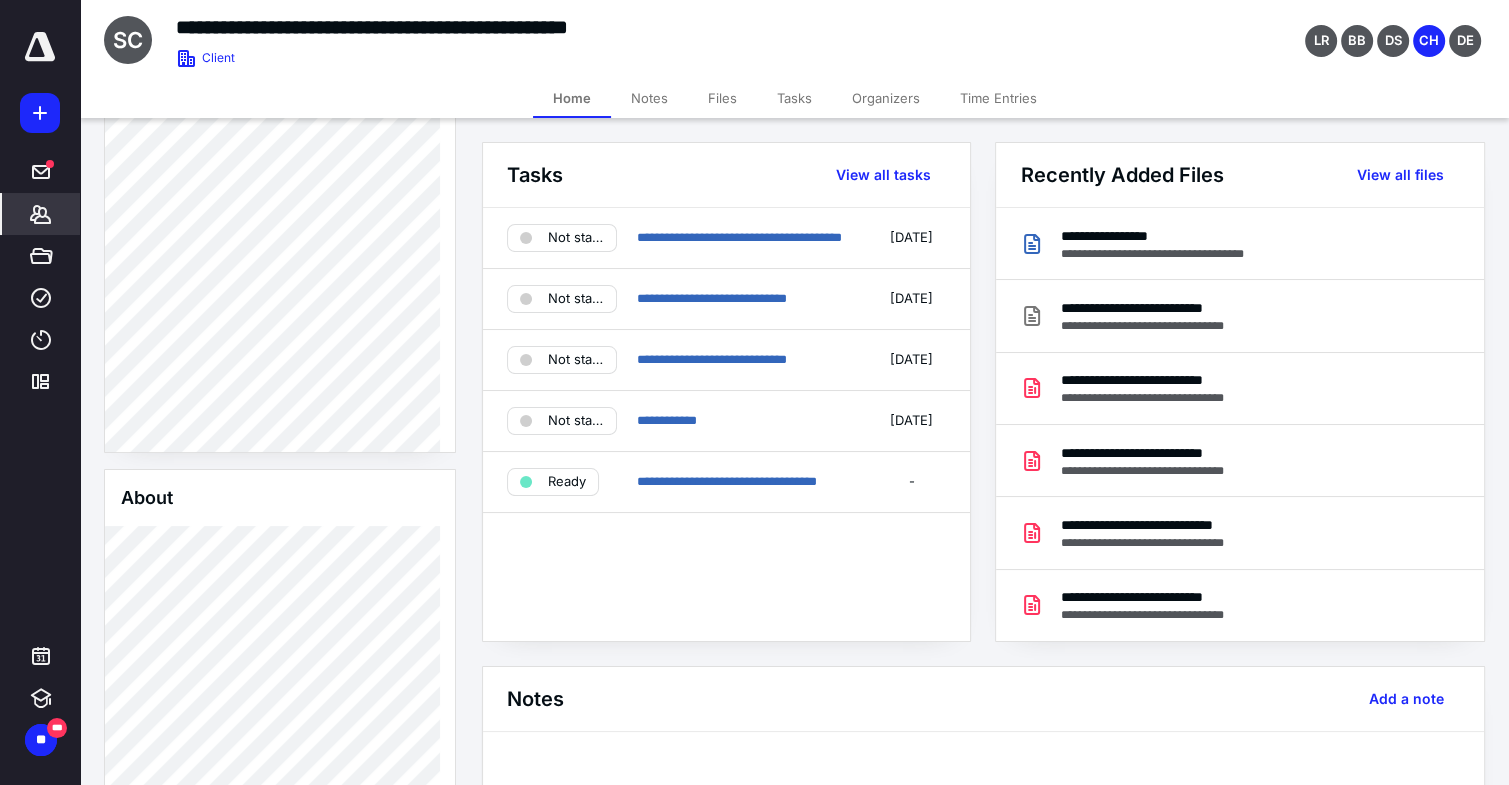 click on "Files" at bounding box center (722, 98) 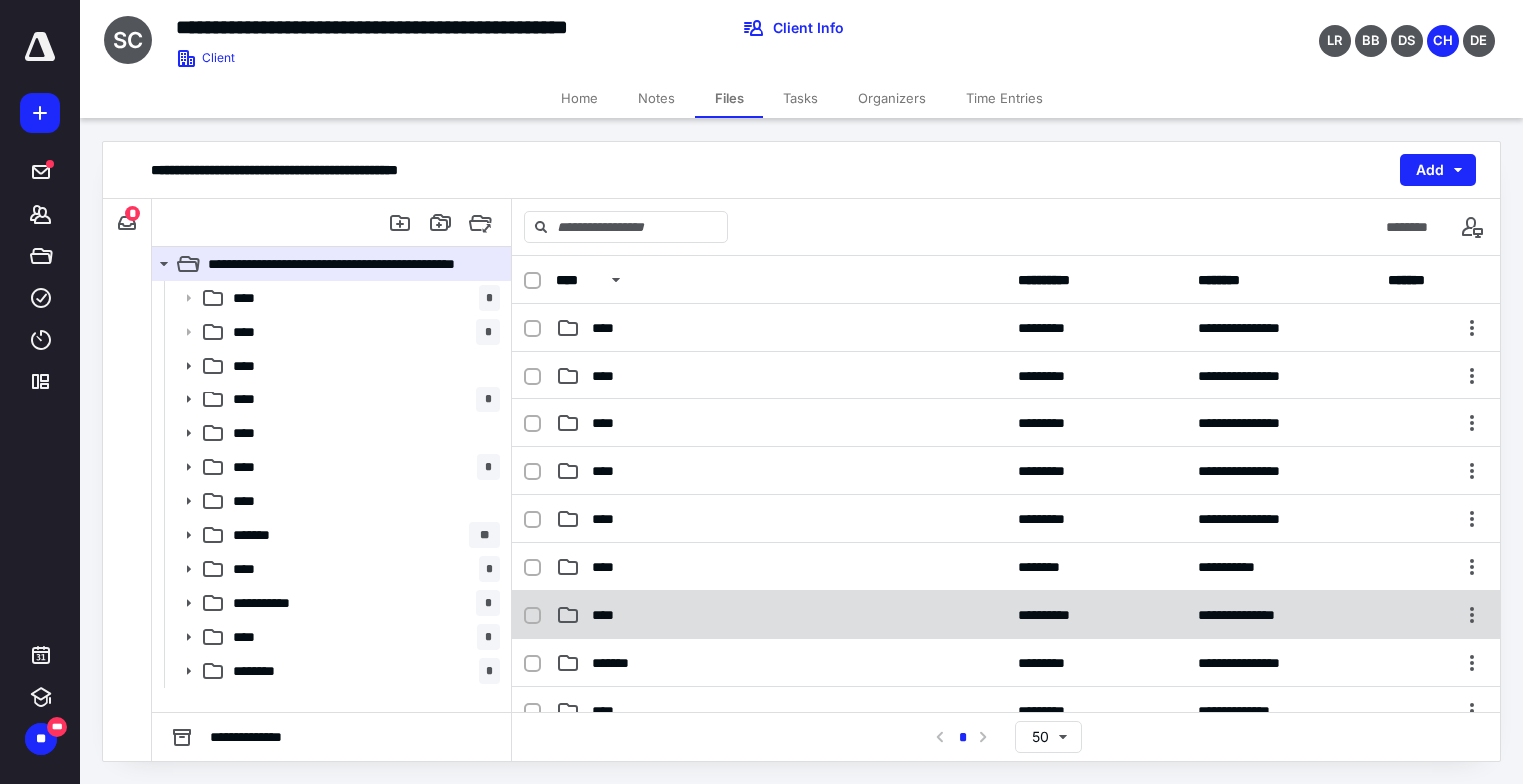 click on "**********" at bounding box center (1005, 615) 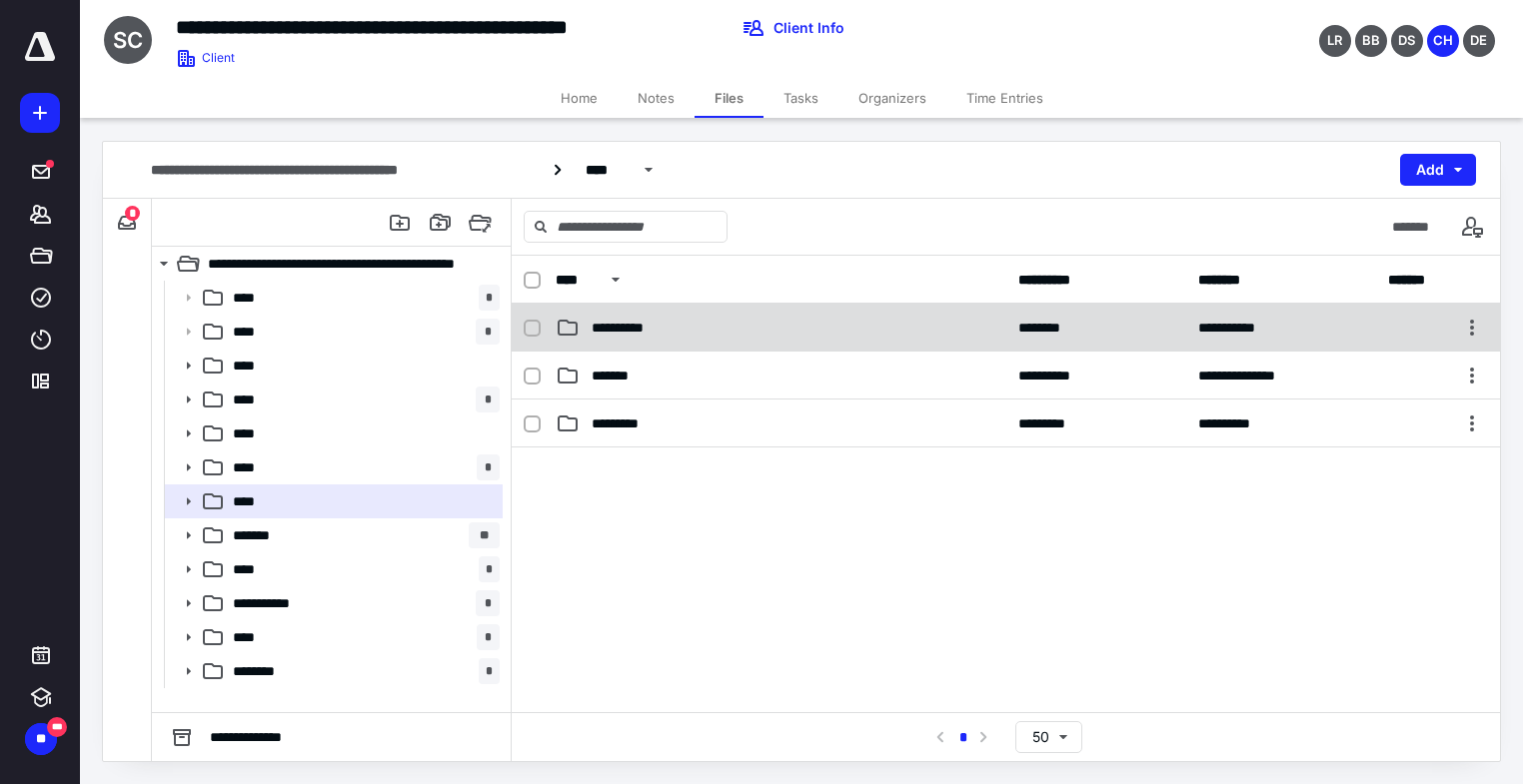 click on "**********" at bounding box center (1005, 328) 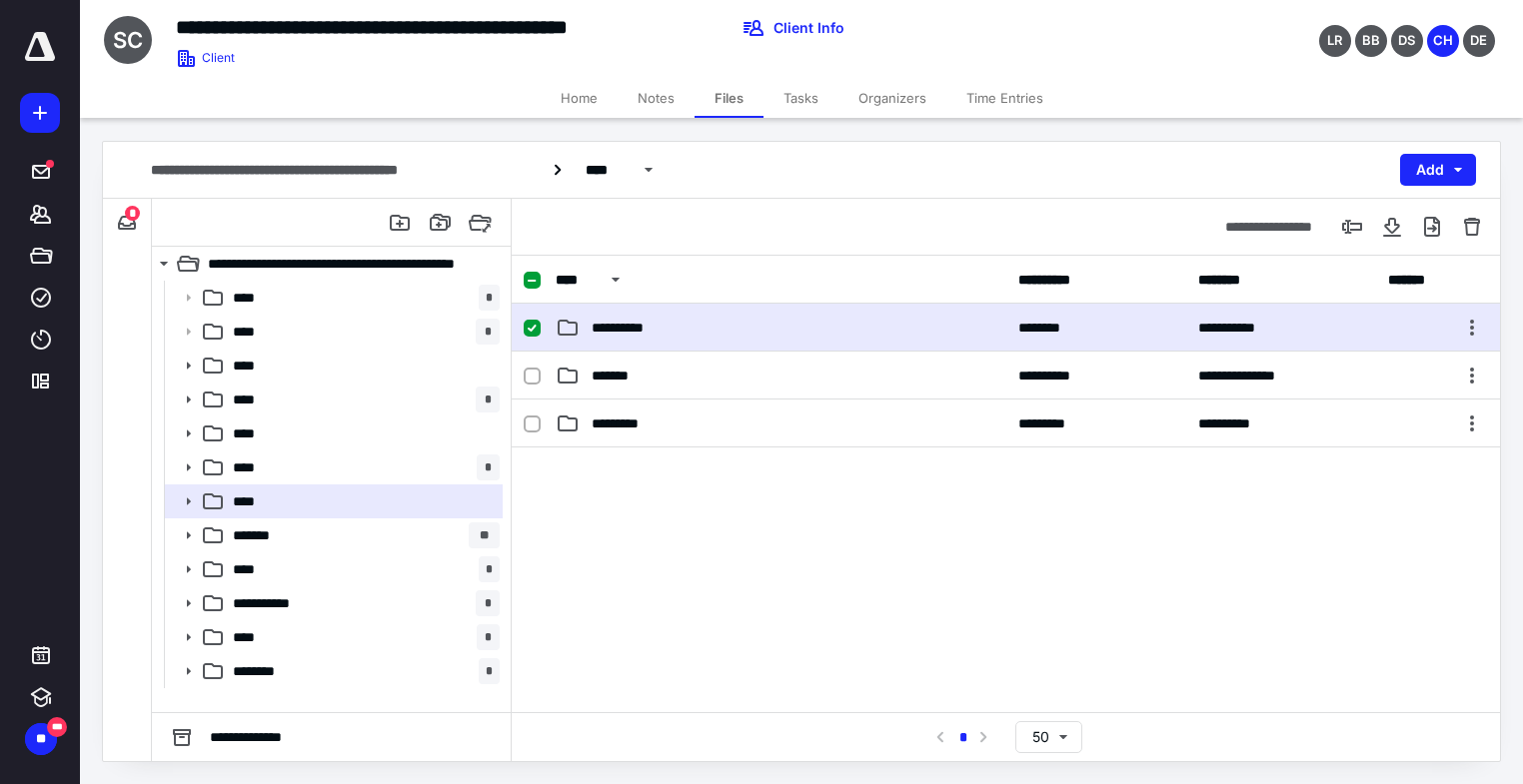 click on "**********" at bounding box center [1005, 328] 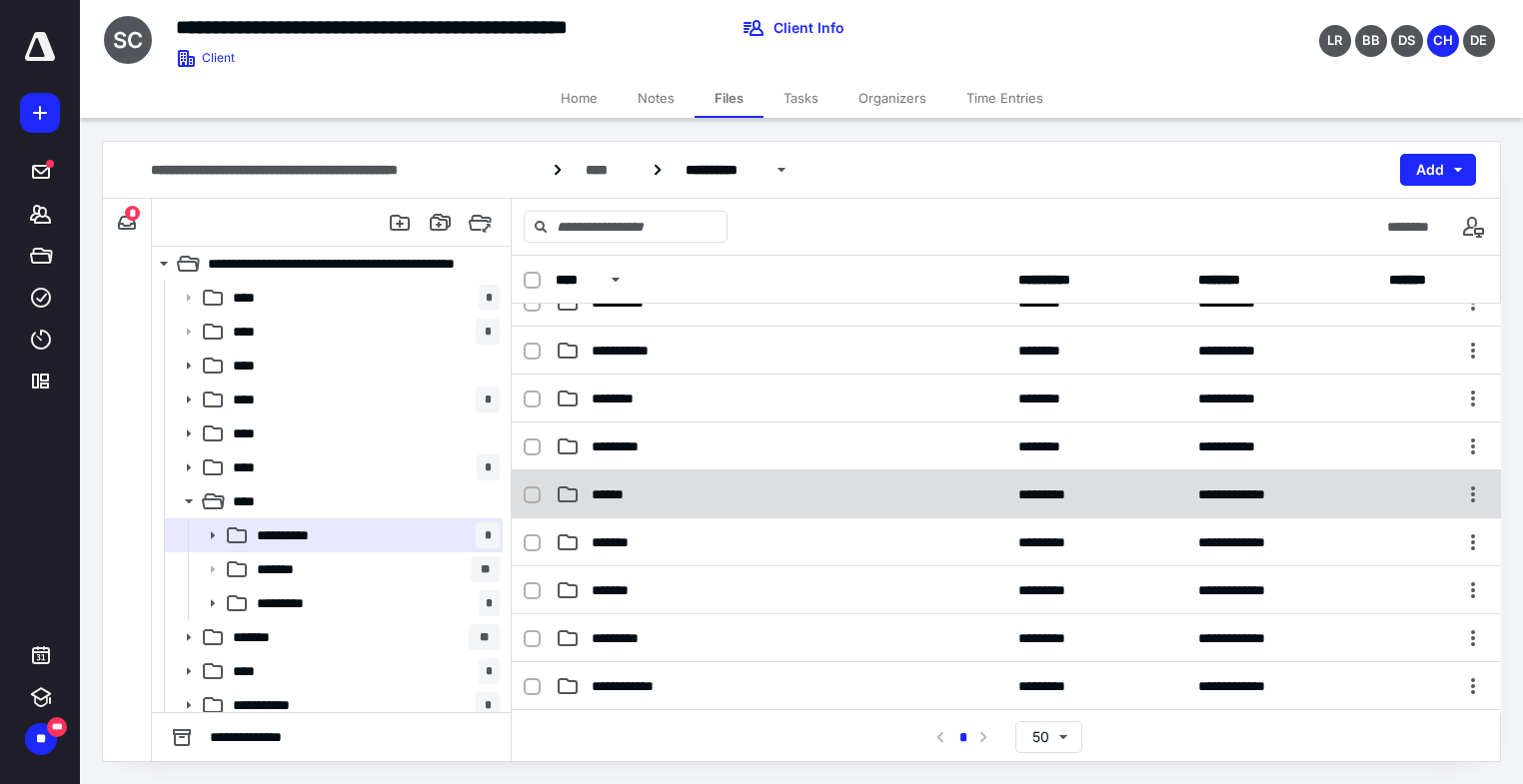 scroll, scrollTop: 32, scrollLeft: 0, axis: vertical 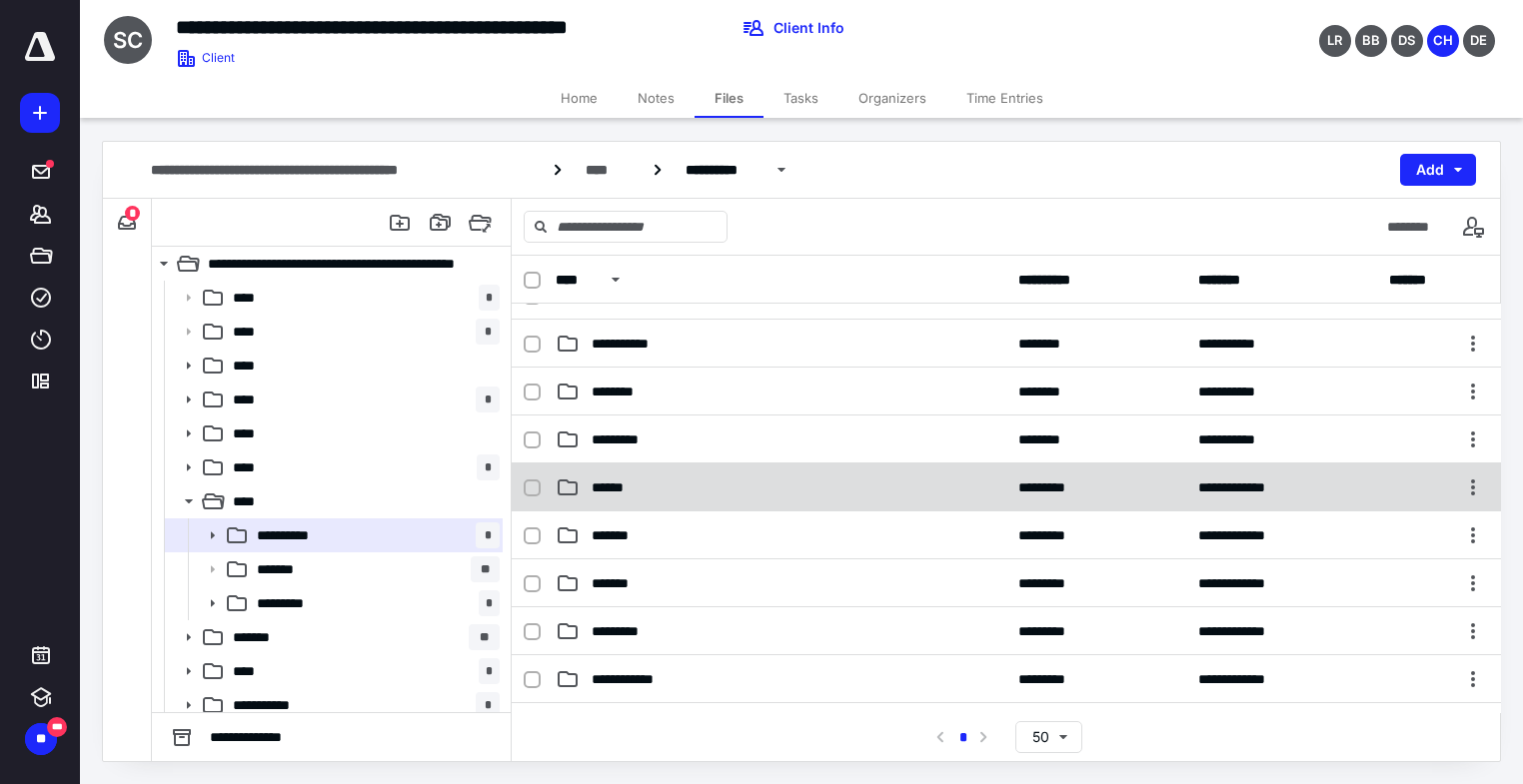 click on "**********" at bounding box center (1006, 487) 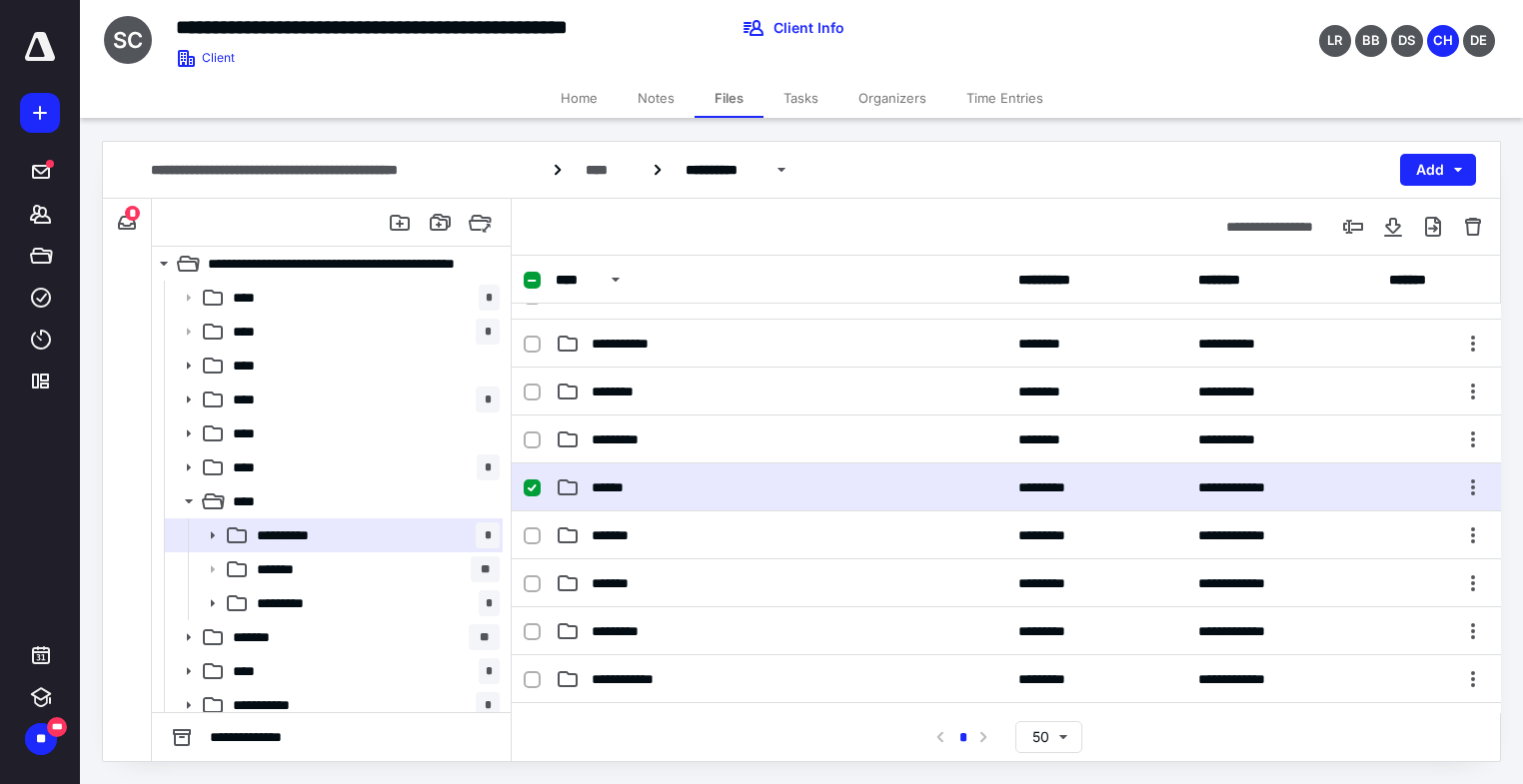 click on "**********" at bounding box center [1006, 487] 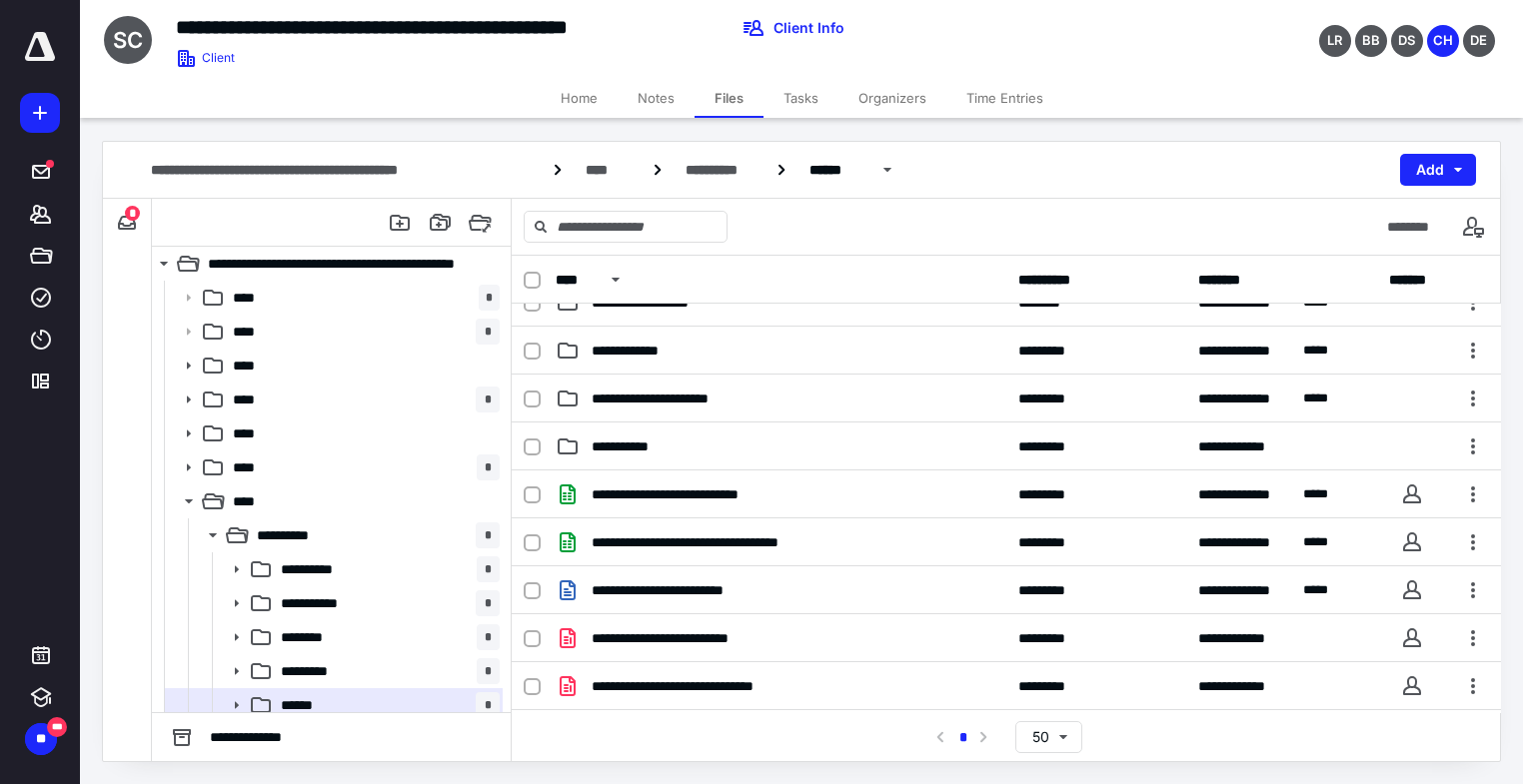 scroll, scrollTop: 510, scrollLeft: 0, axis: vertical 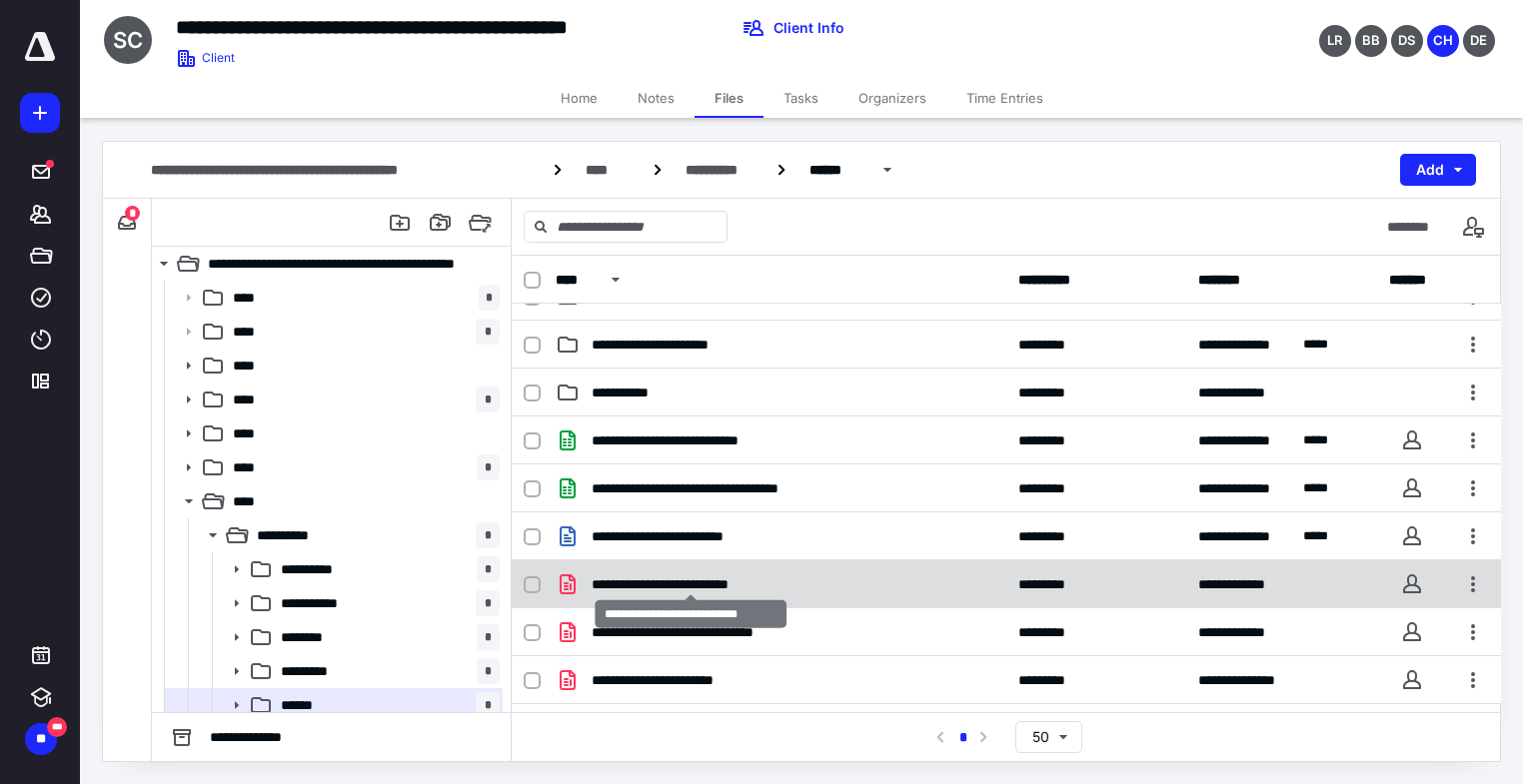 click on "**********" at bounding box center (691, 584) 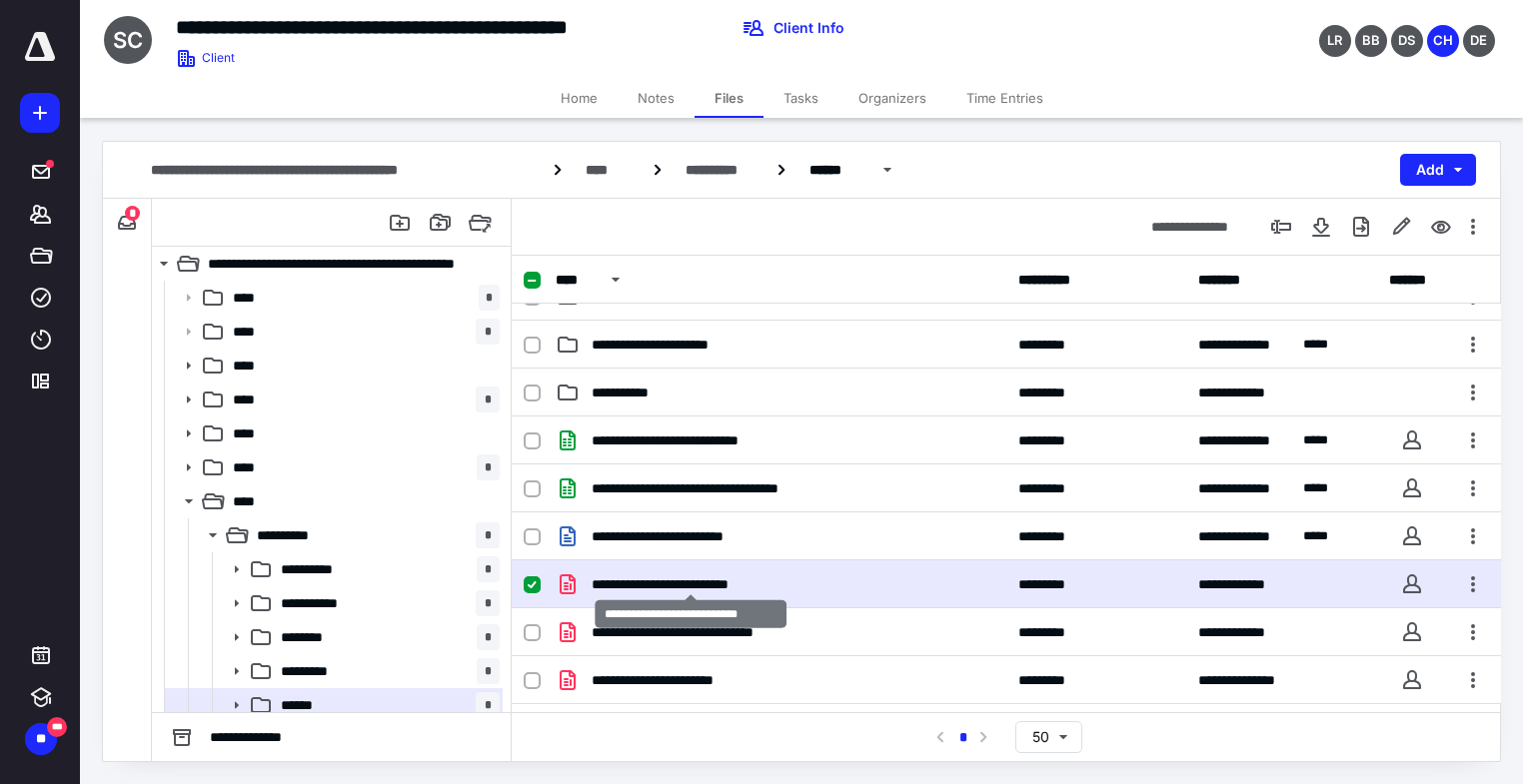 click on "**********" at bounding box center [691, 584] 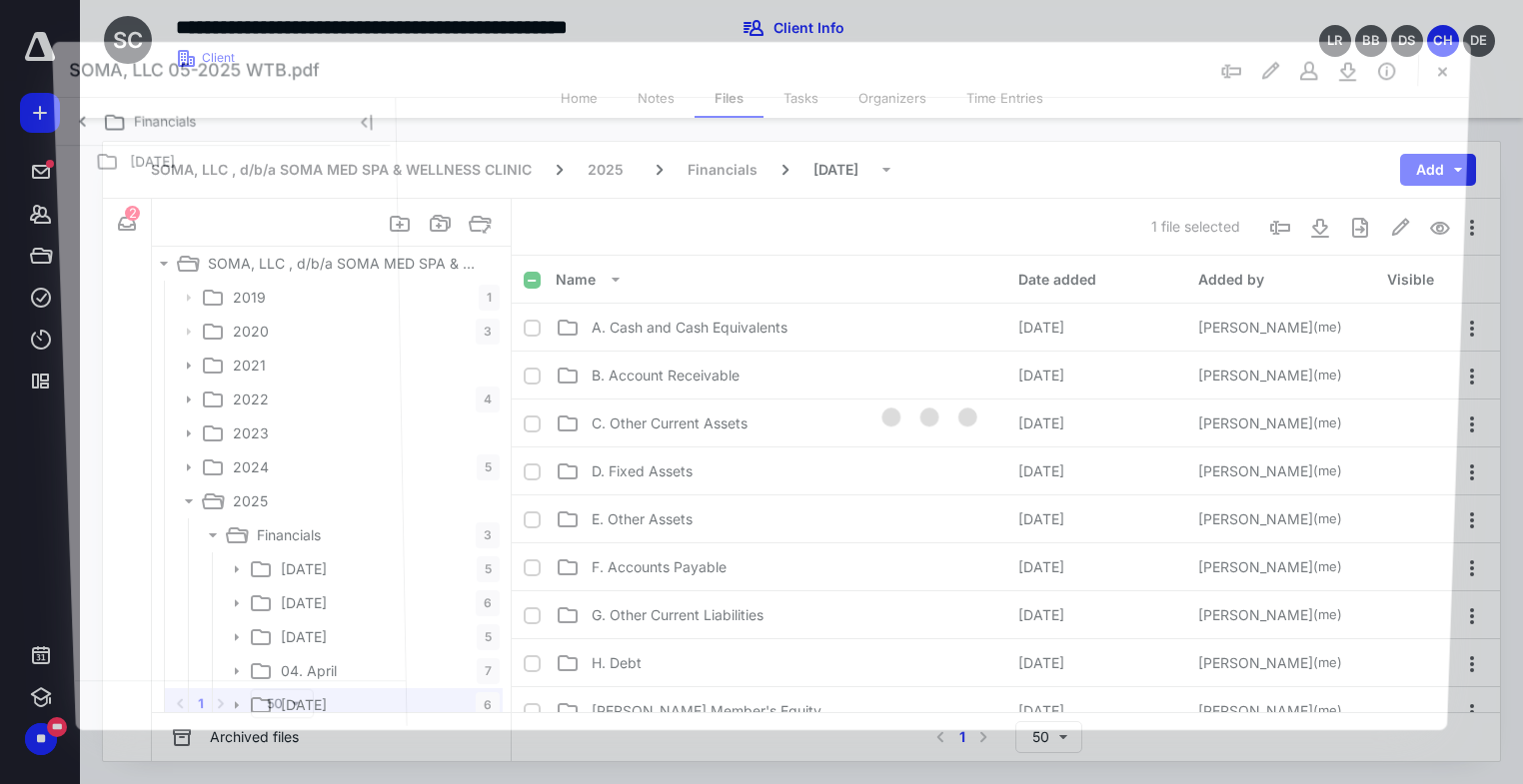 scroll, scrollTop: 510, scrollLeft: 0, axis: vertical 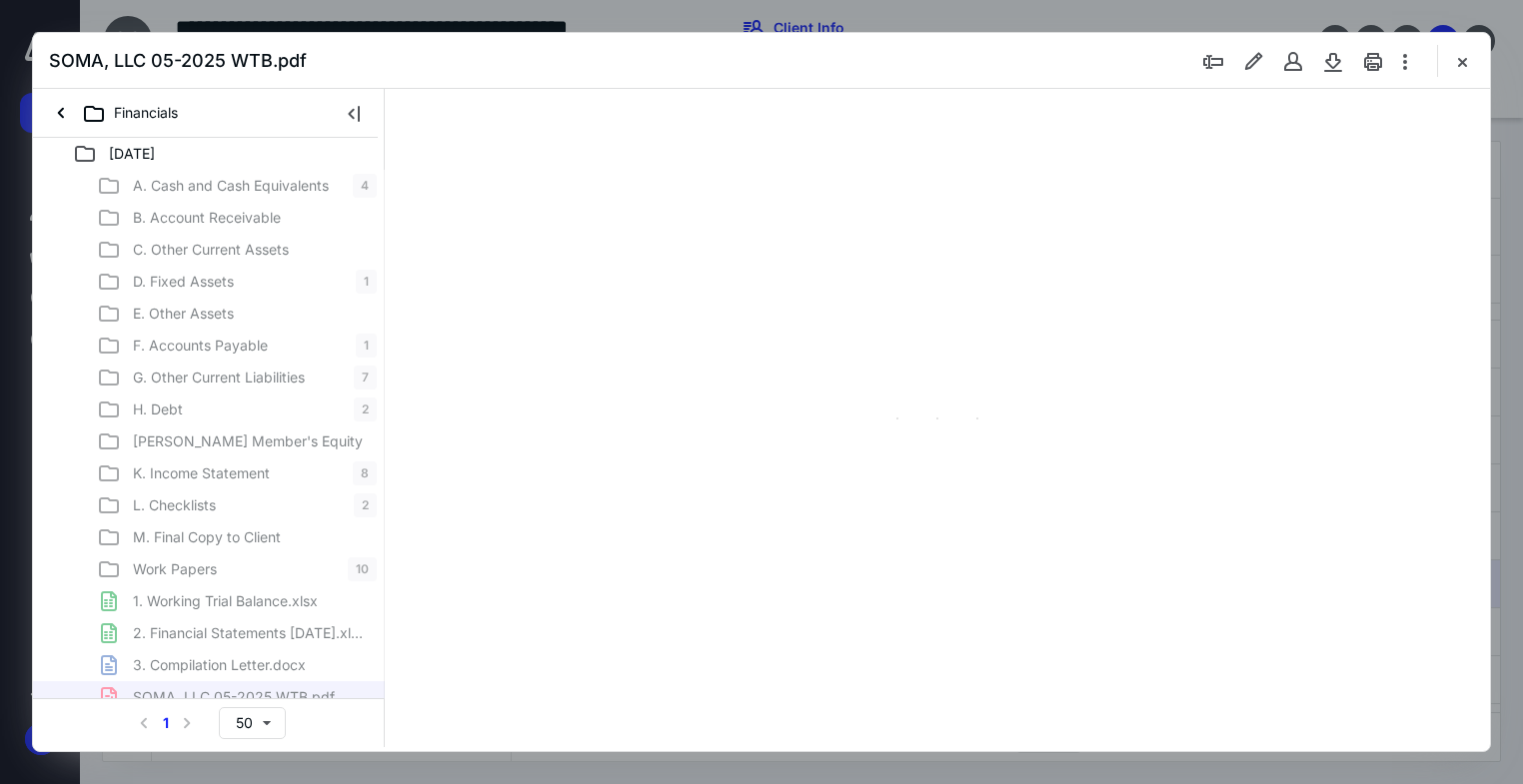 type on "177" 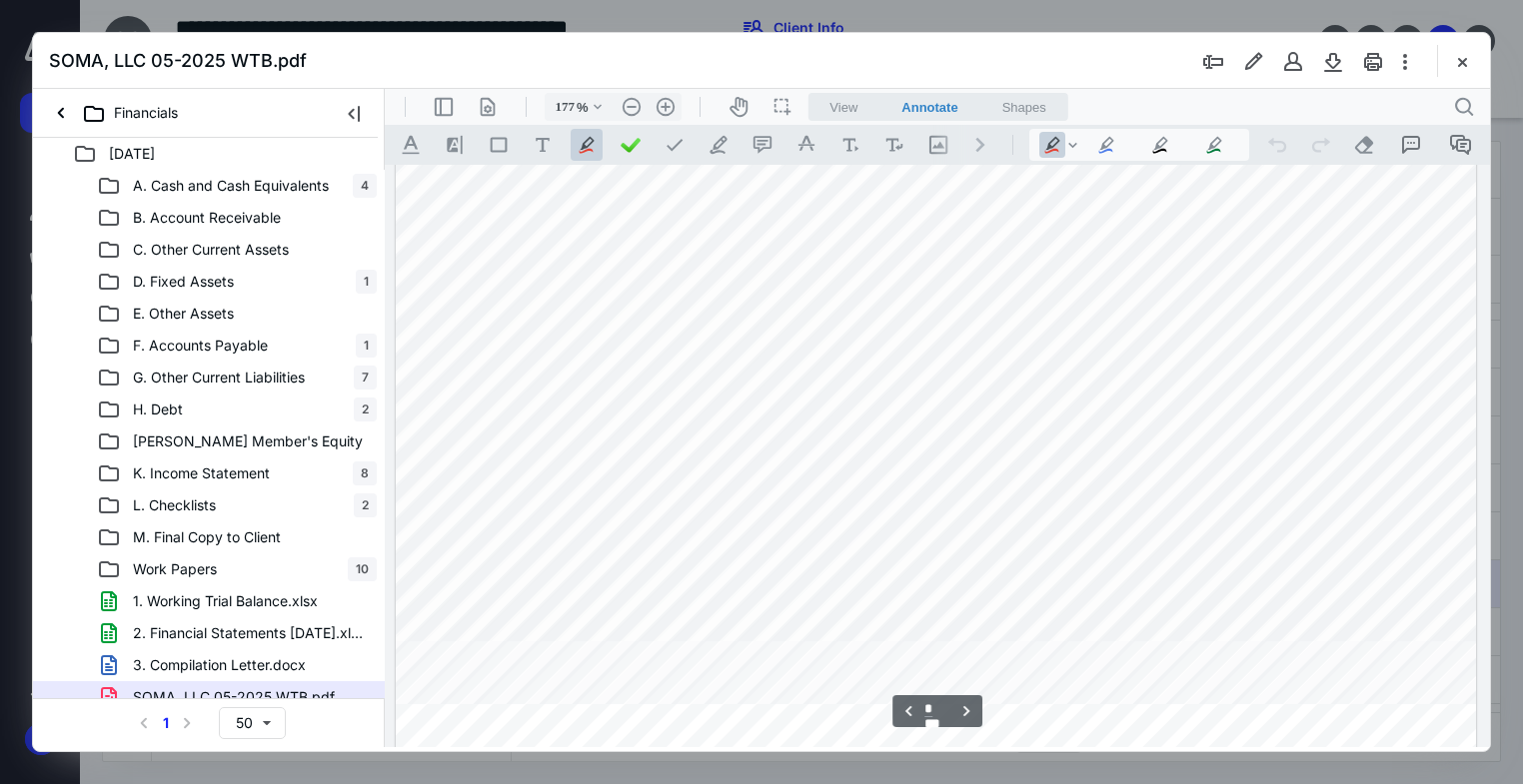 scroll, scrollTop: 2099, scrollLeft: 0, axis: vertical 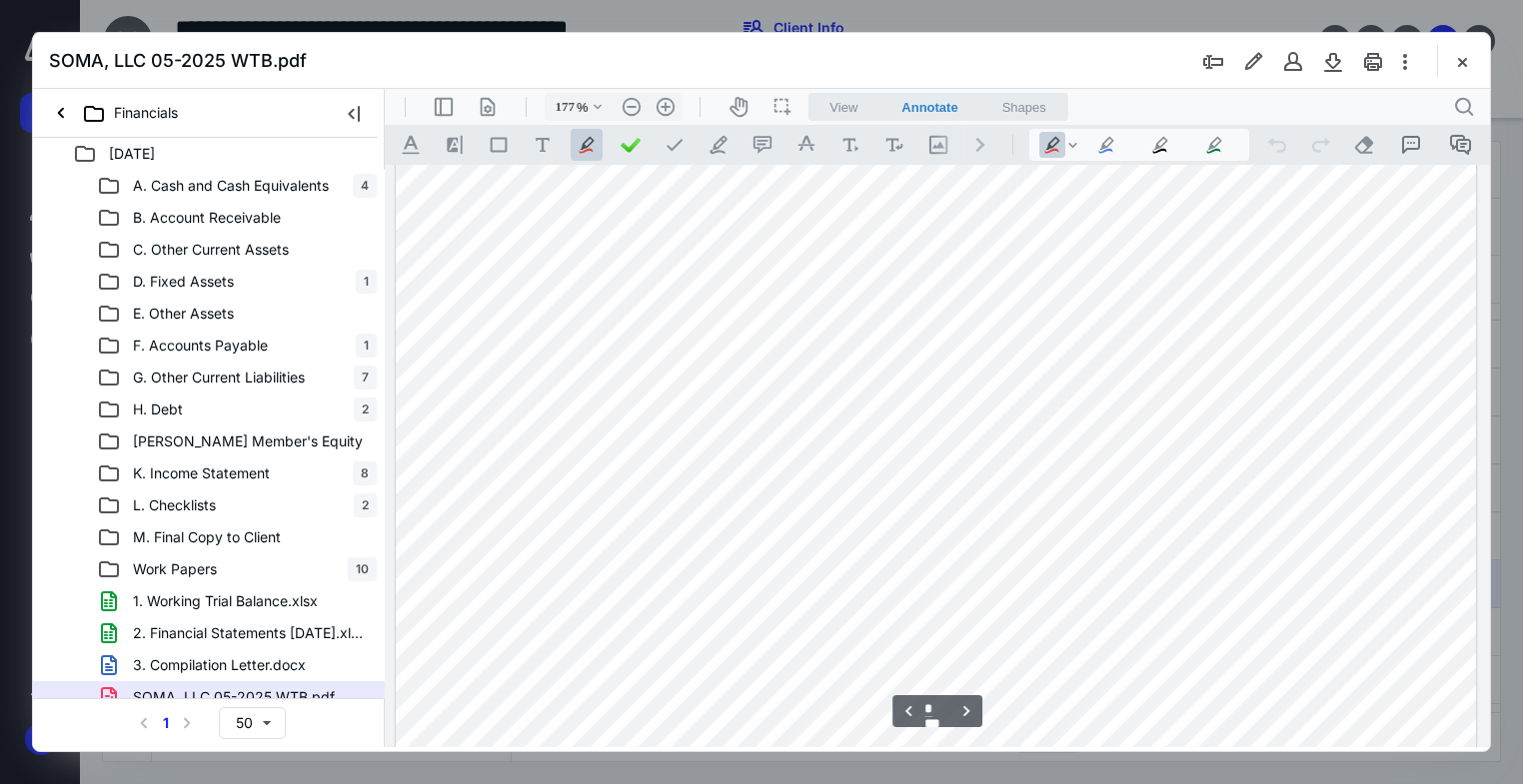type on "*" 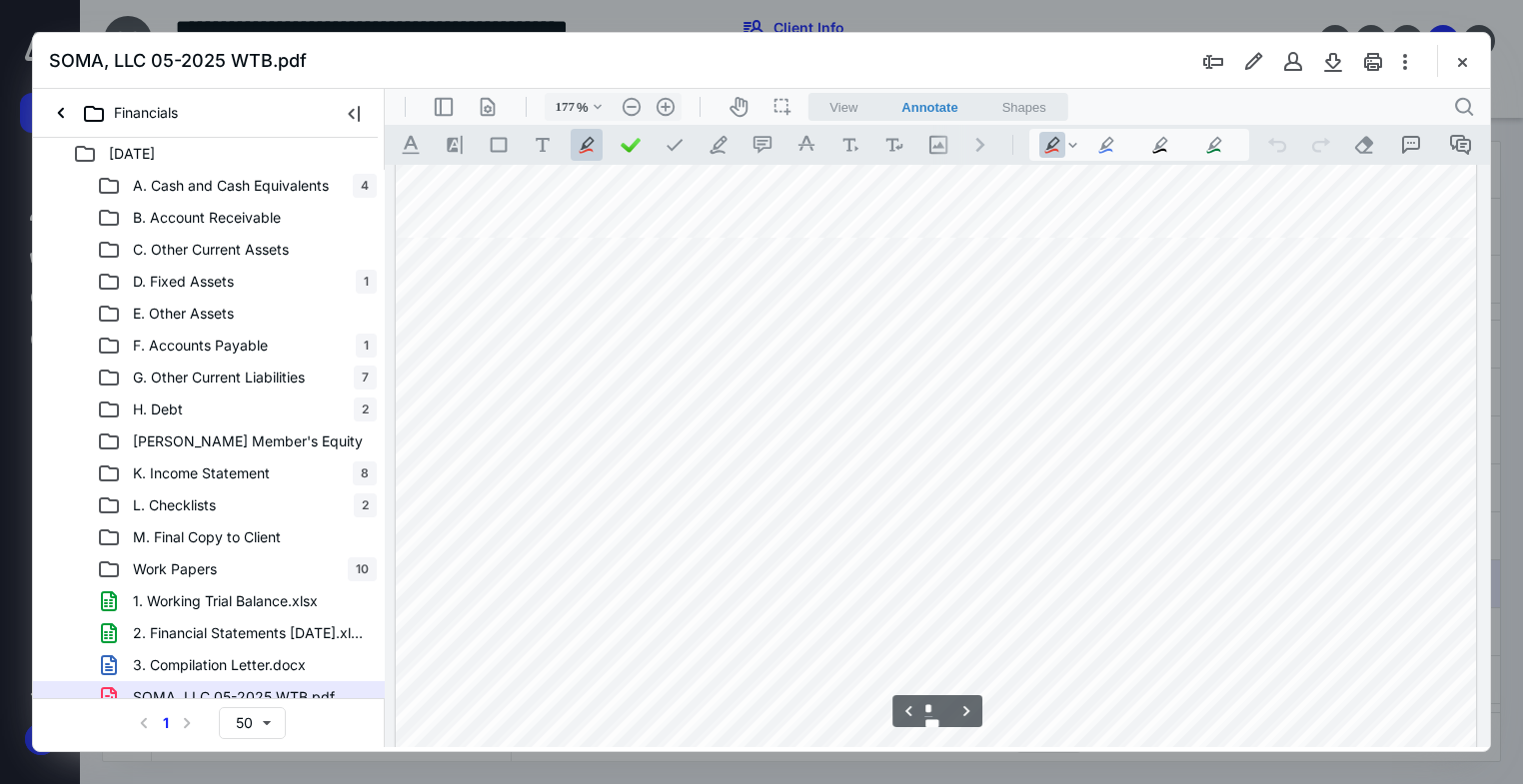scroll, scrollTop: 4658, scrollLeft: 0, axis: vertical 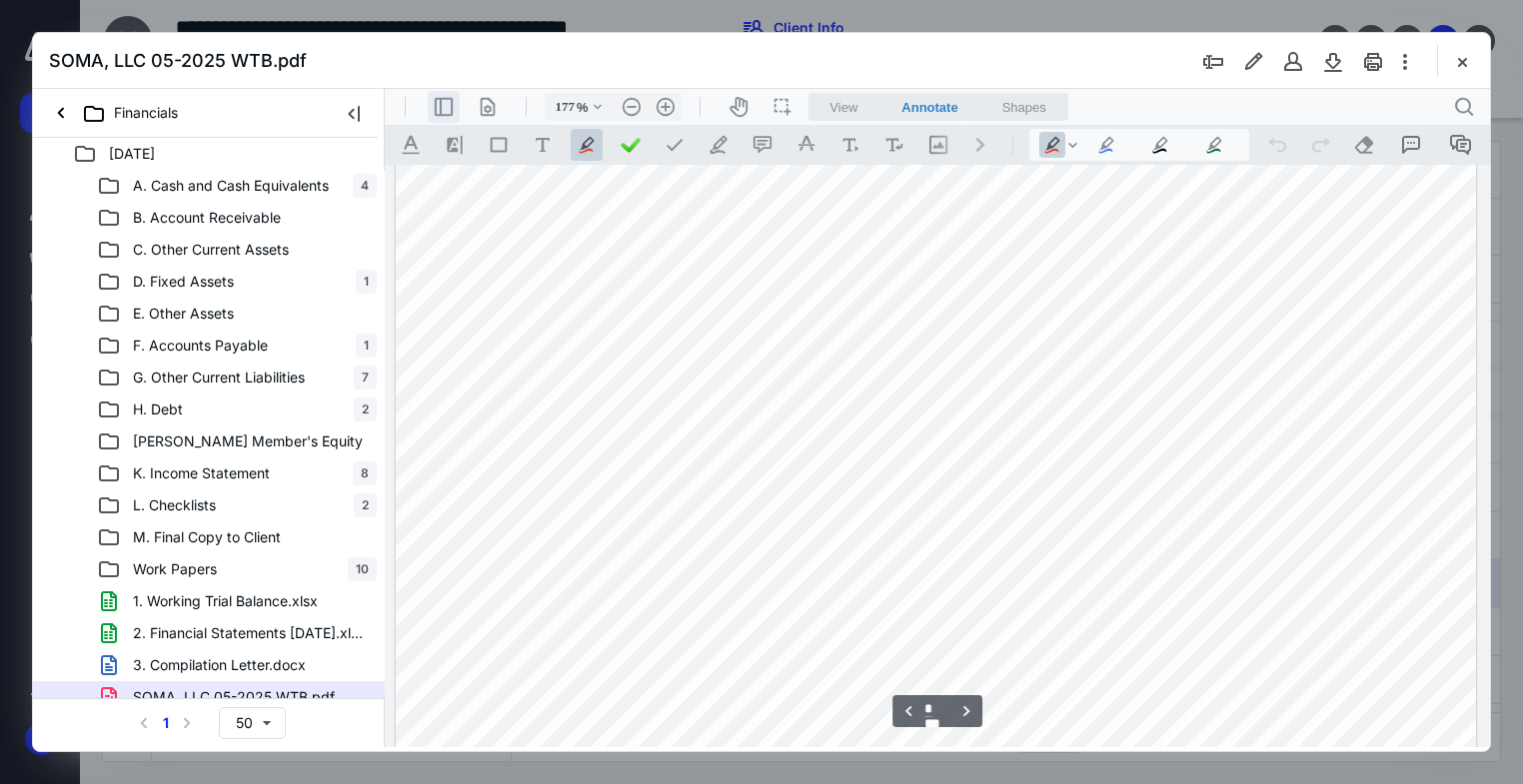 click on ".cls-1{fill:#abb0c4;} icon - header - sidebar - line" at bounding box center (444, 107) 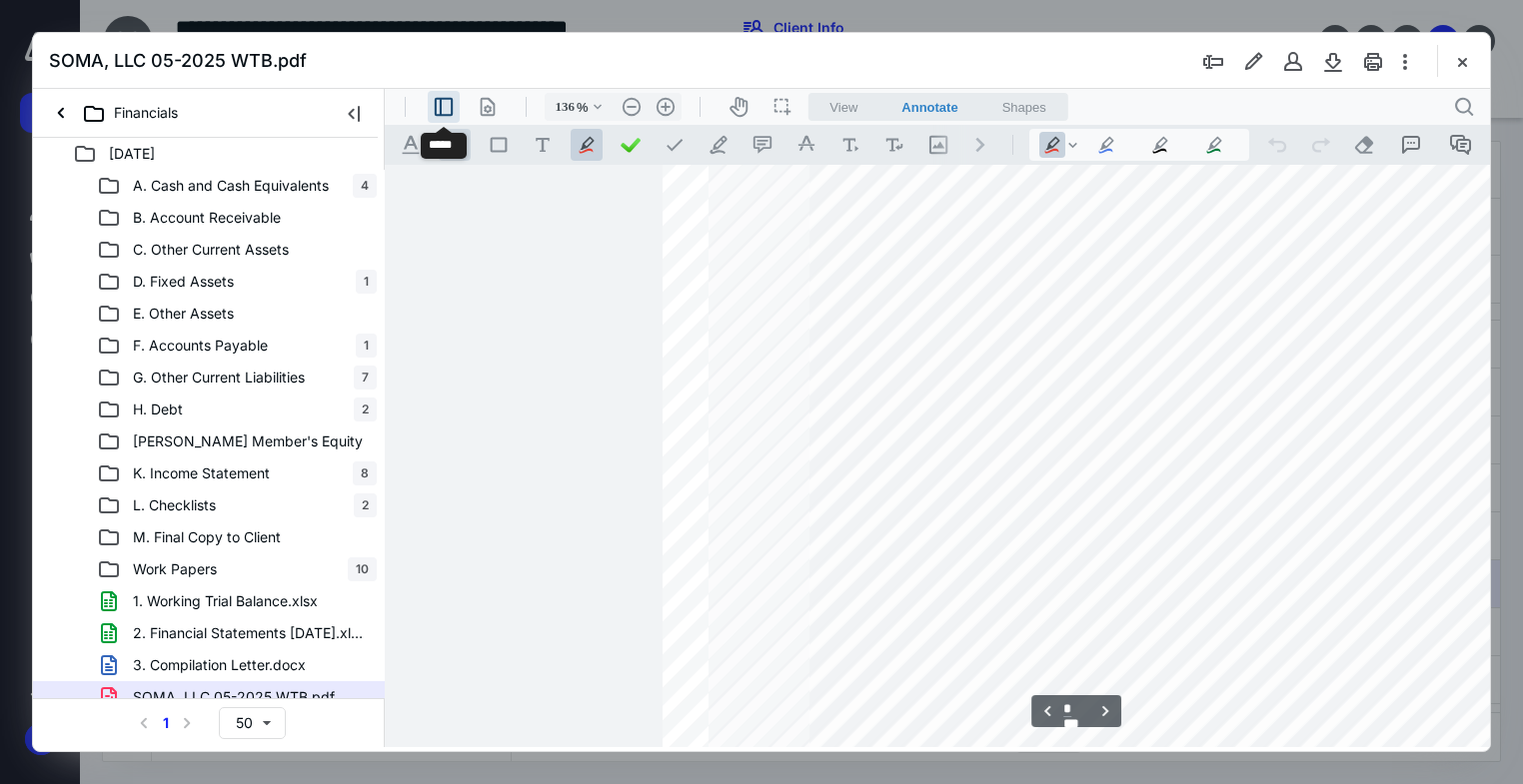 type on "131" 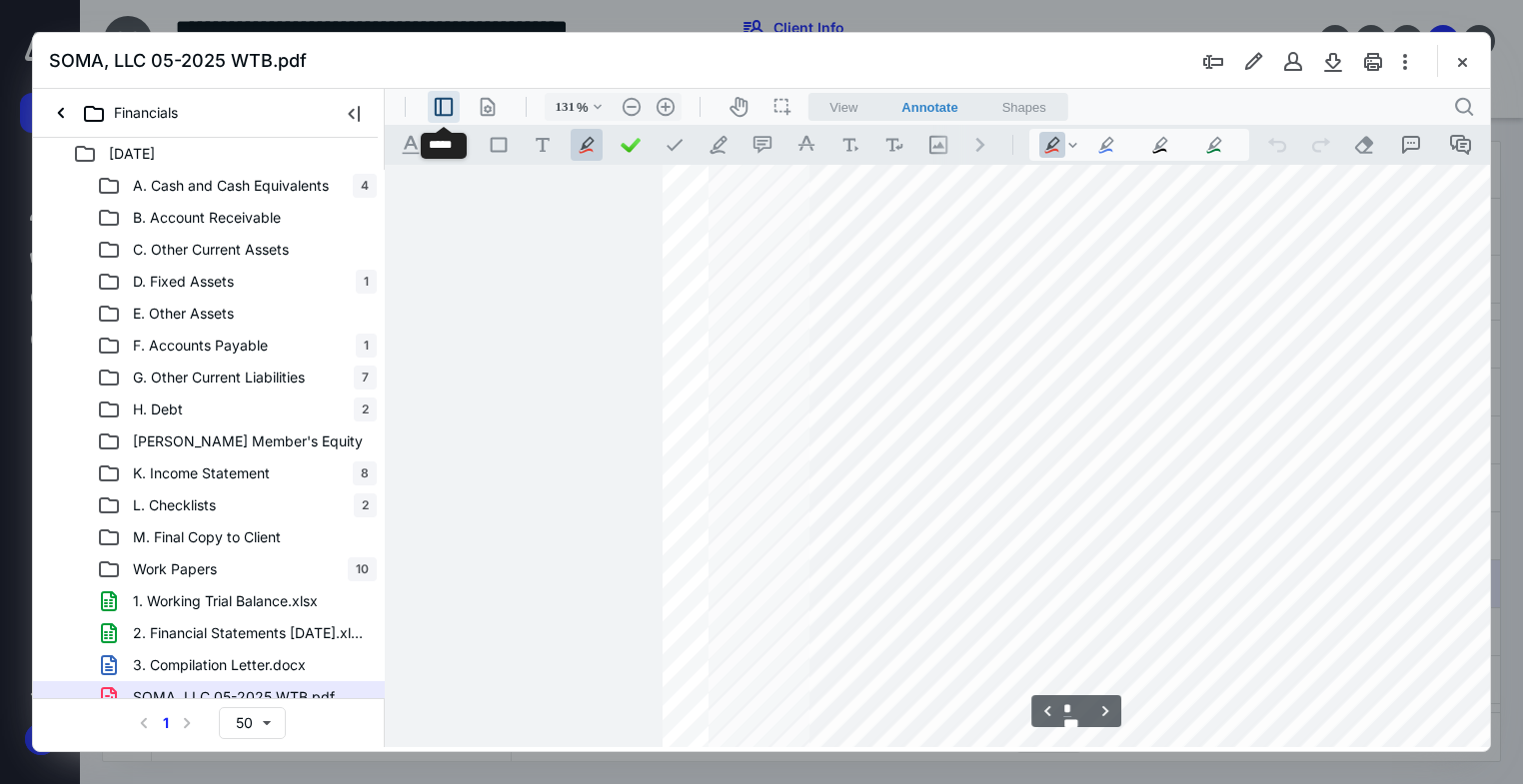 scroll, scrollTop: 3553, scrollLeft: 0, axis: vertical 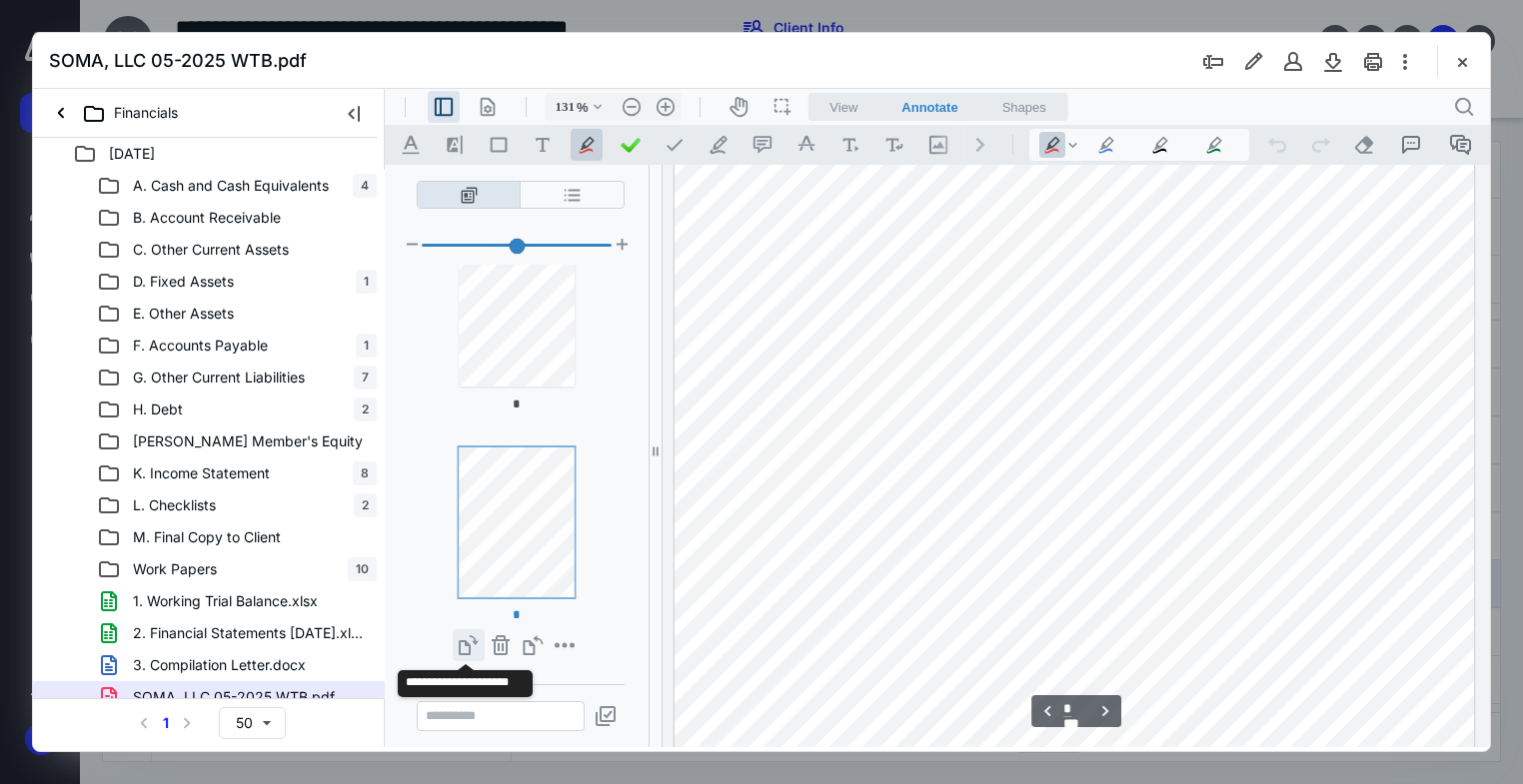 click on "**********" at bounding box center [469, 645] 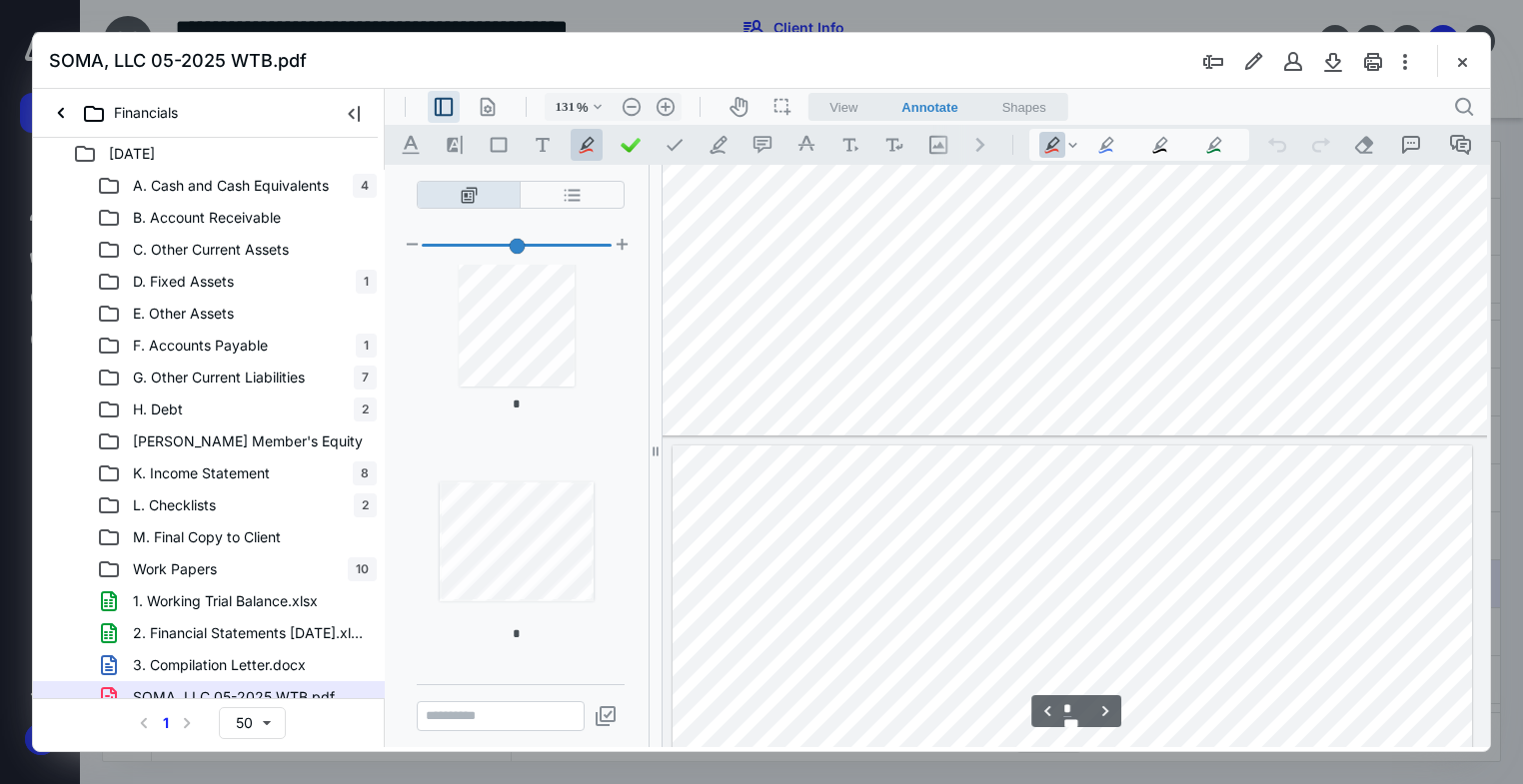scroll, scrollTop: 3690, scrollLeft: 113, axis: both 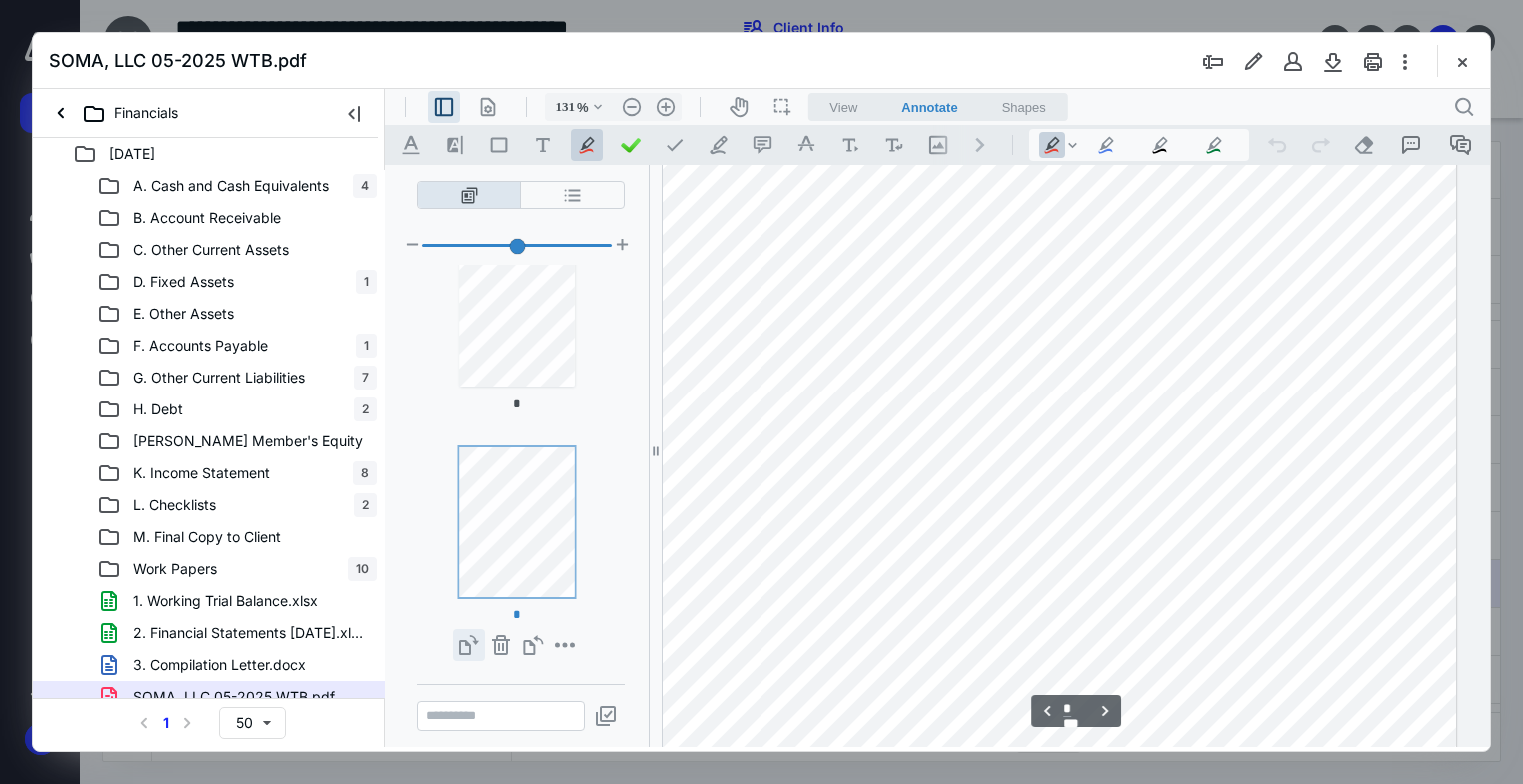 click on "**********" at bounding box center (469, 645) 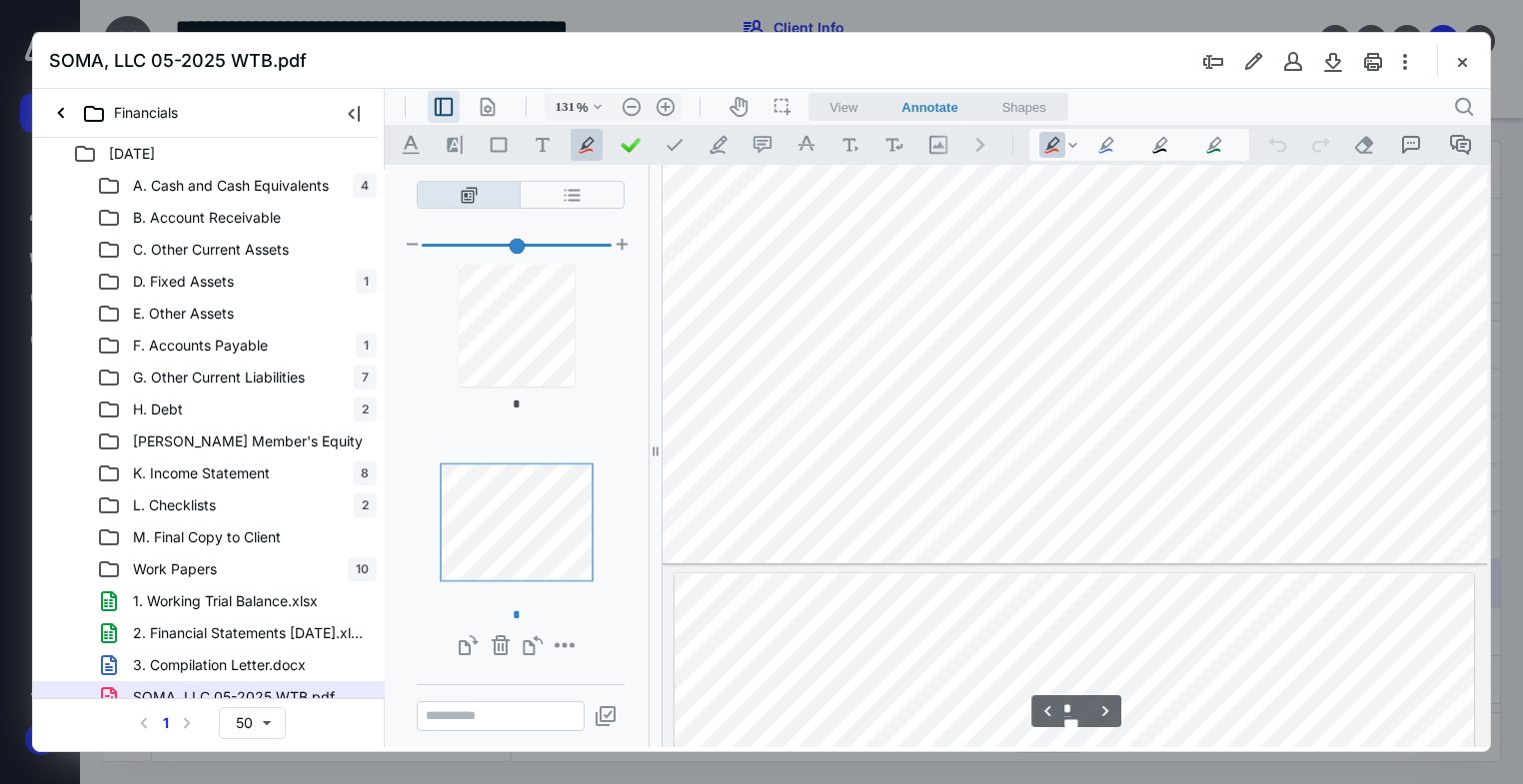 scroll, scrollTop: 6658, scrollLeft: 111, axis: both 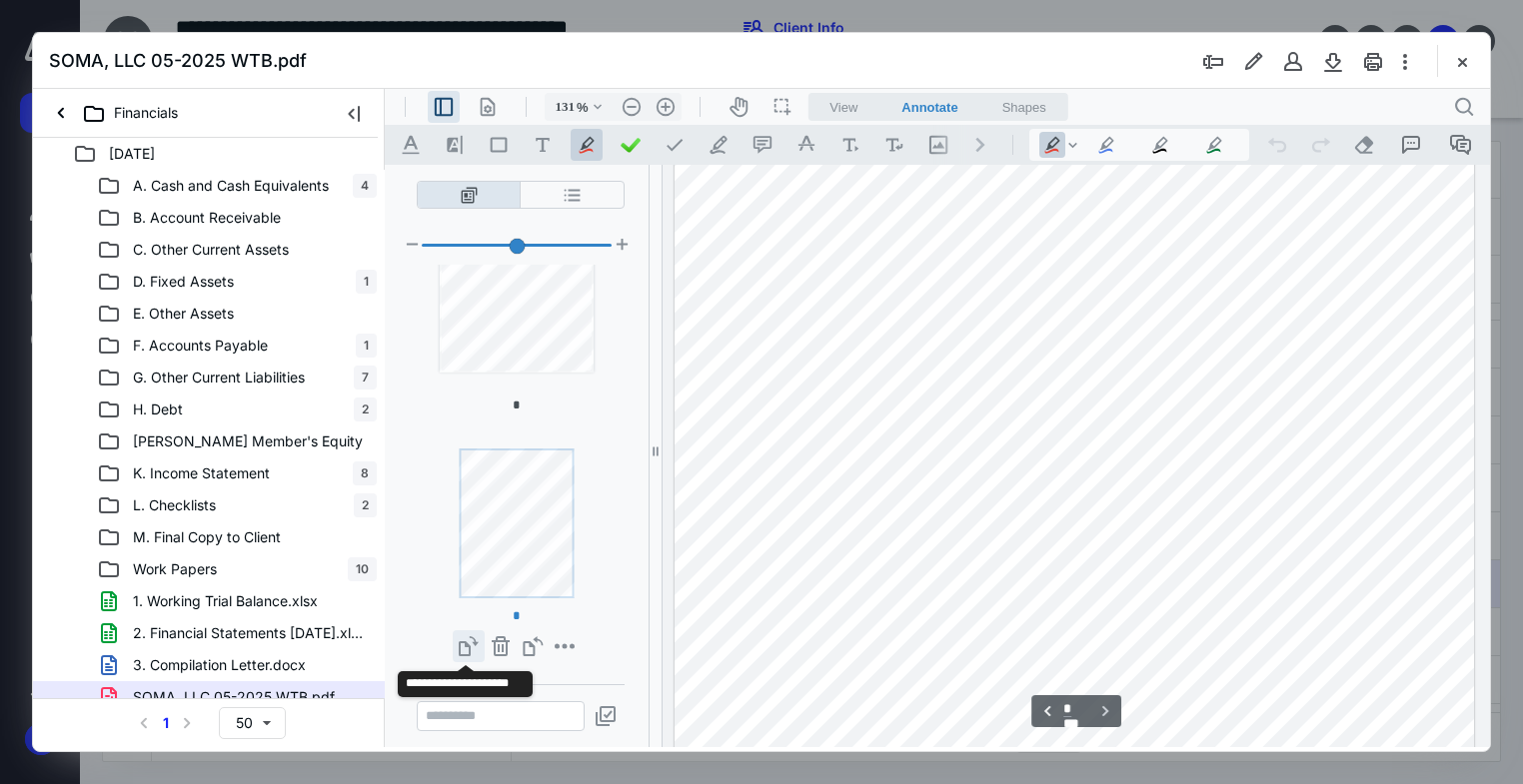 click on "**********" at bounding box center [469, 646] 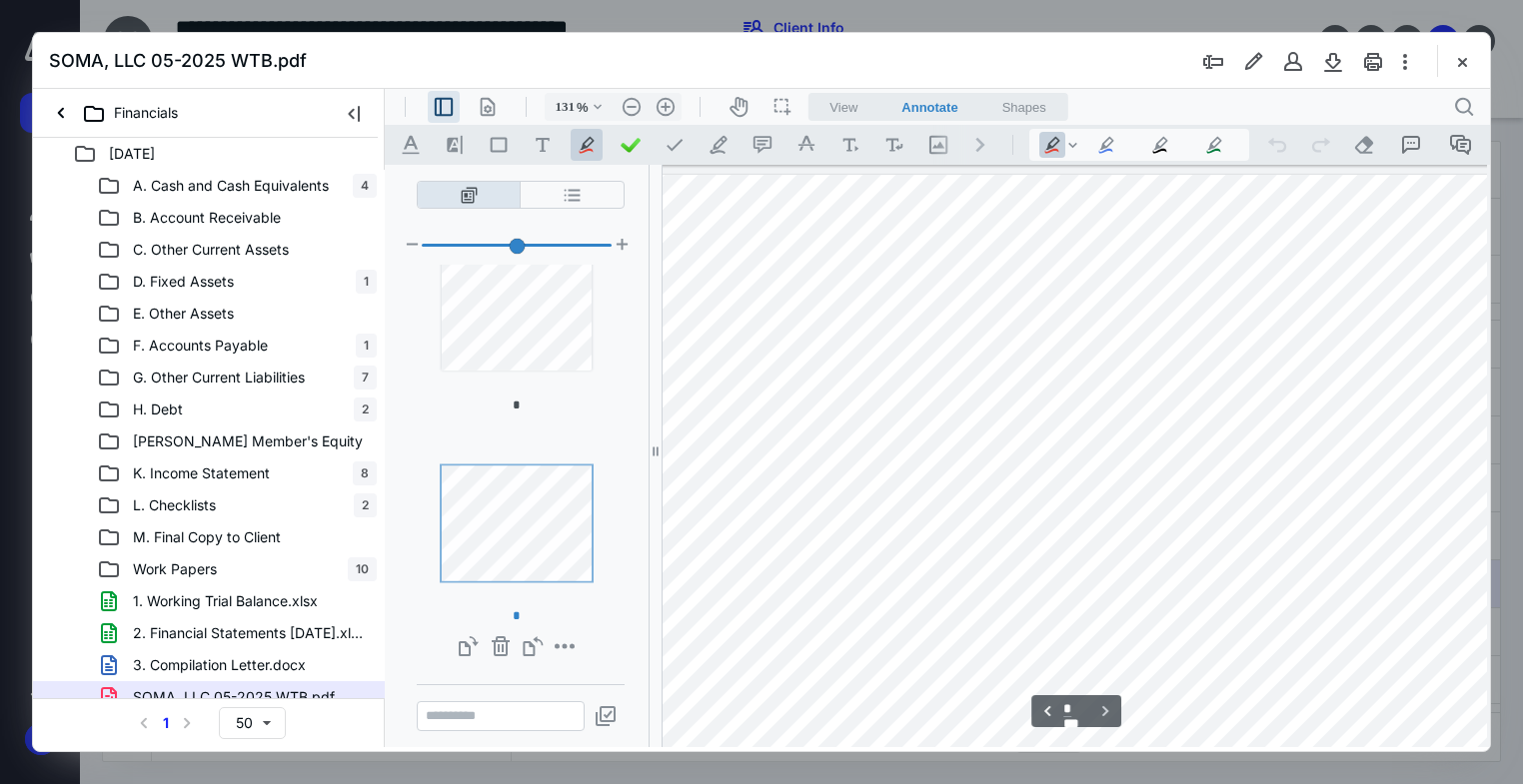 scroll, scrollTop: 6537, scrollLeft: 135, axis: both 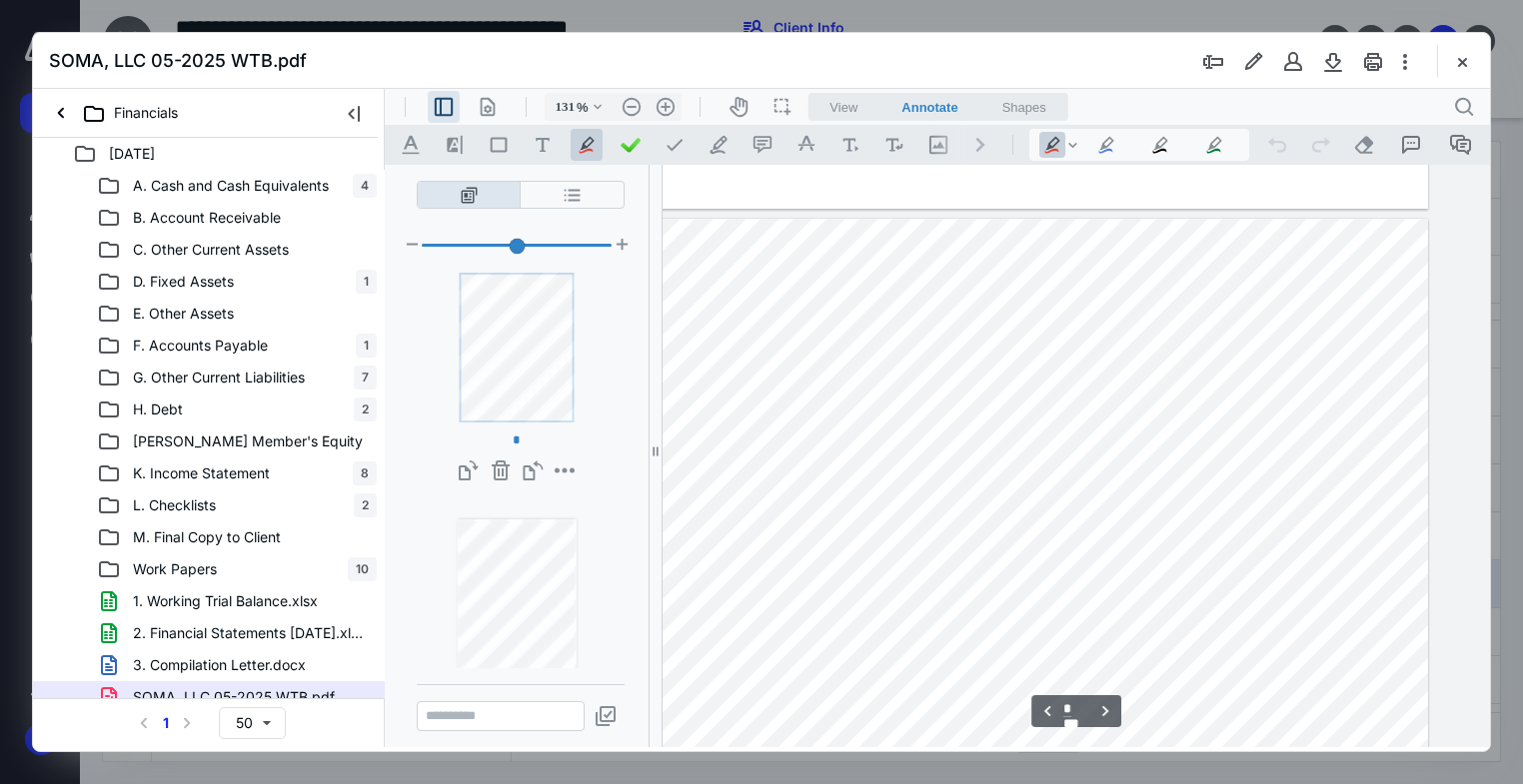 type on "*" 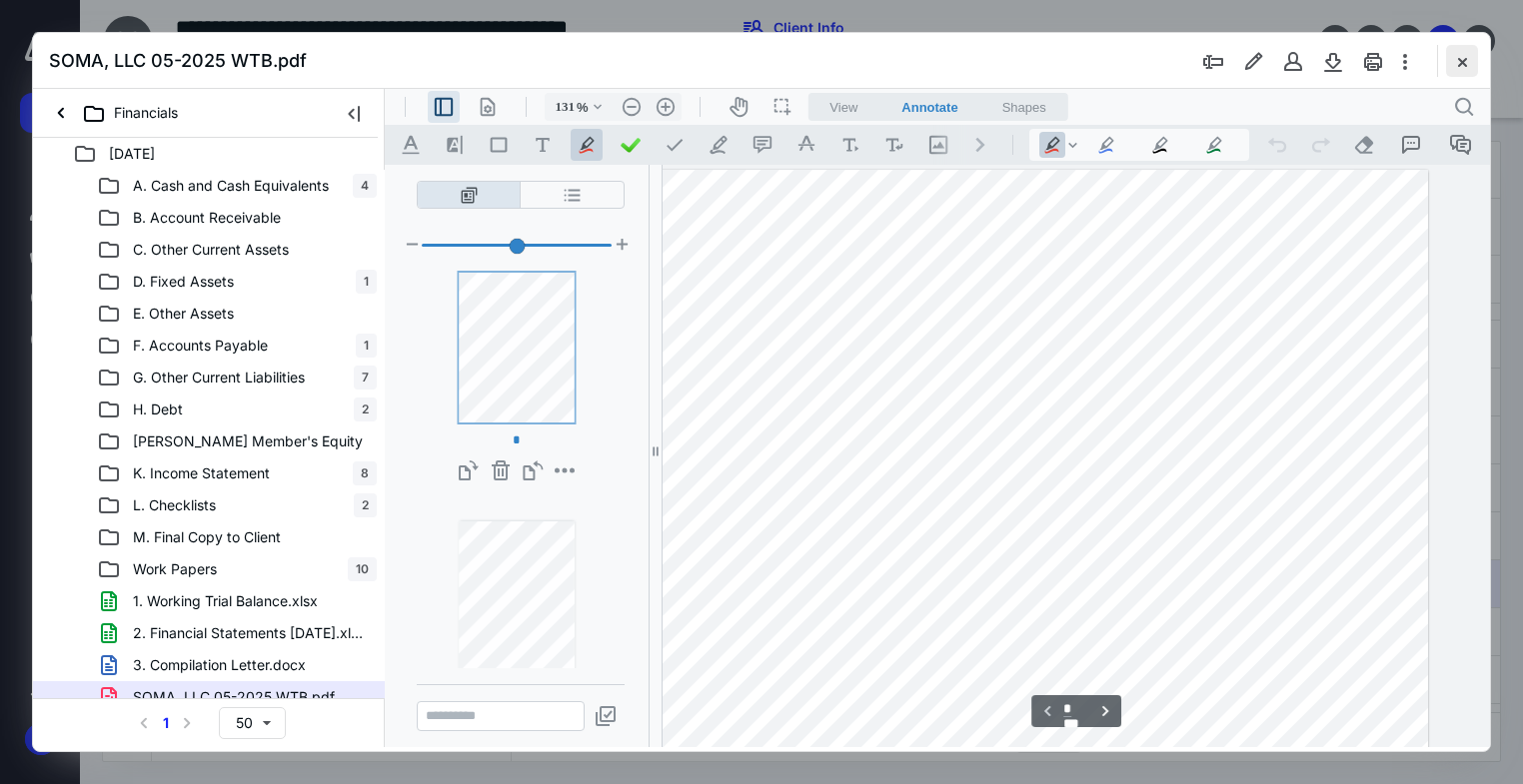 click at bounding box center [1462, 61] 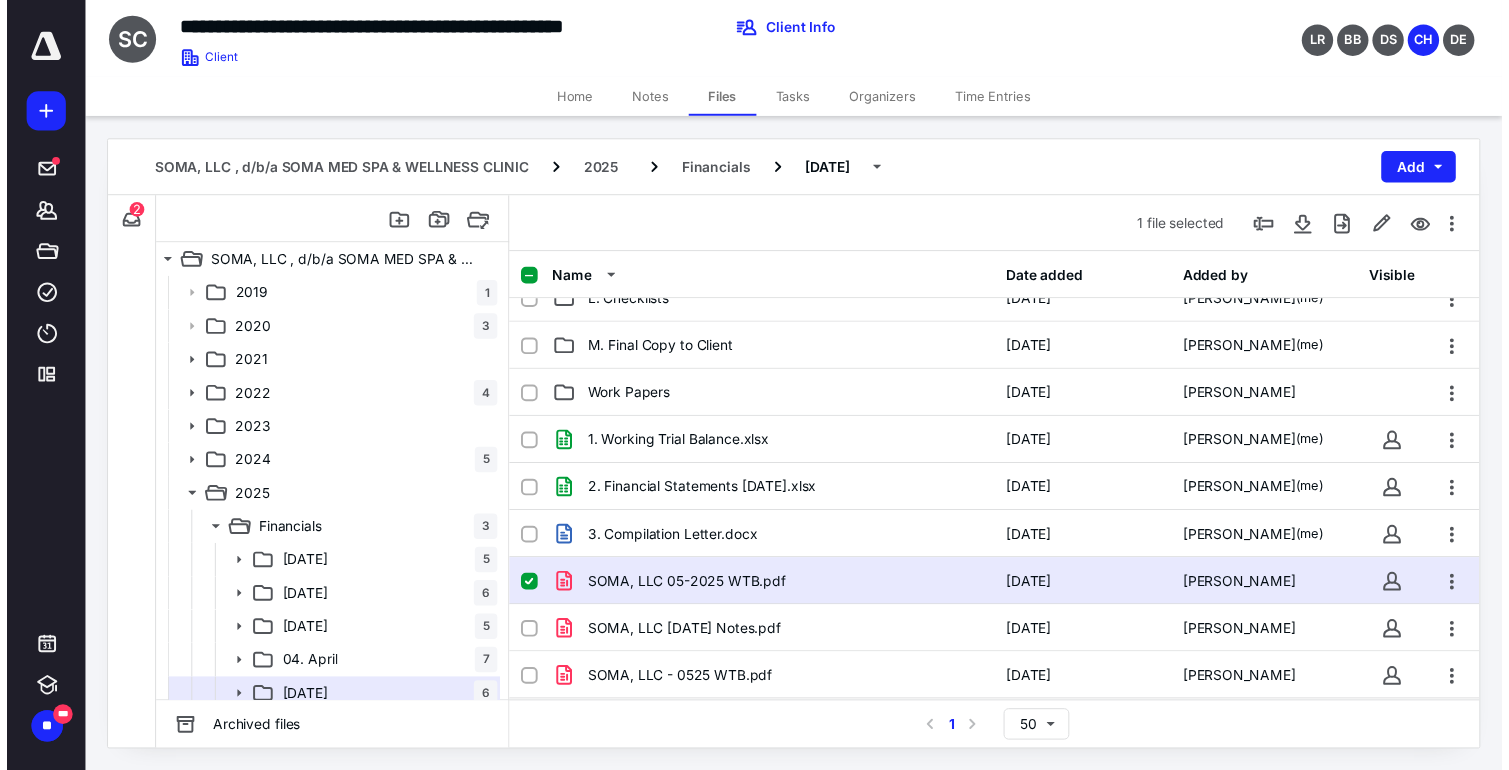 scroll, scrollTop: 0, scrollLeft: 0, axis: both 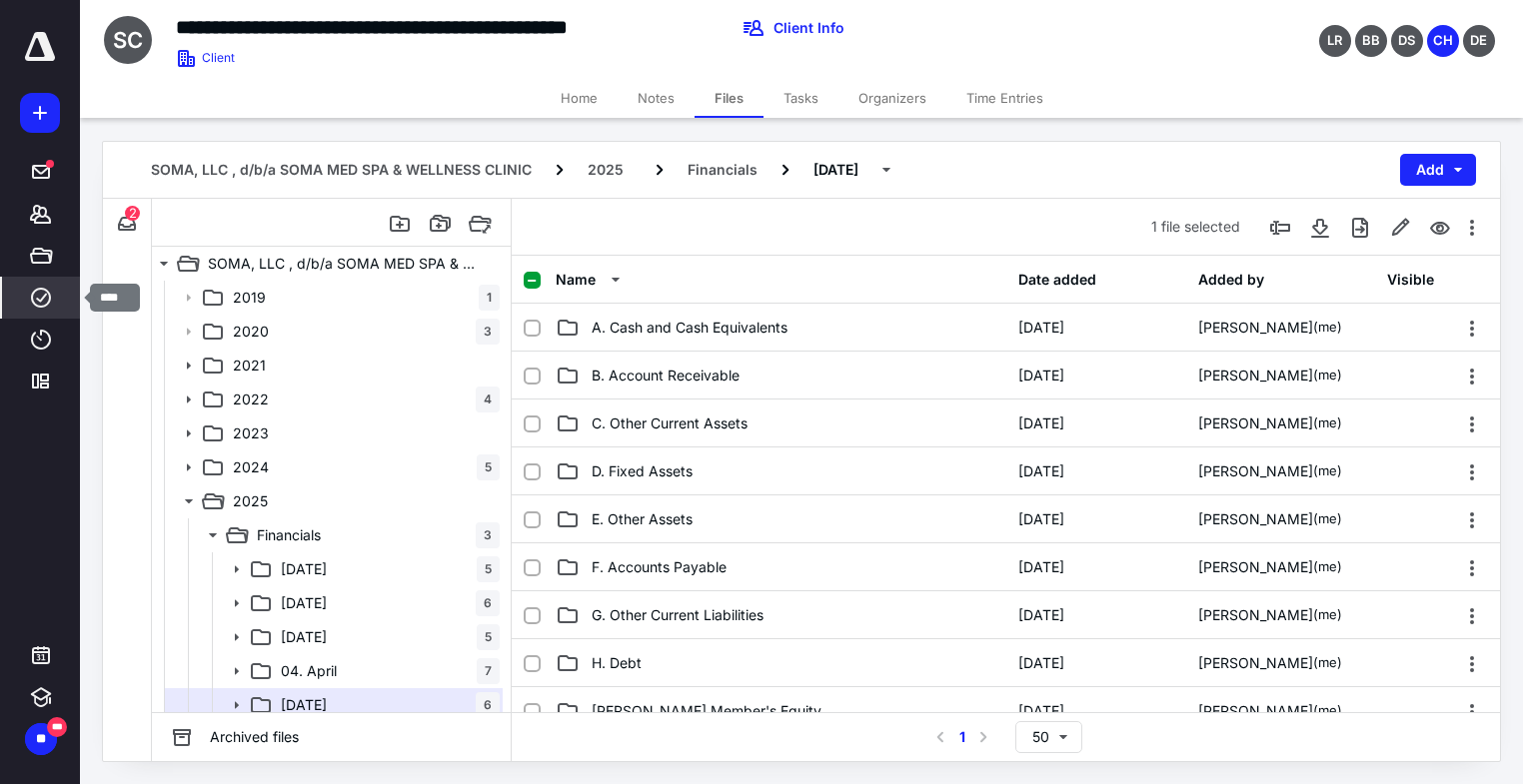 click on "****" at bounding box center [41, 298] 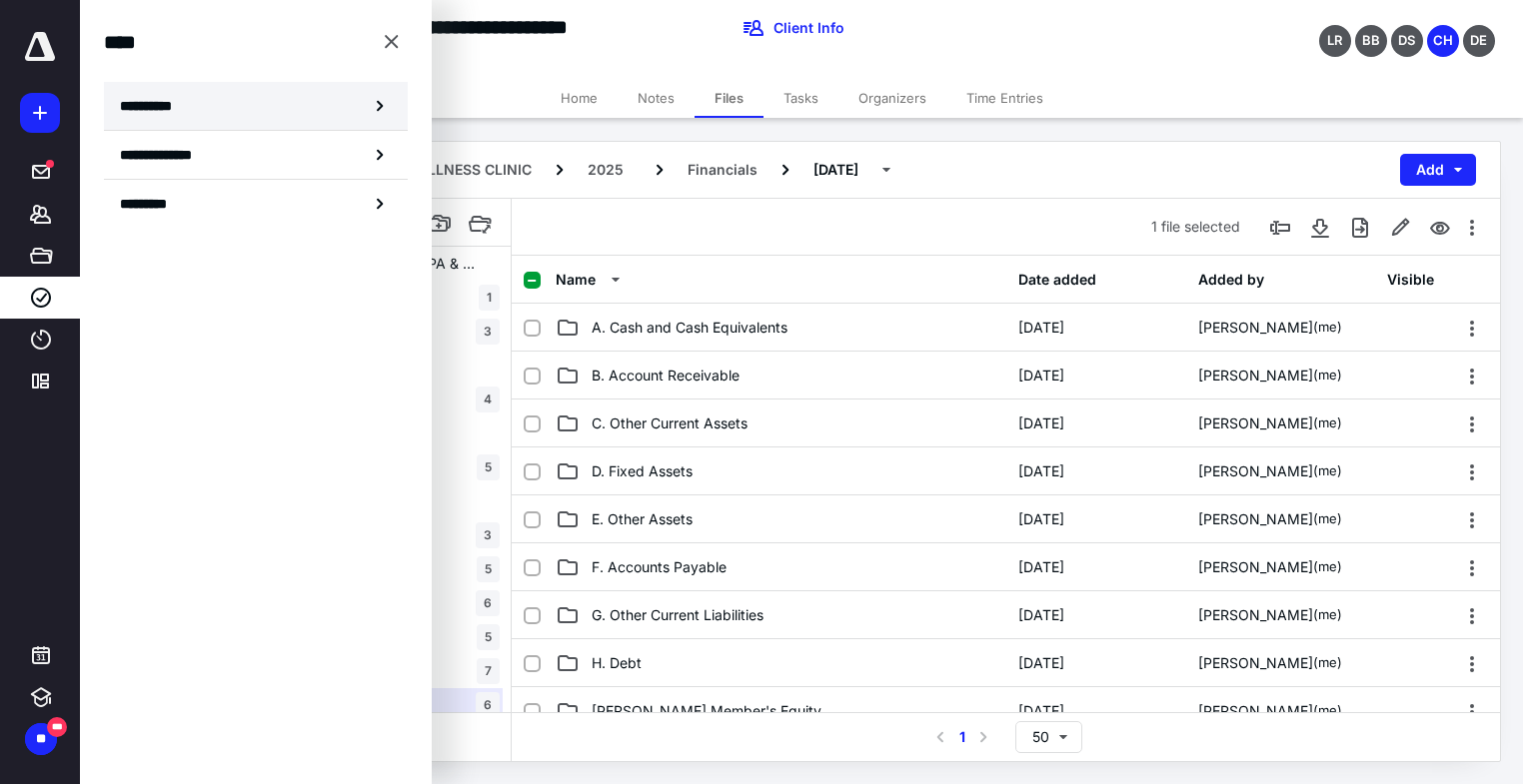 click on "**********" at bounding box center [153, 106] 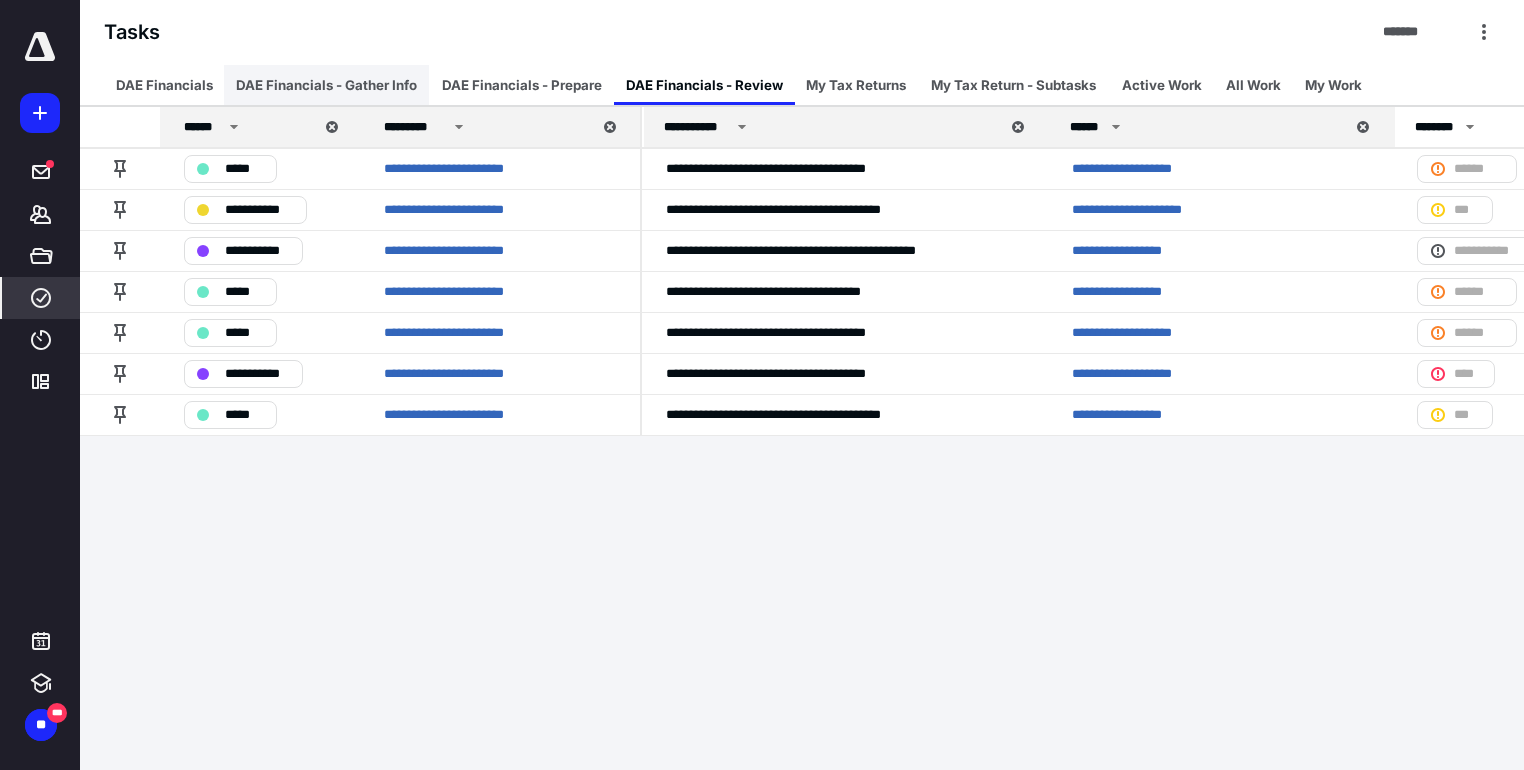 click on "DAE Financials - Gather Info" at bounding box center (326, 85) 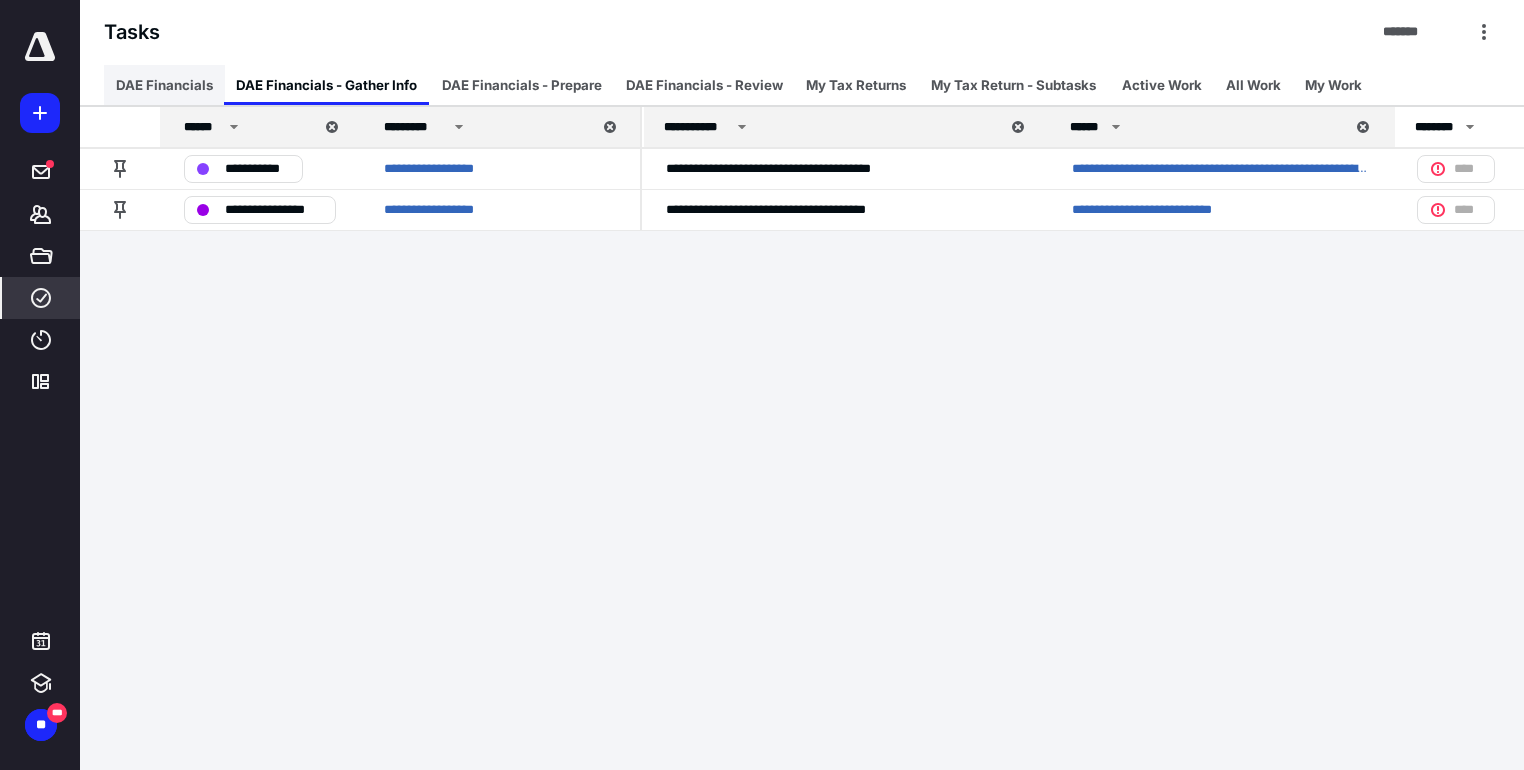 click on "DAE Financials" at bounding box center [164, 85] 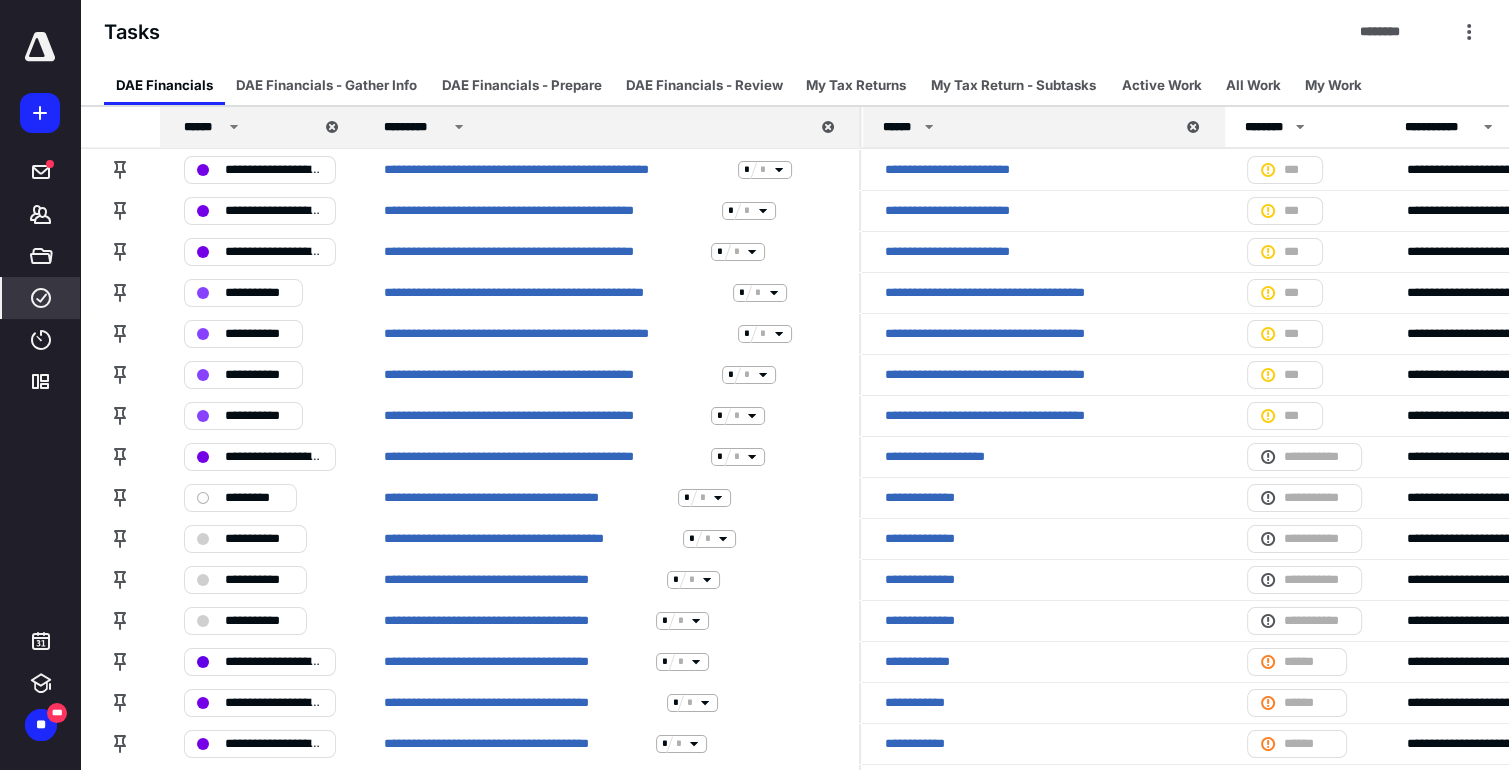 scroll, scrollTop: 0, scrollLeft: 0, axis: both 